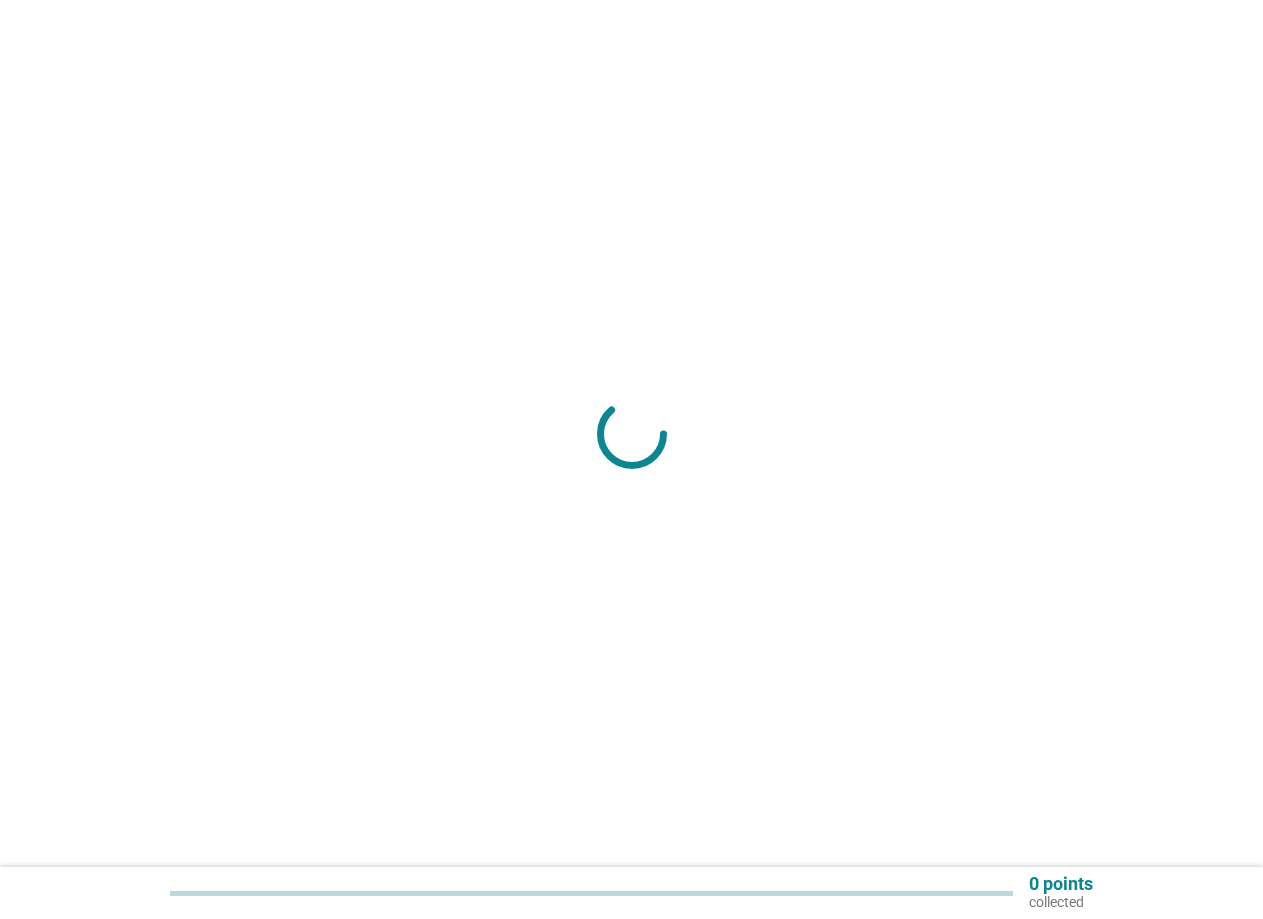 scroll, scrollTop: 0, scrollLeft: 0, axis: both 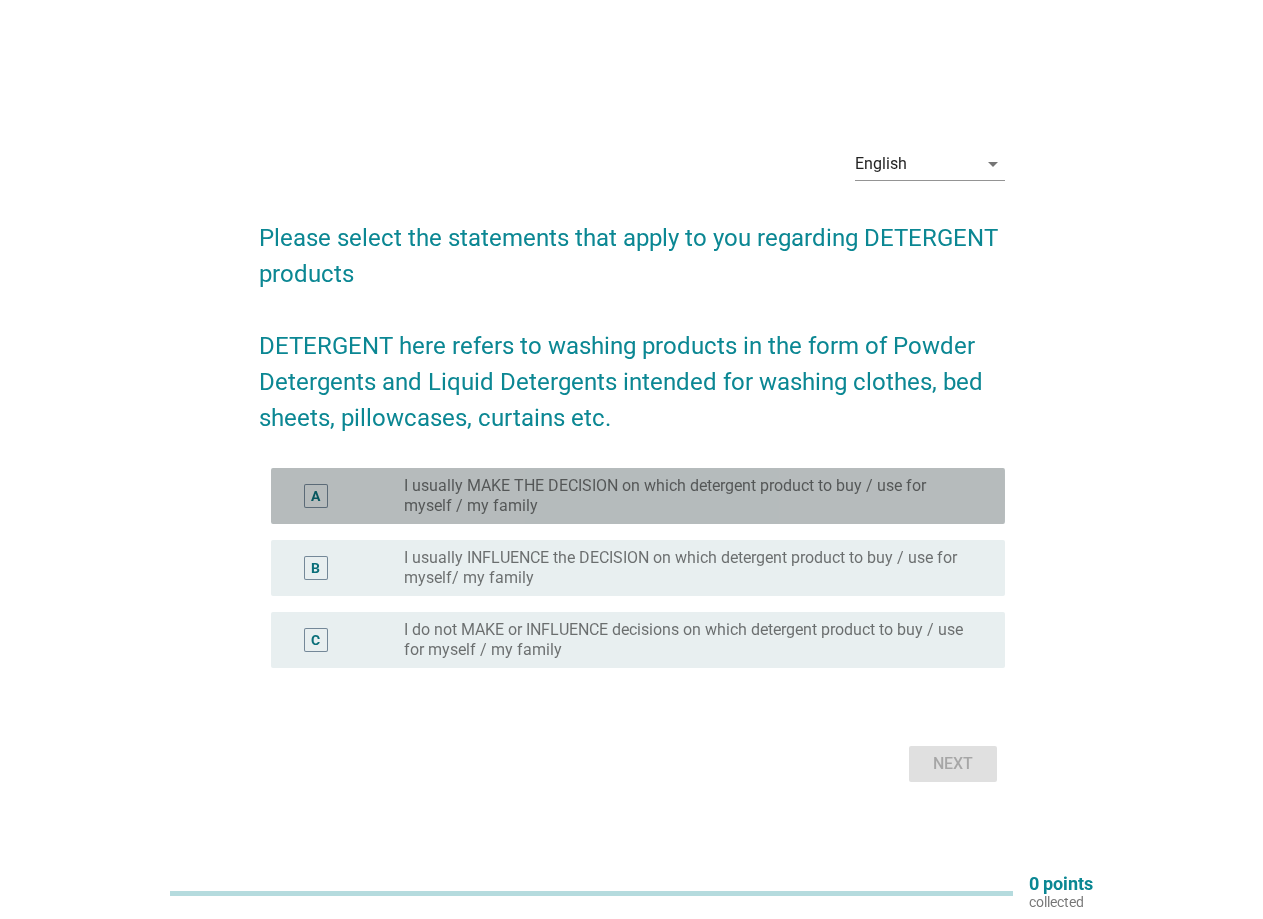 click on "I usually MAKE THE DECISION on which detergent product to buy / use for myself / my family" at bounding box center [688, 496] 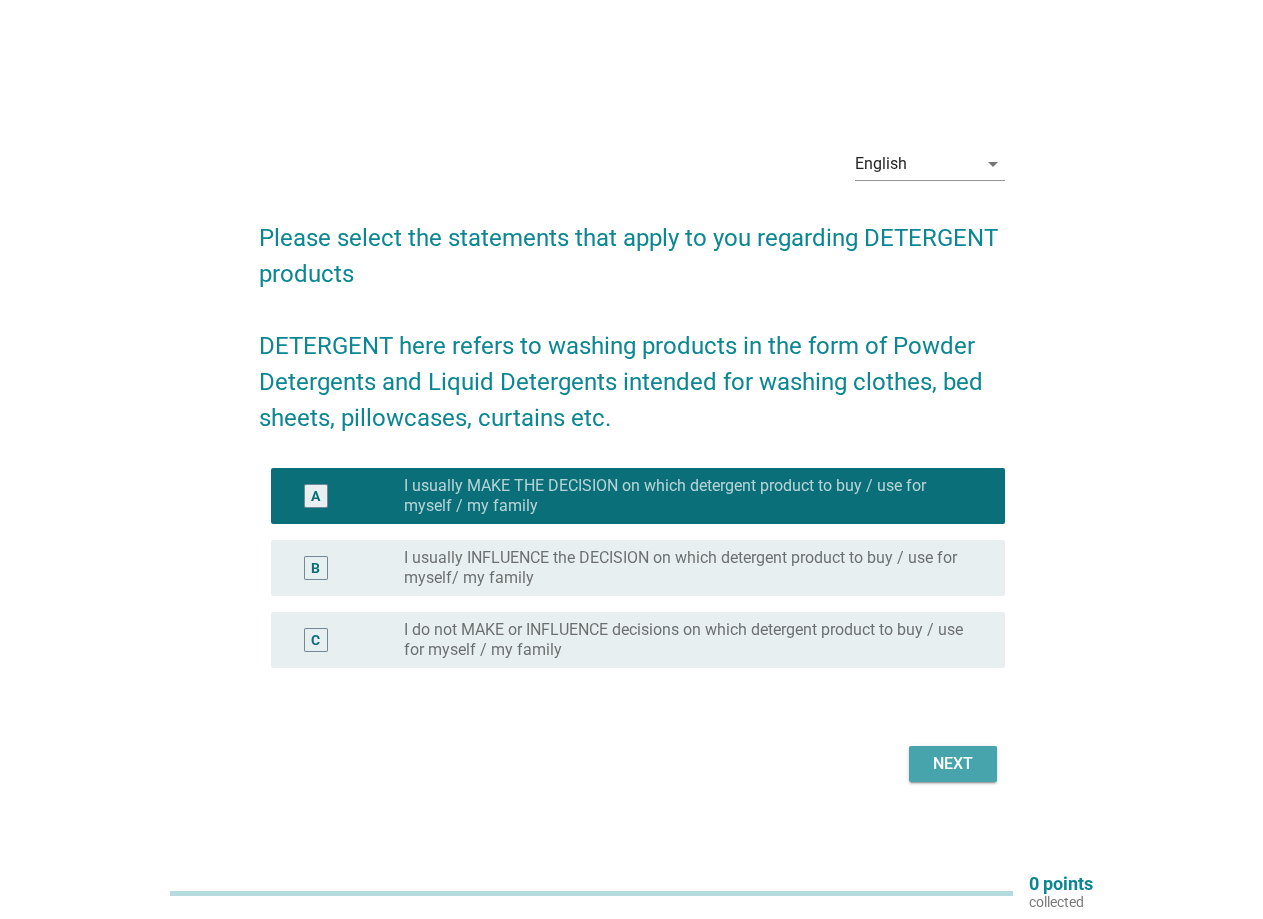 click on "Next" at bounding box center (953, 764) 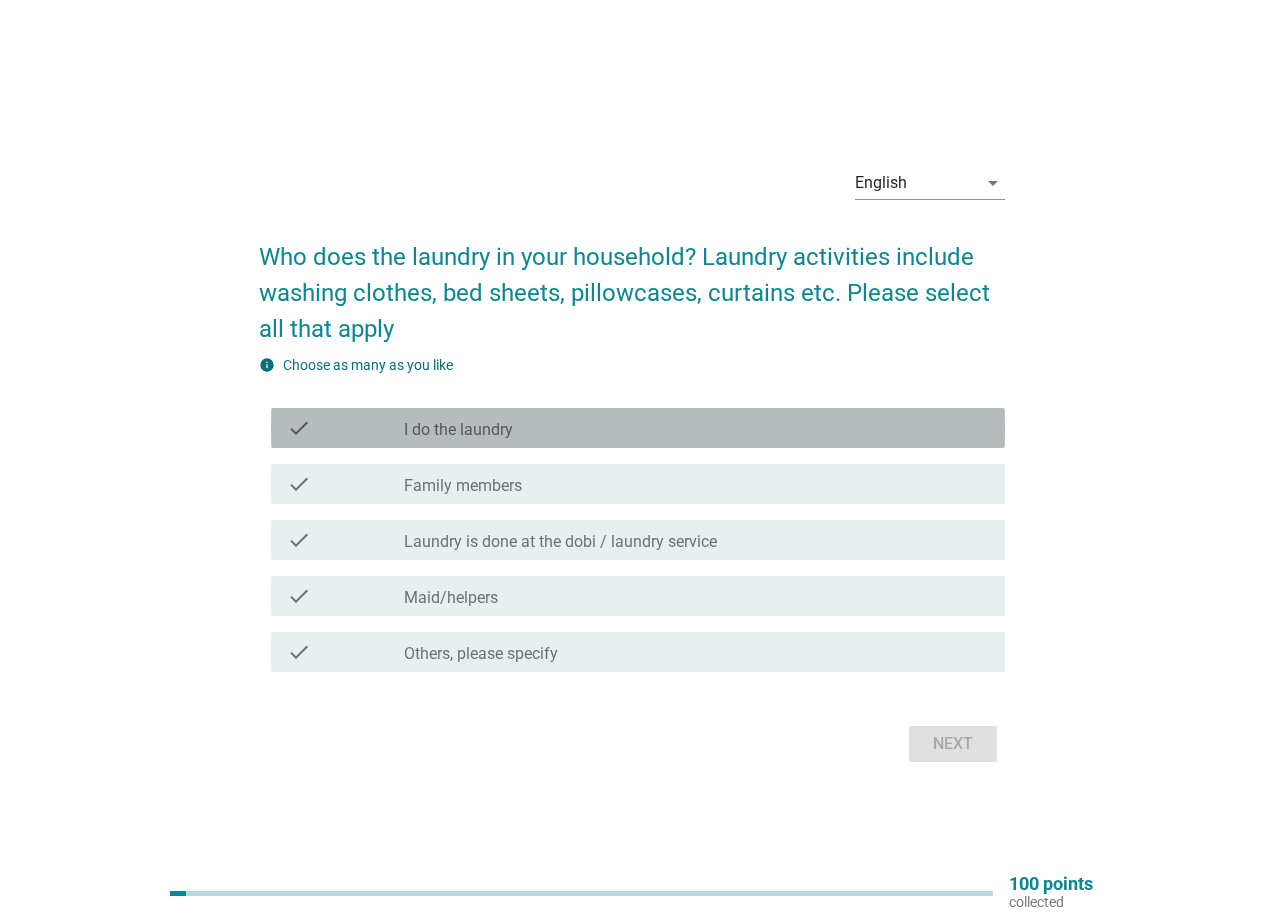 click on "I do the laundry" at bounding box center (458, 430) 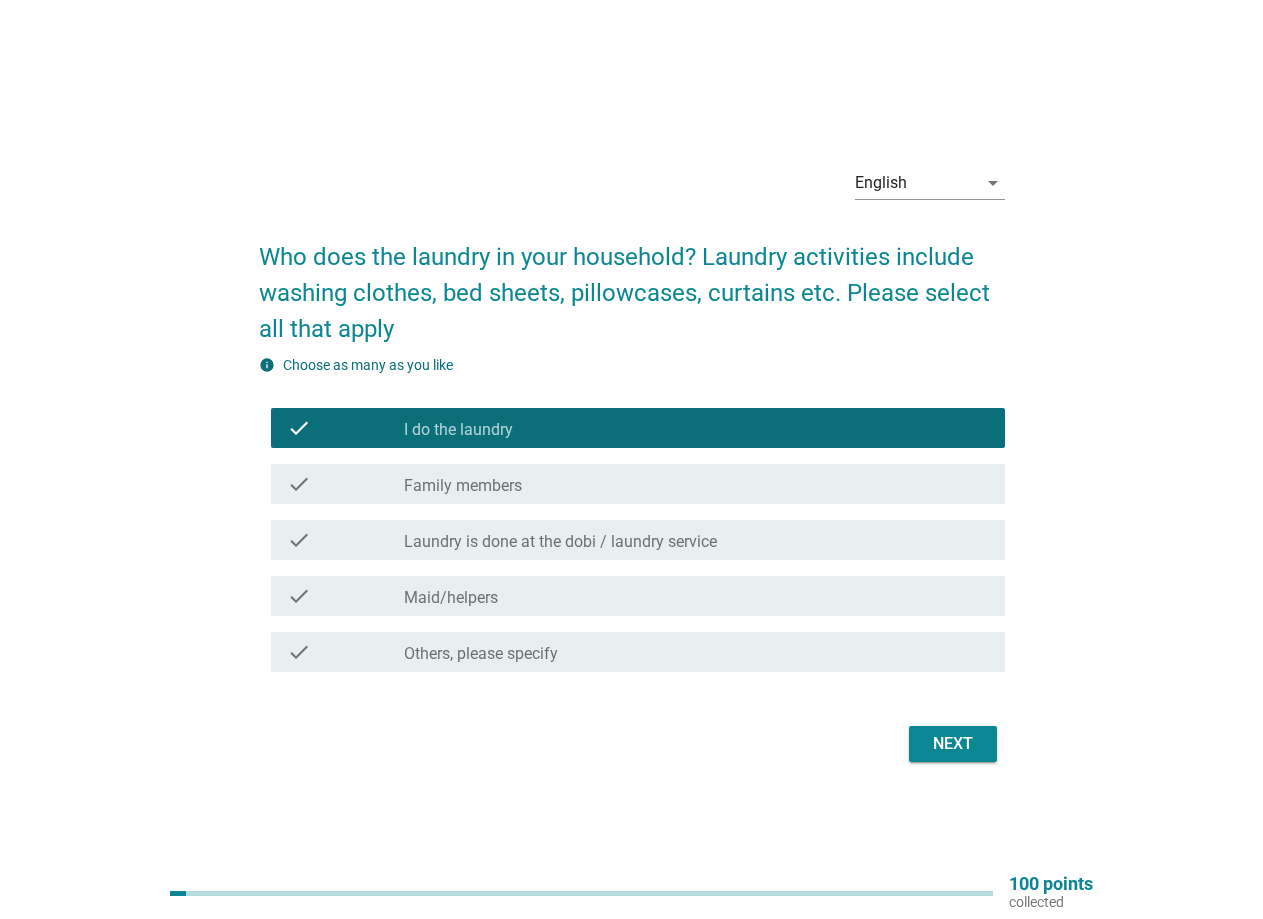 click on "Family members" at bounding box center (463, 486) 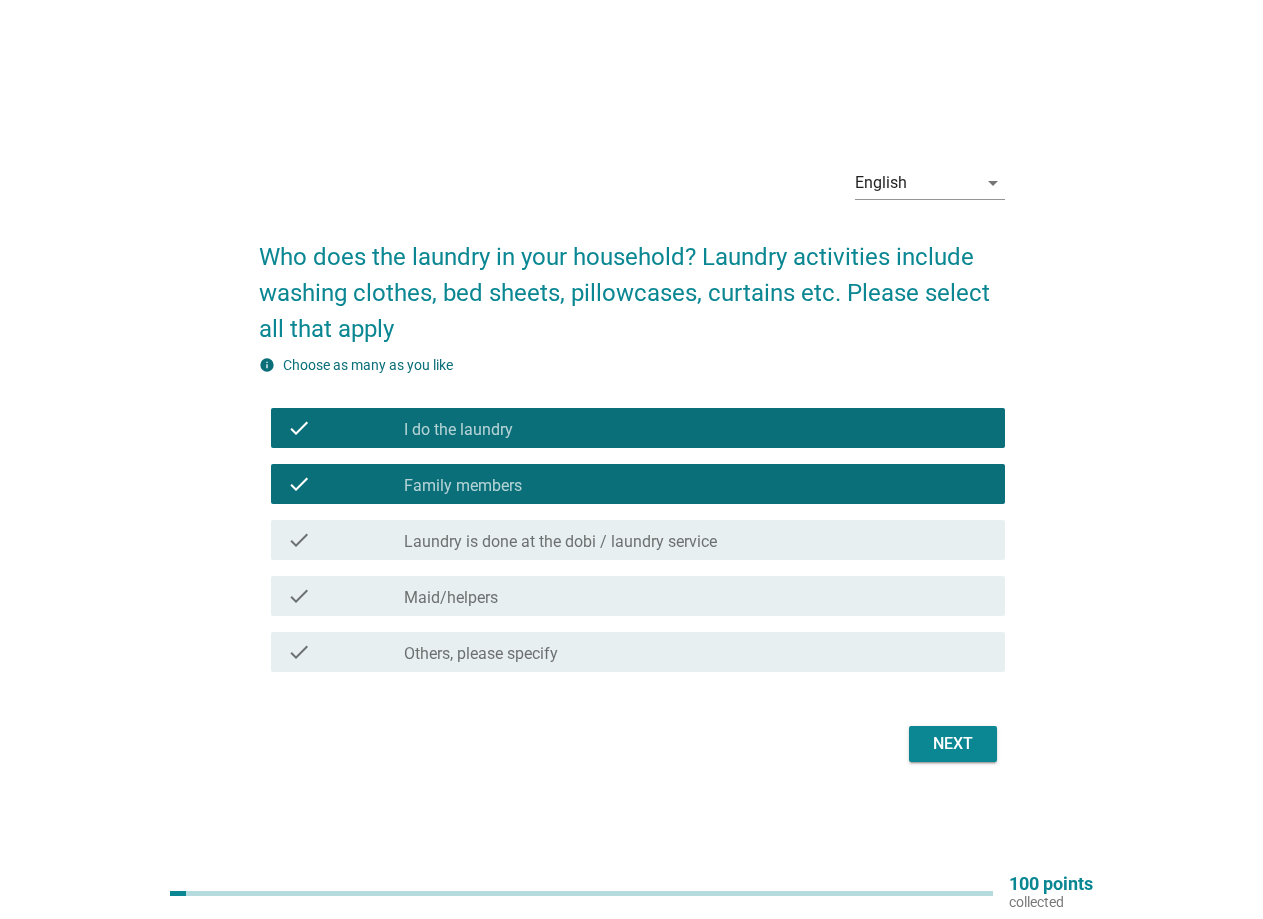 click on "English arrow_drop_down   Who does the laundry in your household? Laundry activities include washing clothes, bed sheets, pillowcases, curtains etc. Please select all that apply     info   Choose as many as you like   check     check_box I do the laundry   check     check_box Family members   check     check_box_outline_blank Laundry is done at the dobi / laundry service   check     check_box_outline_blank Maid/helpers   check     check_box_outline_blank Others, please specify       Next" at bounding box center (631, 459) 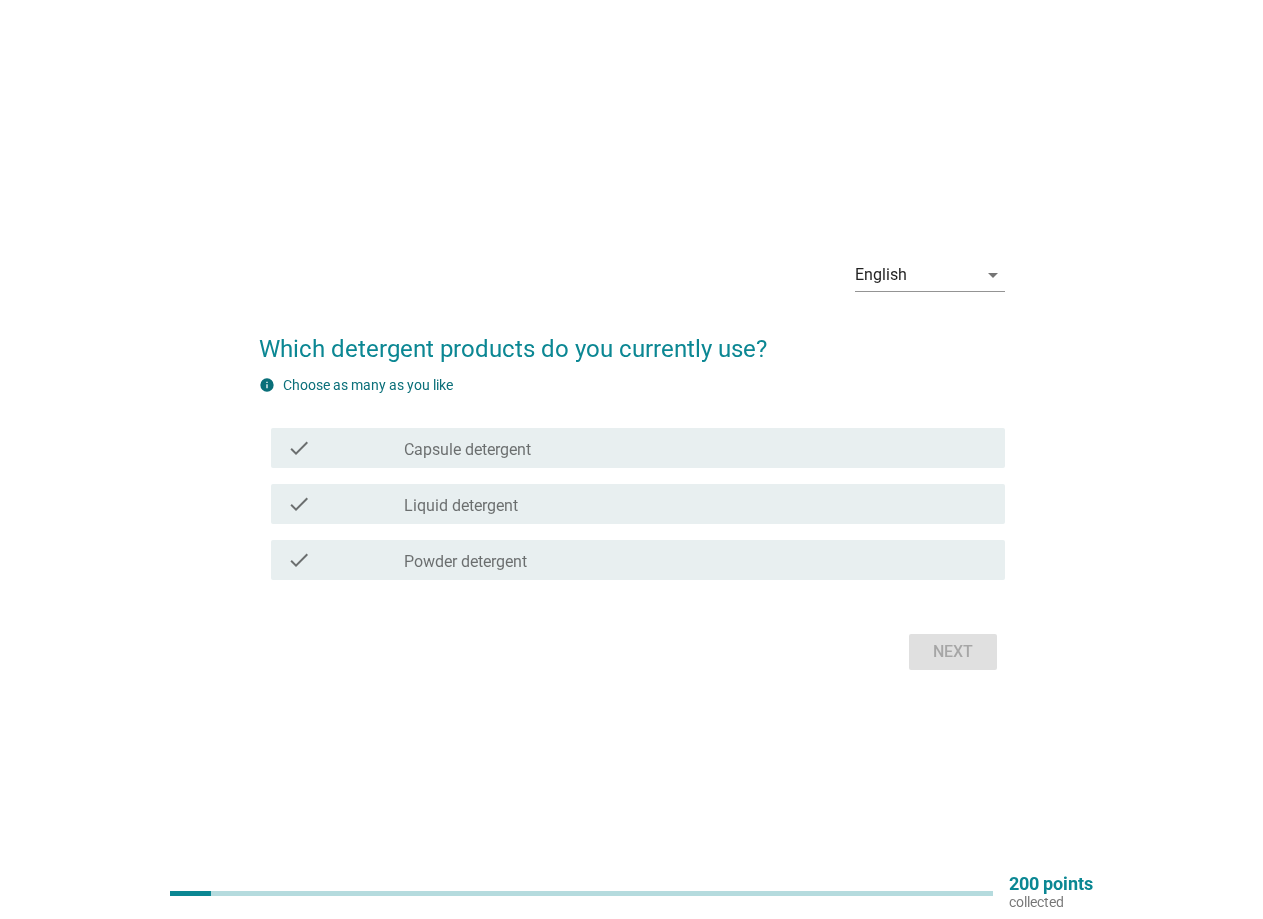 click on "Liquid detergent" at bounding box center [461, 506] 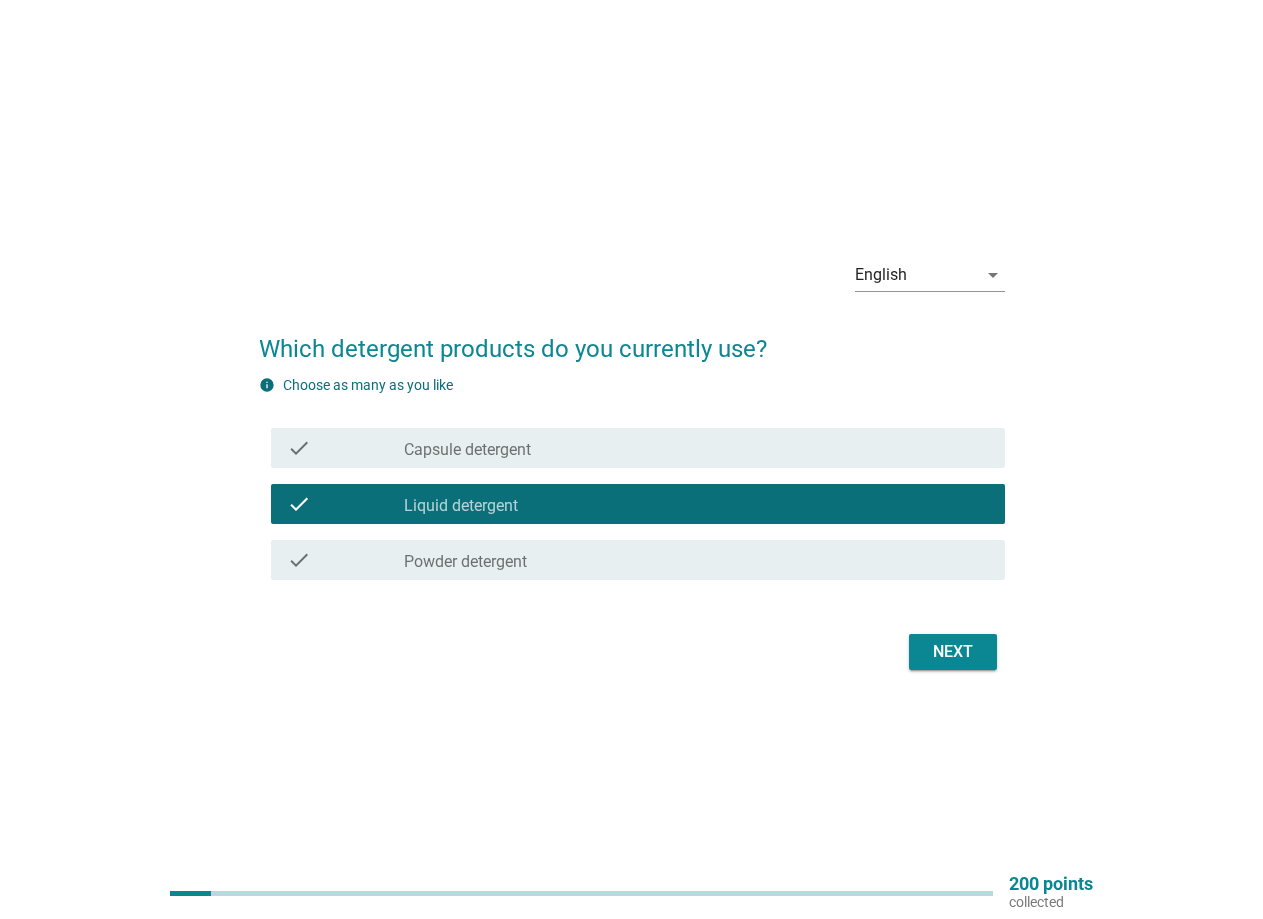 click on "English arrow_drop_down   Which detergent products do you currently use?     info   Choose as many as you like   check     check_box_outline_blank Capsule detergent   check     check_box Liquid detergent   check     check_box_outline_blank Powder detergent        Next" at bounding box center (631, 459) 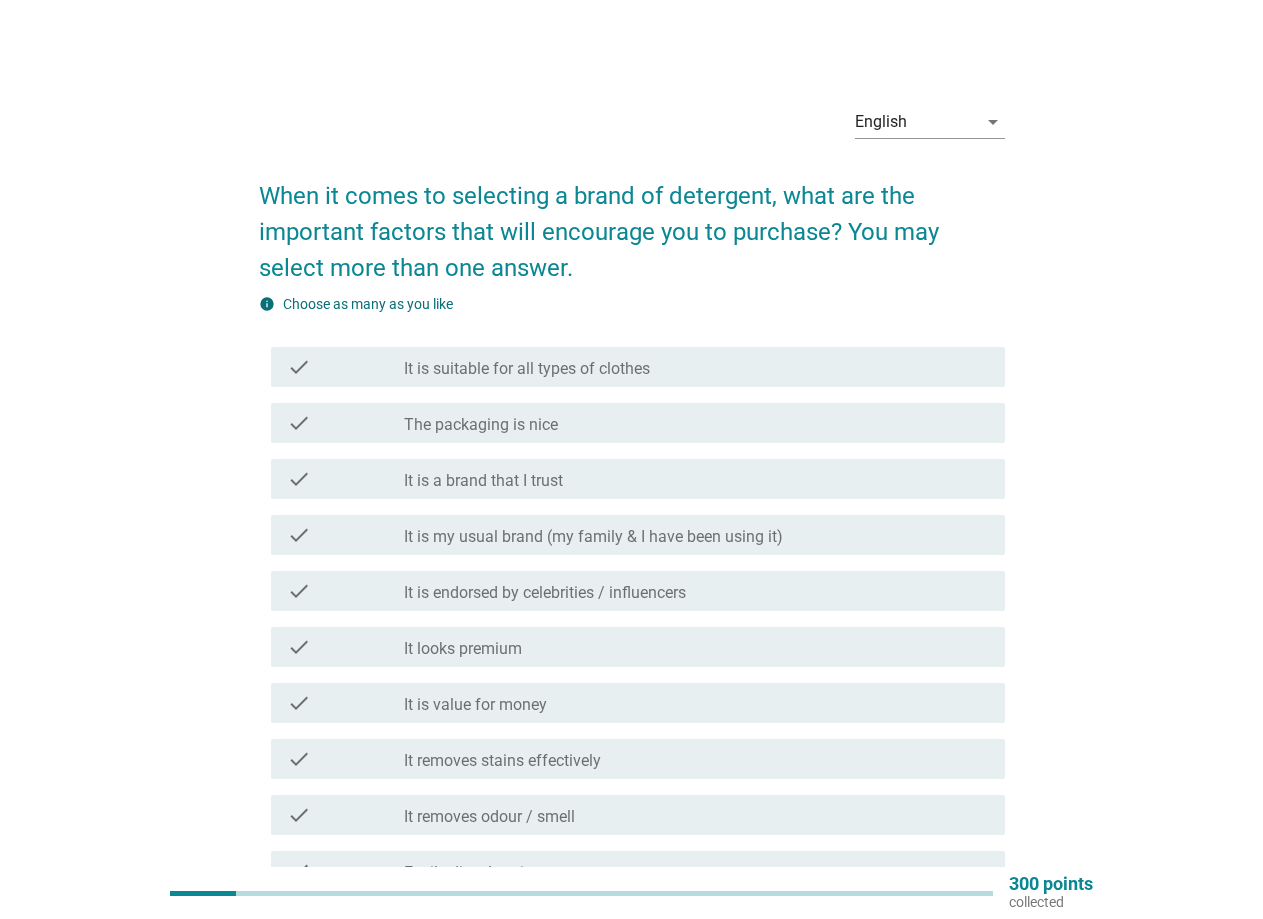 click on "English arrow_drop_down   When it comes to selecting a brand of detergent, what are the important factors that will encourage you to purchase? You may select more than one answer.     info   Choose as many as you like   check     check_box_outline_blank It is suitable for all types of clothes   check     check_box_outline_blank The packaging is nice   check     check_box_outline_blank It is a brand that I trust   check     check_box_outline_blank It is my usual brand (my family & [RELATIONSHIP]) have been using it)   check     check_box_outline_blank It is endorsed by celebrities / influencers   check     check_box_outline_blank It looks premium   check     check_box_outline_blank It is value for money   check     check_box_outline_blank It removes stains effectively   check     check_box_outline_blank It removes odour / smell   check     check_box_outline_blank Easily dissolves in water   check     check_box_outline_blank It usually has promotions   check     check_box_outline_blank   check     check_box_outline_blank" at bounding box center [631, 846] 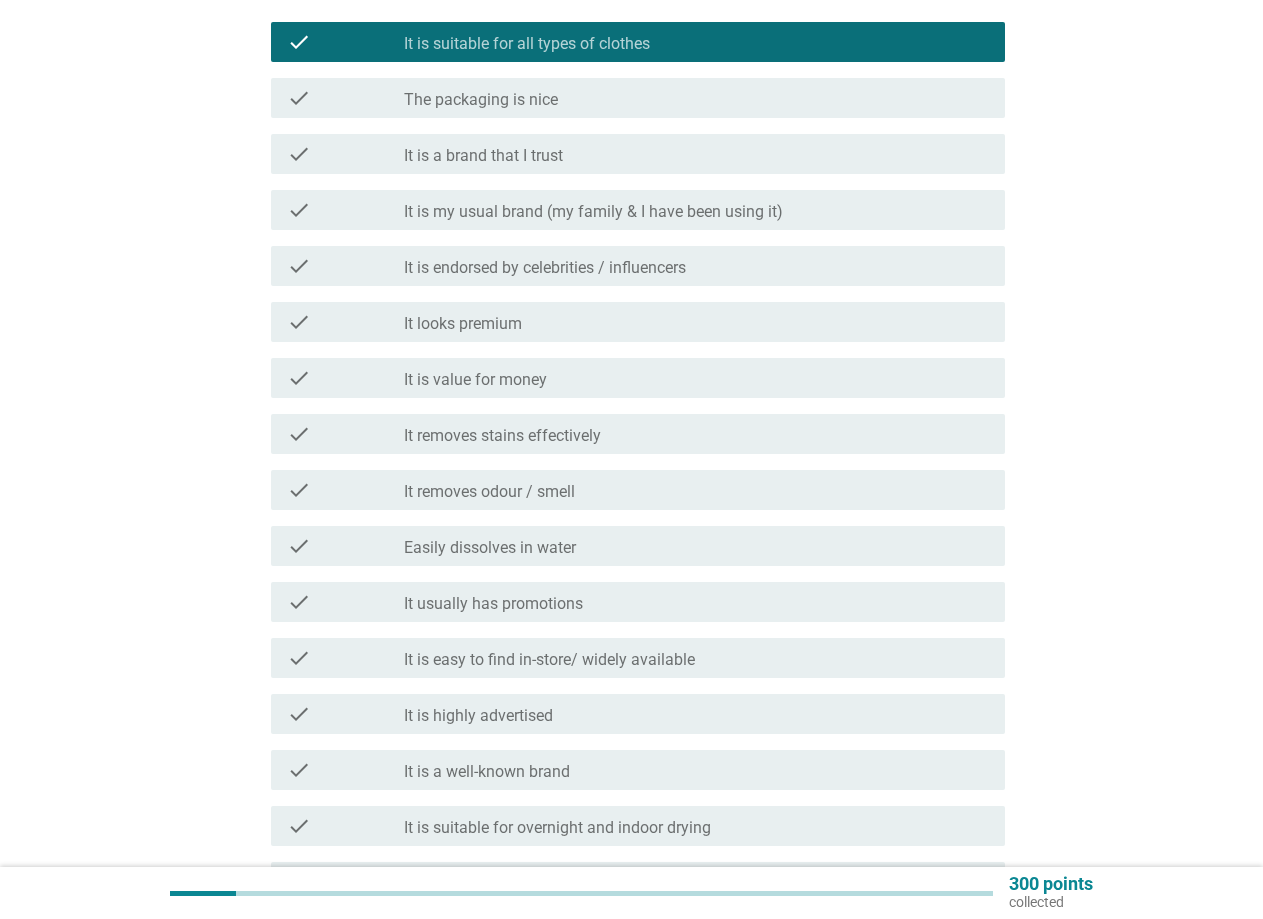 scroll, scrollTop: 400, scrollLeft: 0, axis: vertical 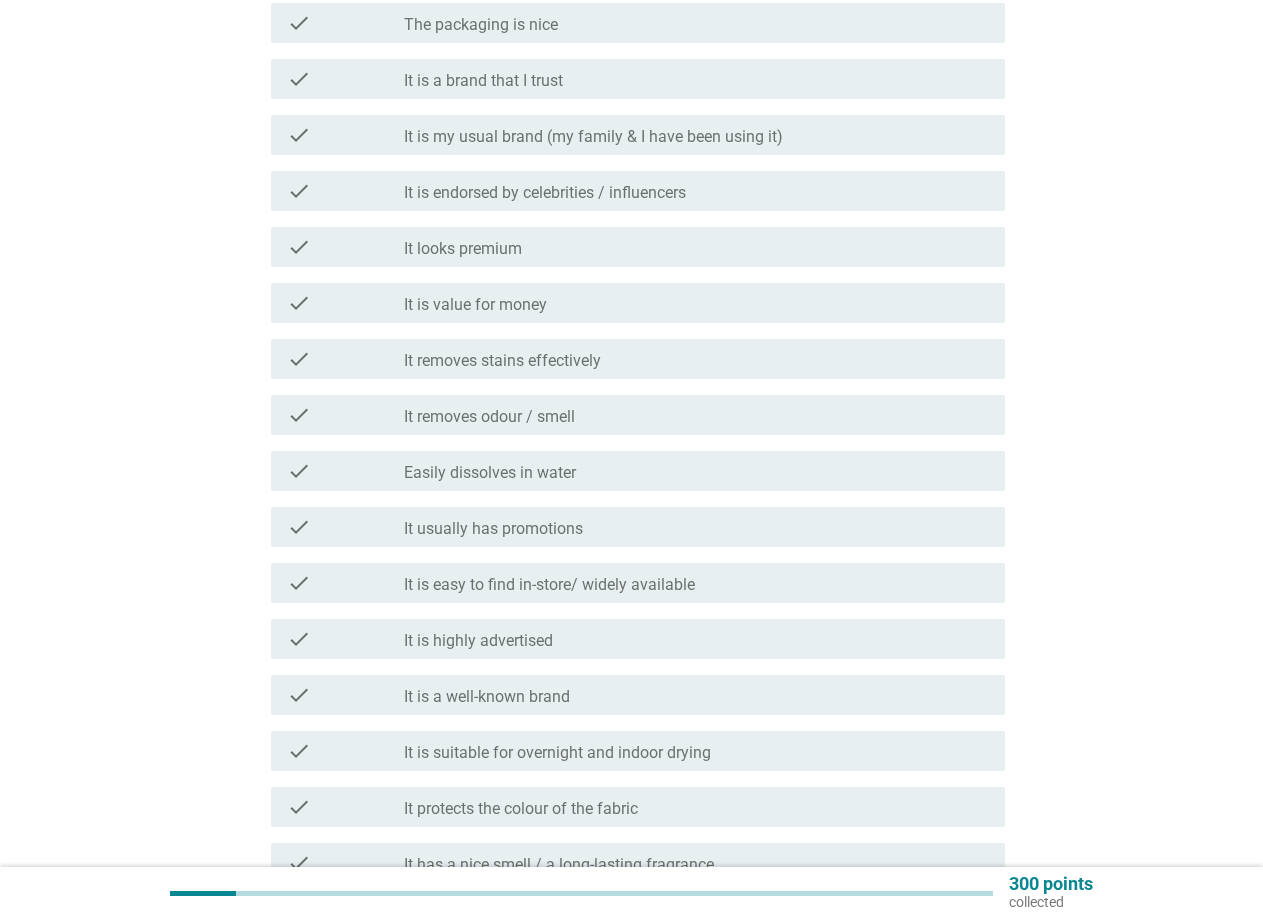 click on "check_box_outline_blank It is value for money" at bounding box center (696, 303) 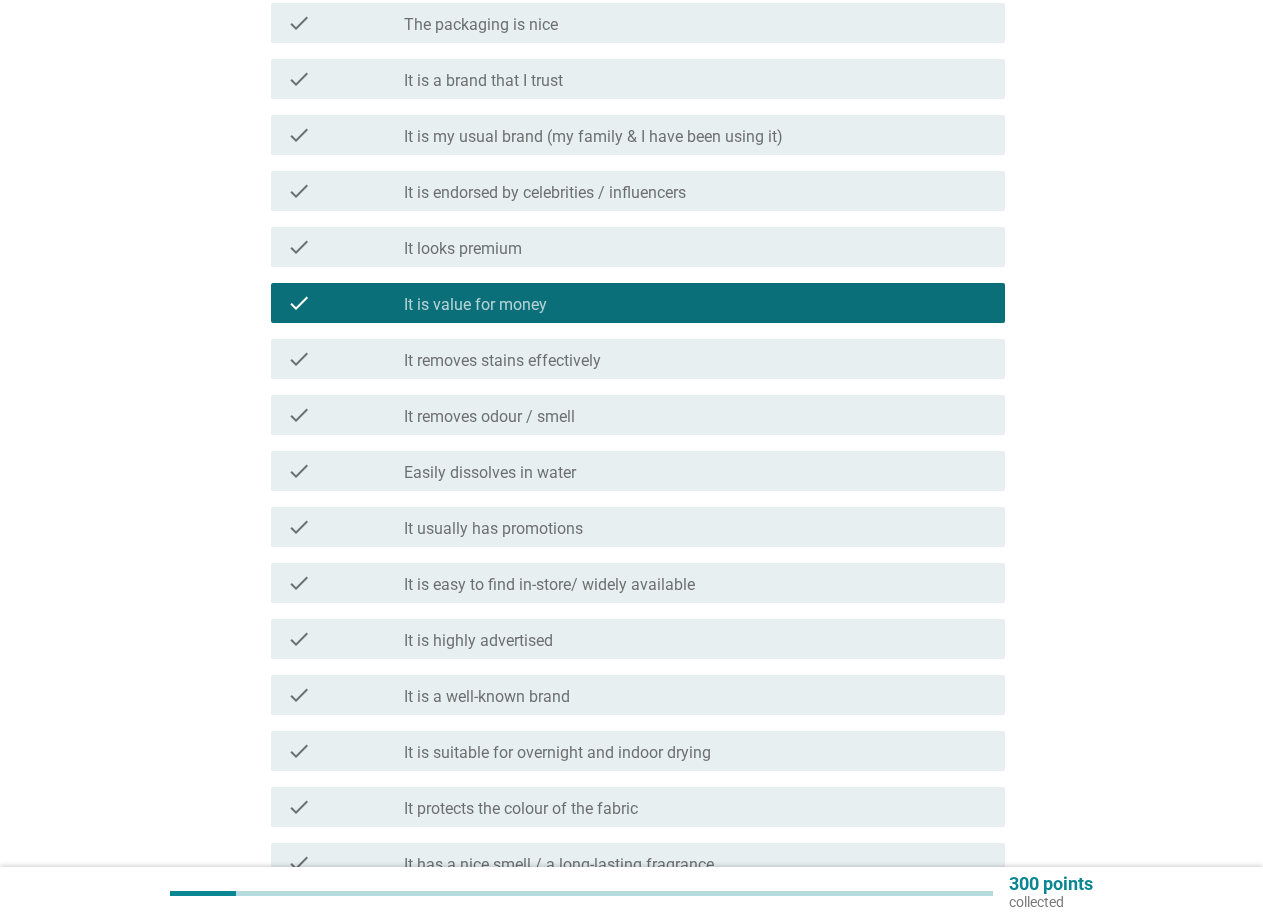 click on "check_box_outline_blank It removes stains effectively" at bounding box center (696, 359) 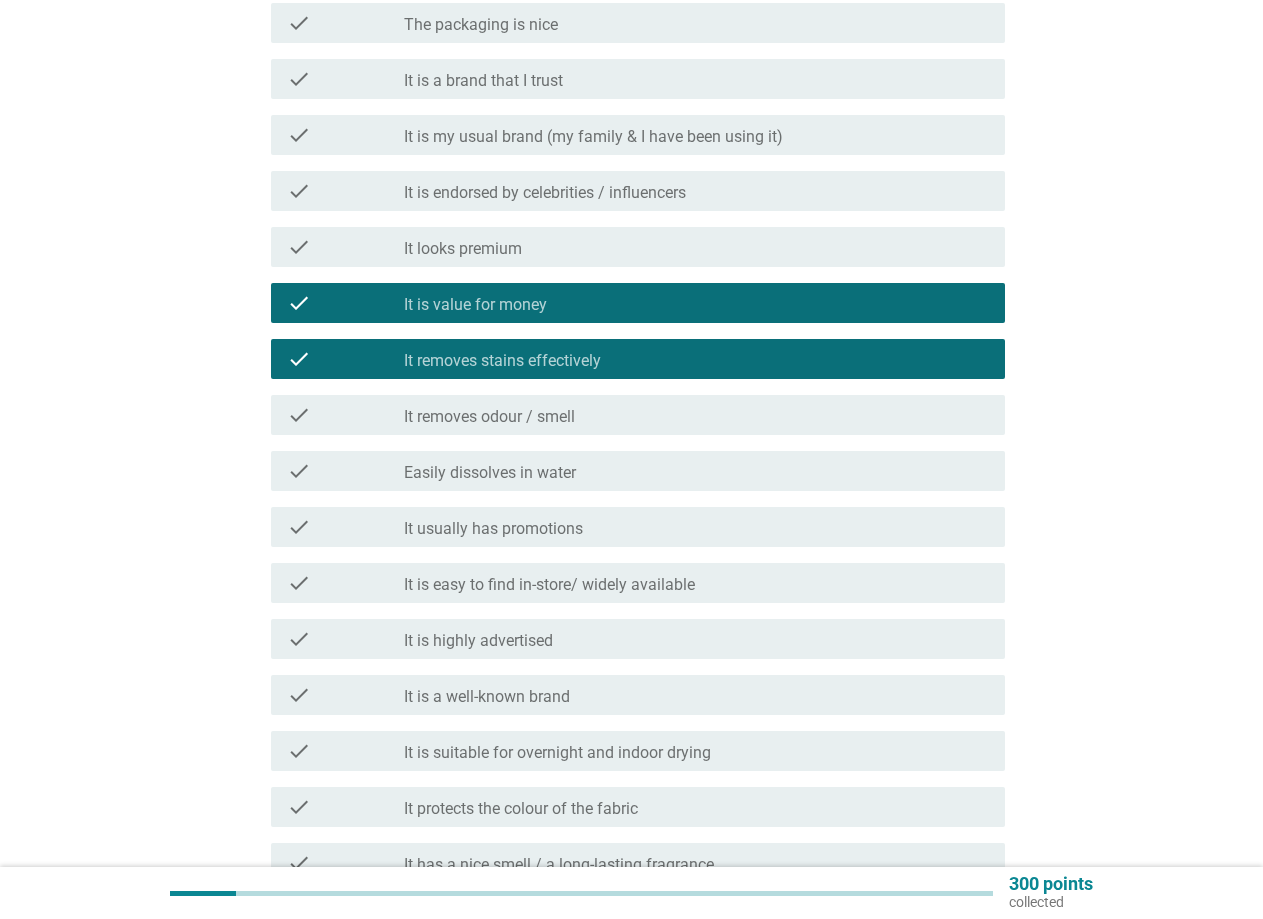 click on "check_box_outline_blank It removes odour / smell" at bounding box center (696, 415) 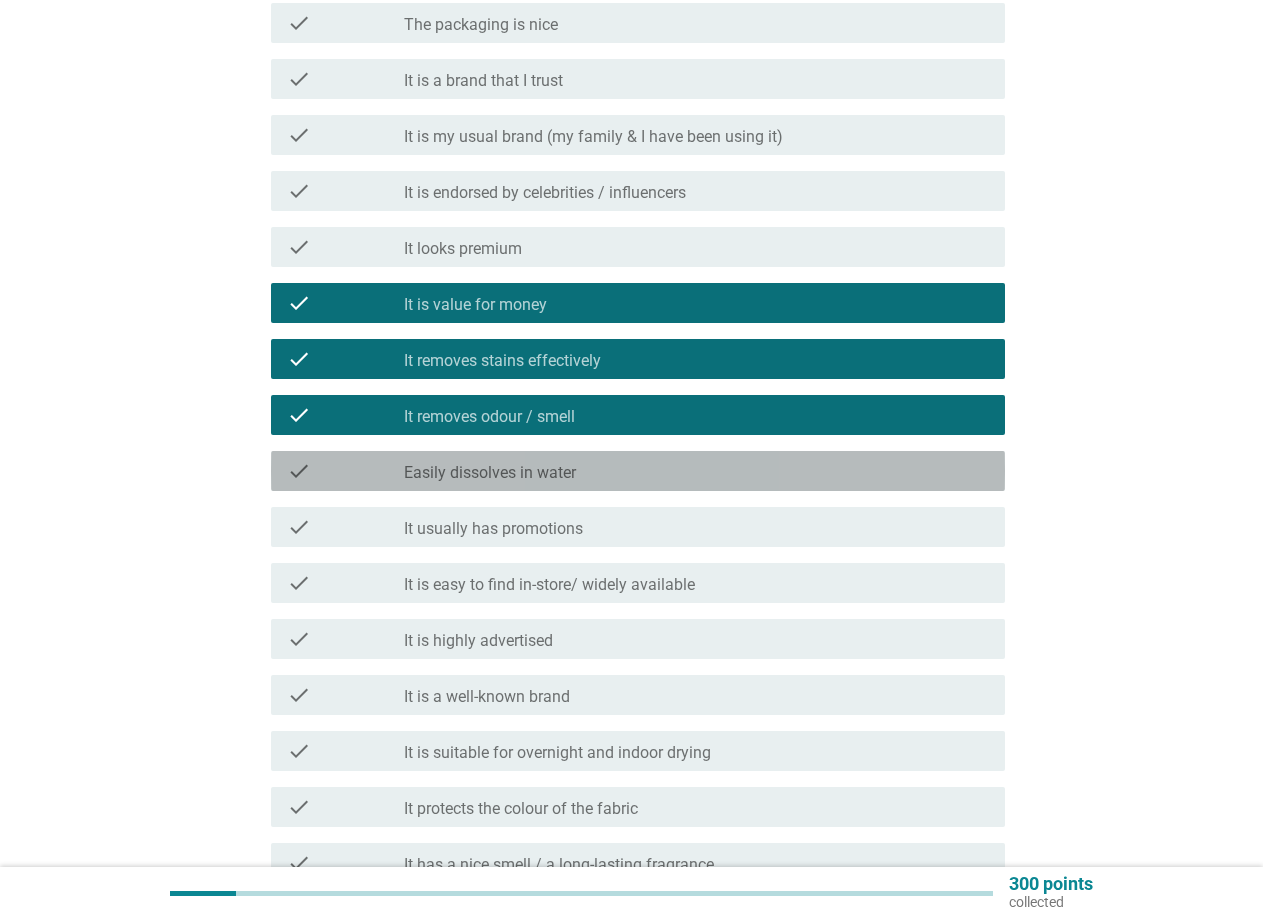 click on "check_box_outline_blank Easily dissolves in water" at bounding box center [696, 471] 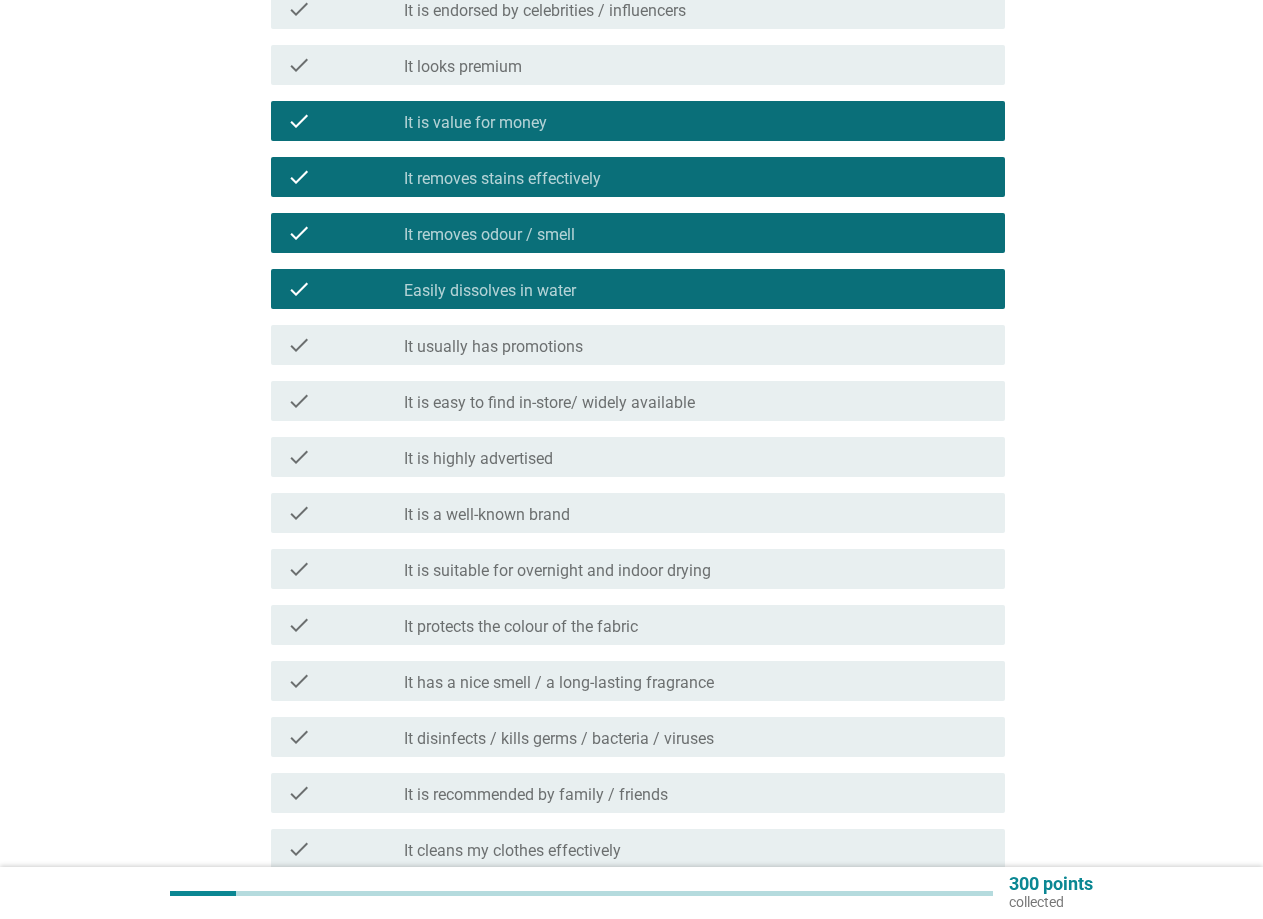 scroll, scrollTop: 600, scrollLeft: 0, axis: vertical 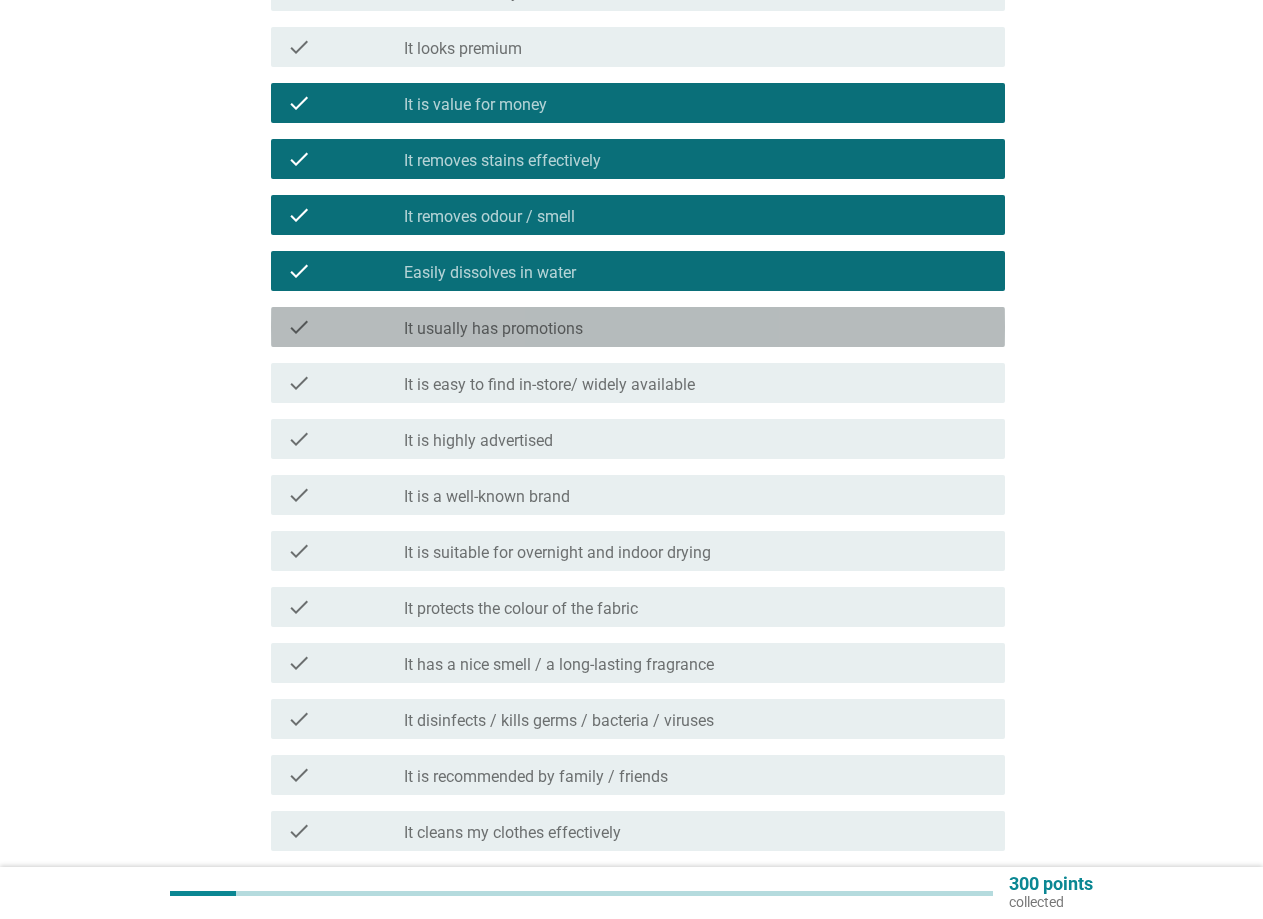 click on "check_box_outline_blank It usually has promotions" at bounding box center (696, 327) 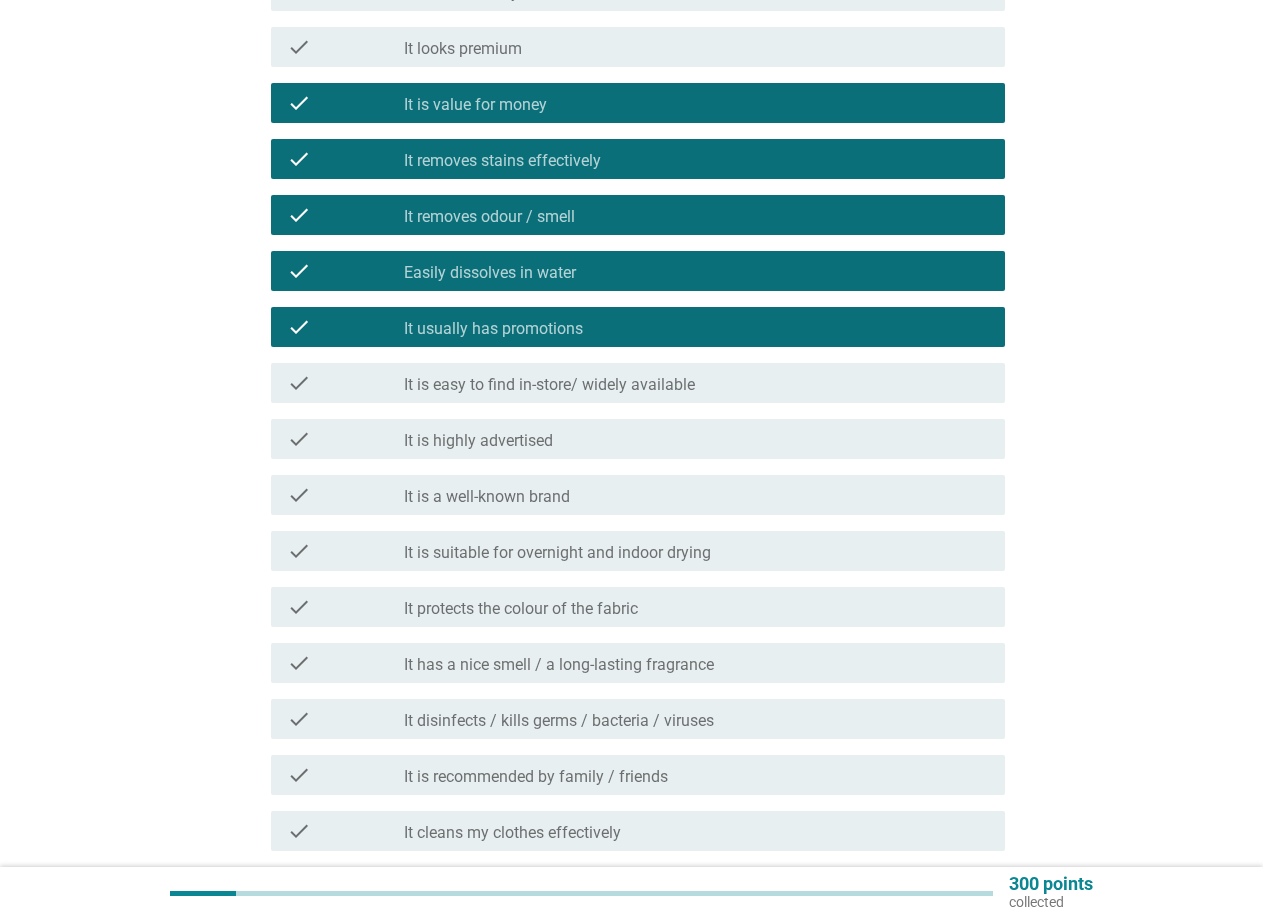 click on "check_box_outline_blank It is easy to find in-store/ widely available" at bounding box center (696, 383) 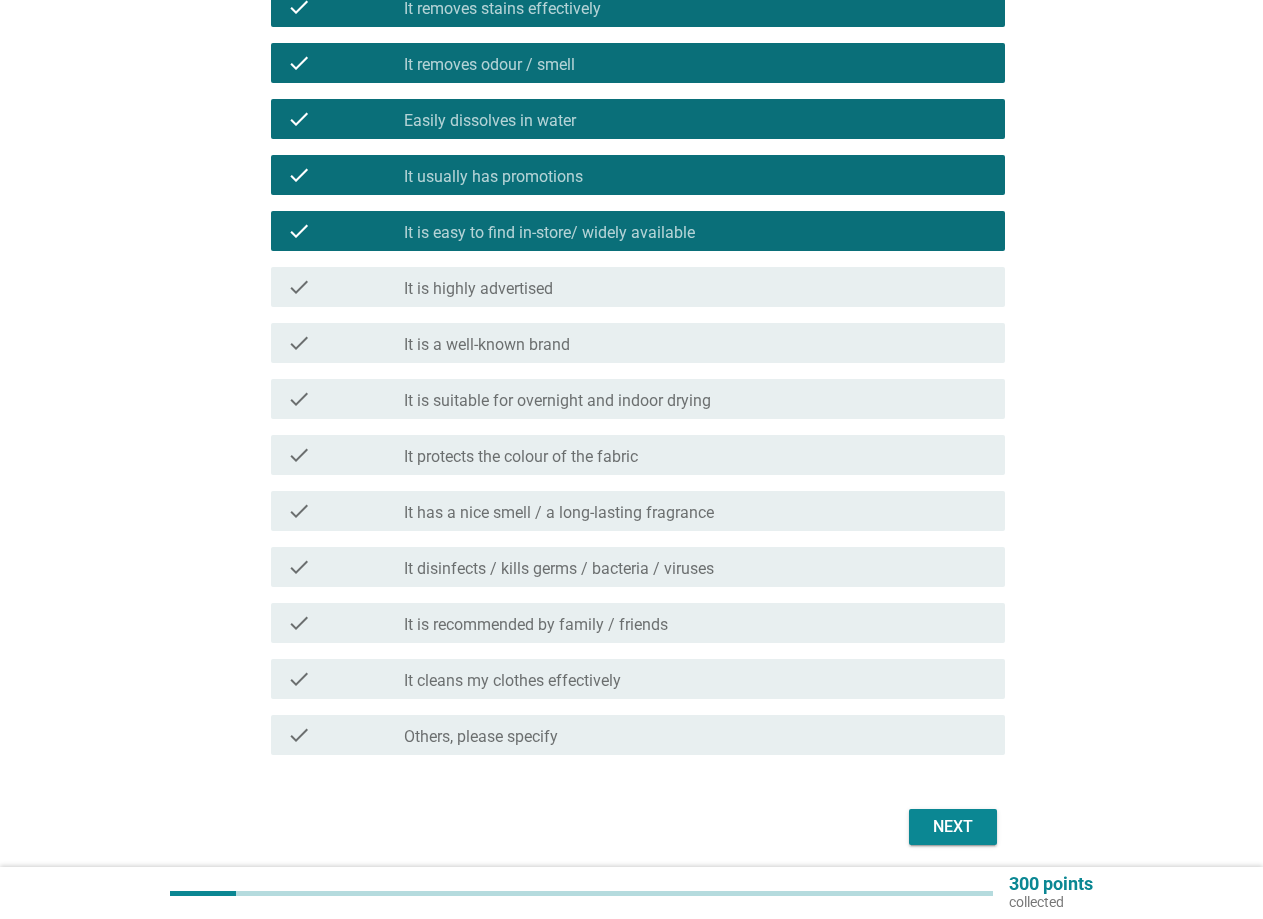 scroll, scrollTop: 800, scrollLeft: 0, axis: vertical 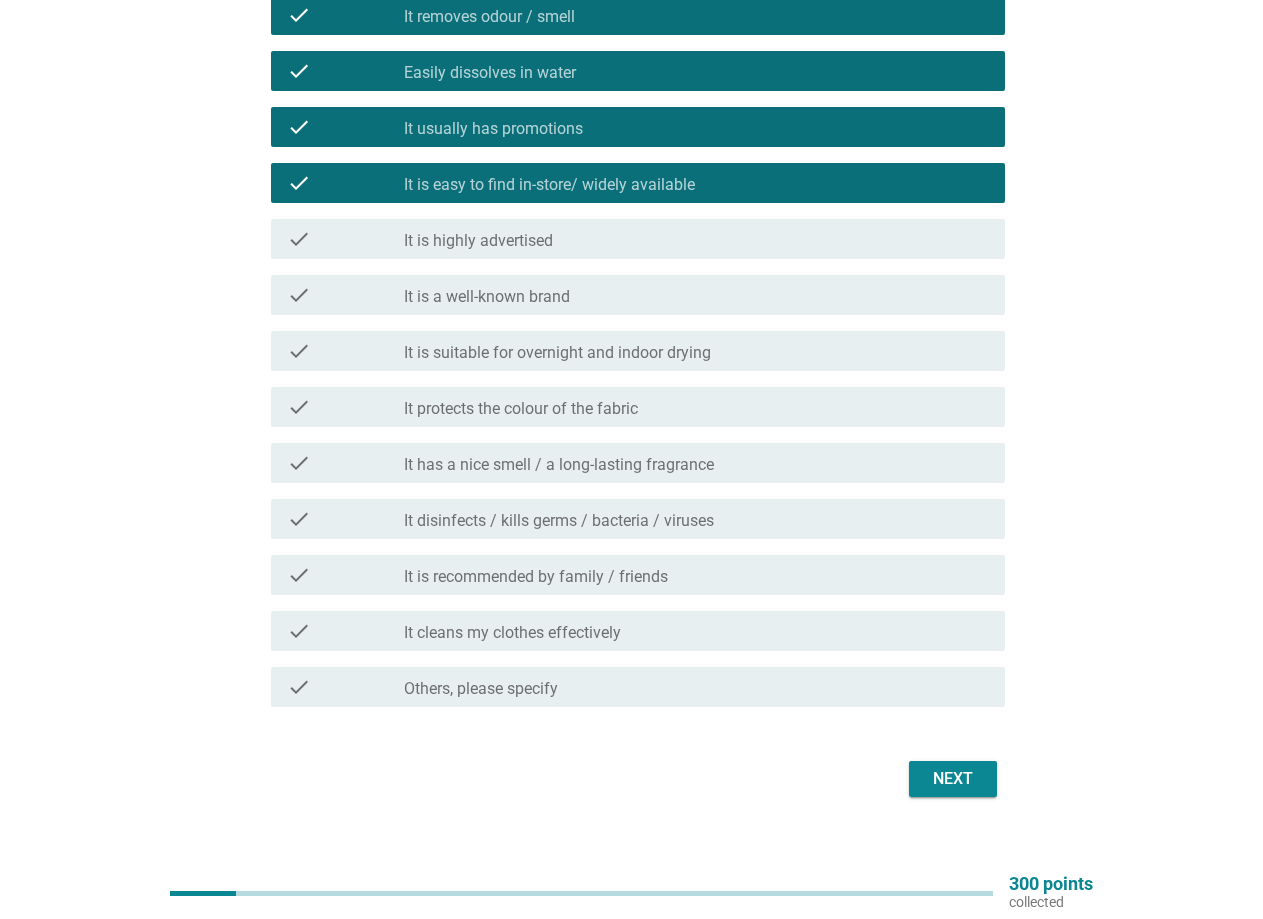 click on "check_box_outline_blank It is suitable for overnight and indoor drying" at bounding box center (696, 351) 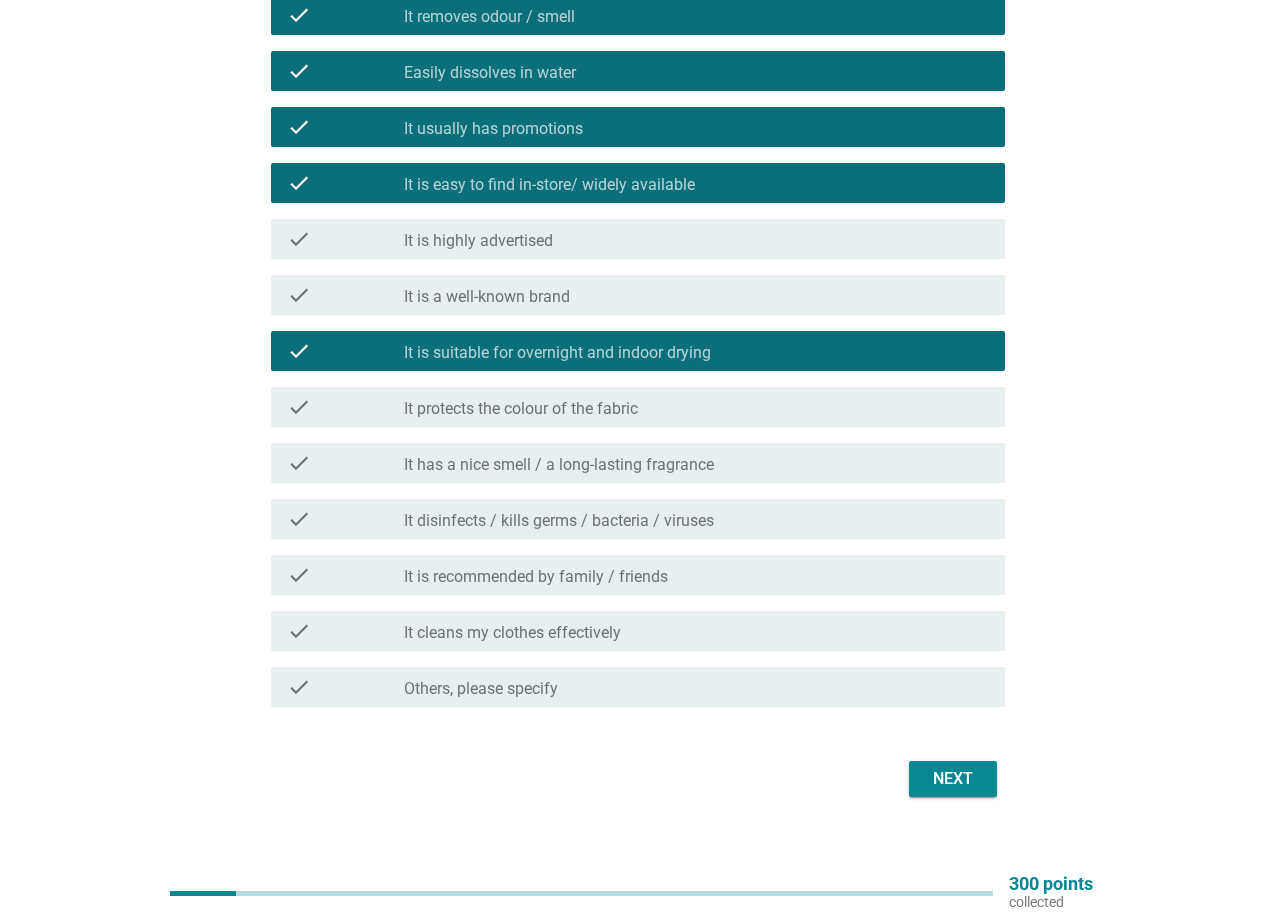click on "It protects the colour of the fabric" at bounding box center [521, 409] 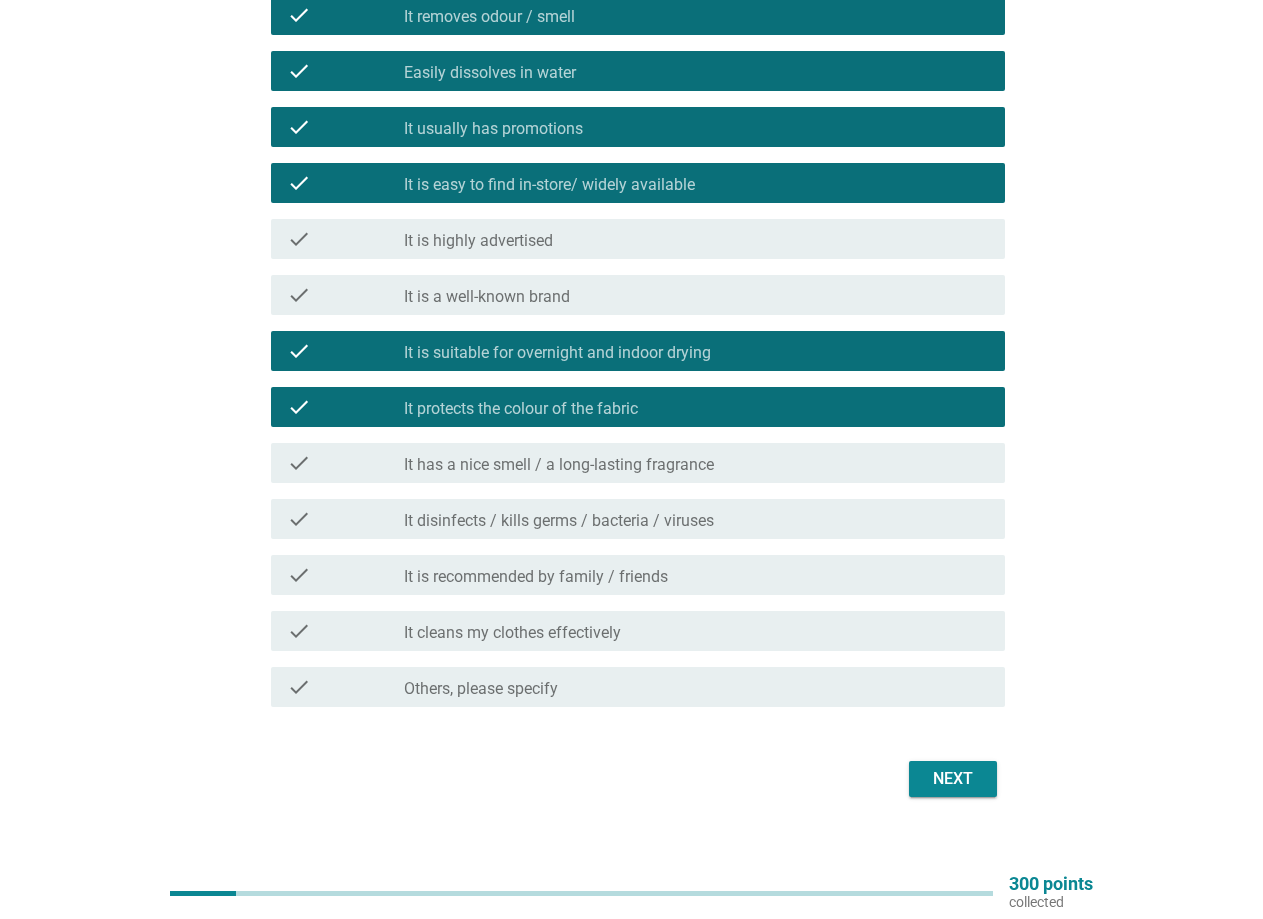 click on "It has a nice smell / a long-lasting fragrance" at bounding box center (559, 465) 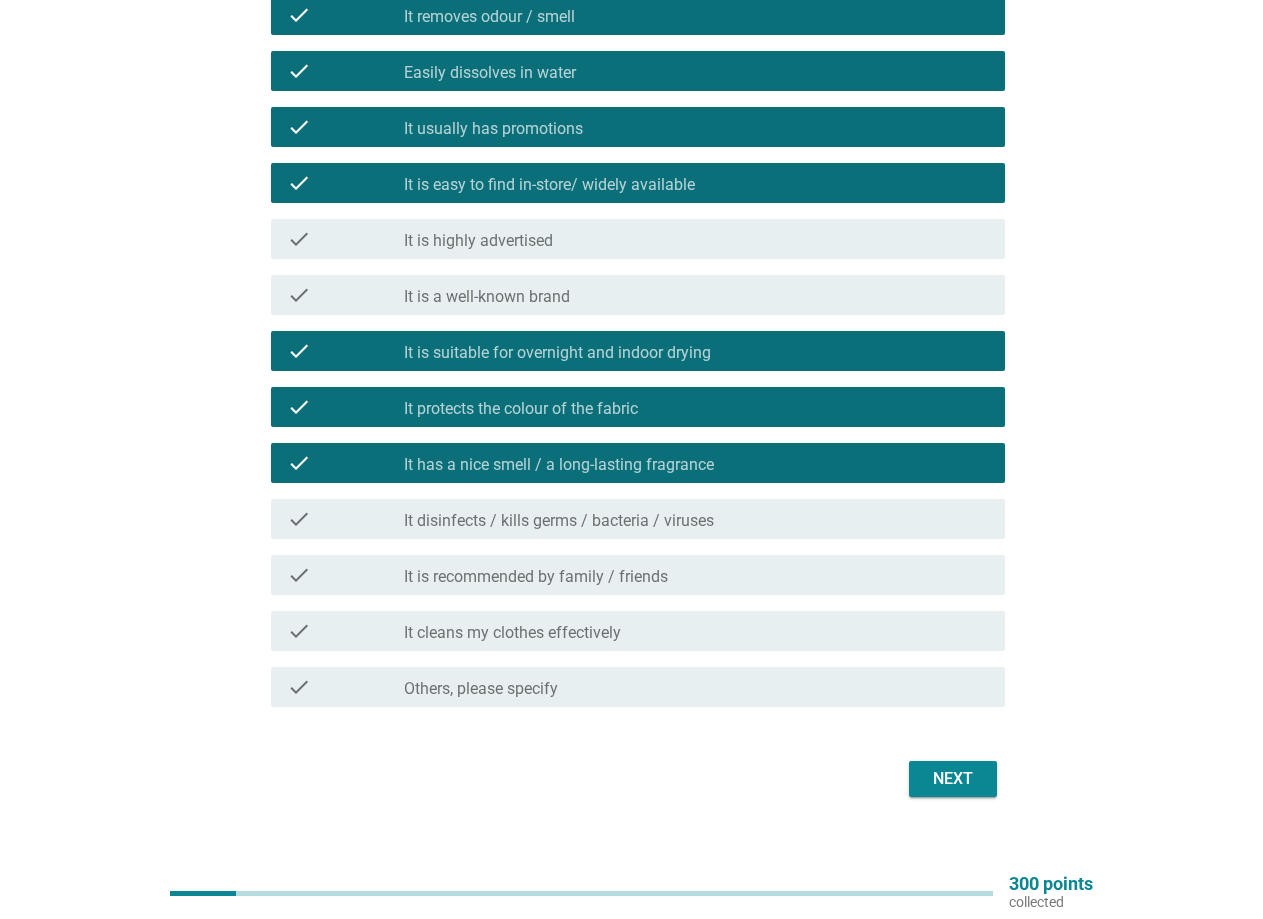 click on "It is recommended by family / friends" at bounding box center (536, 577) 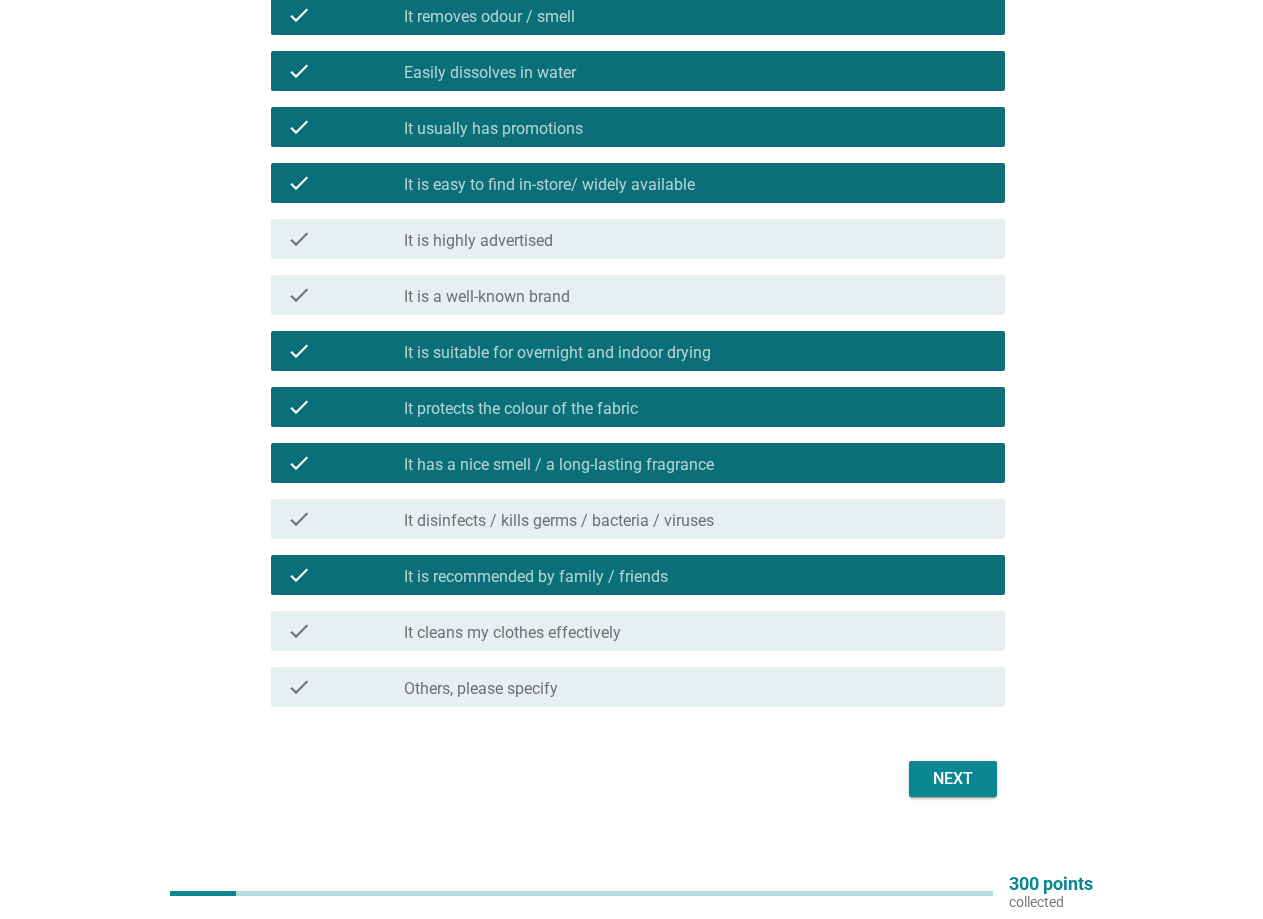 click on "It cleans my clothes effectively" at bounding box center (512, 633) 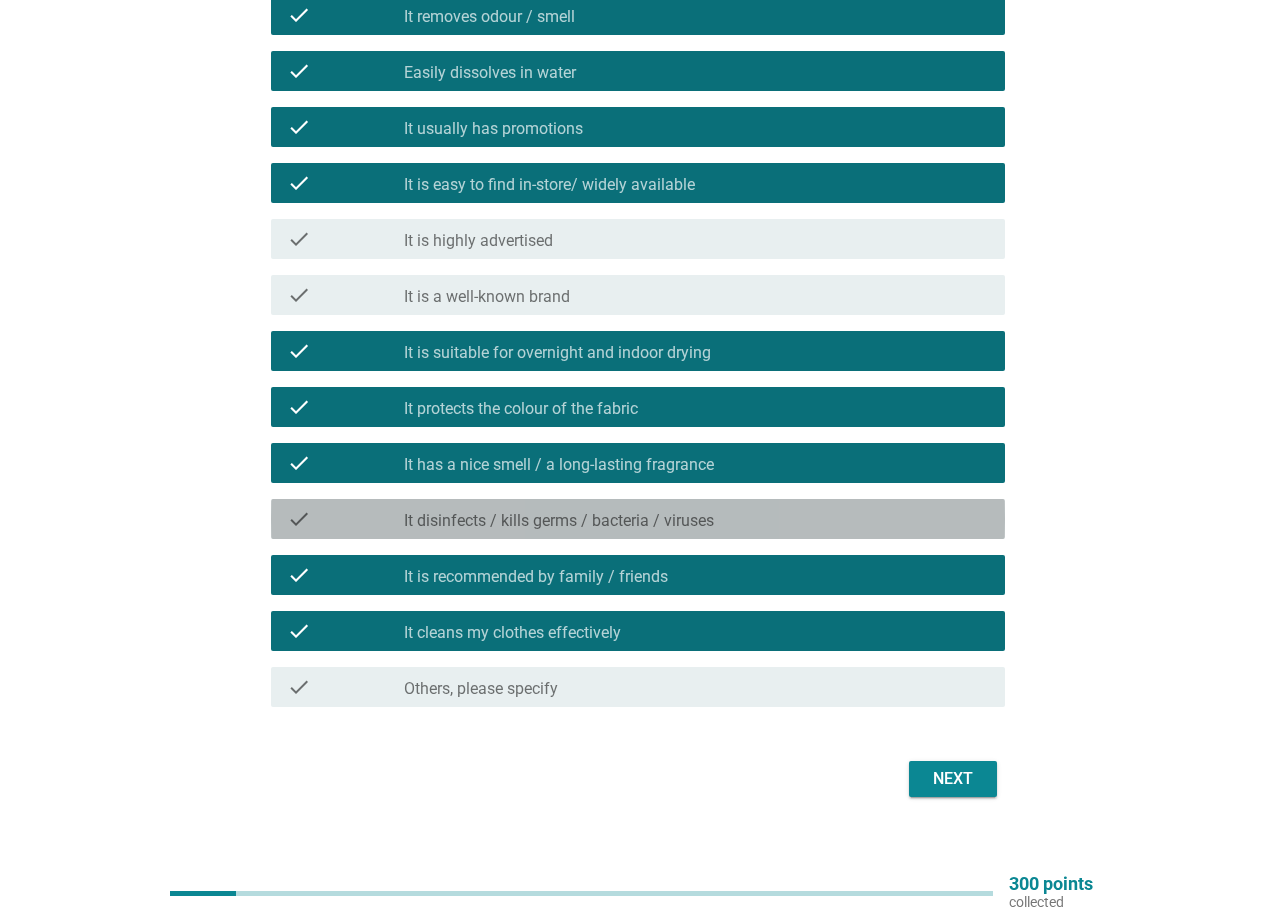 drag, startPoint x: 742, startPoint y: 528, endPoint x: 829, endPoint y: 628, distance: 132.54811 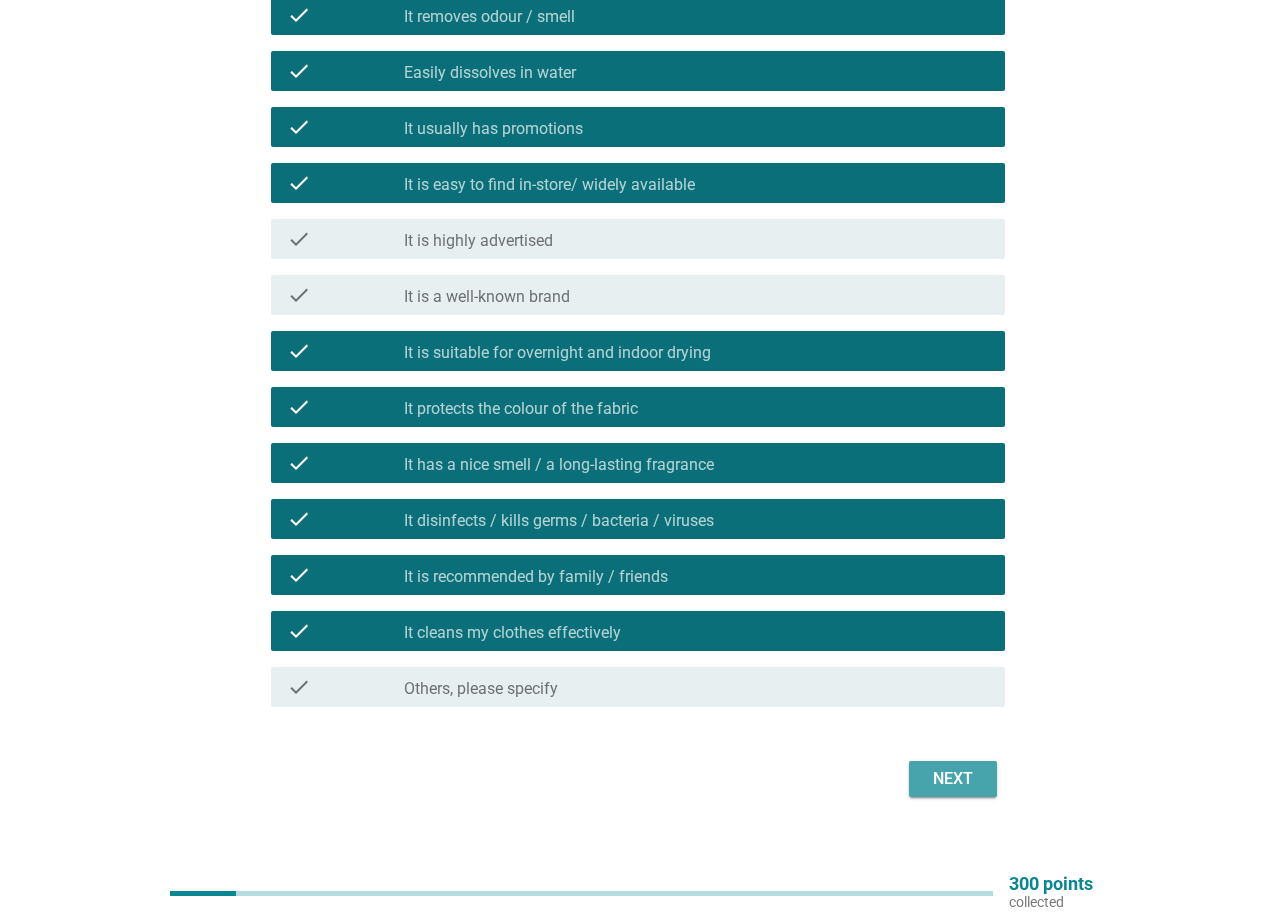 click on "Next" at bounding box center (953, 779) 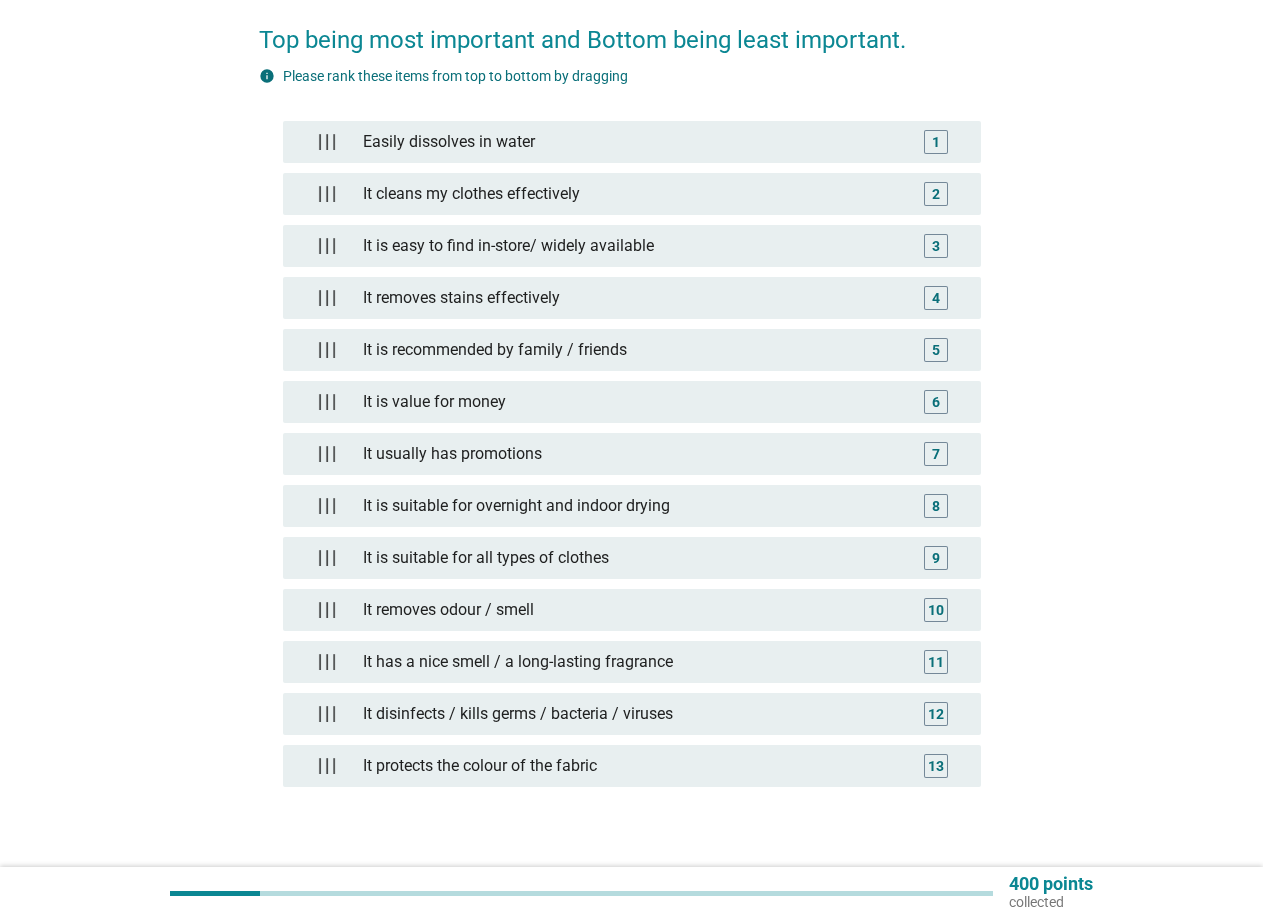 scroll, scrollTop: 300, scrollLeft: 0, axis: vertical 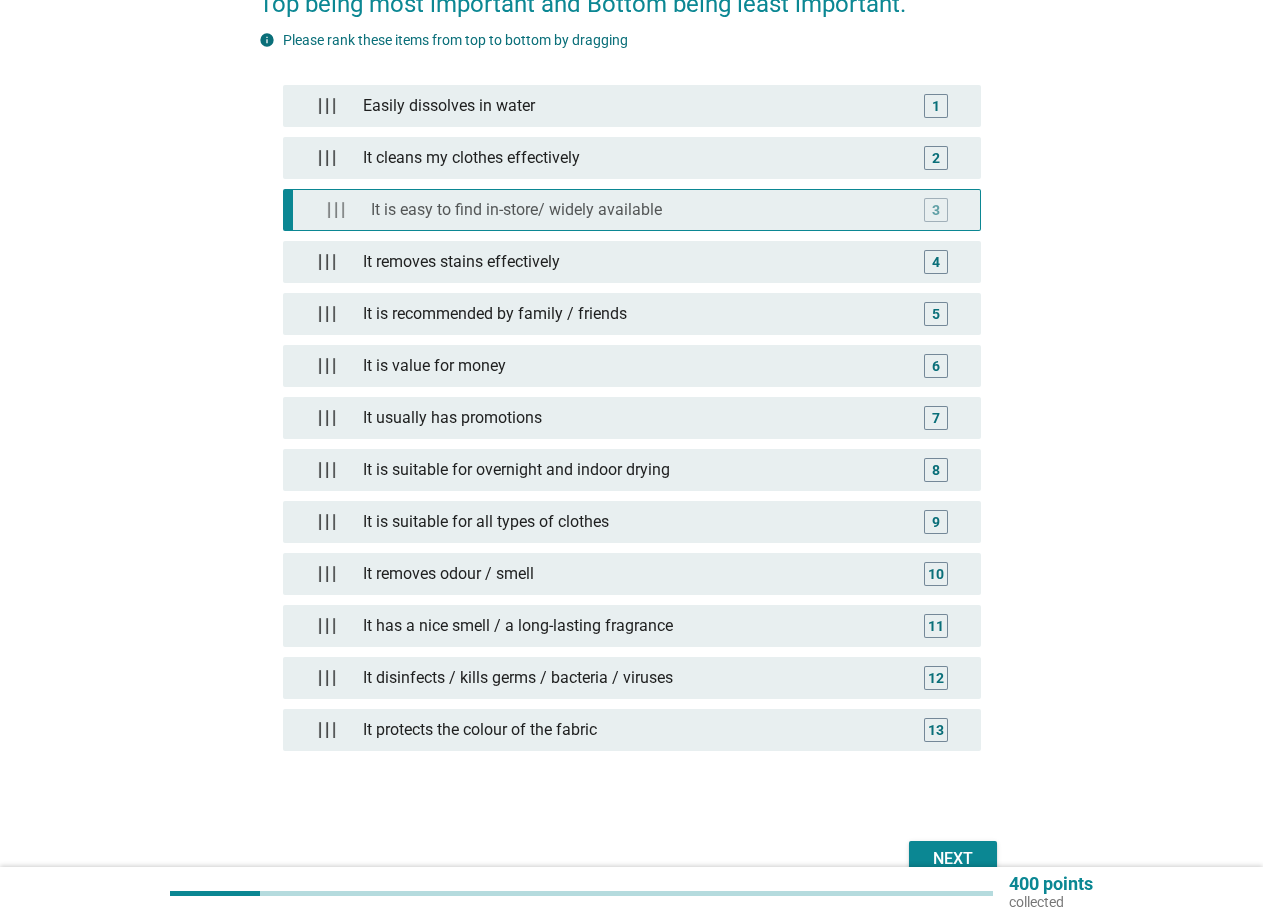 type 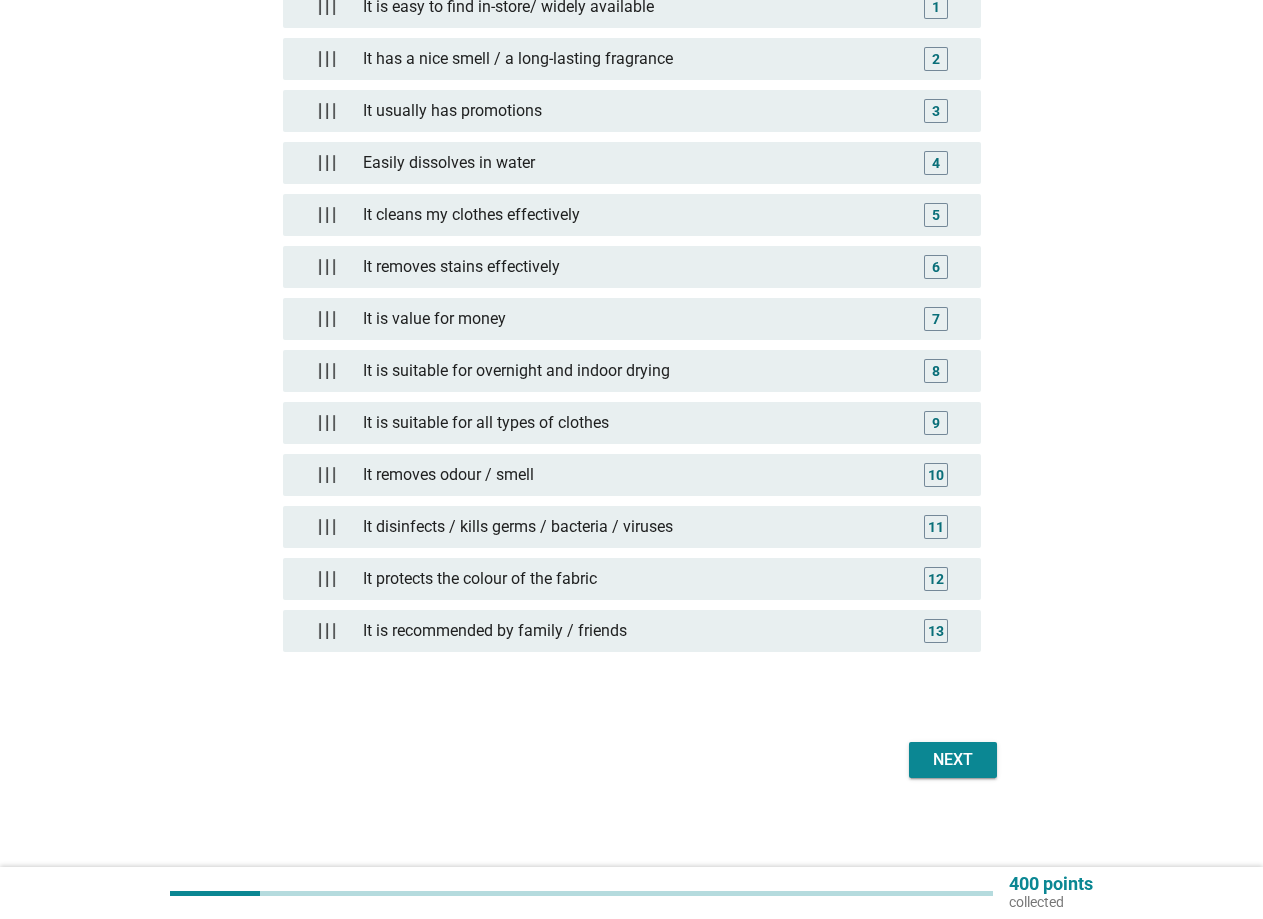 scroll, scrollTop: 406, scrollLeft: 0, axis: vertical 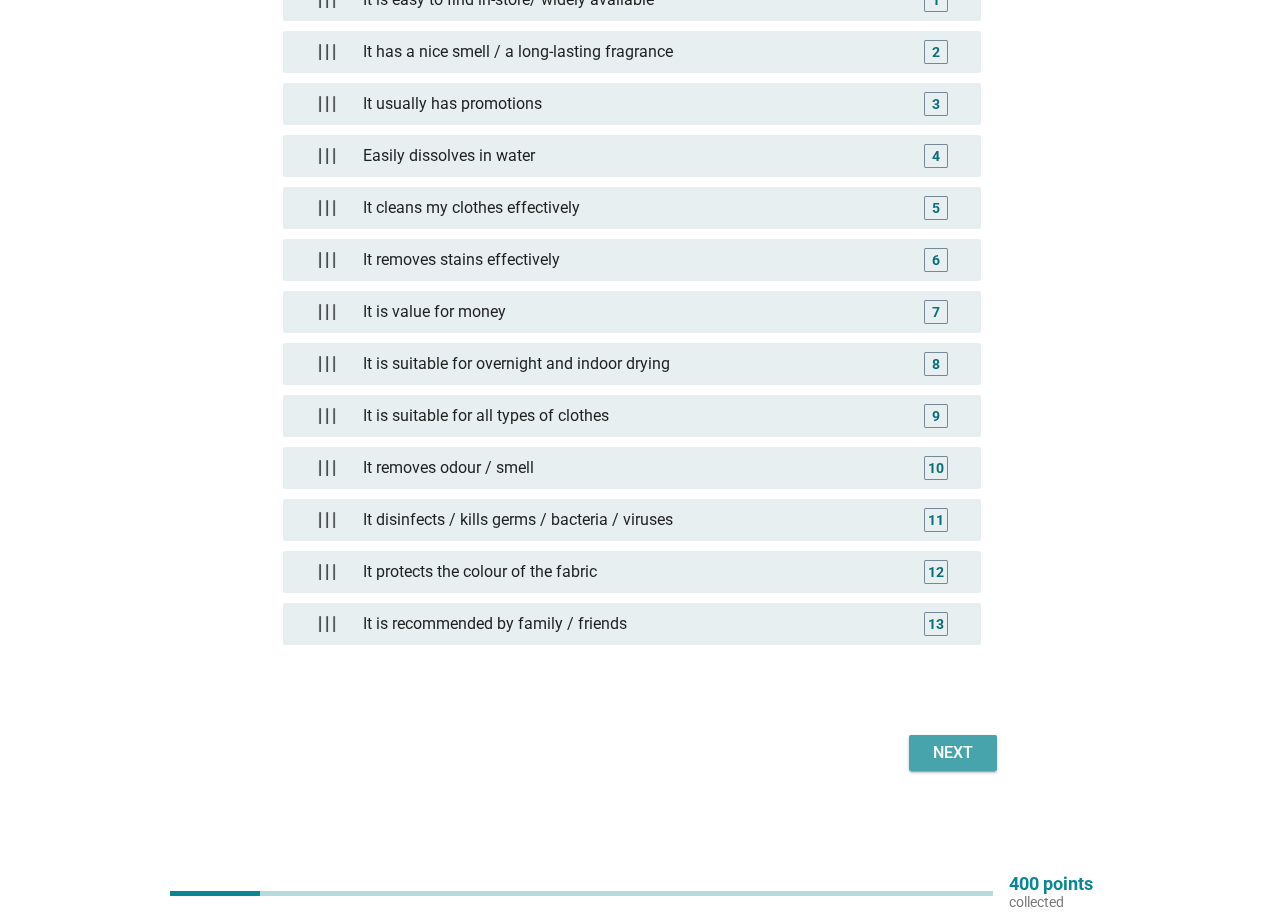 click on "Next" at bounding box center [953, 753] 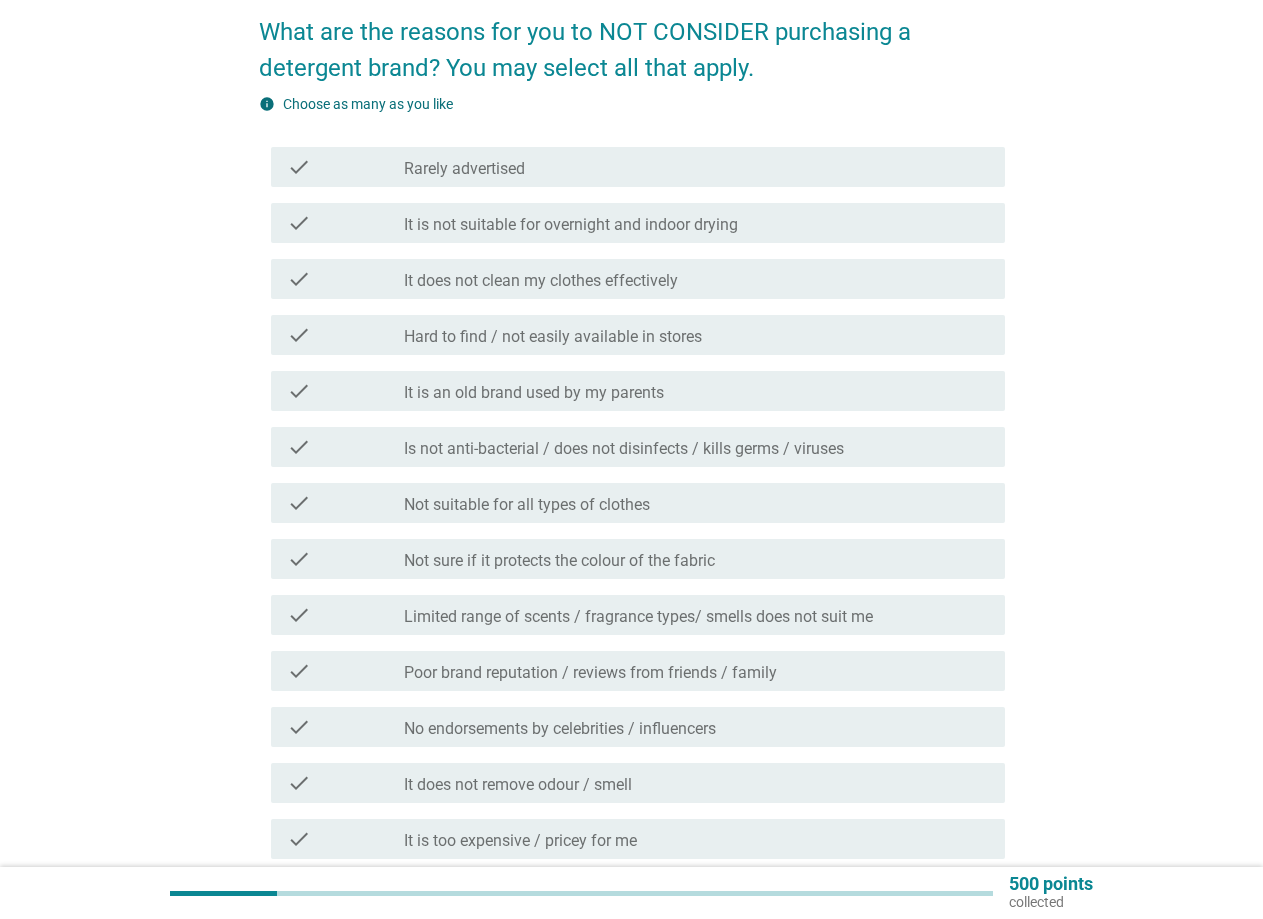 scroll, scrollTop: 200, scrollLeft: 0, axis: vertical 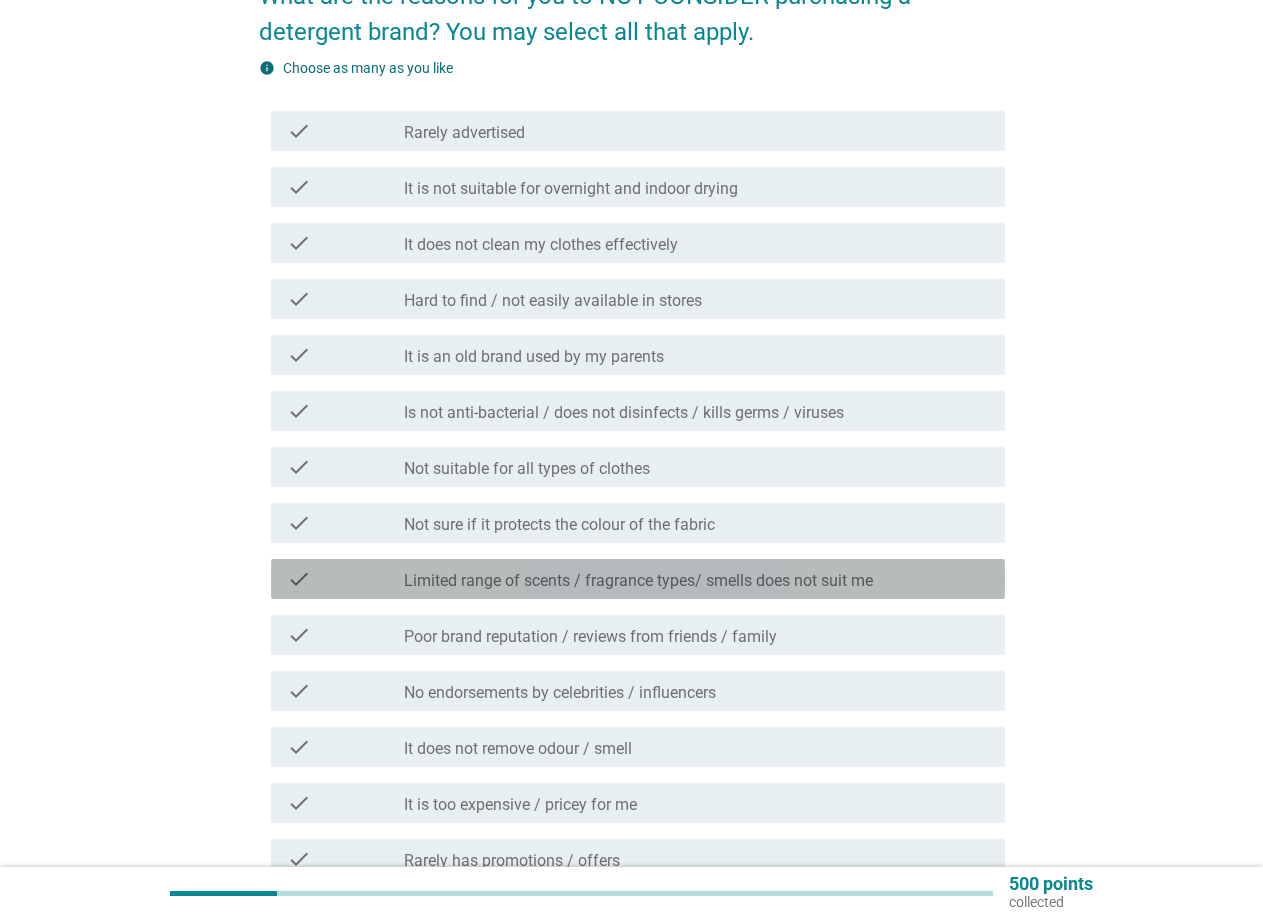 click on "Limited range of scents / fragrance types/ smells does not suit me" at bounding box center [638, 581] 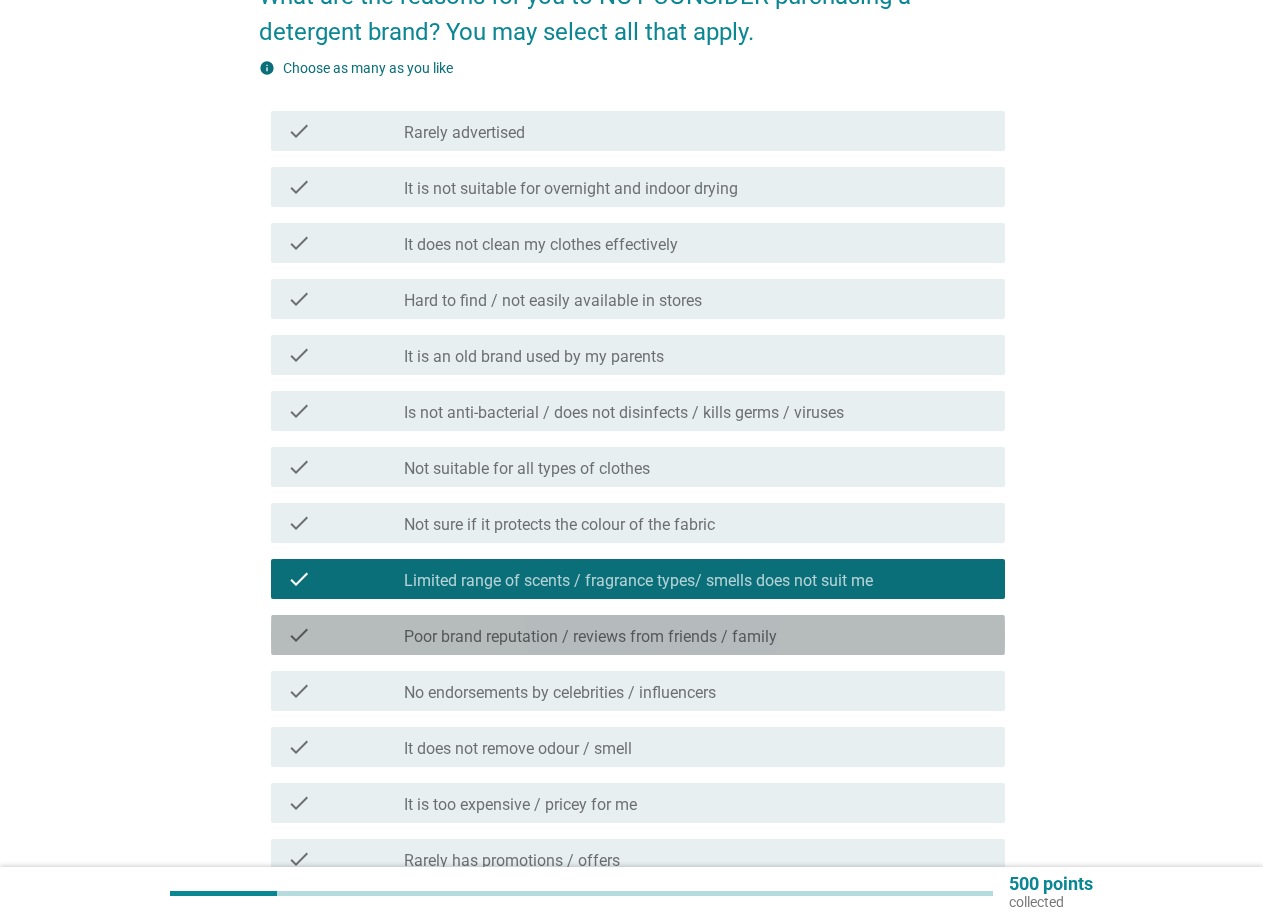 click on "Poor brand reputation / reviews from friends / family" at bounding box center (590, 637) 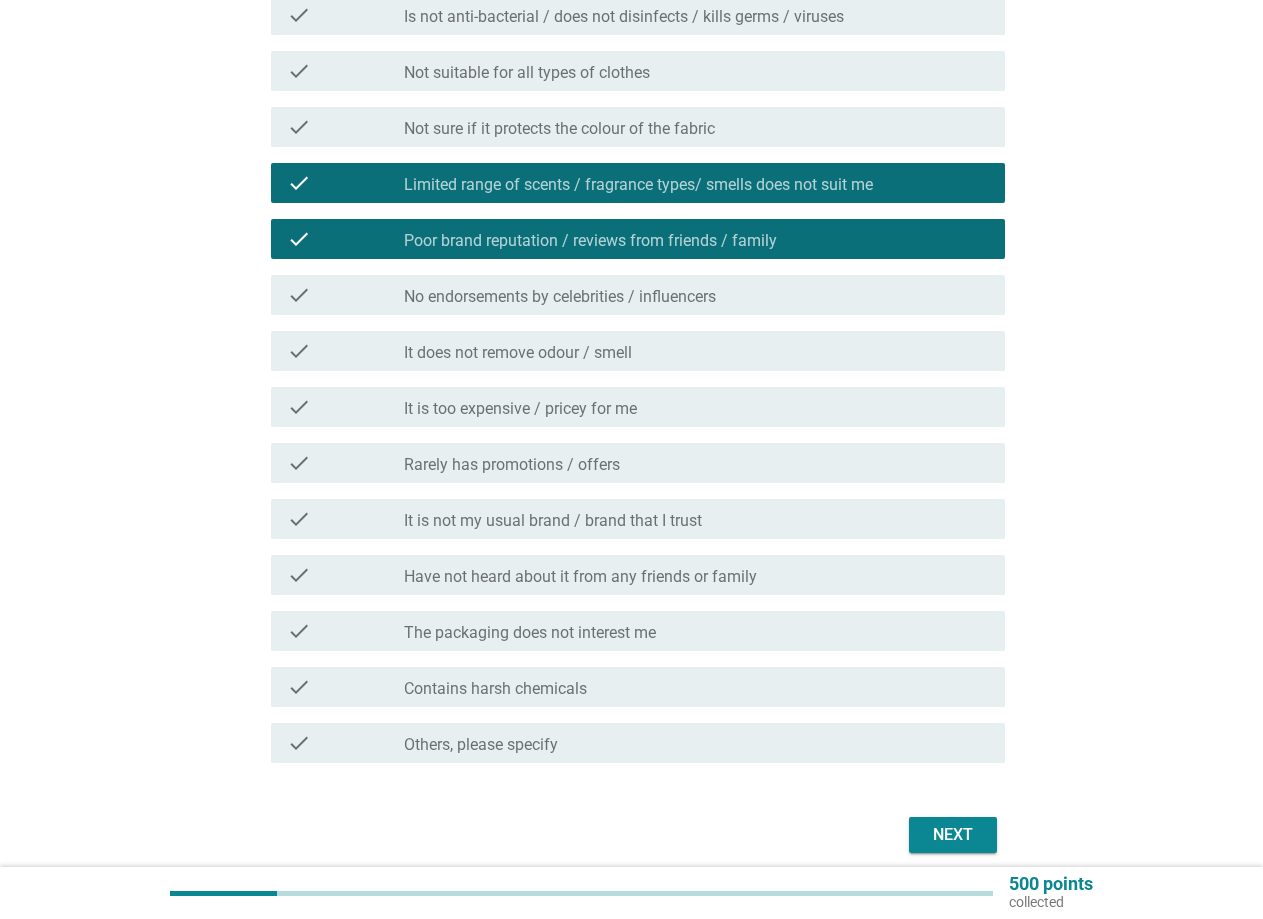 scroll, scrollTop: 600, scrollLeft: 0, axis: vertical 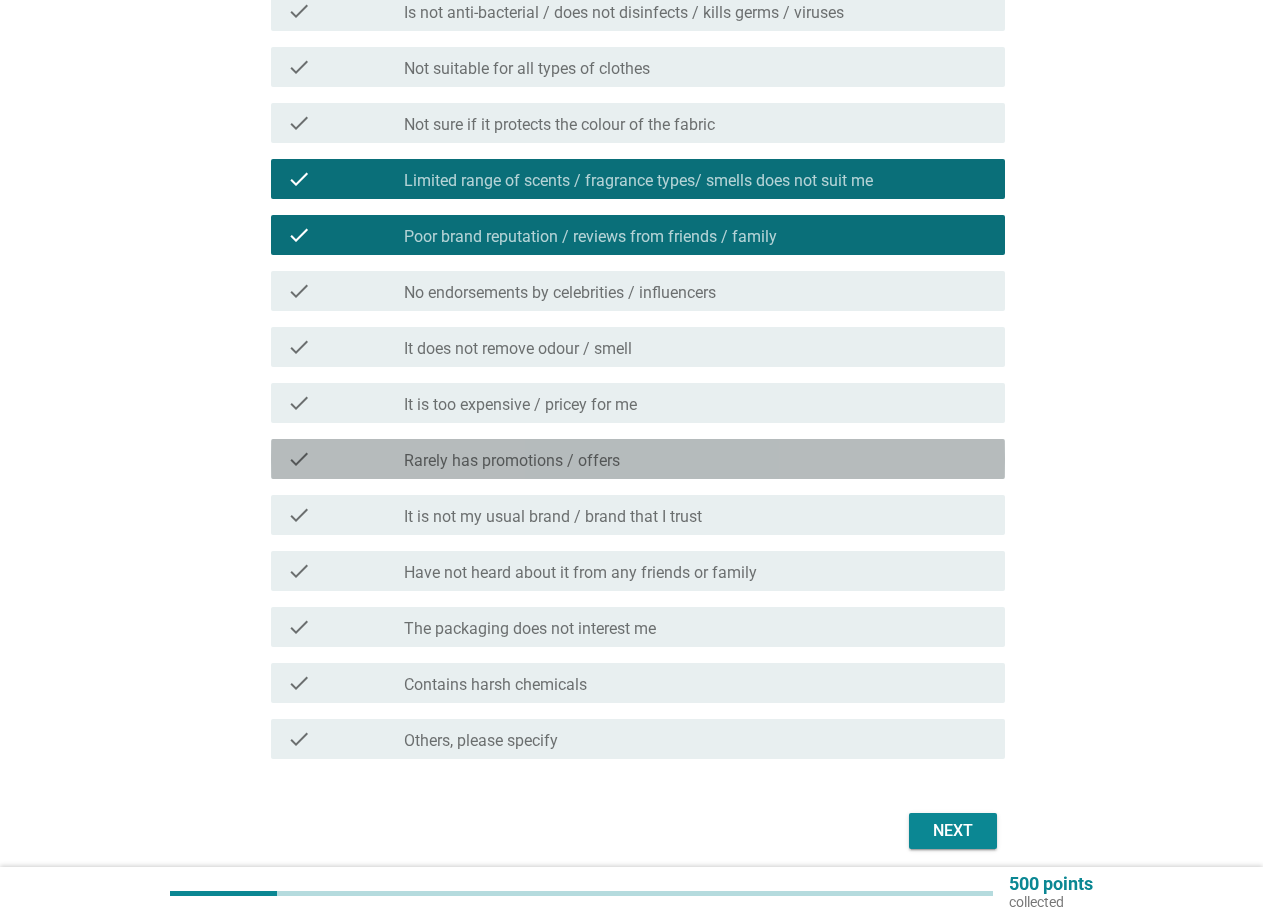 click on "Rarely has promotions / offers" at bounding box center (512, 461) 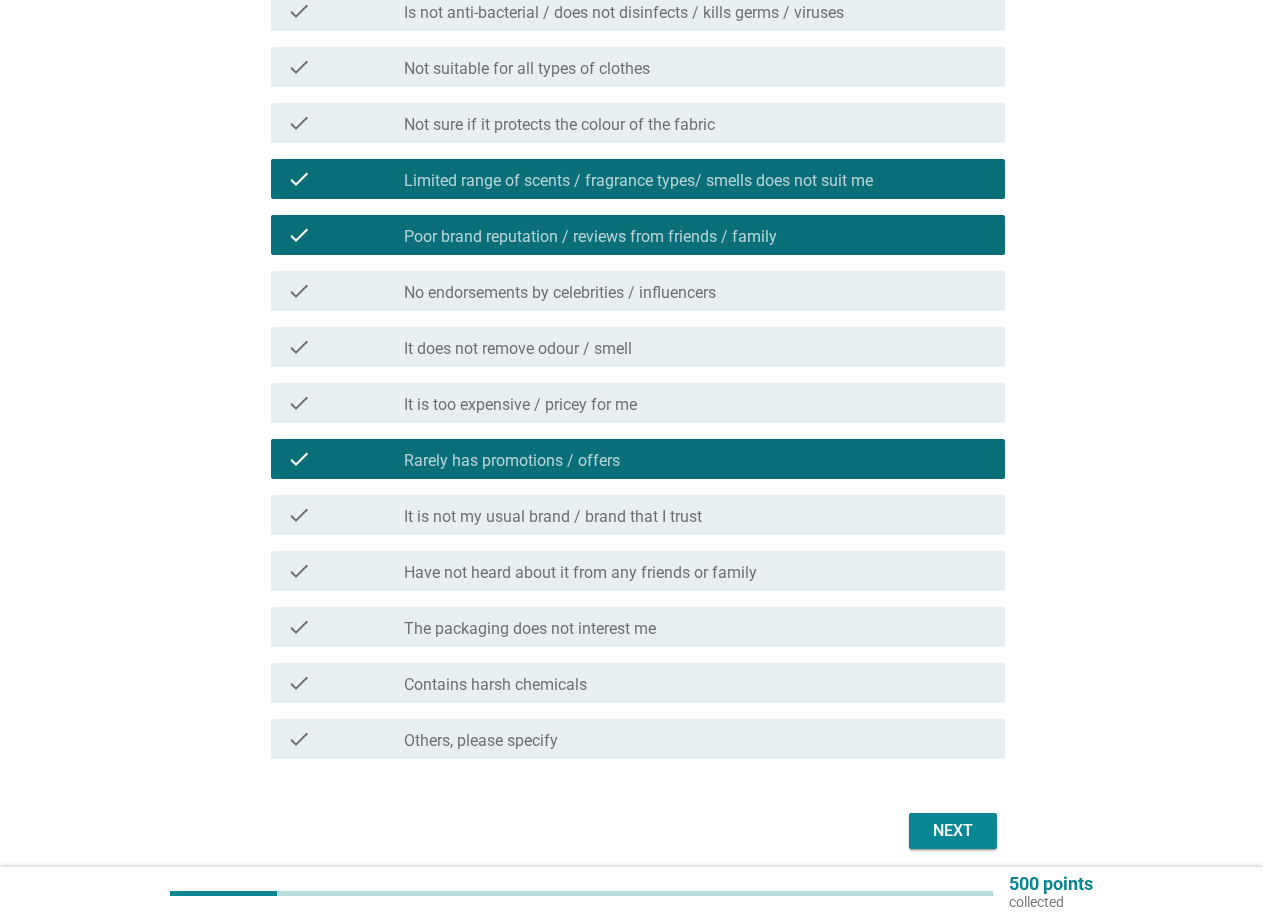 click on "Contains harsh chemicals" at bounding box center (495, 685) 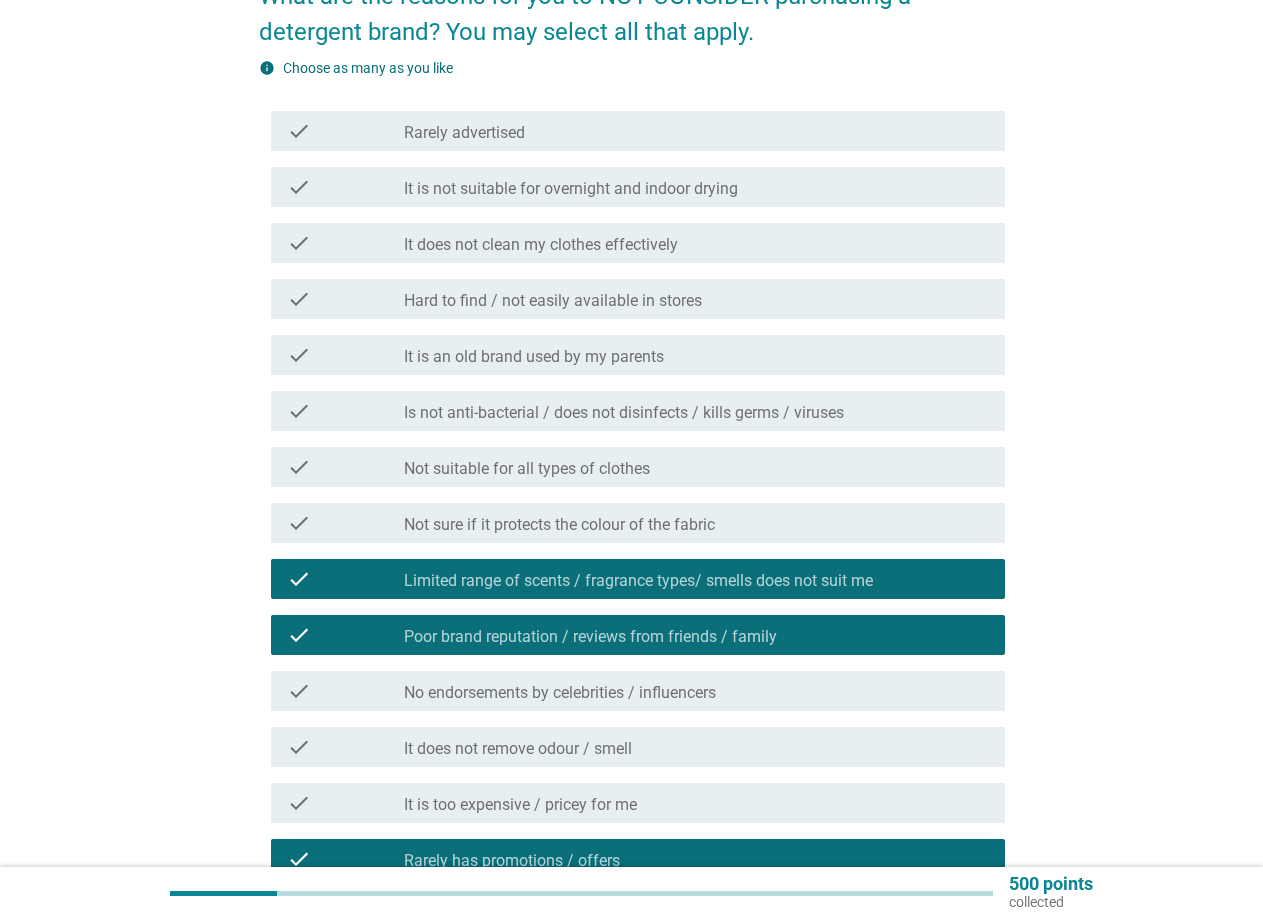 scroll, scrollTop: 100, scrollLeft: 0, axis: vertical 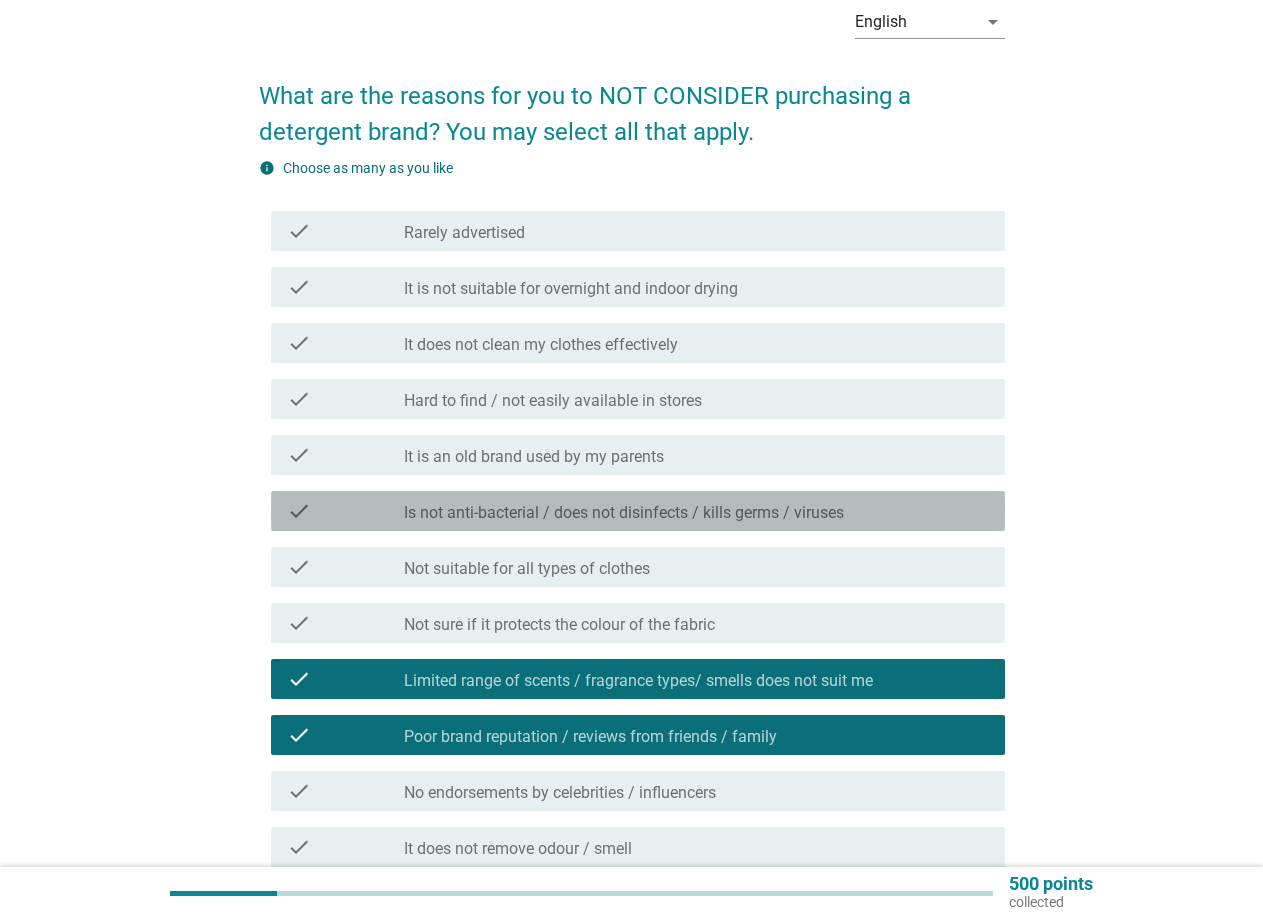 click on "Is not anti-bacterial / does not disinfects / kills germs / viruses" at bounding box center [624, 513] 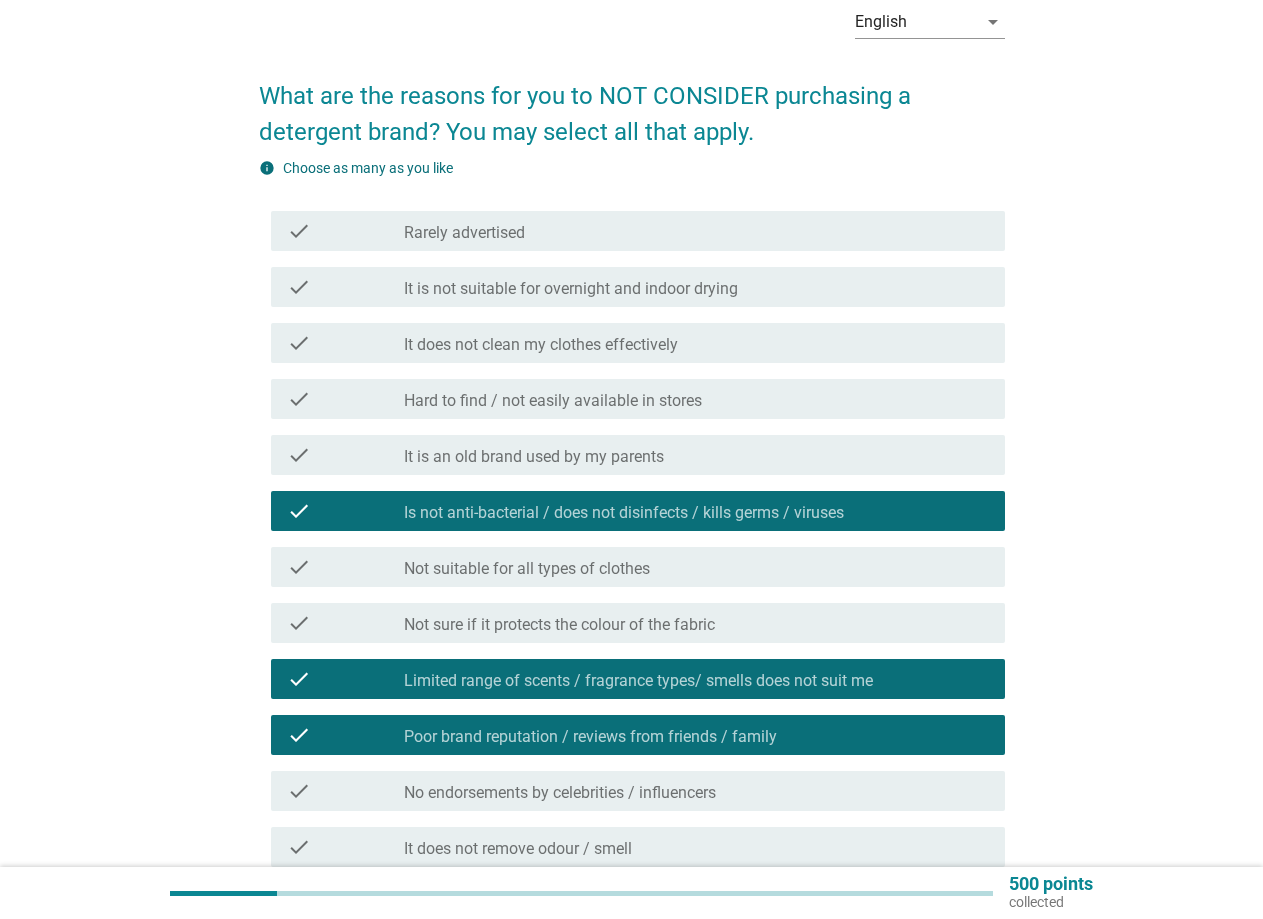 click on "It is not suitable for overnight and indoor drying" at bounding box center (571, 289) 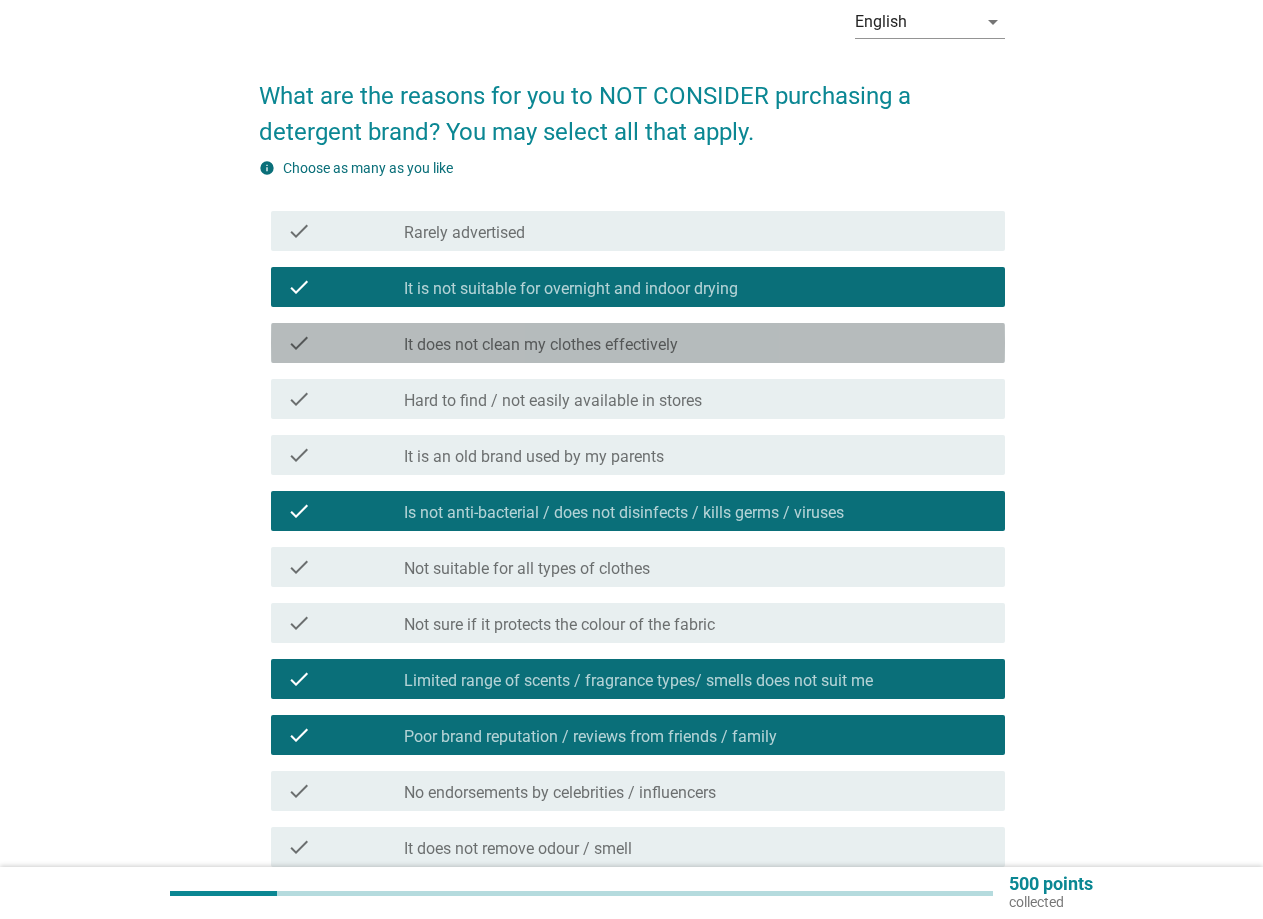click on "It does not clean my clothes effectively" at bounding box center (541, 345) 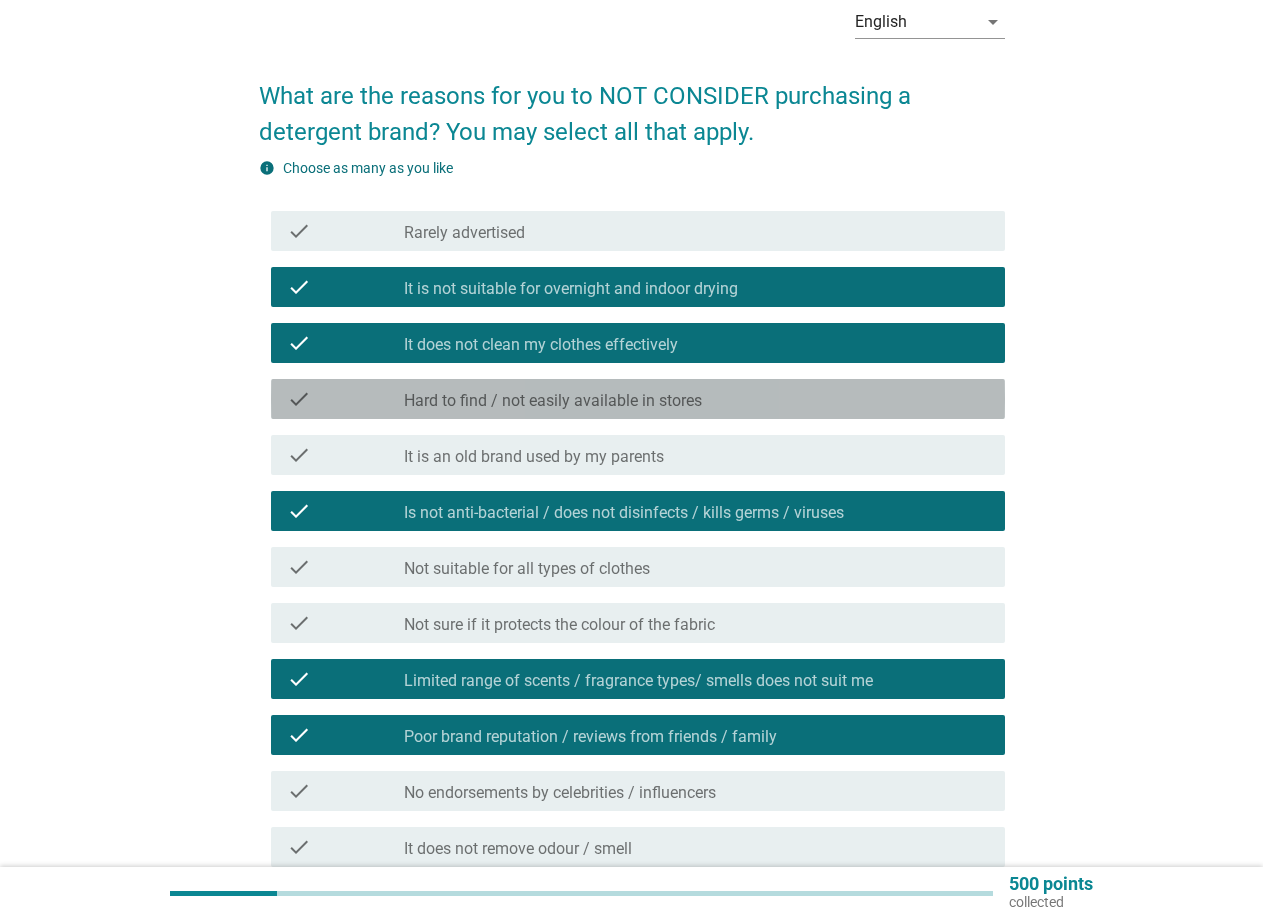 click on "check     check_box_outline_blank Hard to find / not easily available in stores" at bounding box center [638, 399] 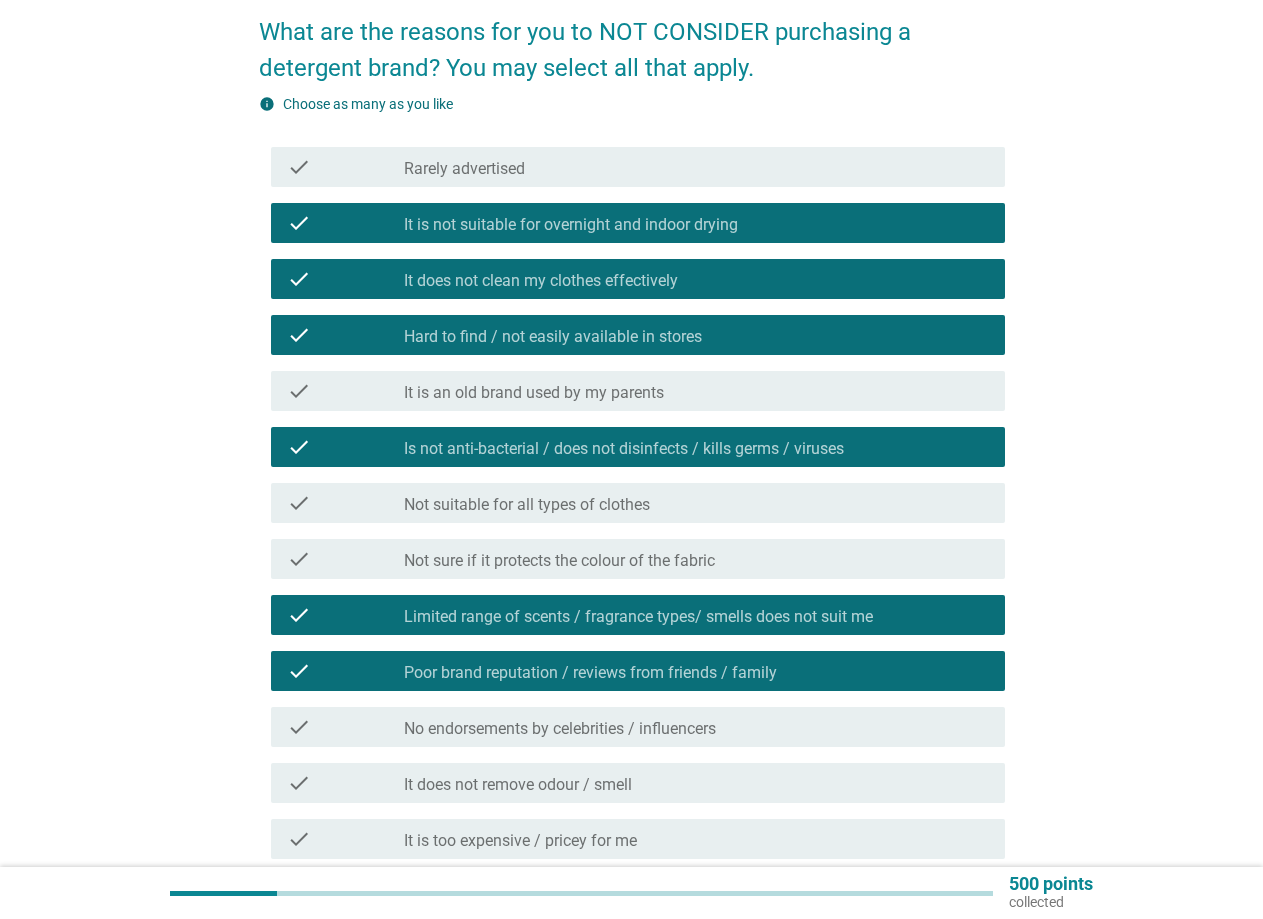 scroll, scrollTop: 200, scrollLeft: 0, axis: vertical 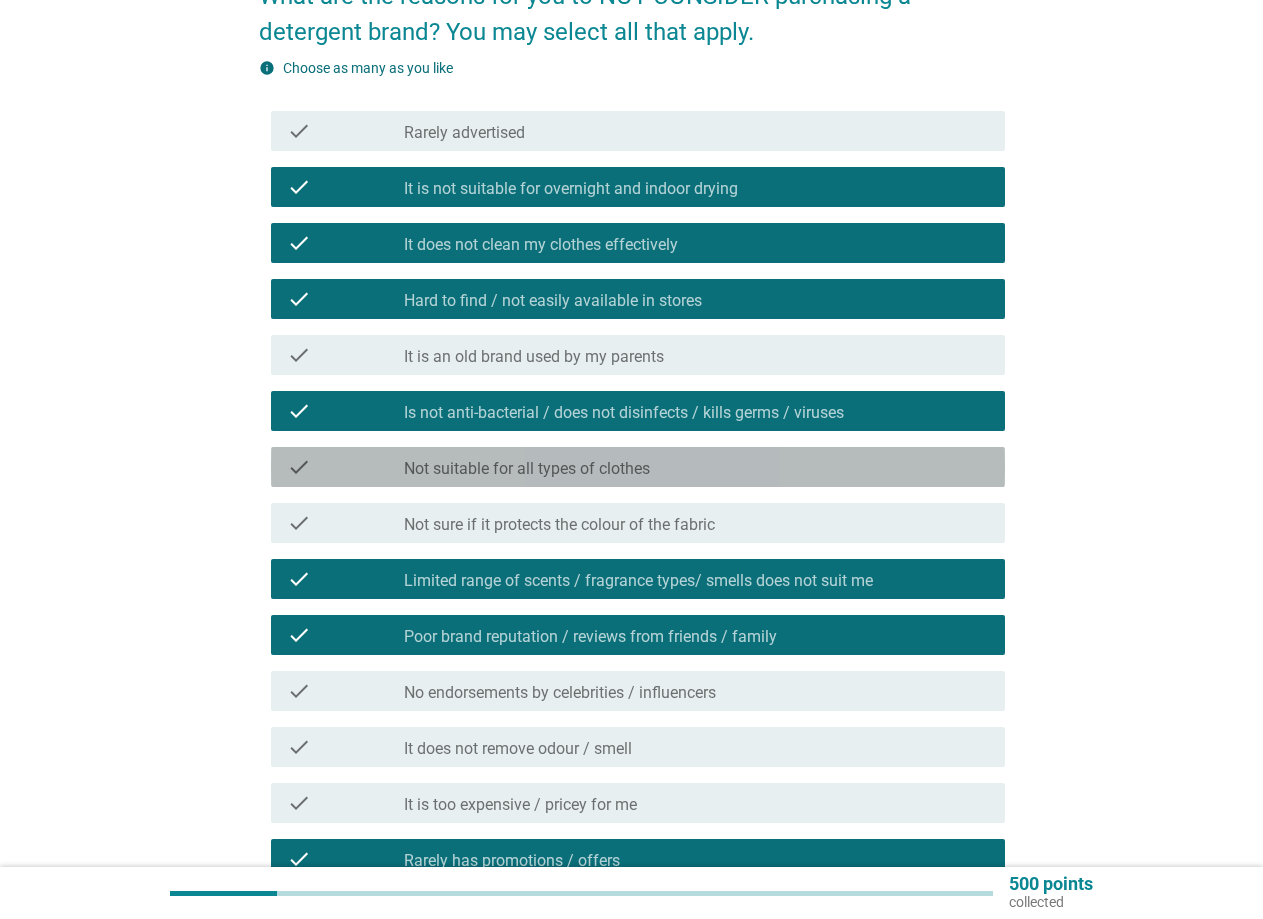 click on "Not suitable for all types of clothes" at bounding box center (527, 469) 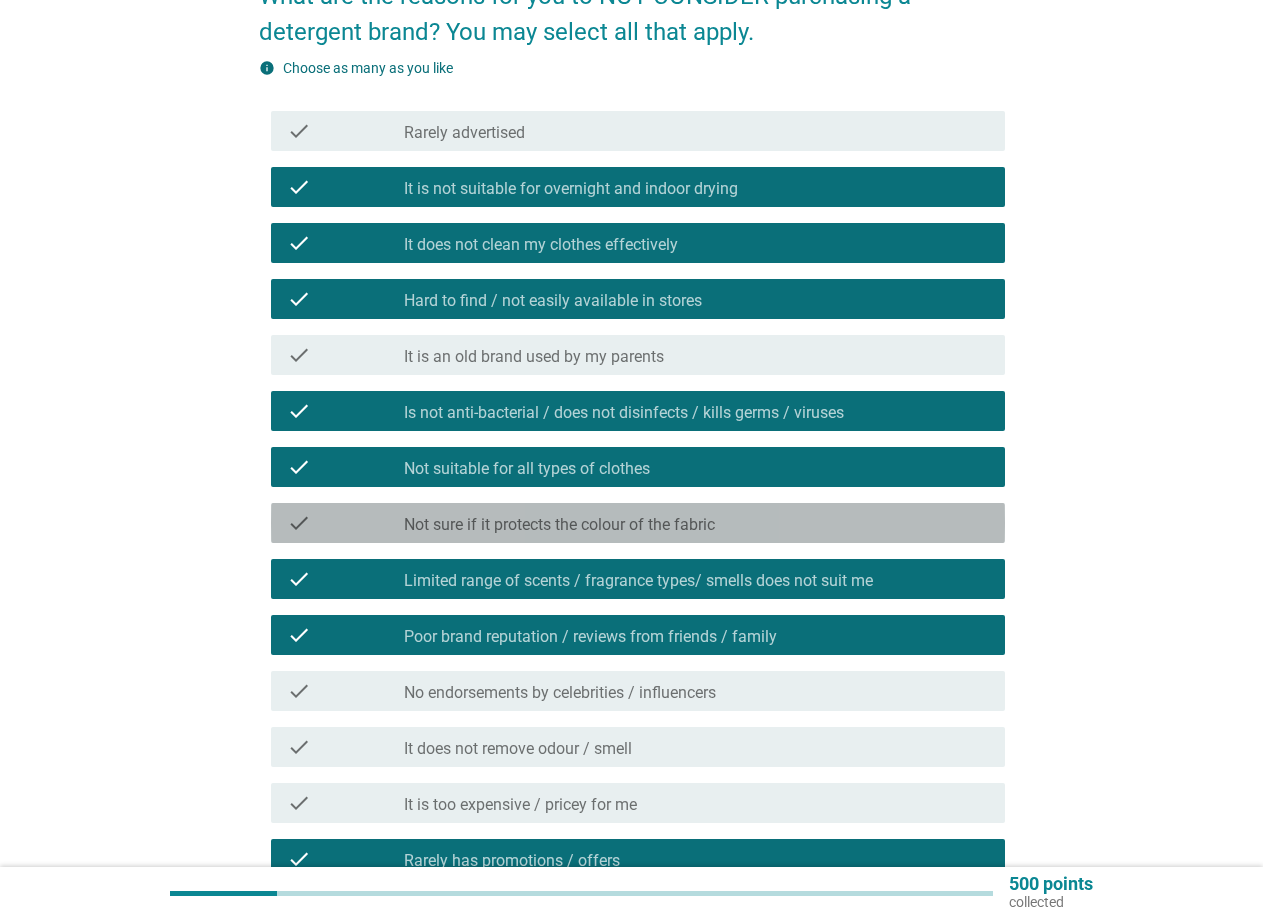 click on "Not sure if it protects the colour of the fabric" at bounding box center (559, 525) 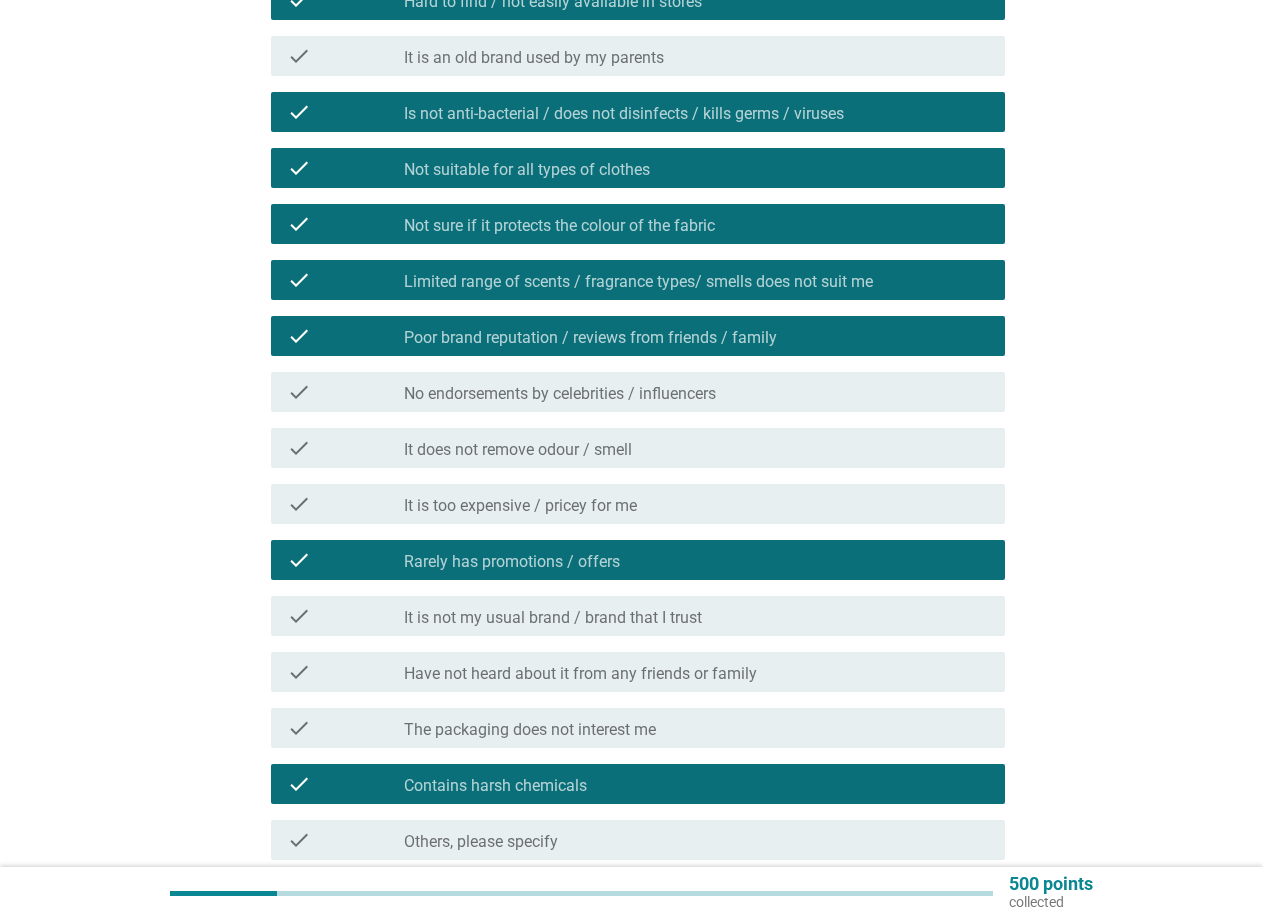 scroll, scrollTop: 500, scrollLeft: 0, axis: vertical 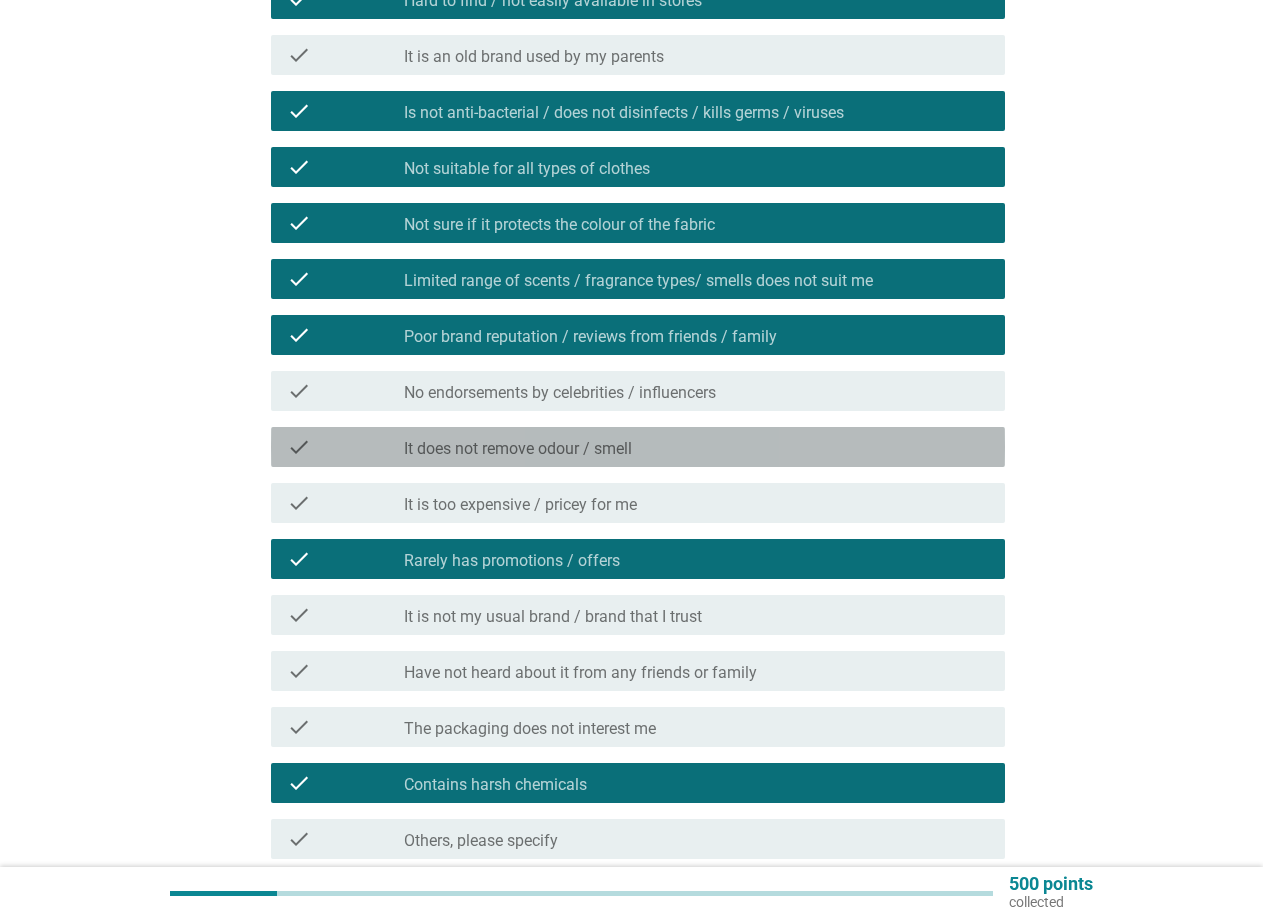 click on "It does not remove odour / smell" at bounding box center (518, 449) 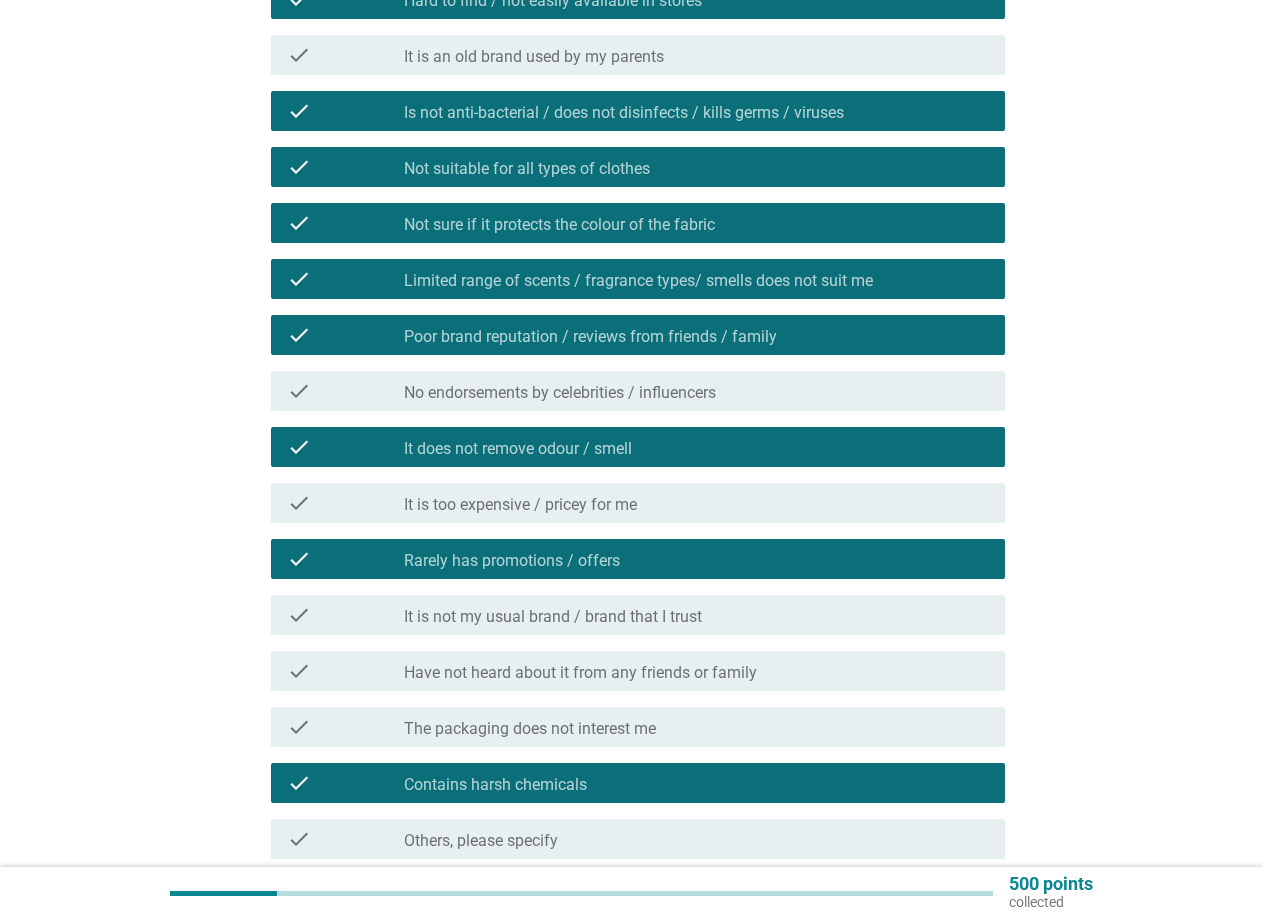 click on "It is too expensive / pricey for me" at bounding box center [520, 505] 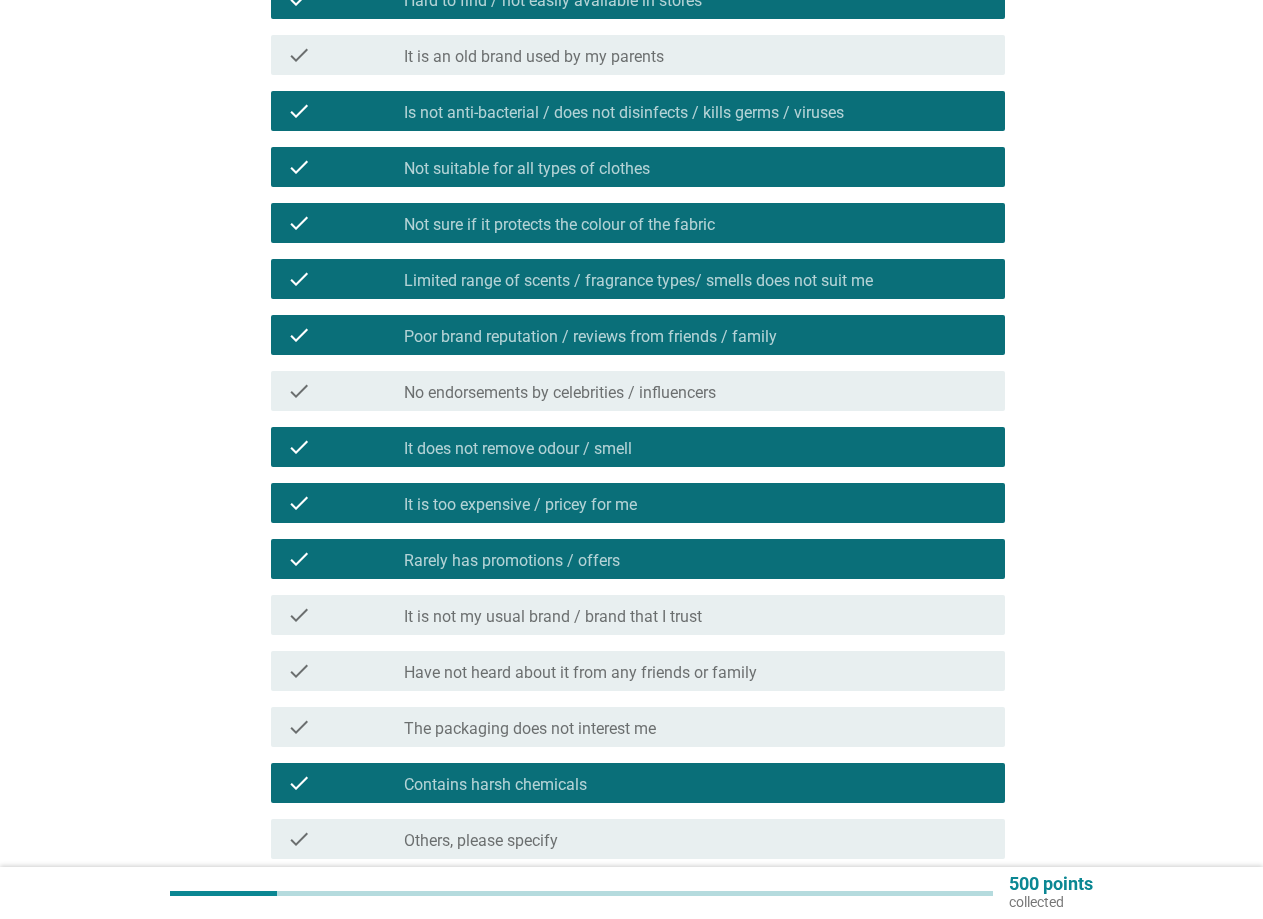 scroll, scrollTop: 600, scrollLeft: 0, axis: vertical 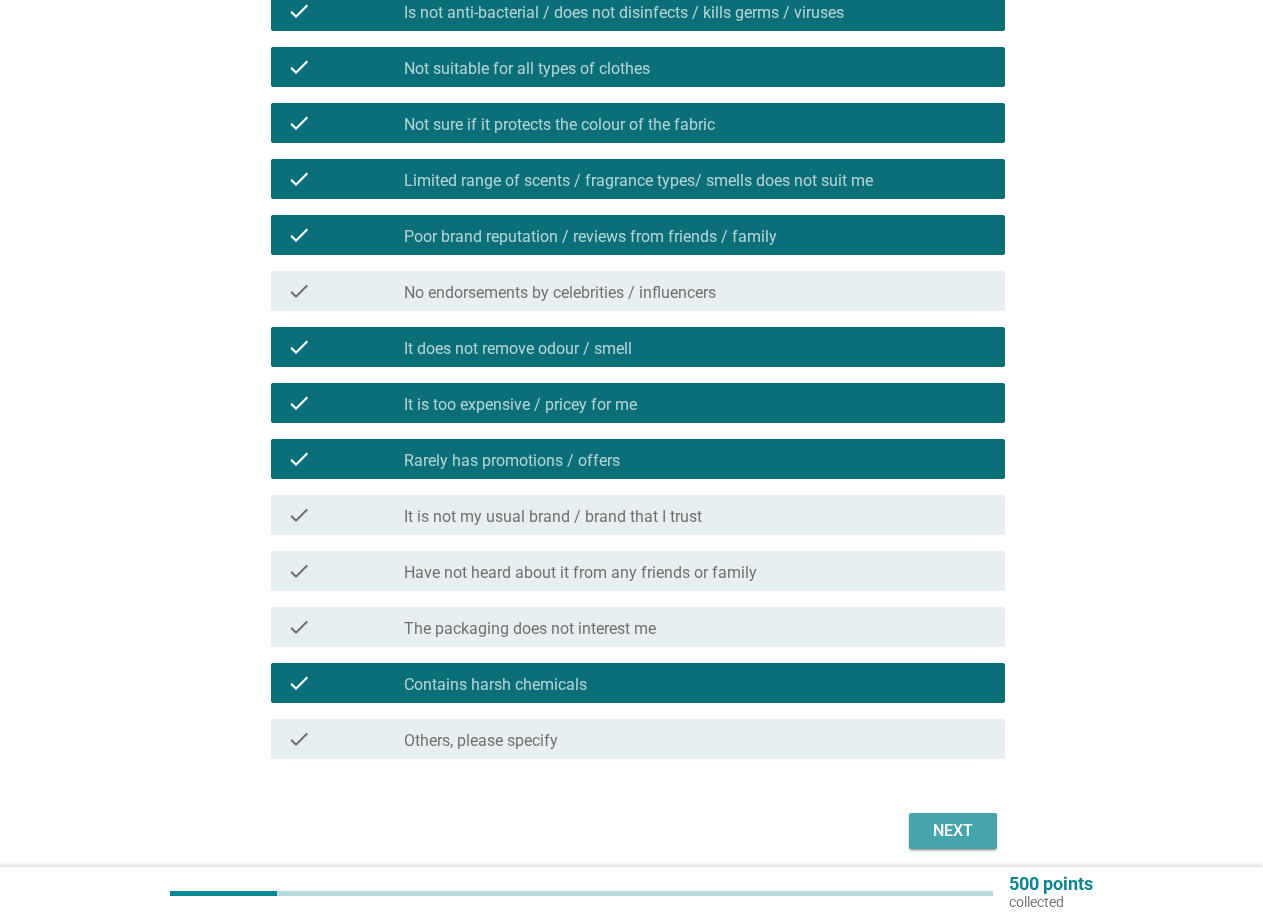 click on "Next" at bounding box center (953, 831) 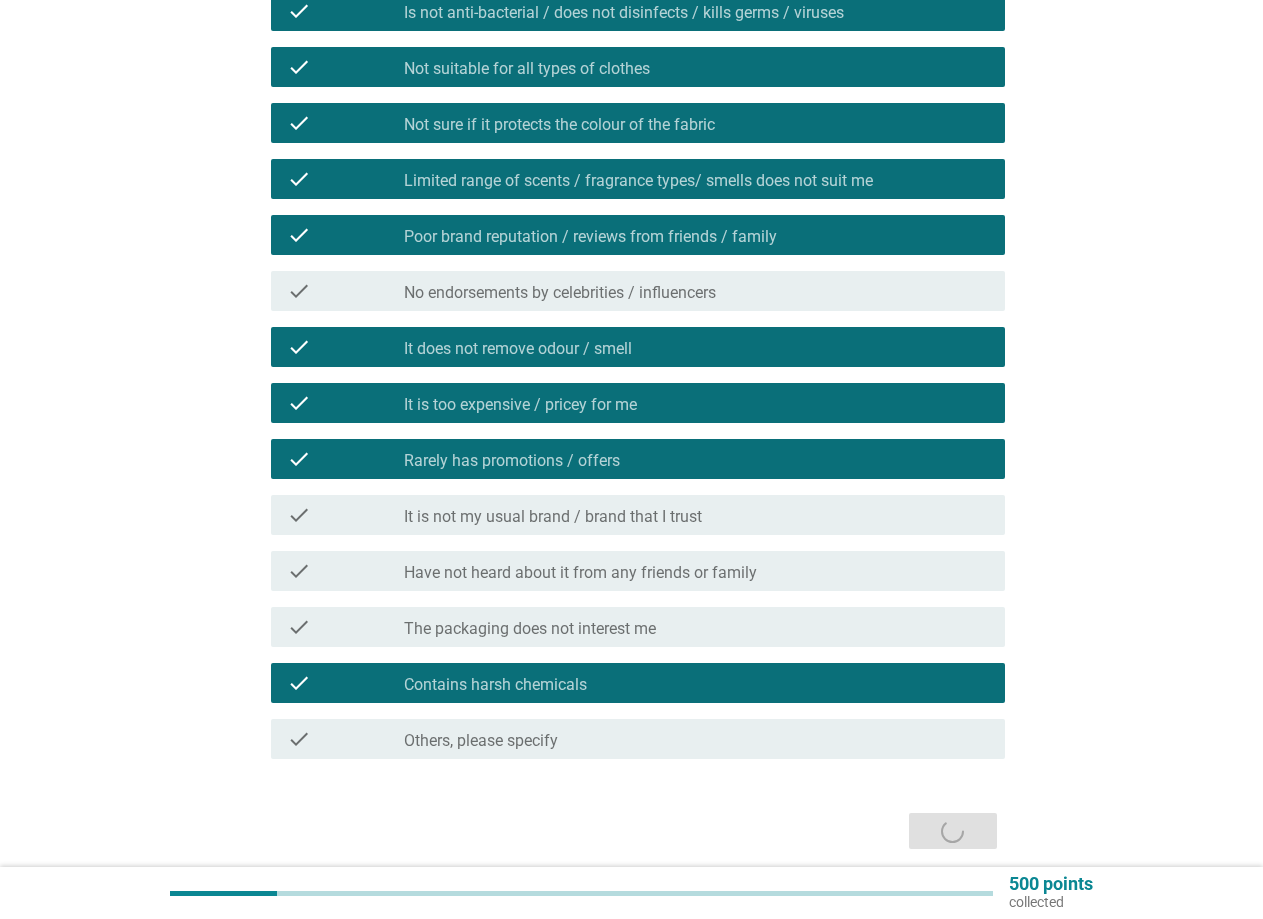 scroll, scrollTop: 0, scrollLeft: 0, axis: both 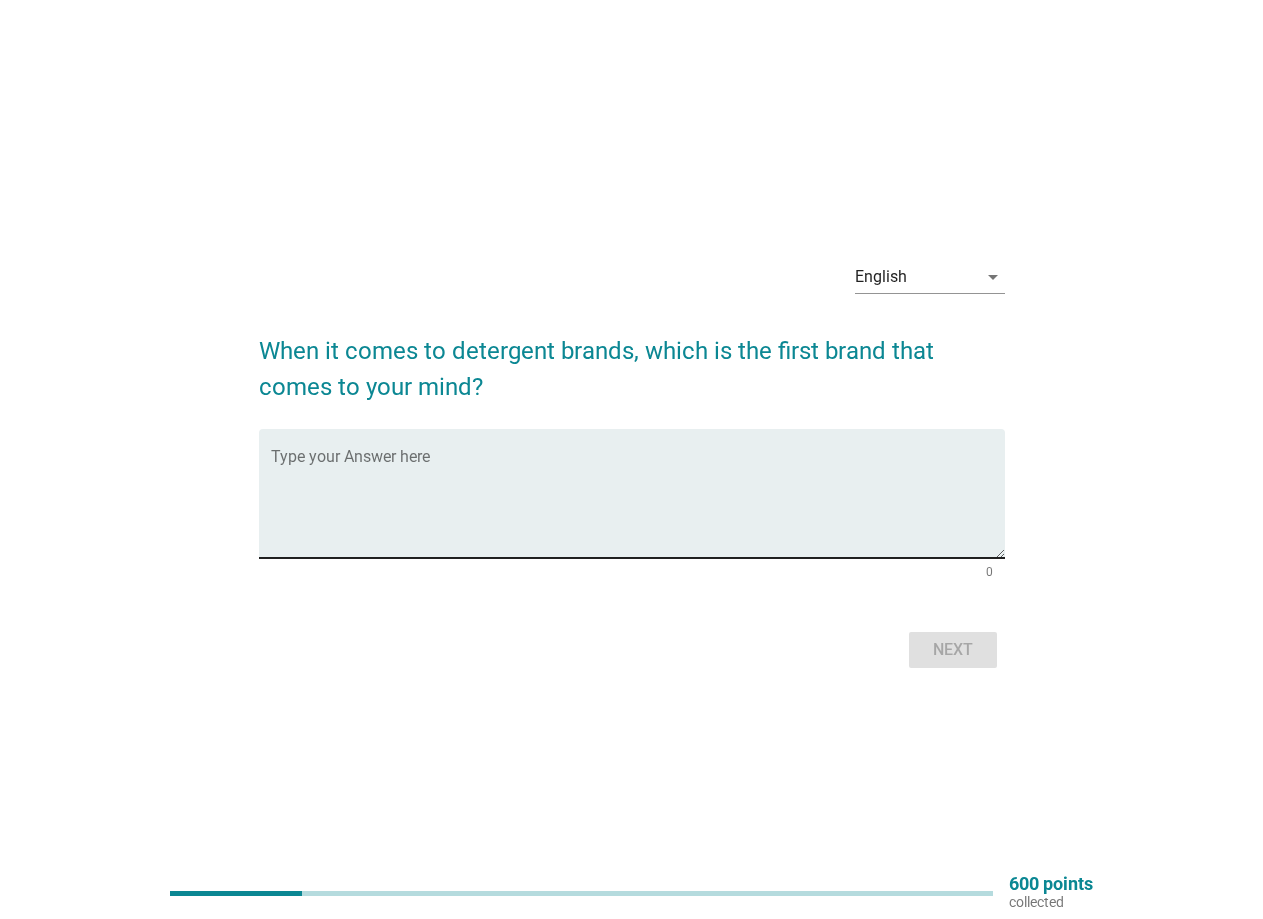 click at bounding box center [638, 505] 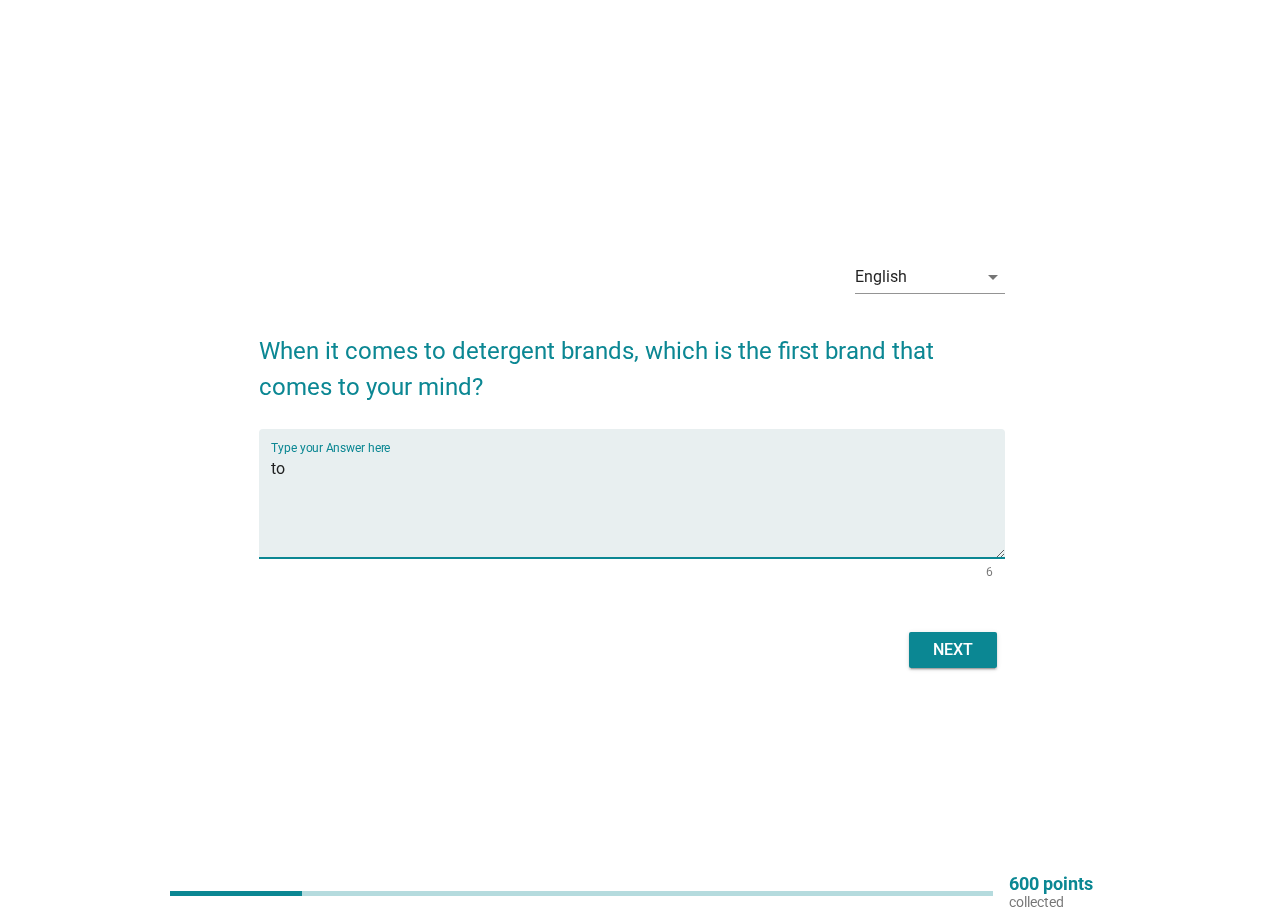 type on "t" 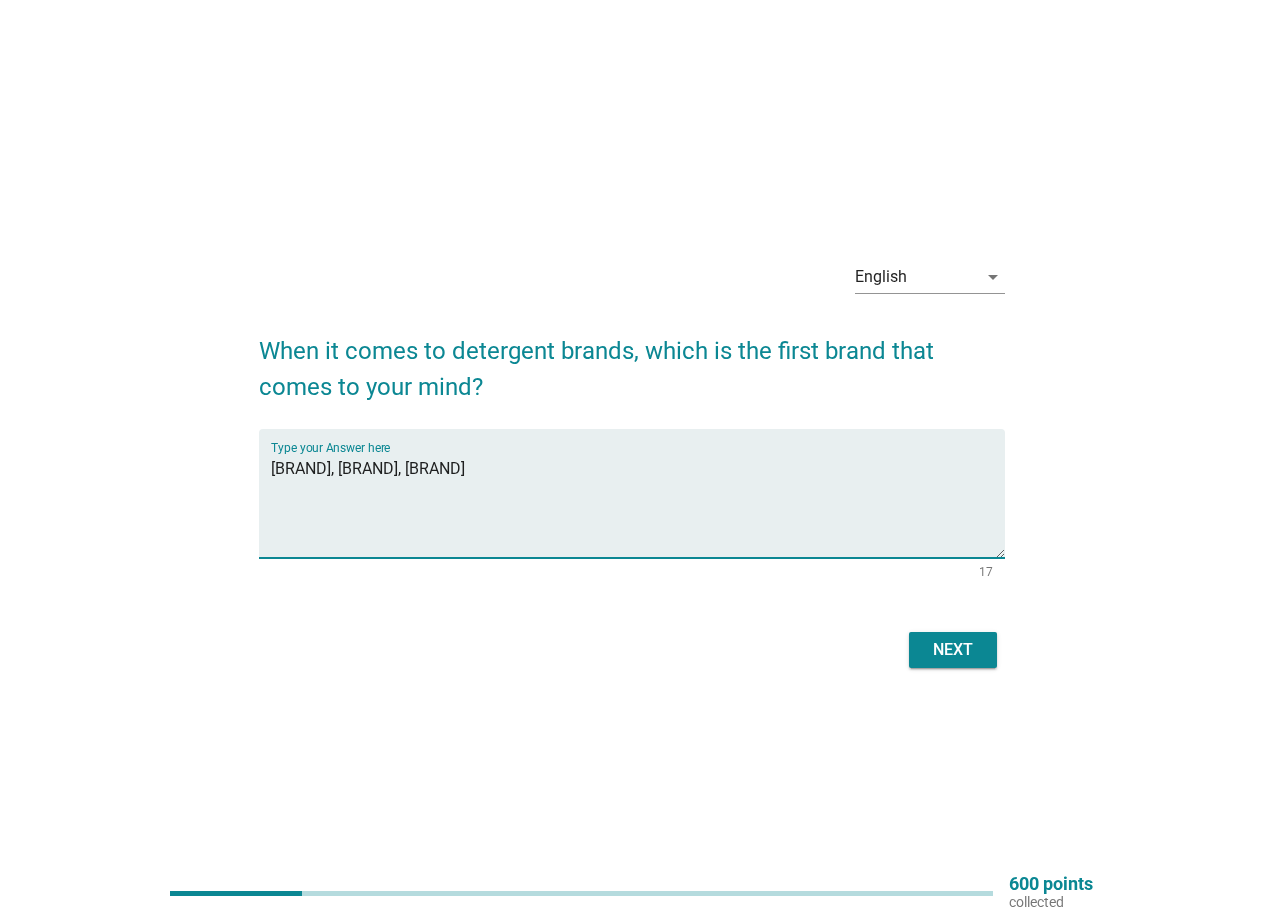 type on "[BRAND], [BRAND], [BRAND]" 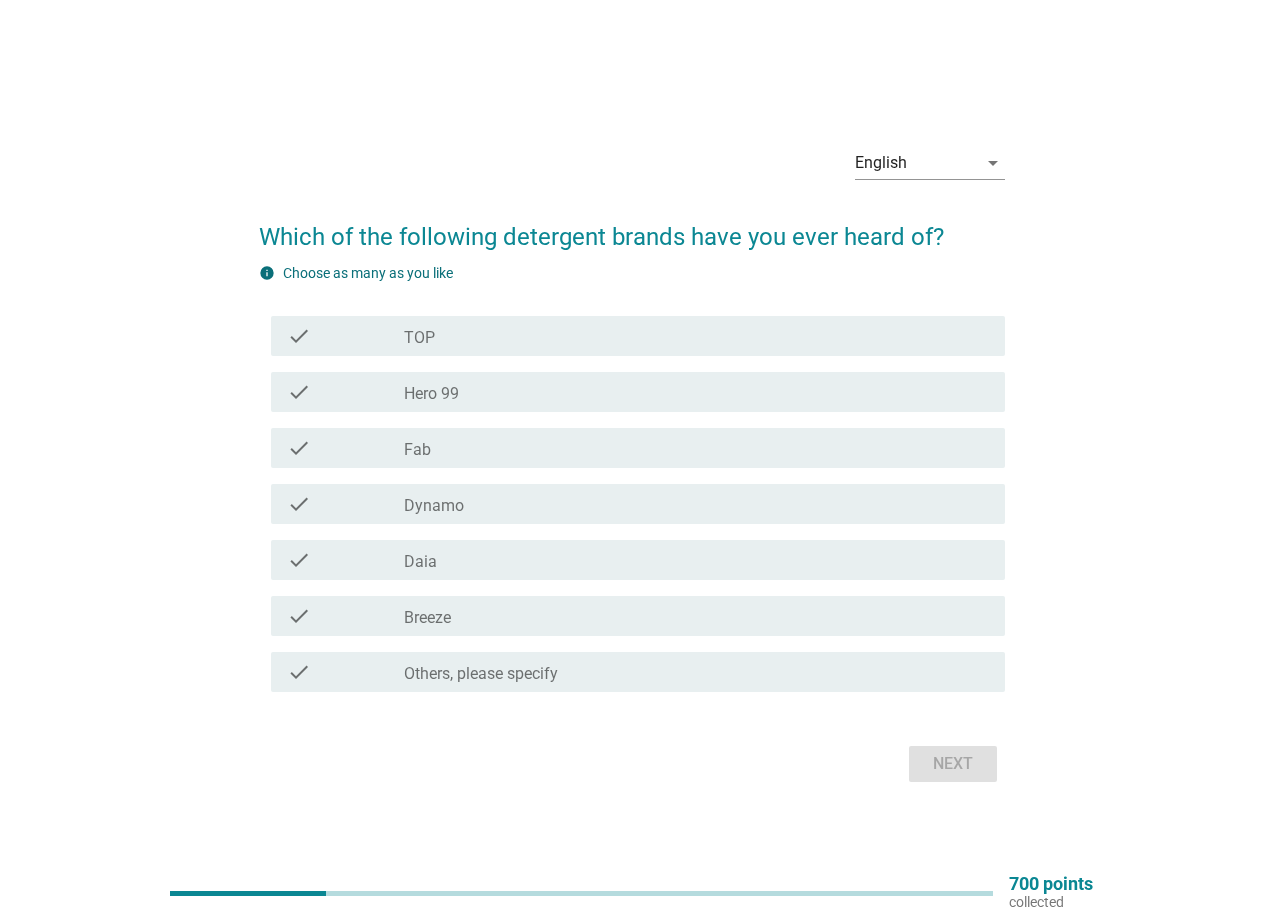 click on "check_box_outline_blank TOP" at bounding box center [696, 336] 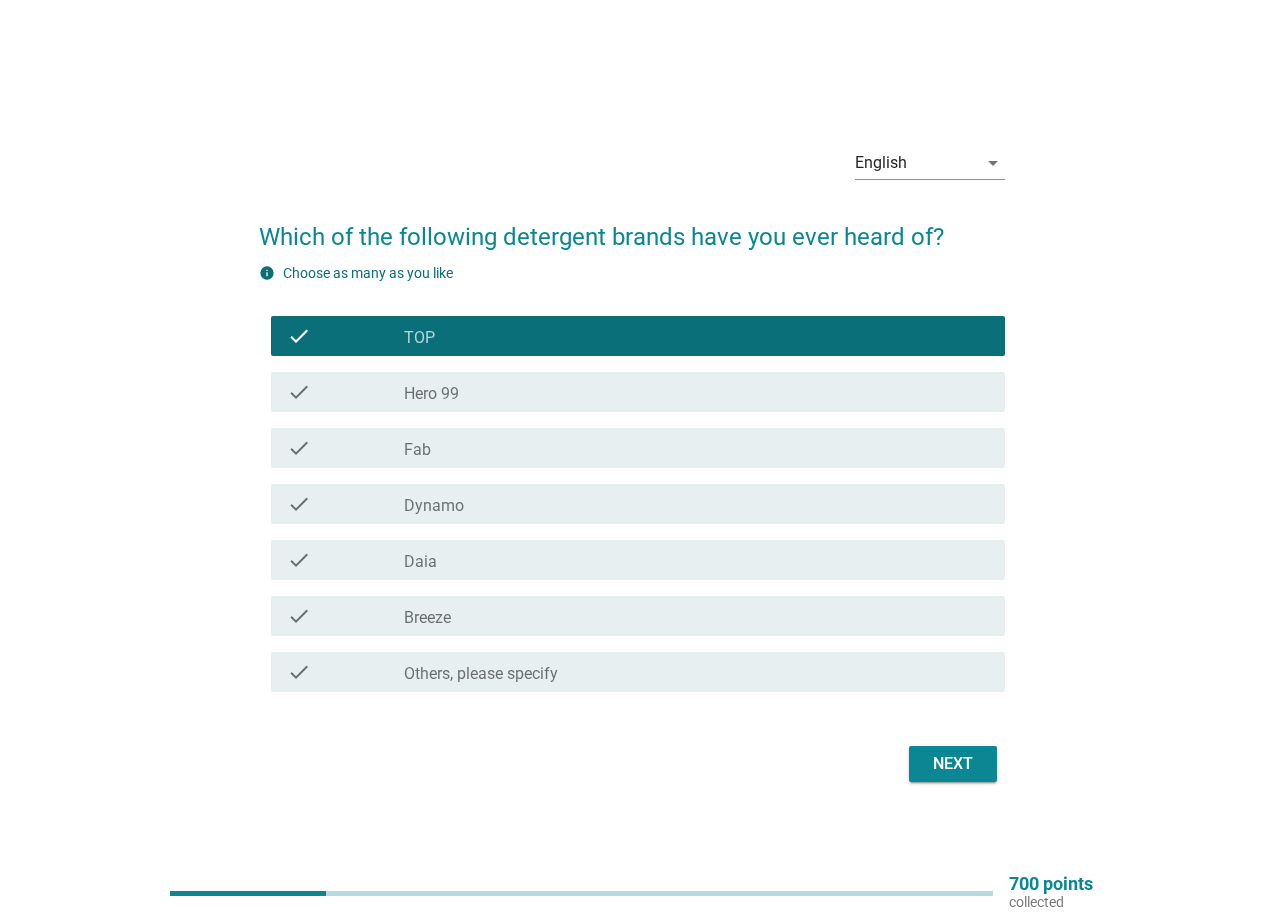 click on "check_box_outline_blank Hero 99" at bounding box center (696, 392) 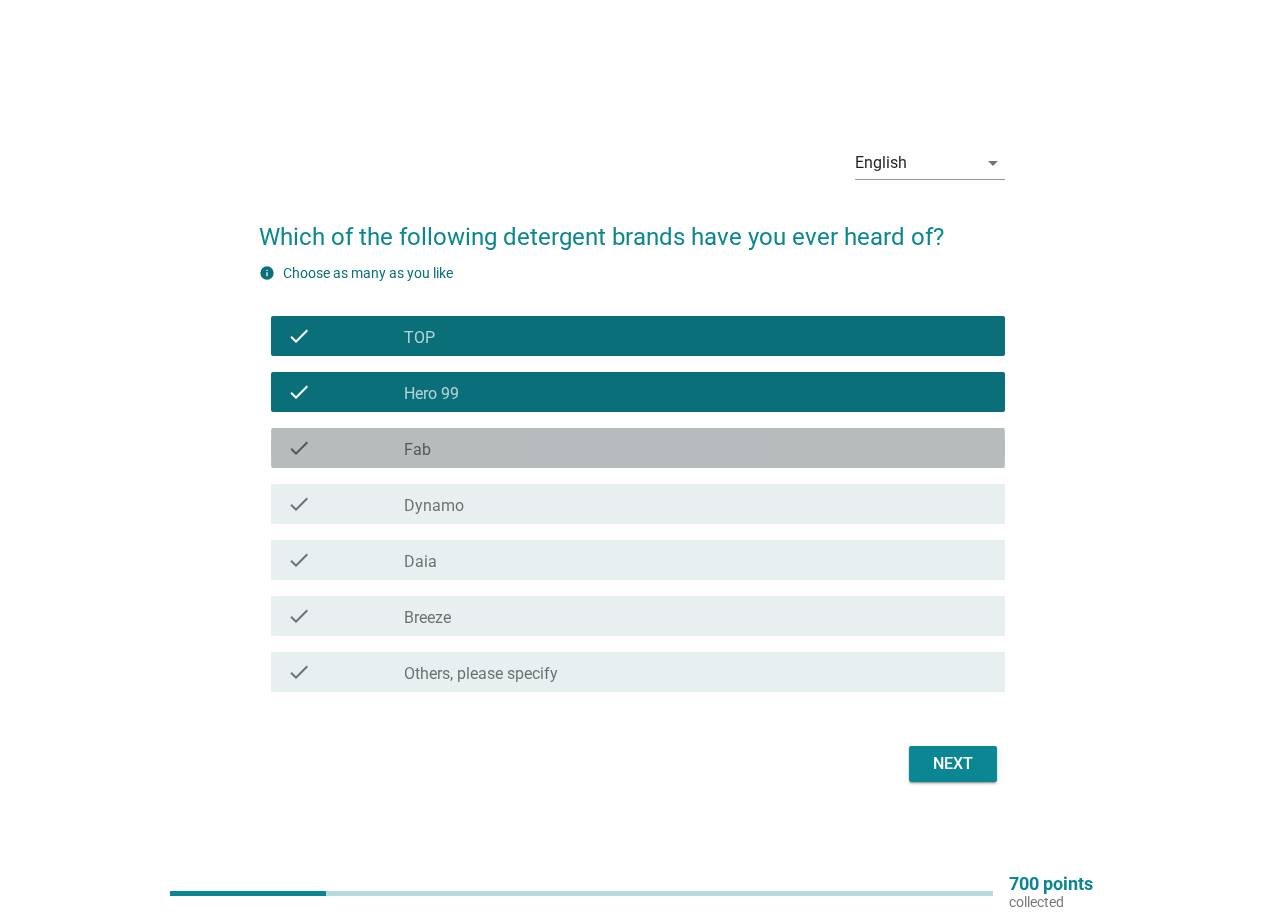 click on "check_box_outline_blank Fab" at bounding box center [696, 448] 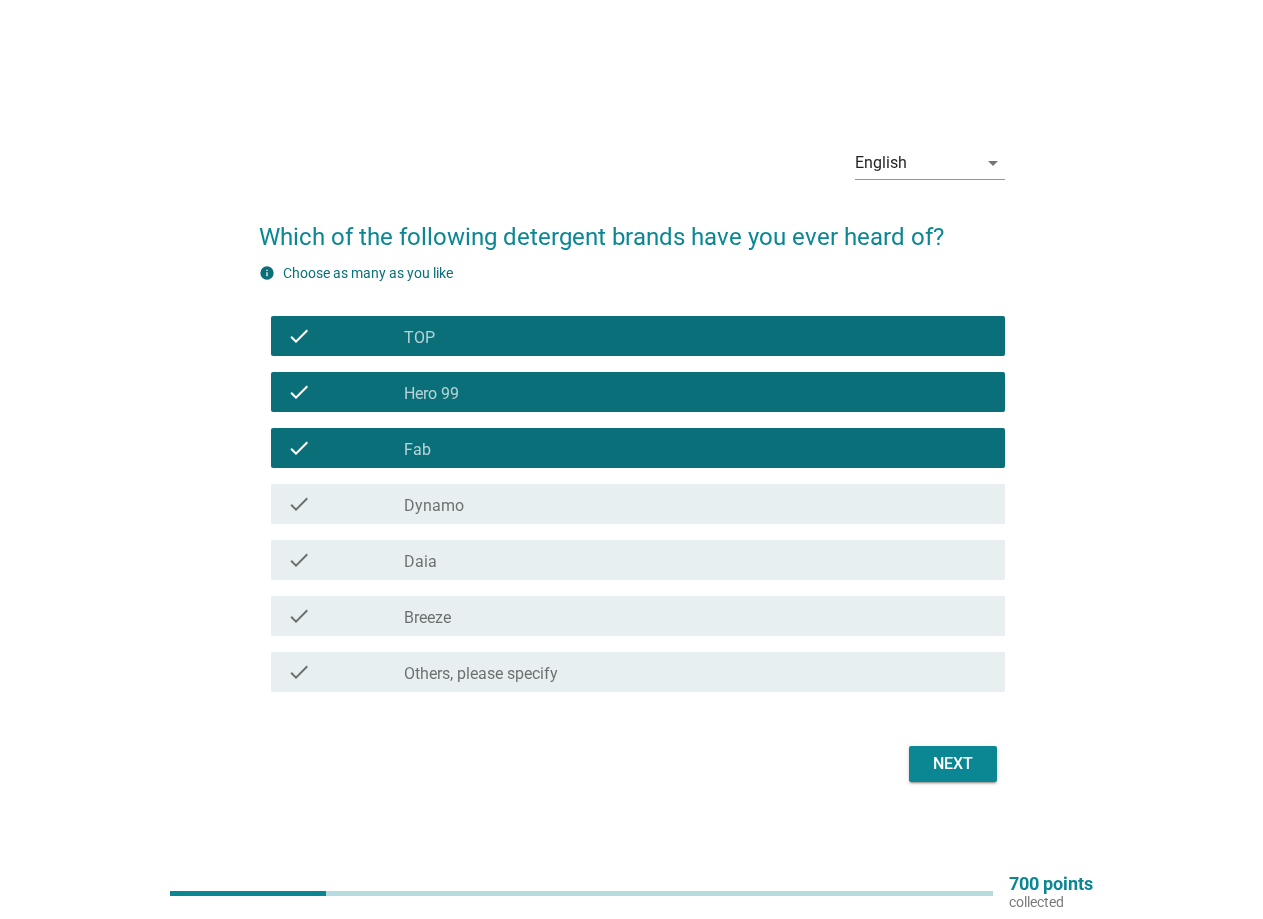 click on "check_box_outline_blank Dynamo" at bounding box center (696, 504) 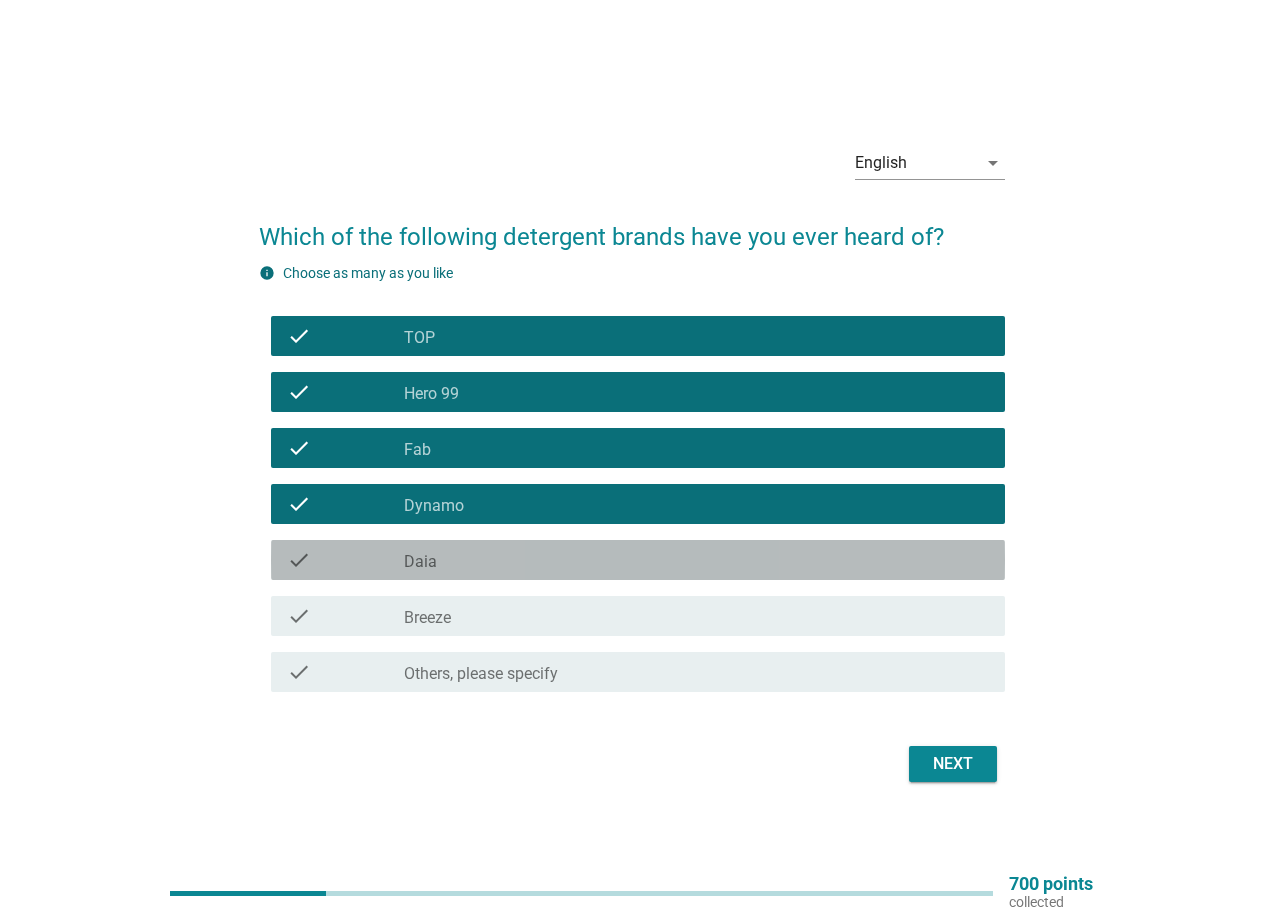 click on "check_box_outline_blank Daia" at bounding box center [696, 560] 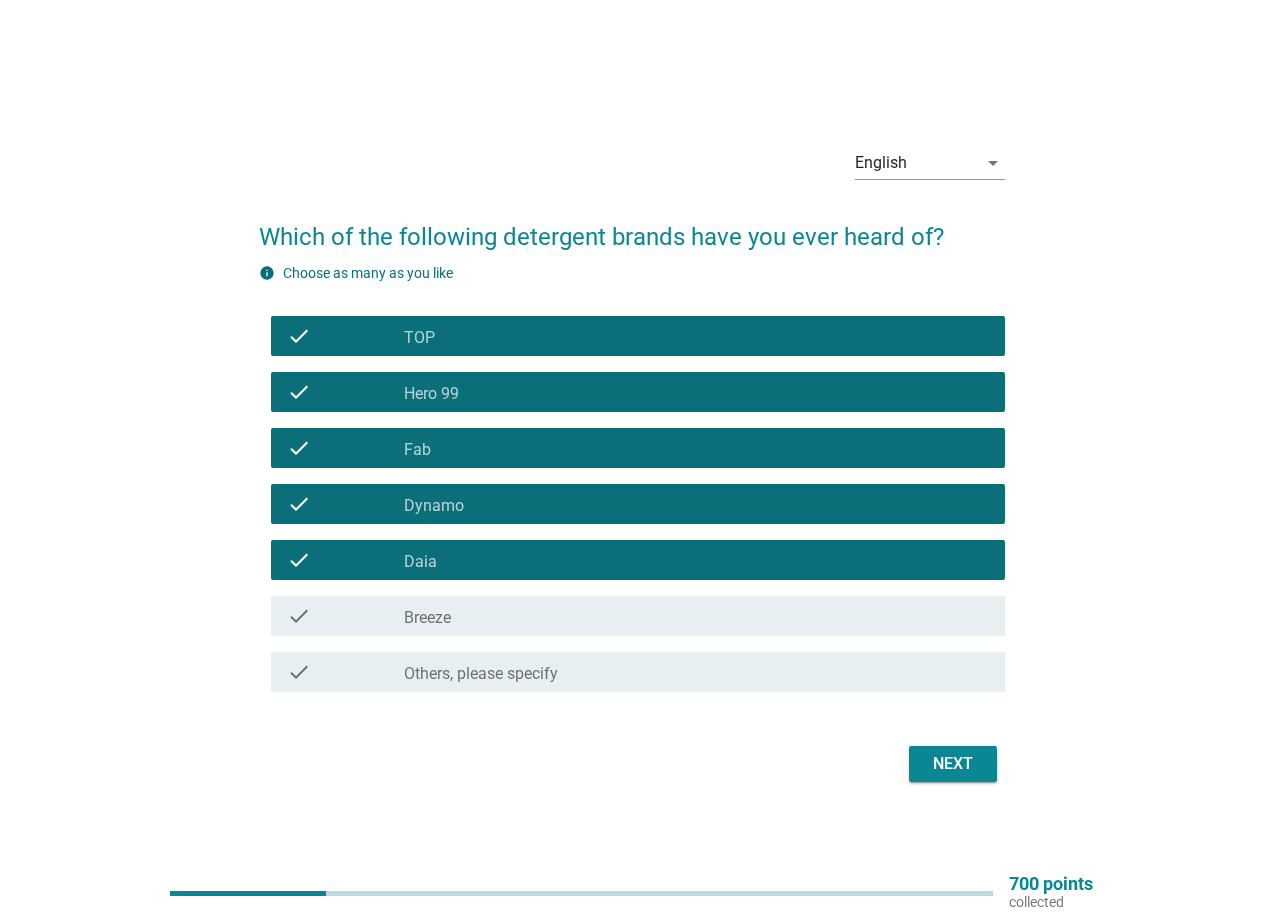 click on "check_box_outline_blank Breeze" at bounding box center [696, 616] 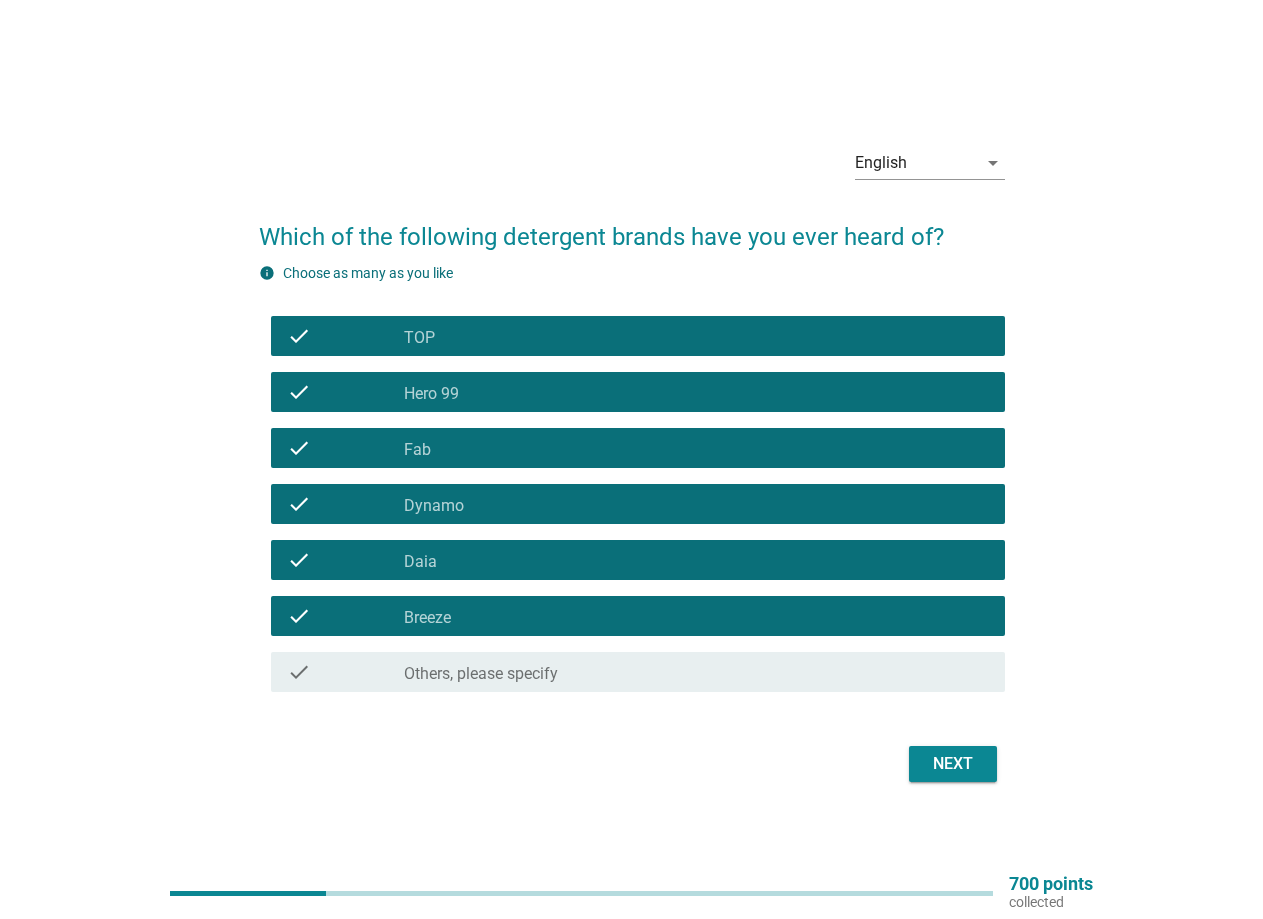 click on "Others, please specify" at bounding box center (481, 674) 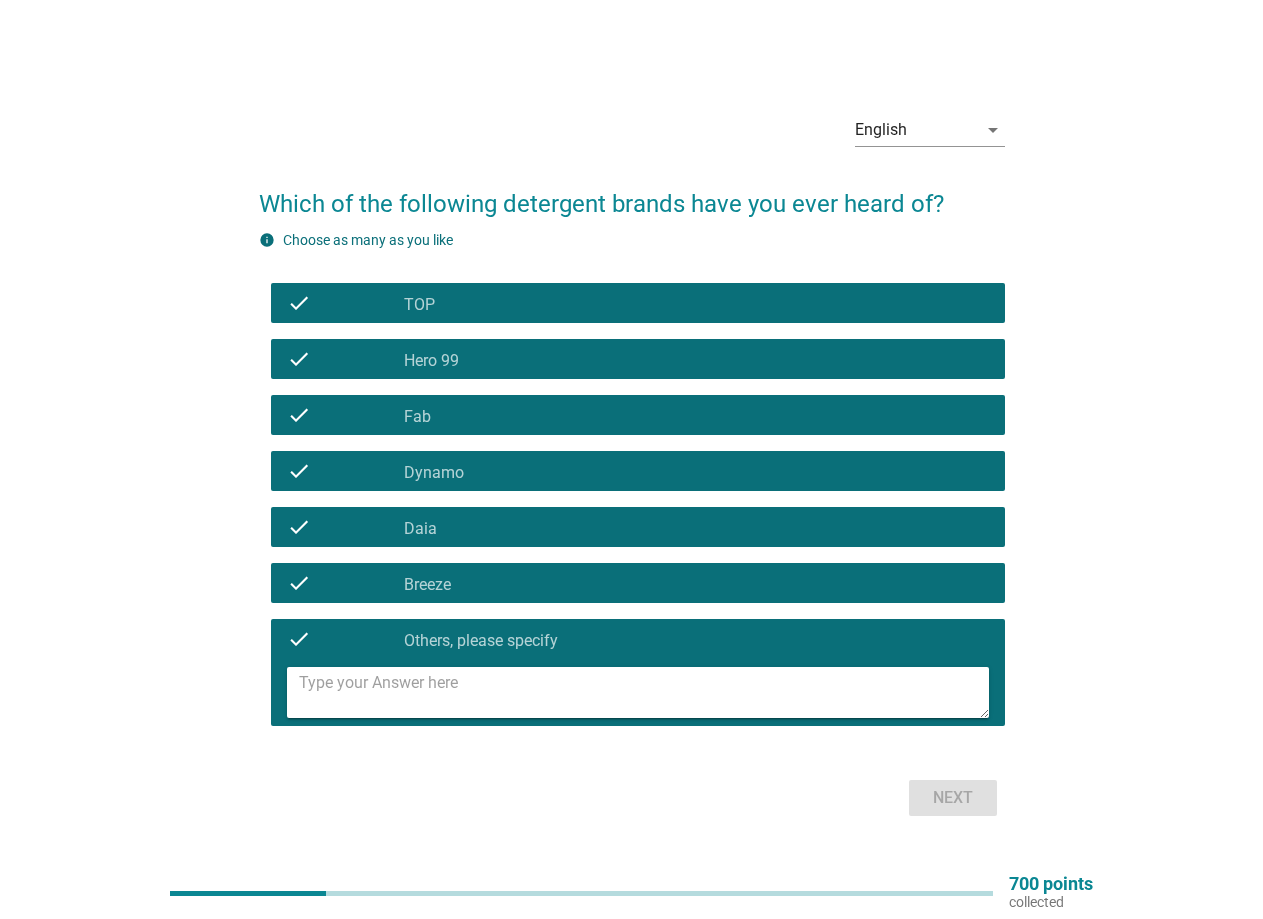 click at bounding box center (644, 692) 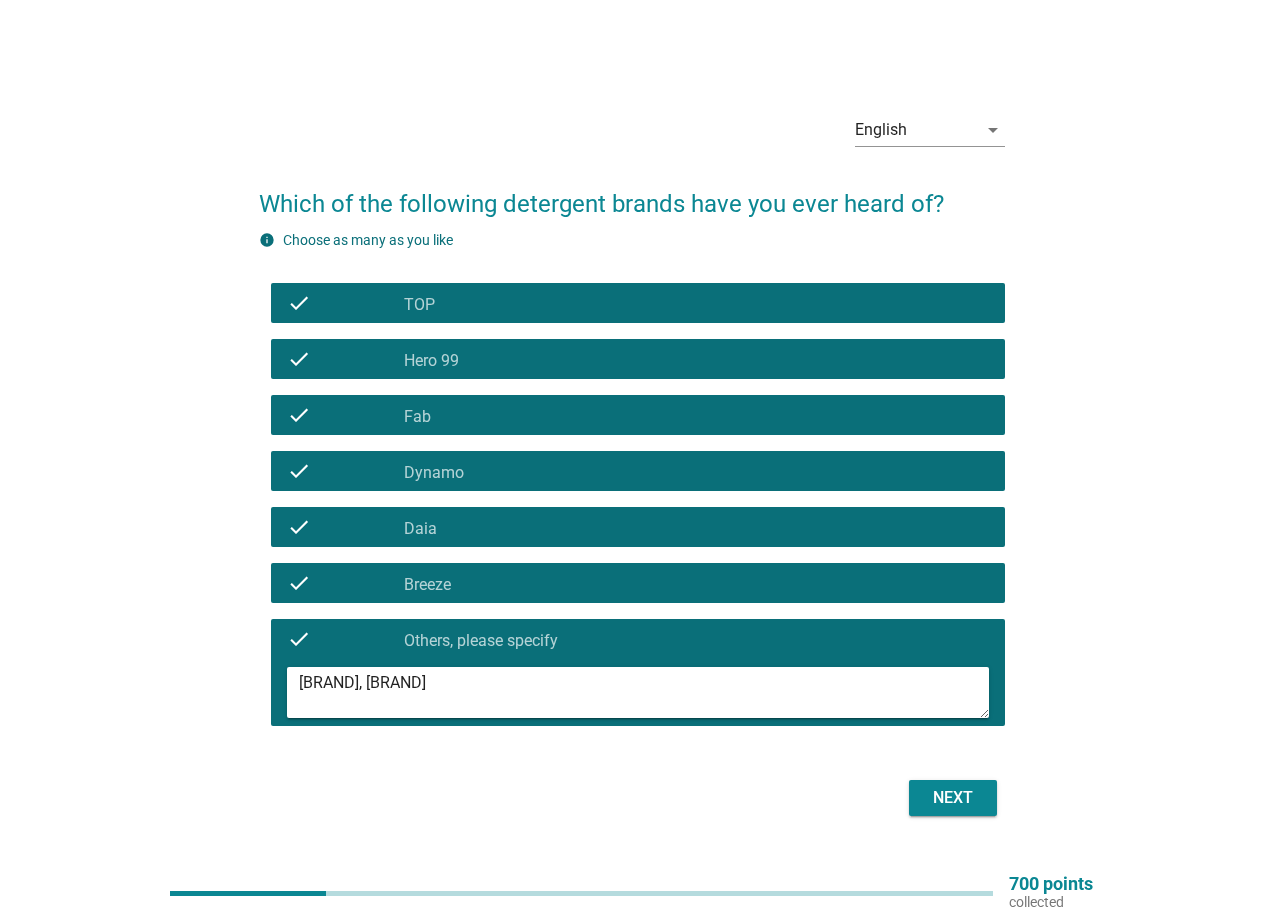 type on "[BRAND], [BRAND]" 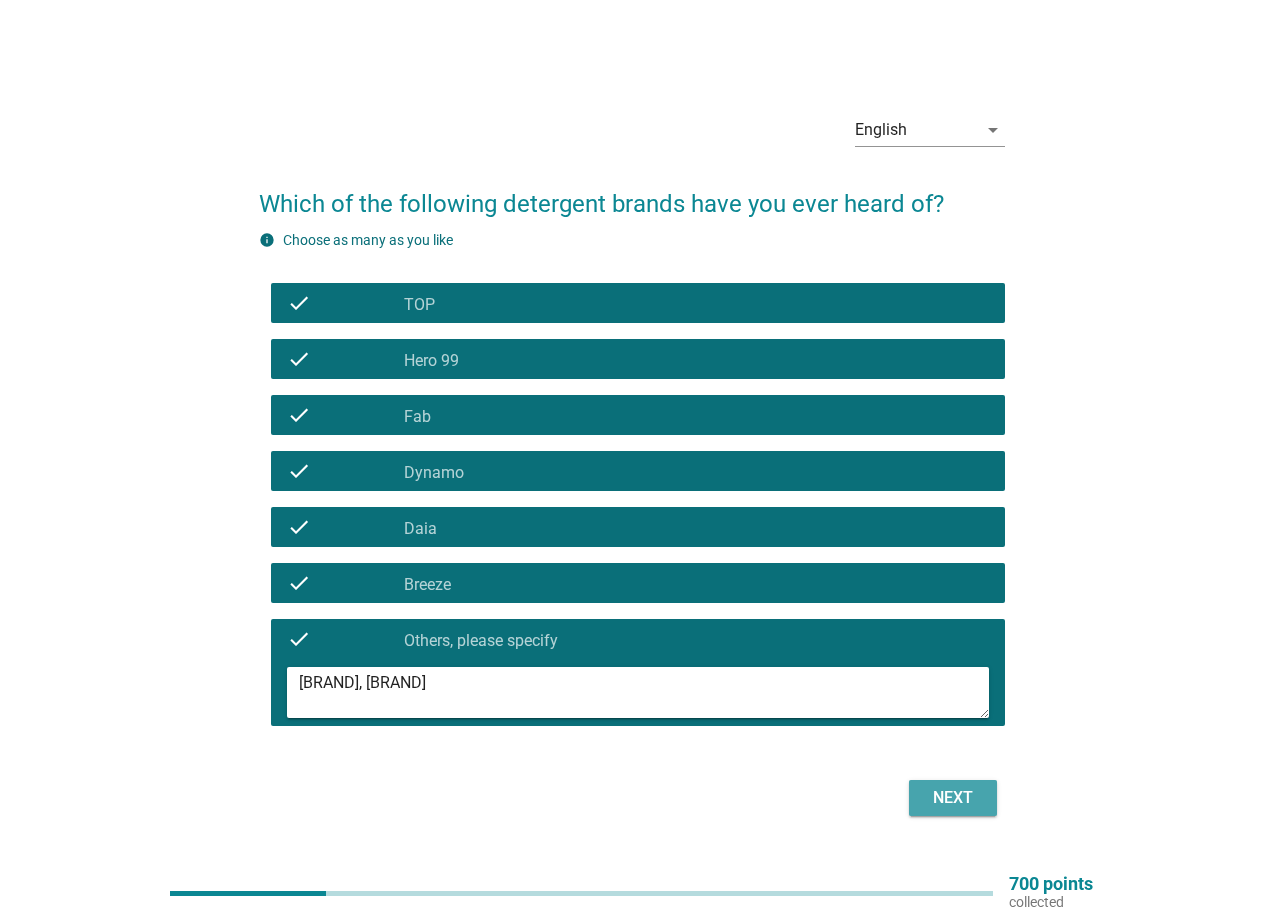 click on "Next" at bounding box center [953, 798] 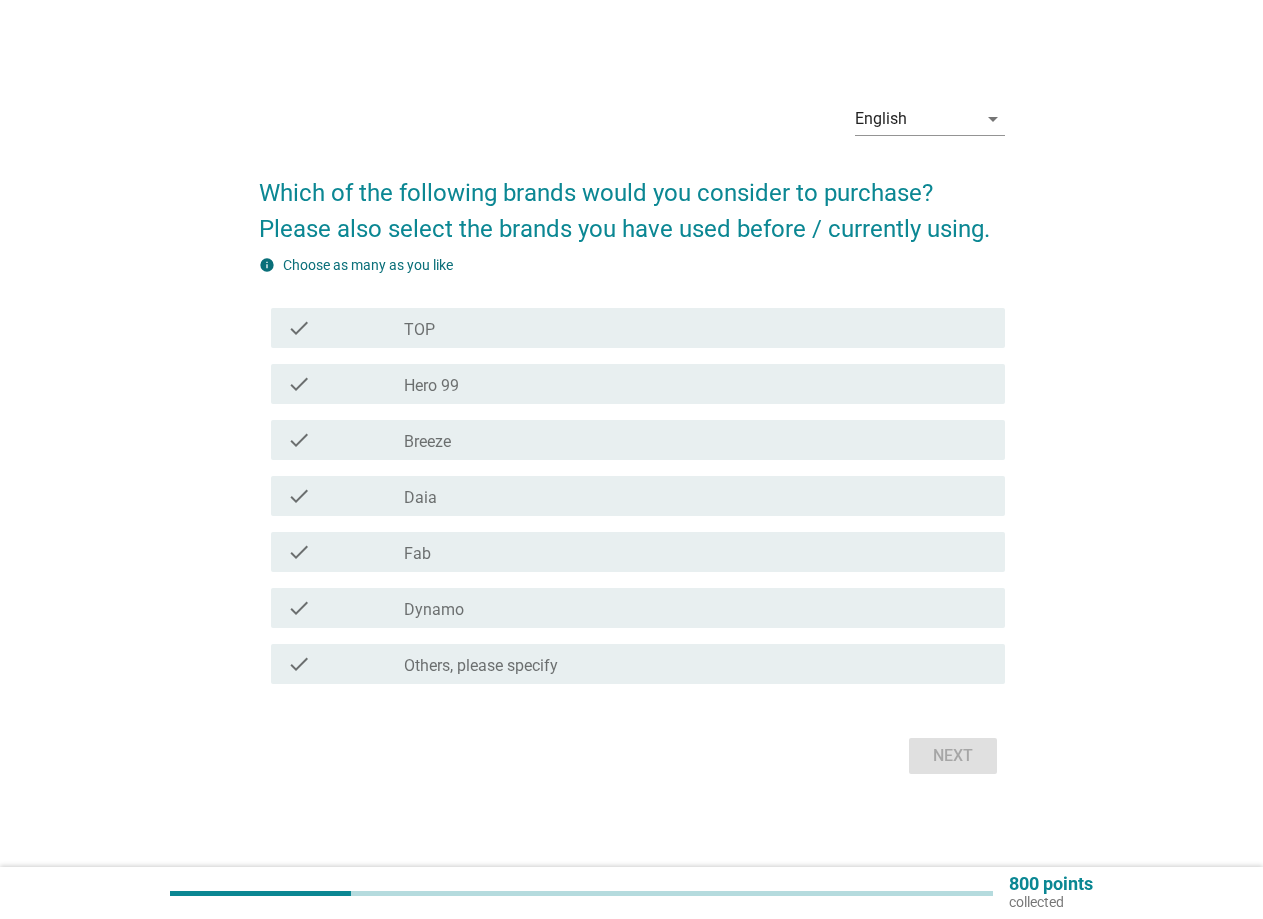 scroll, scrollTop: 52, scrollLeft: 0, axis: vertical 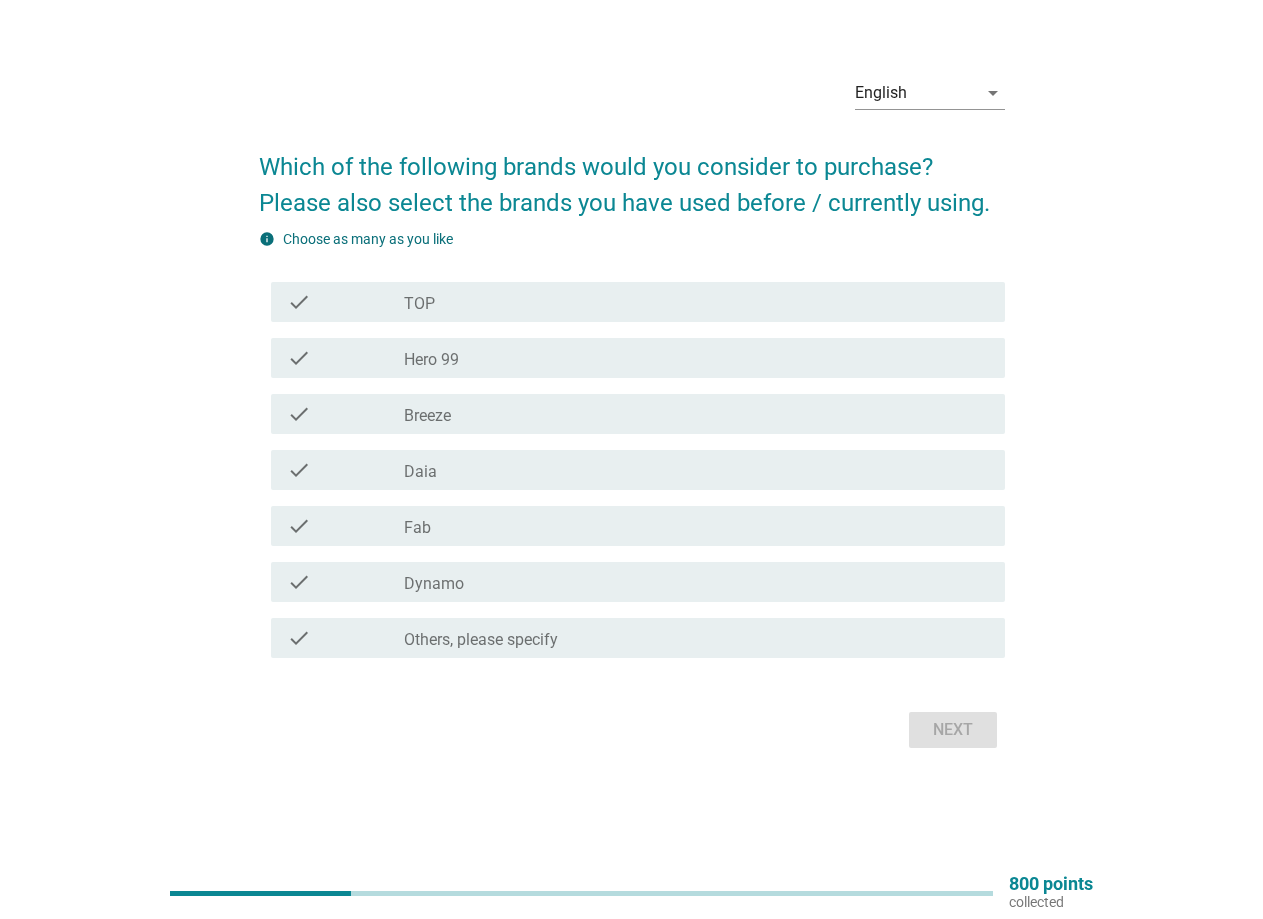 click on "Dynamo" at bounding box center (434, 584) 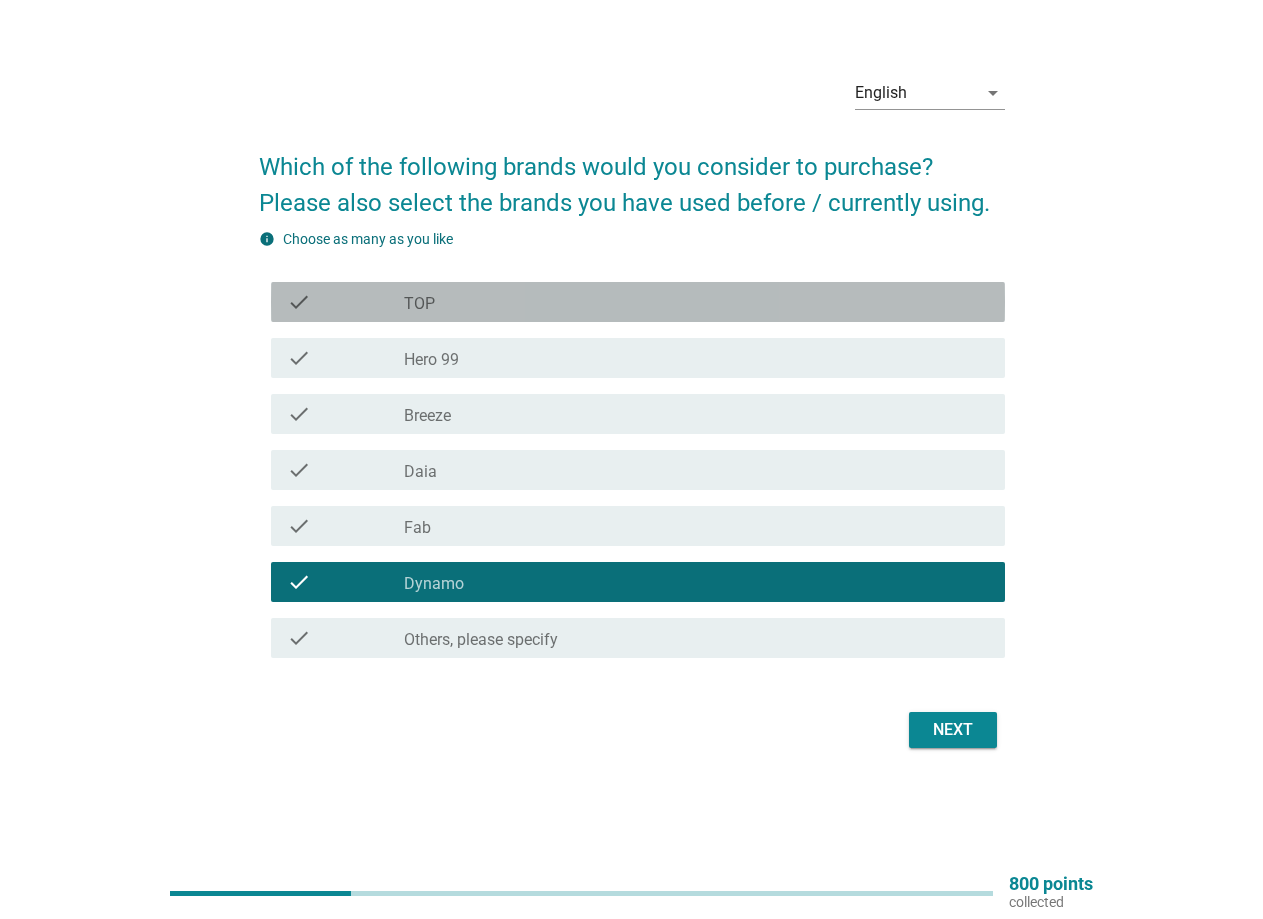 click on "check_box_outline_blank TOP" at bounding box center (696, 302) 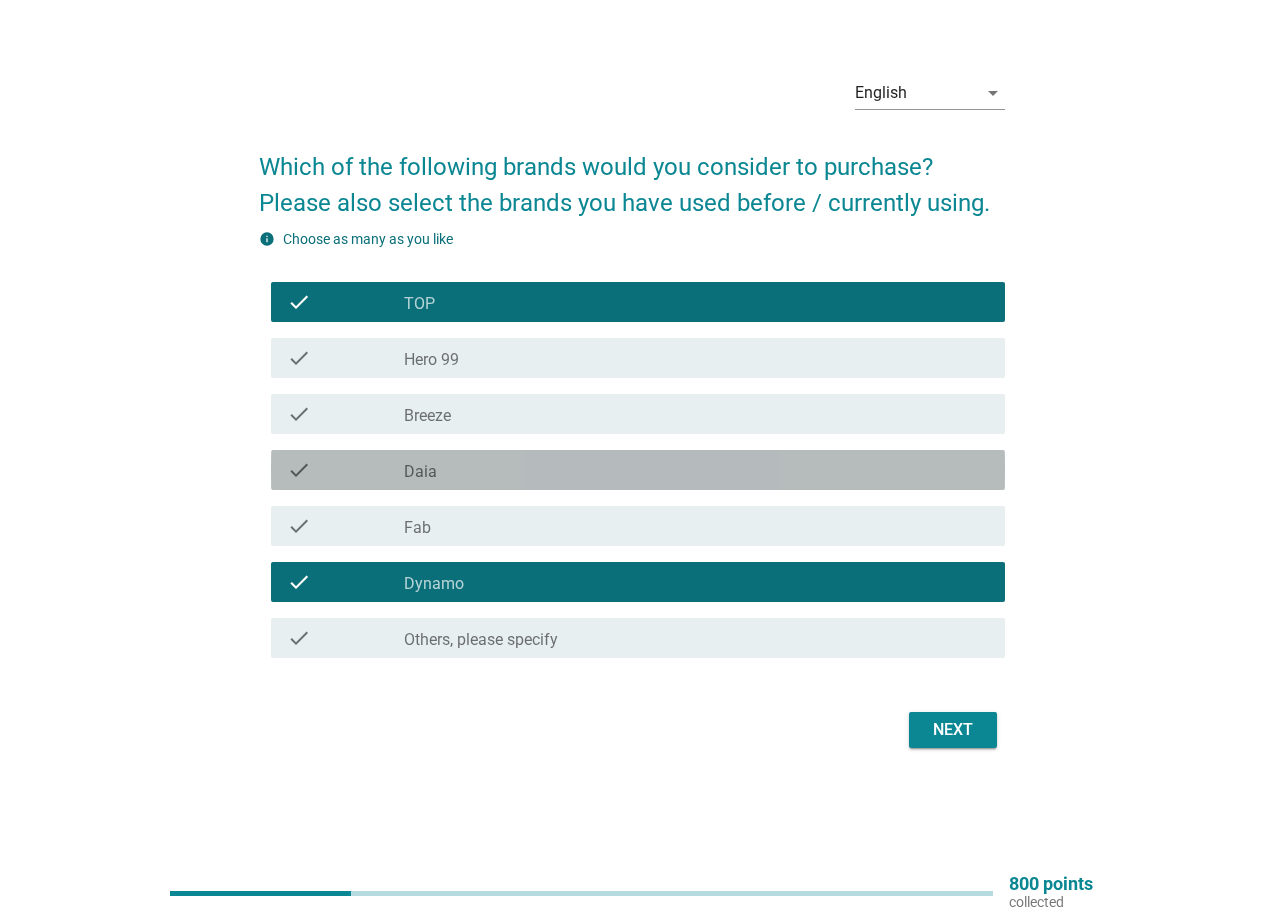 click on "check_box_outline_blank Daia" at bounding box center [696, 470] 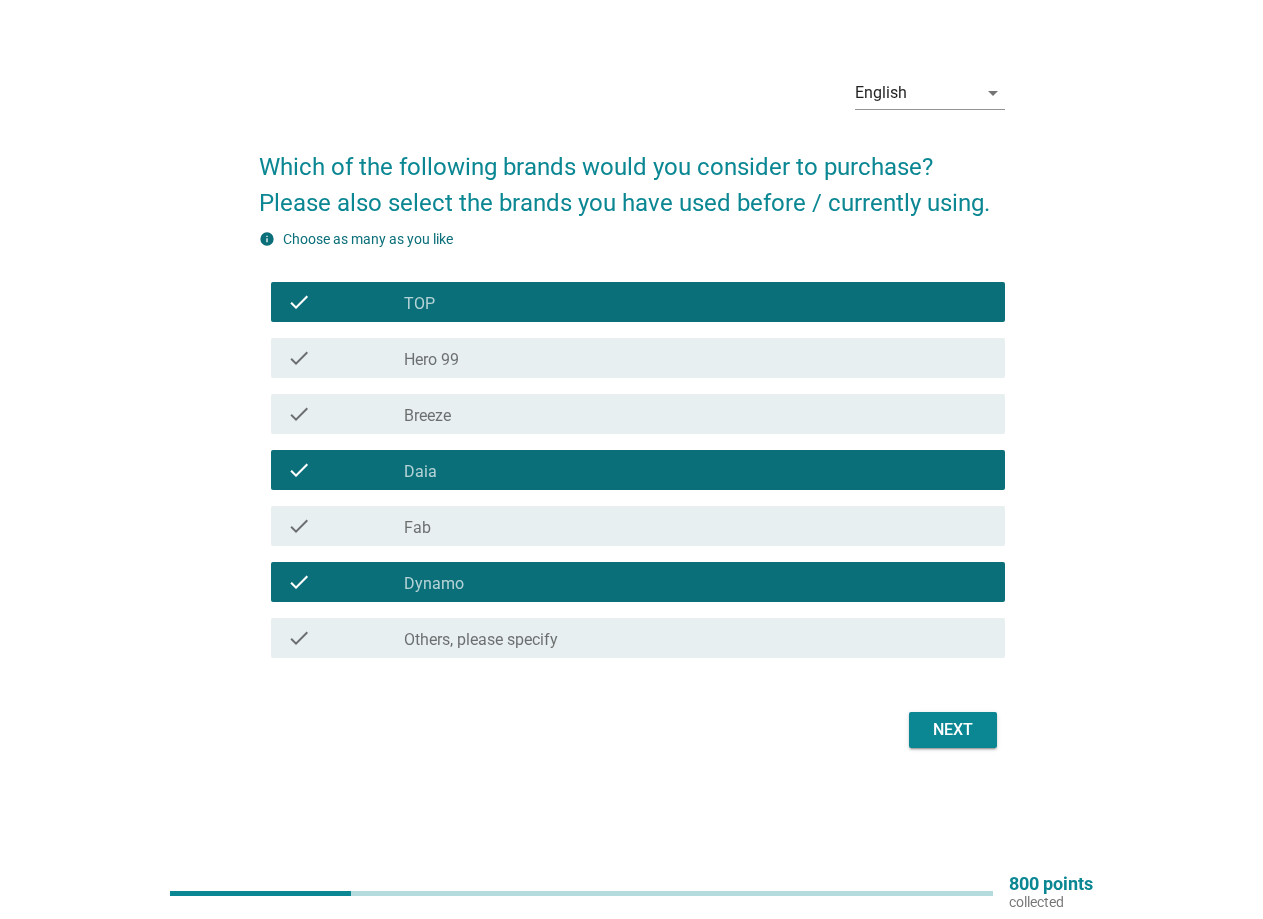 click on "check_box Others, please specify" at bounding box center (696, 638) 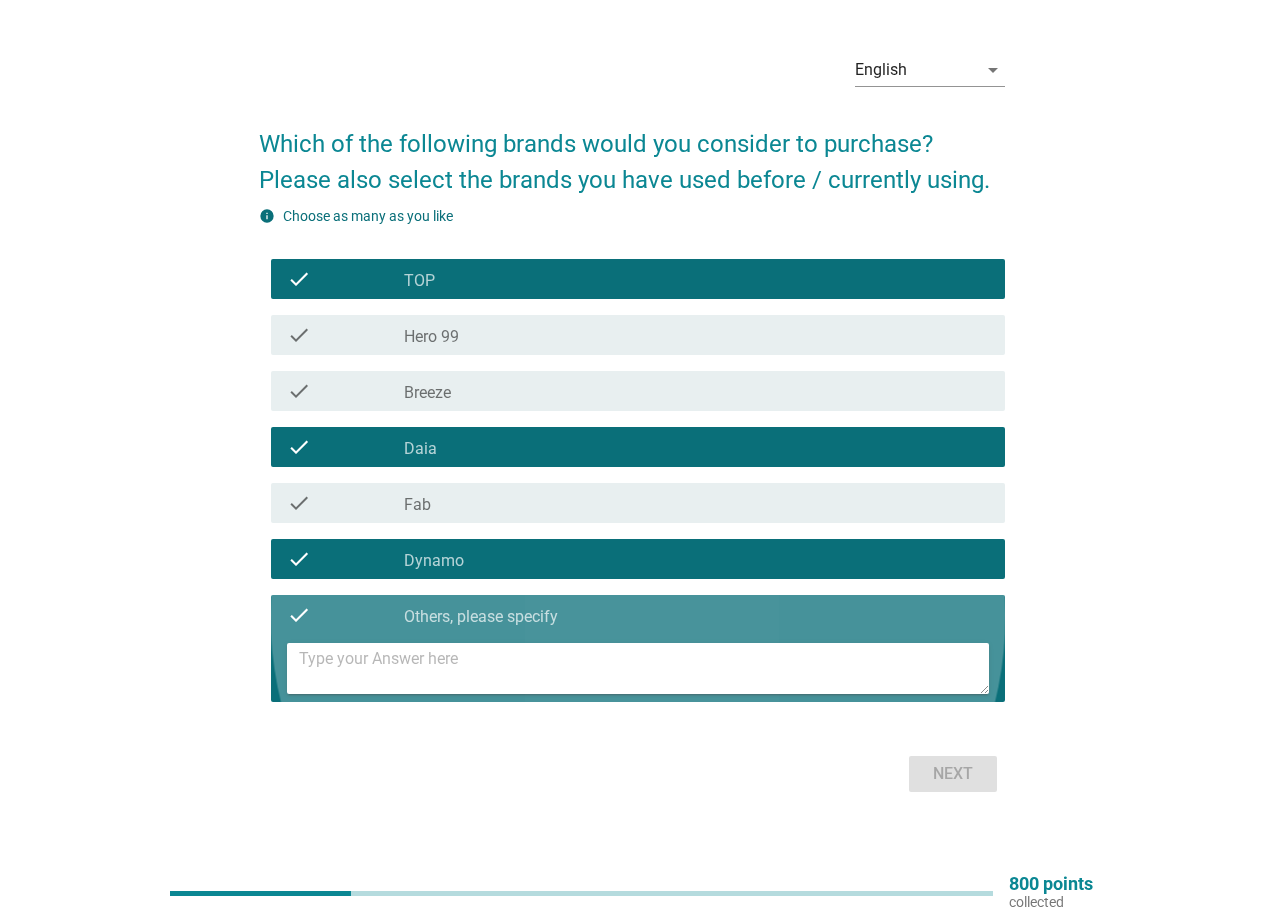 scroll, scrollTop: 29, scrollLeft: 0, axis: vertical 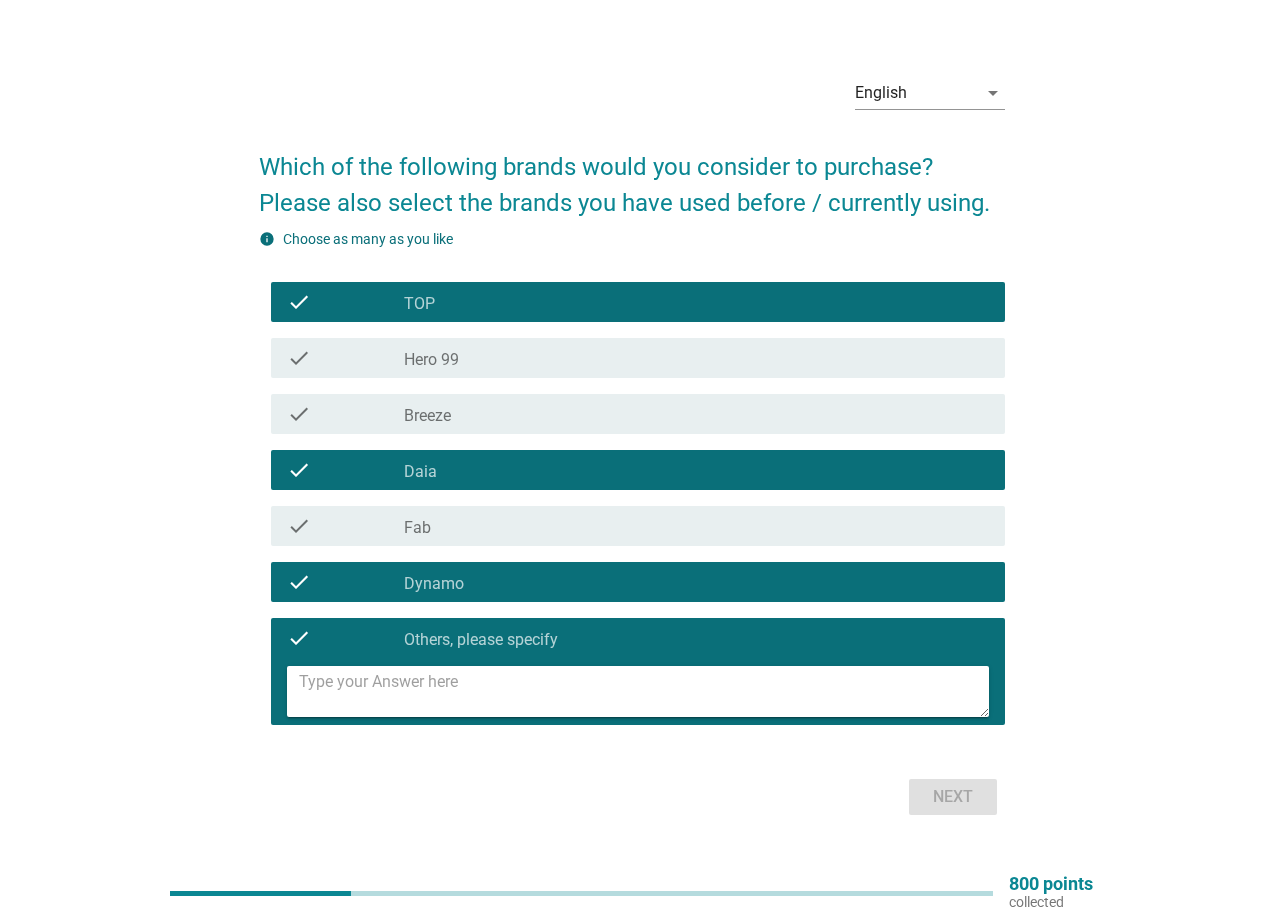 click at bounding box center [644, 691] 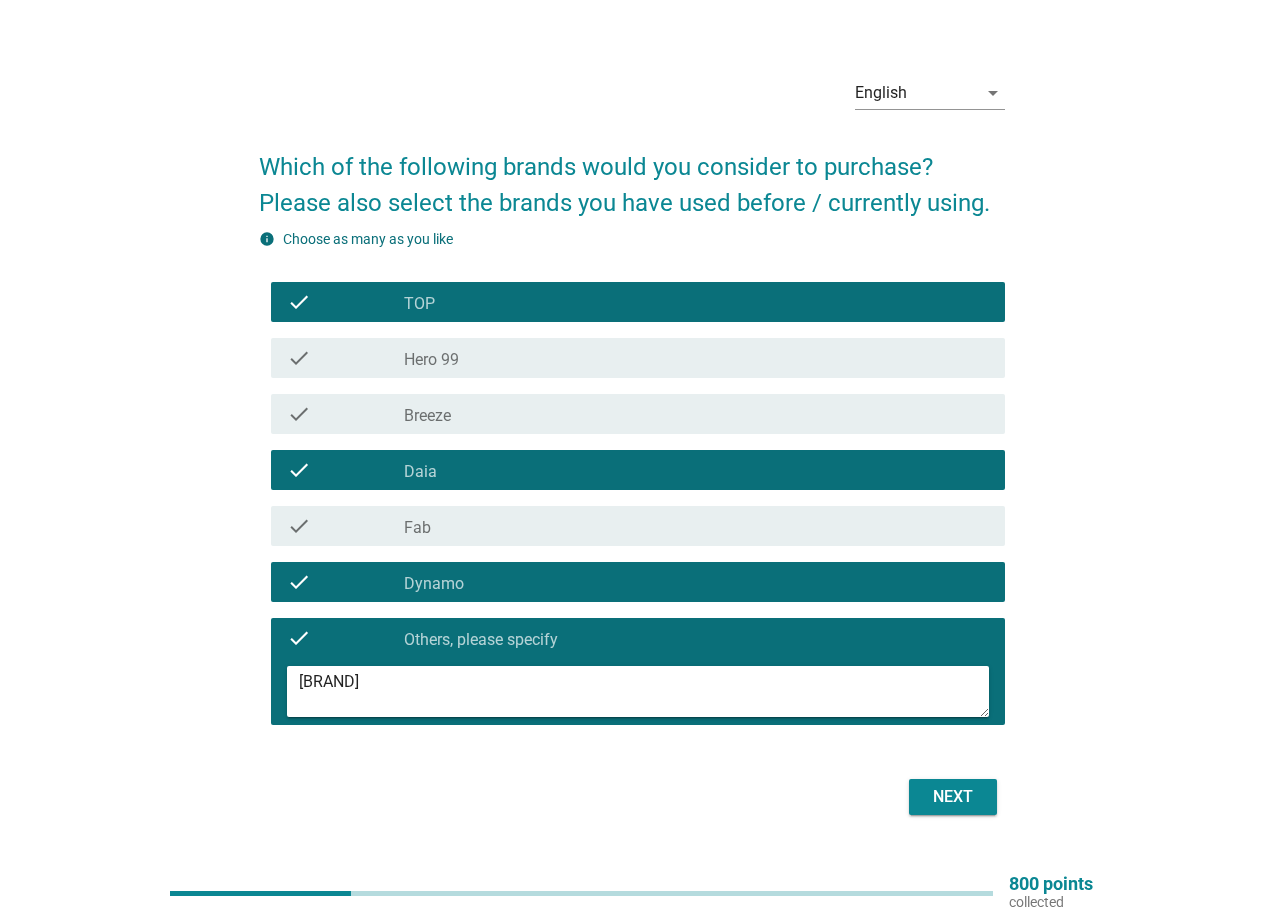 type on "[BRAND]" 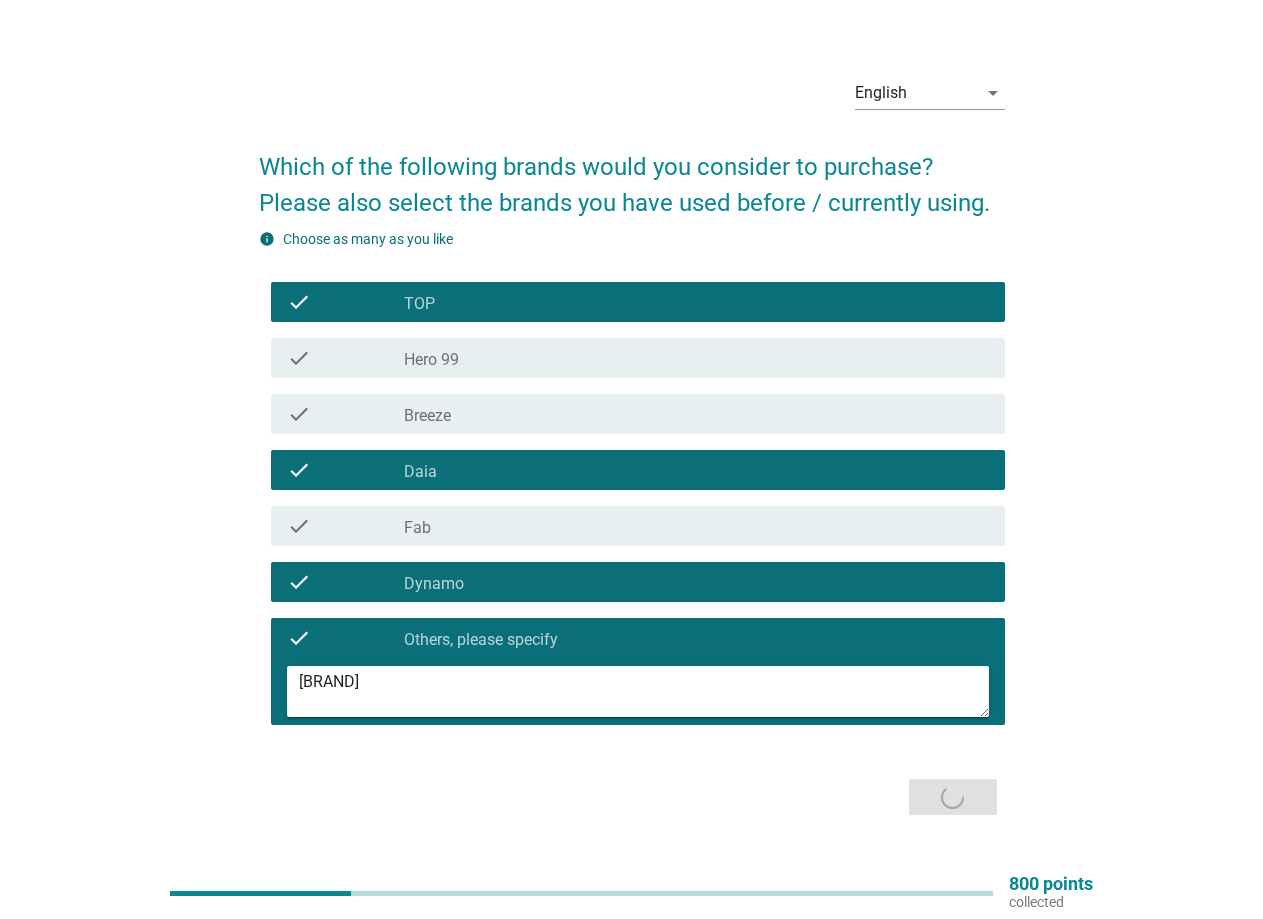 scroll, scrollTop: 0, scrollLeft: 0, axis: both 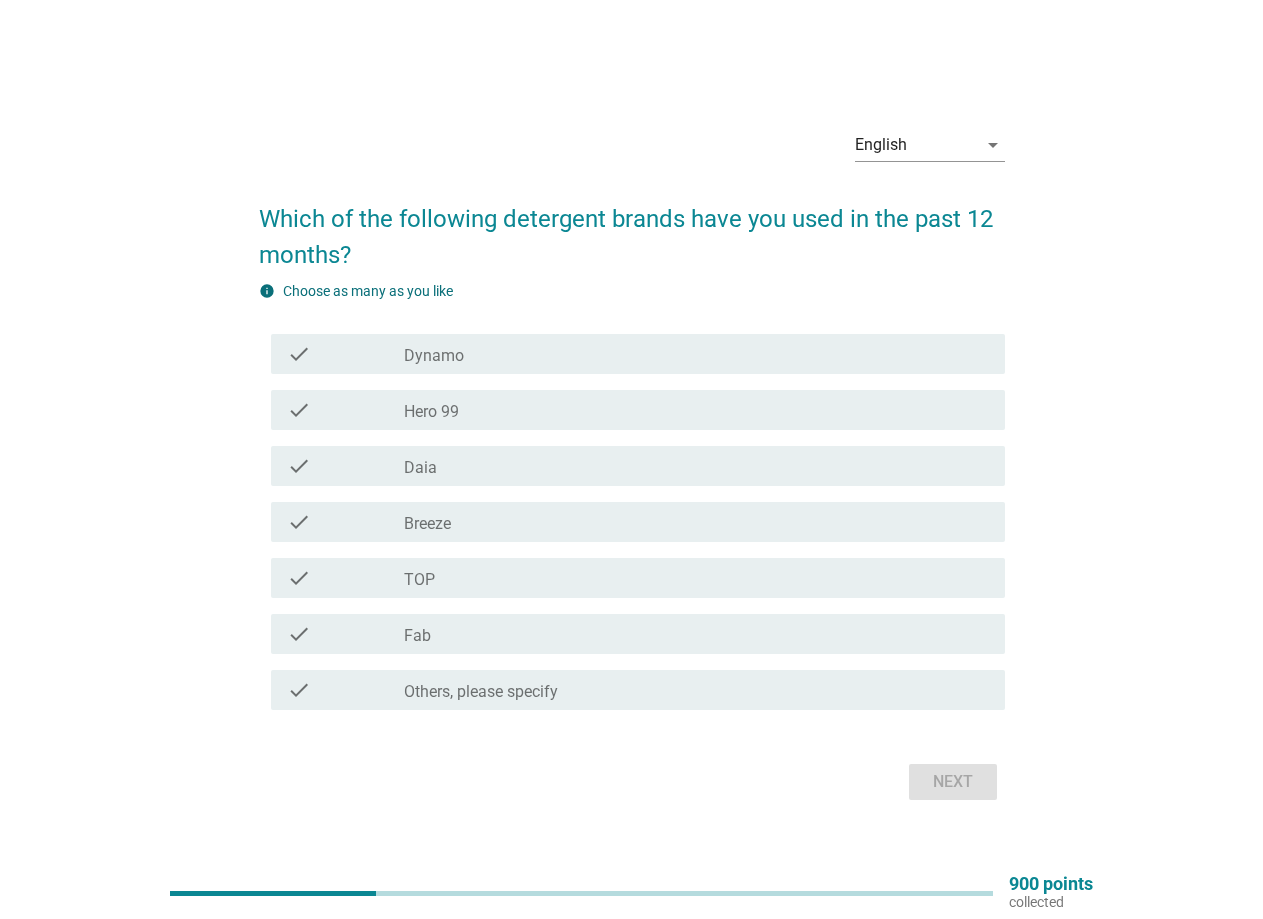 click on "Others, please specify" at bounding box center (481, 692) 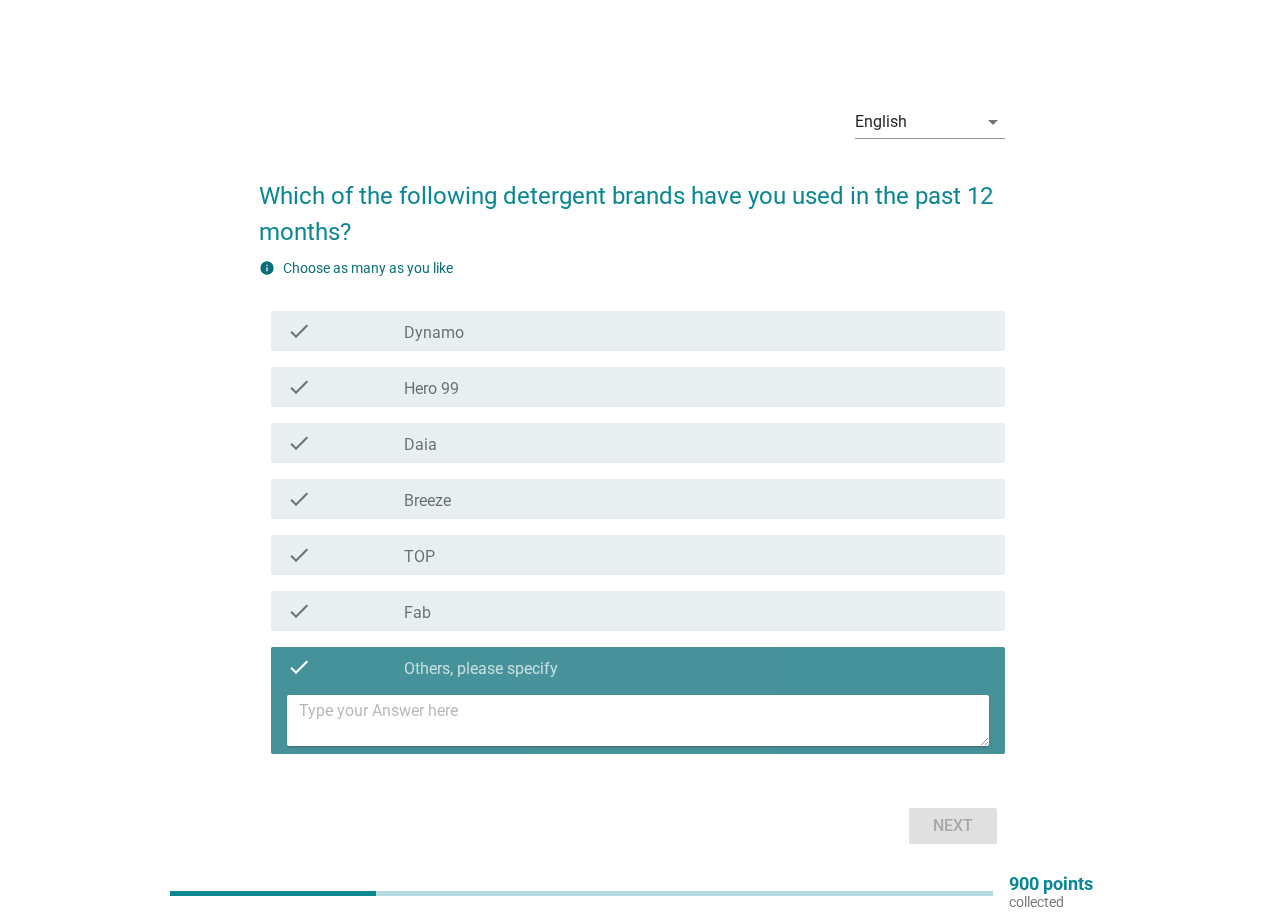 click at bounding box center [644, 720] 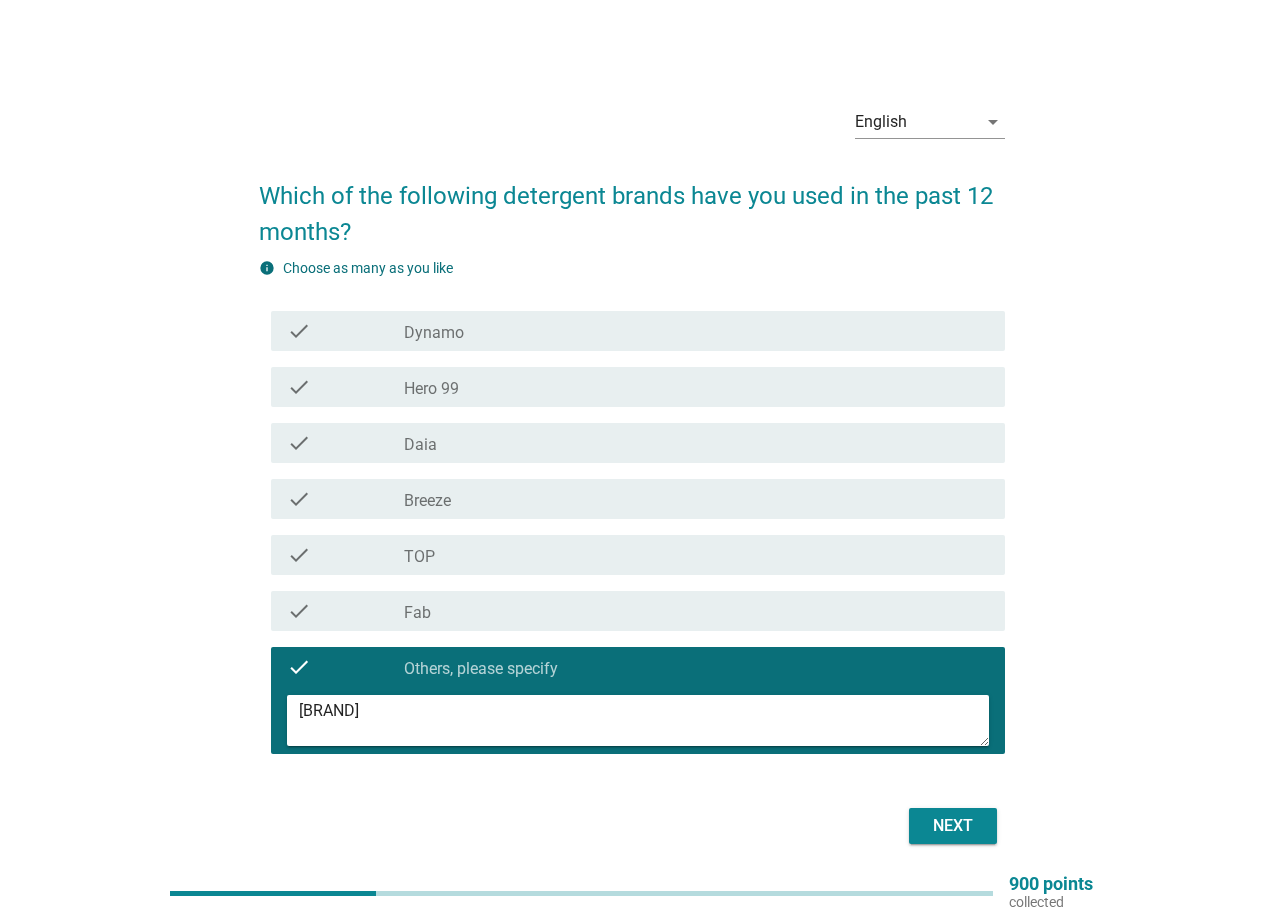 type on "[BRAND]" 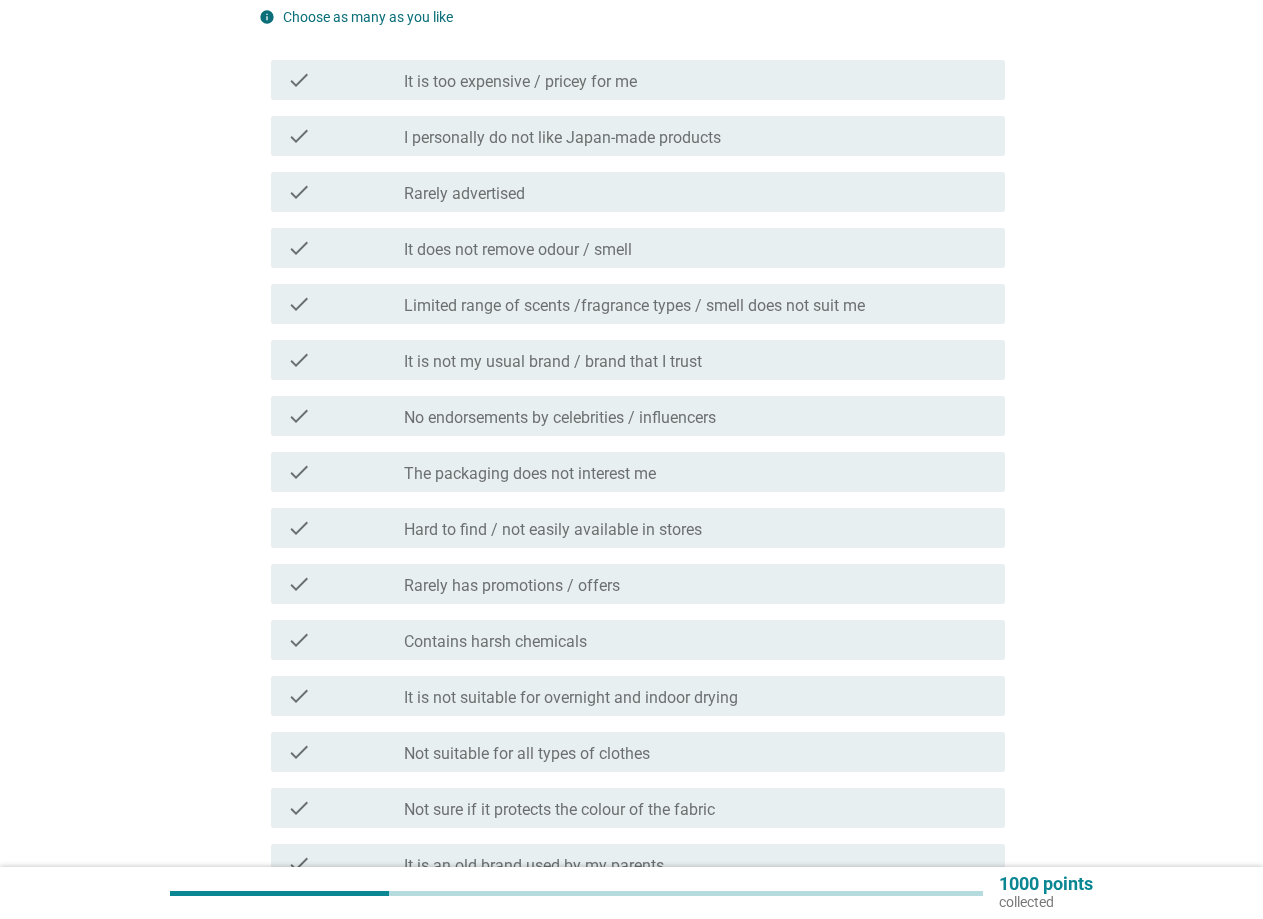 scroll, scrollTop: 300, scrollLeft: 0, axis: vertical 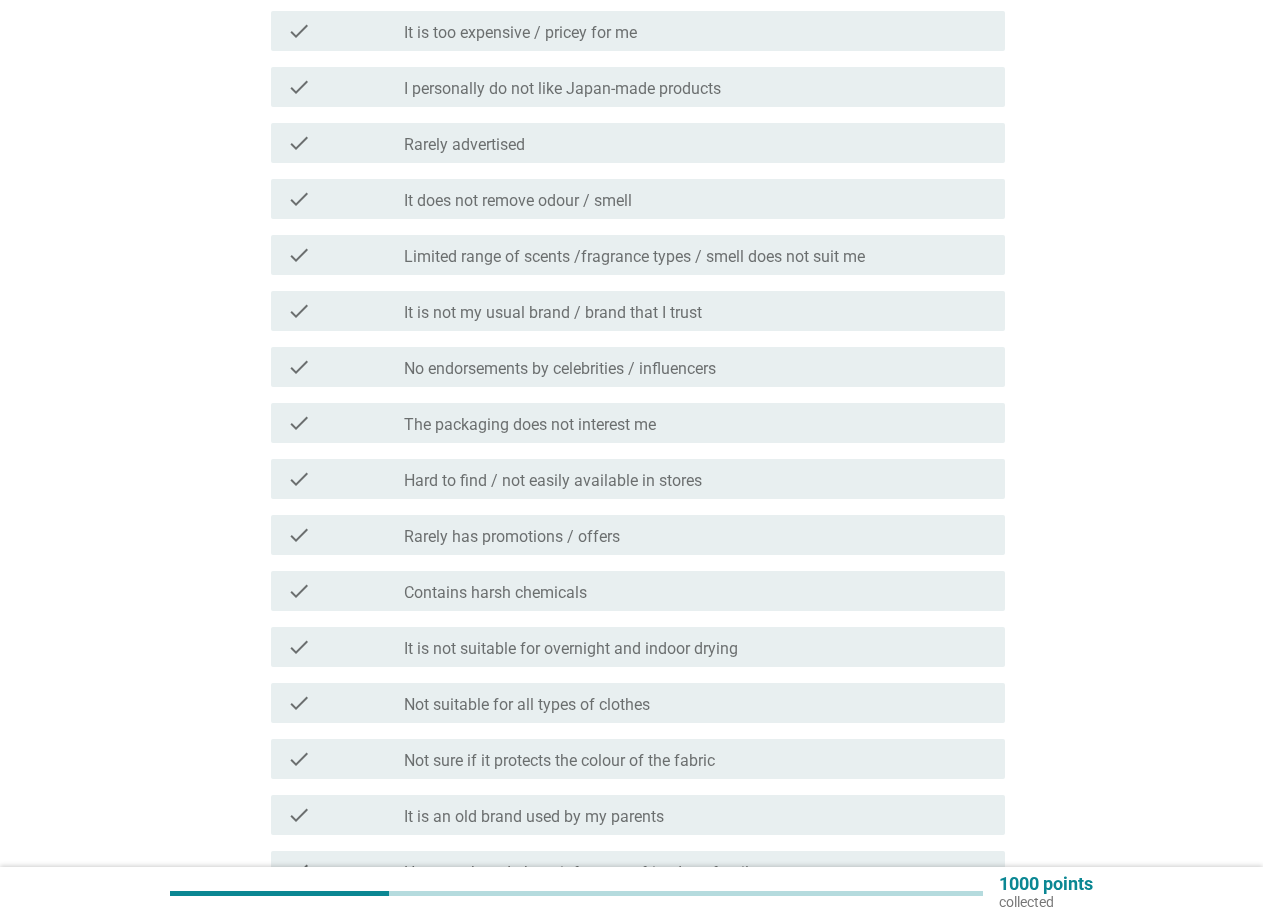 click on "Rarely has promotions / offers" at bounding box center [512, 537] 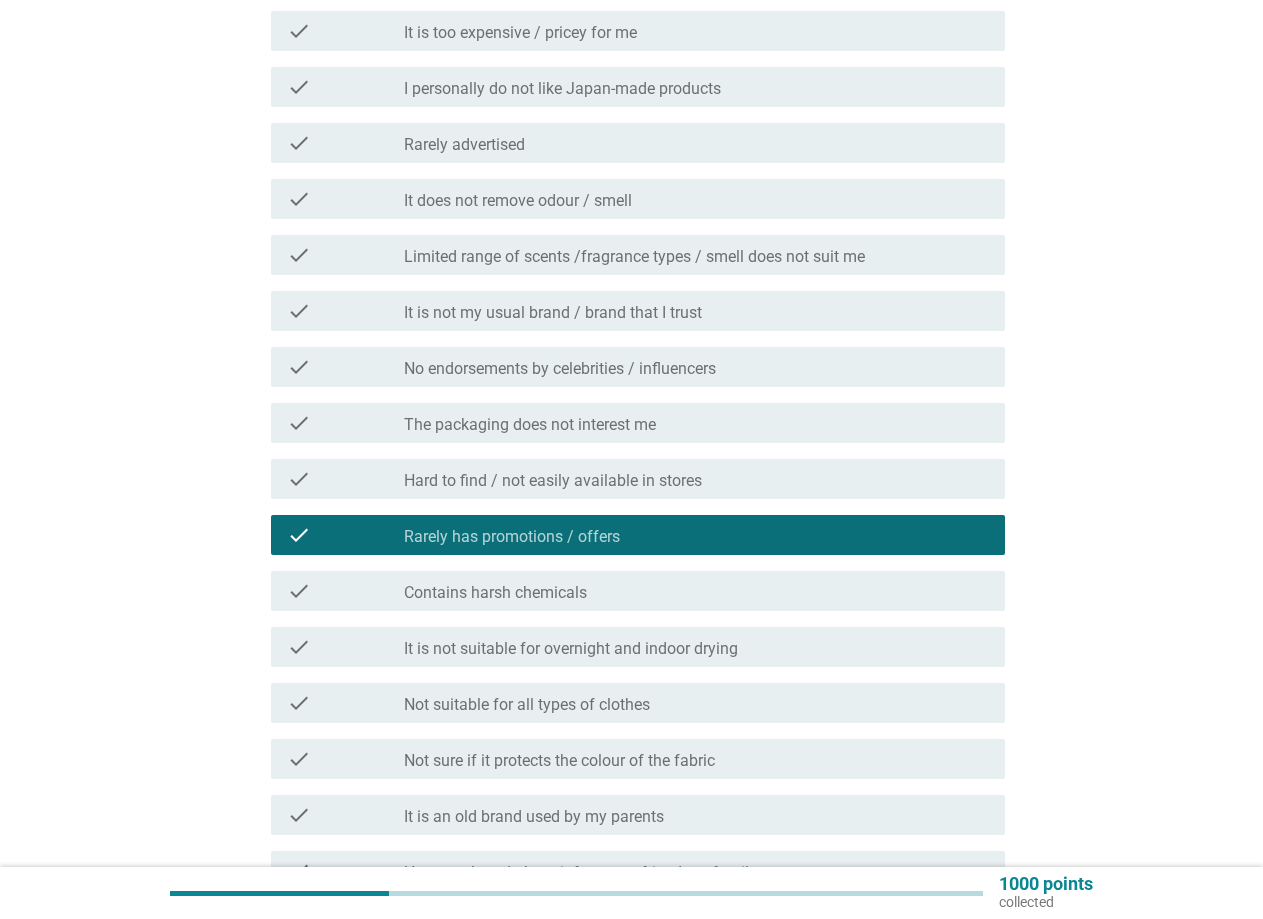 click on "It is not suitable for overnight and indoor drying" at bounding box center [571, 649] 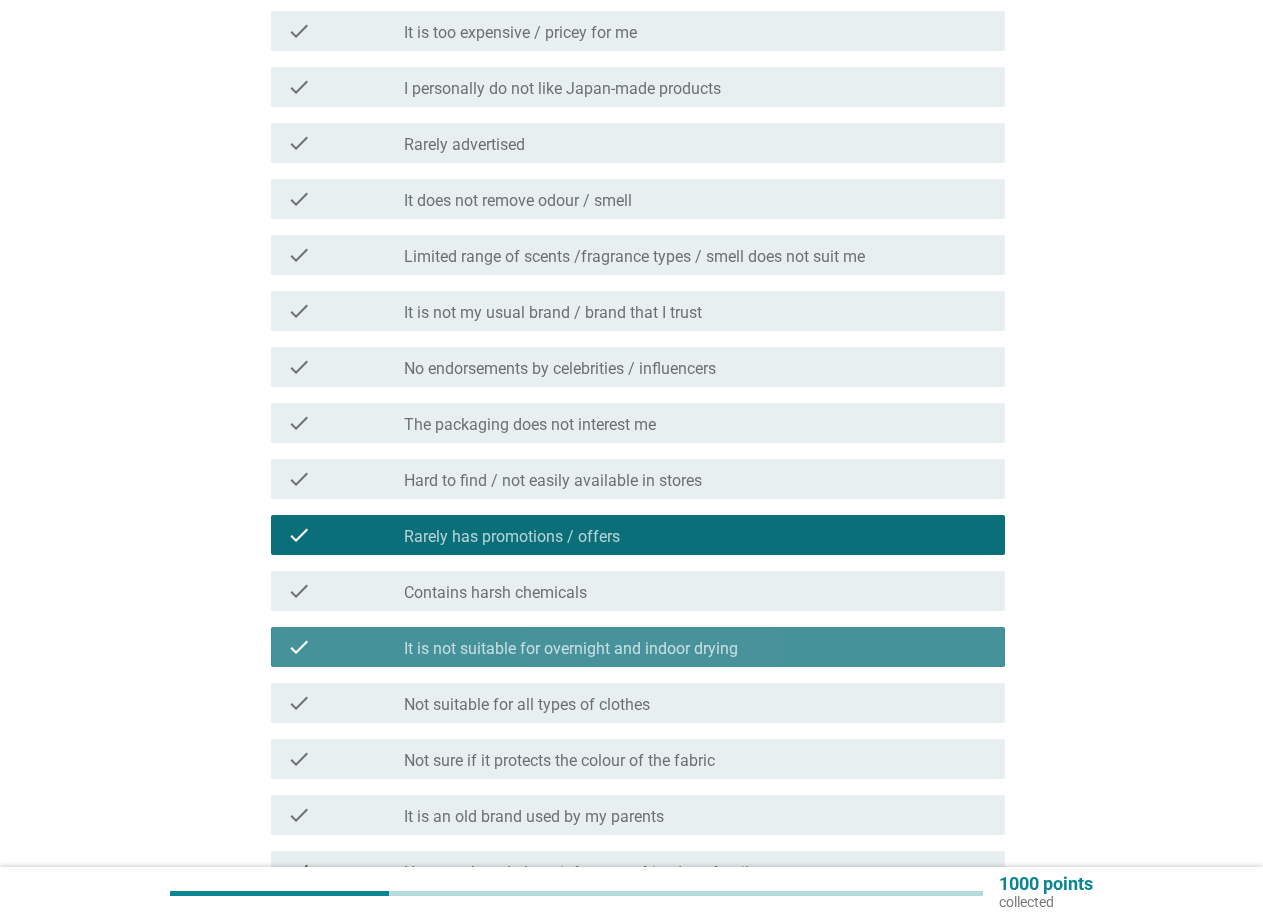 click on "It is not suitable for overnight and indoor drying" at bounding box center [571, 649] 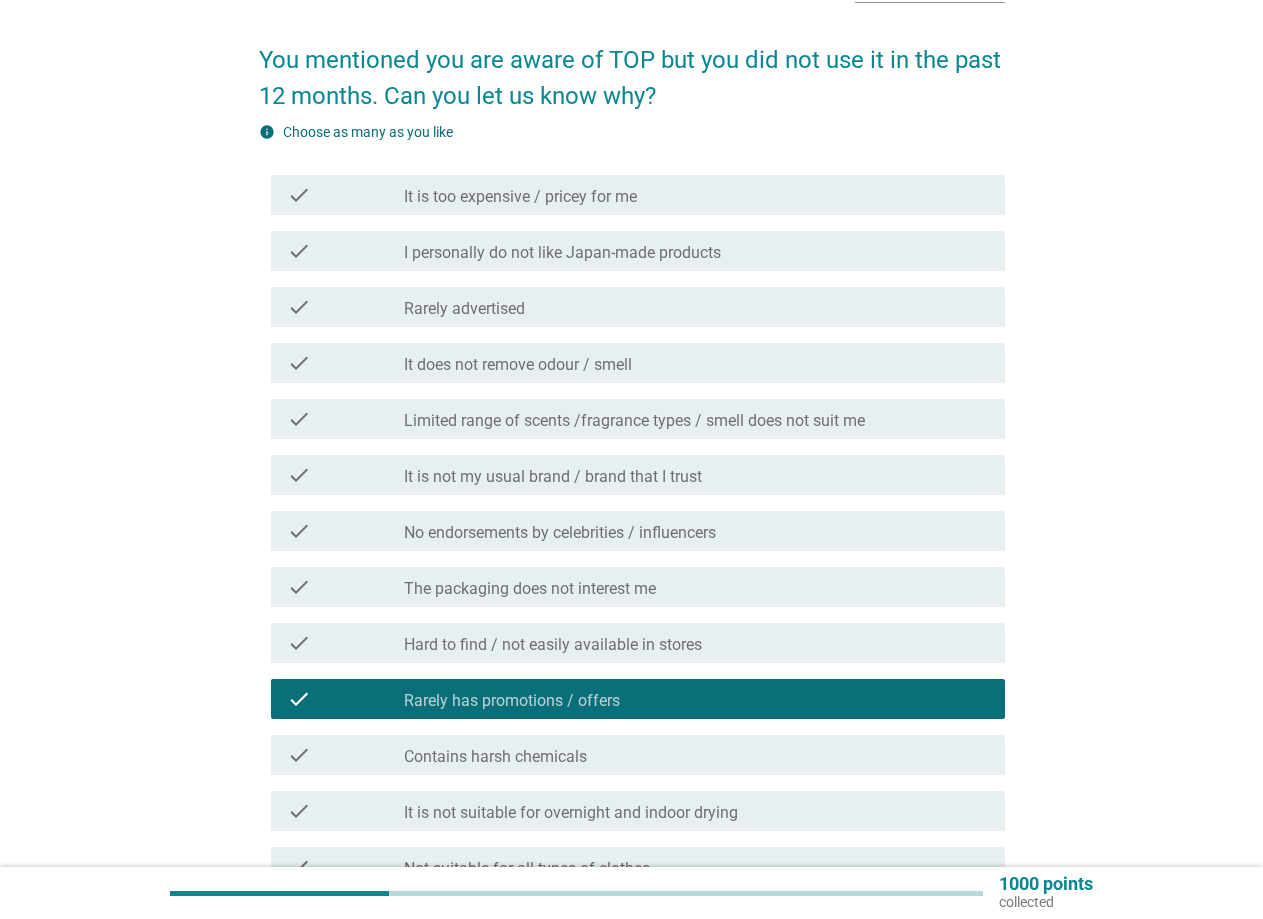 scroll, scrollTop: 100, scrollLeft: 0, axis: vertical 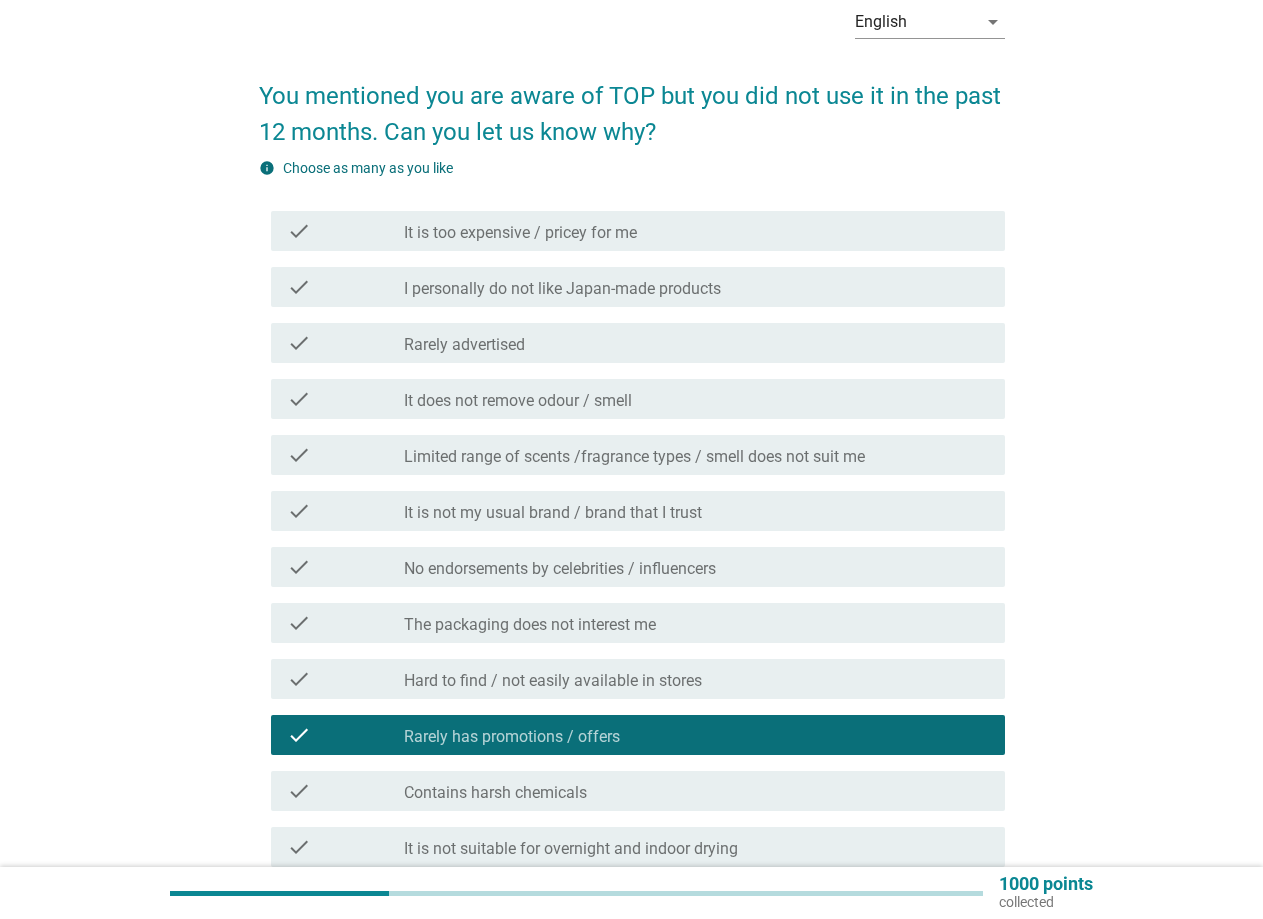 click on "It is too expensive / pricey for me" at bounding box center (520, 233) 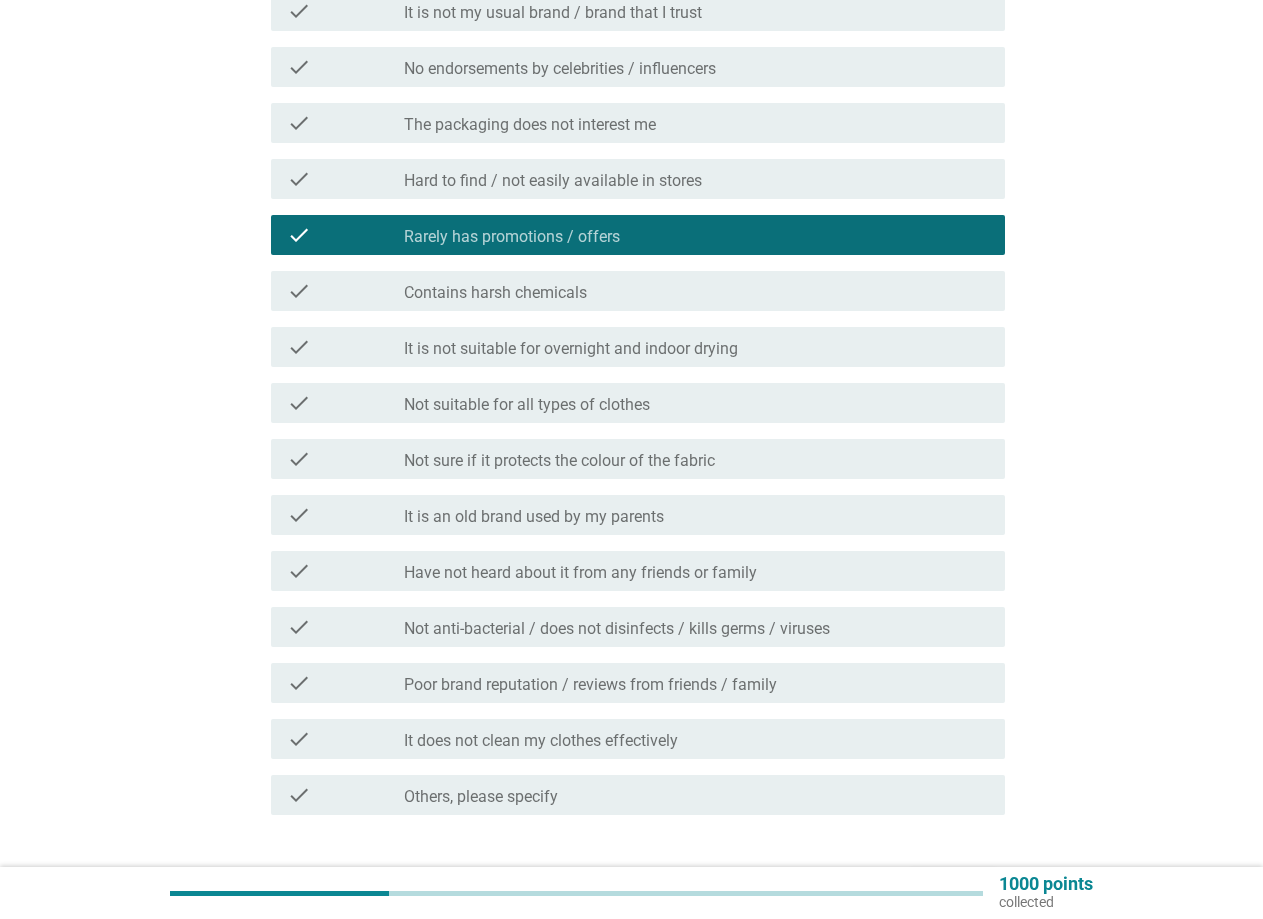 scroll, scrollTop: 734, scrollLeft: 0, axis: vertical 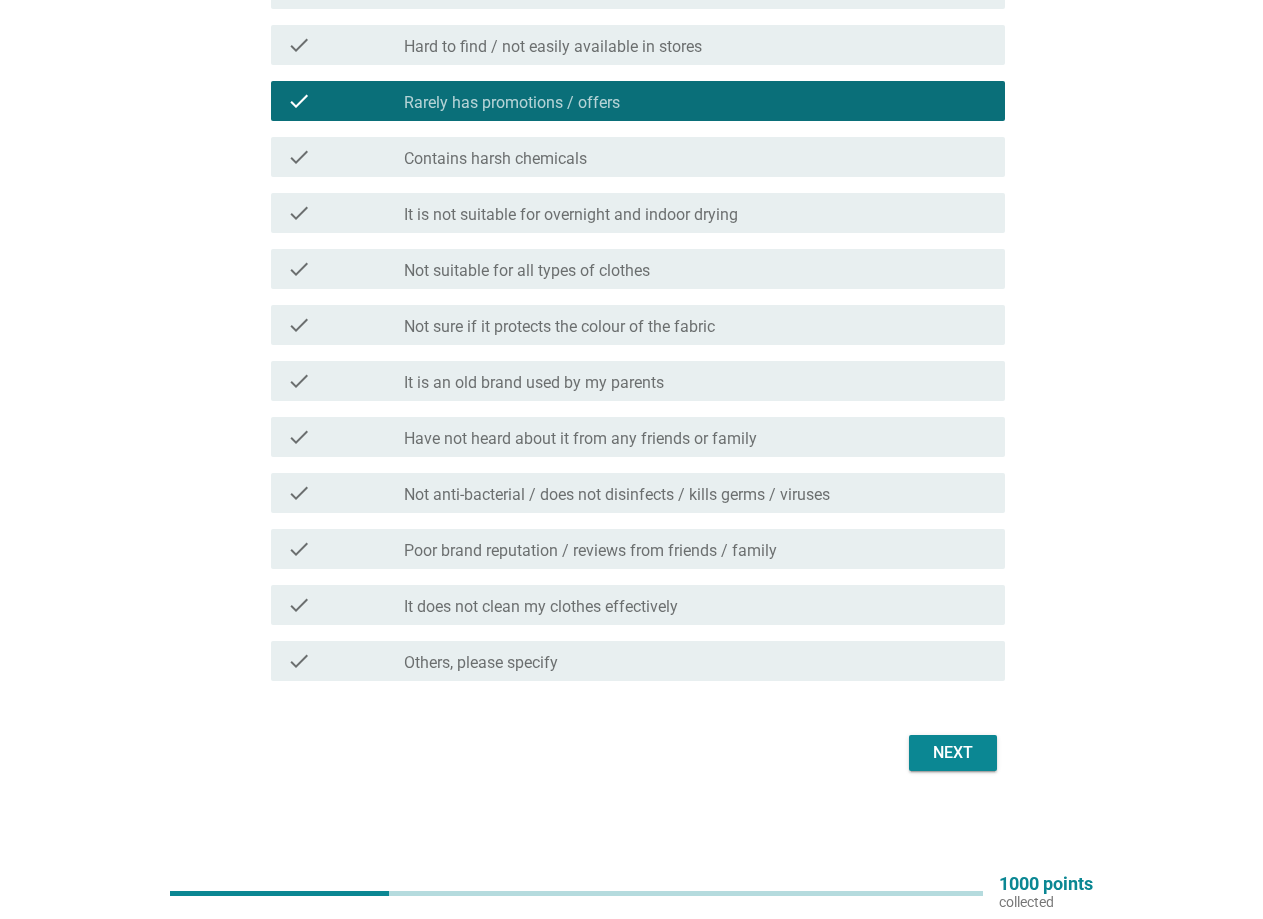 click on "Next" at bounding box center (953, 753) 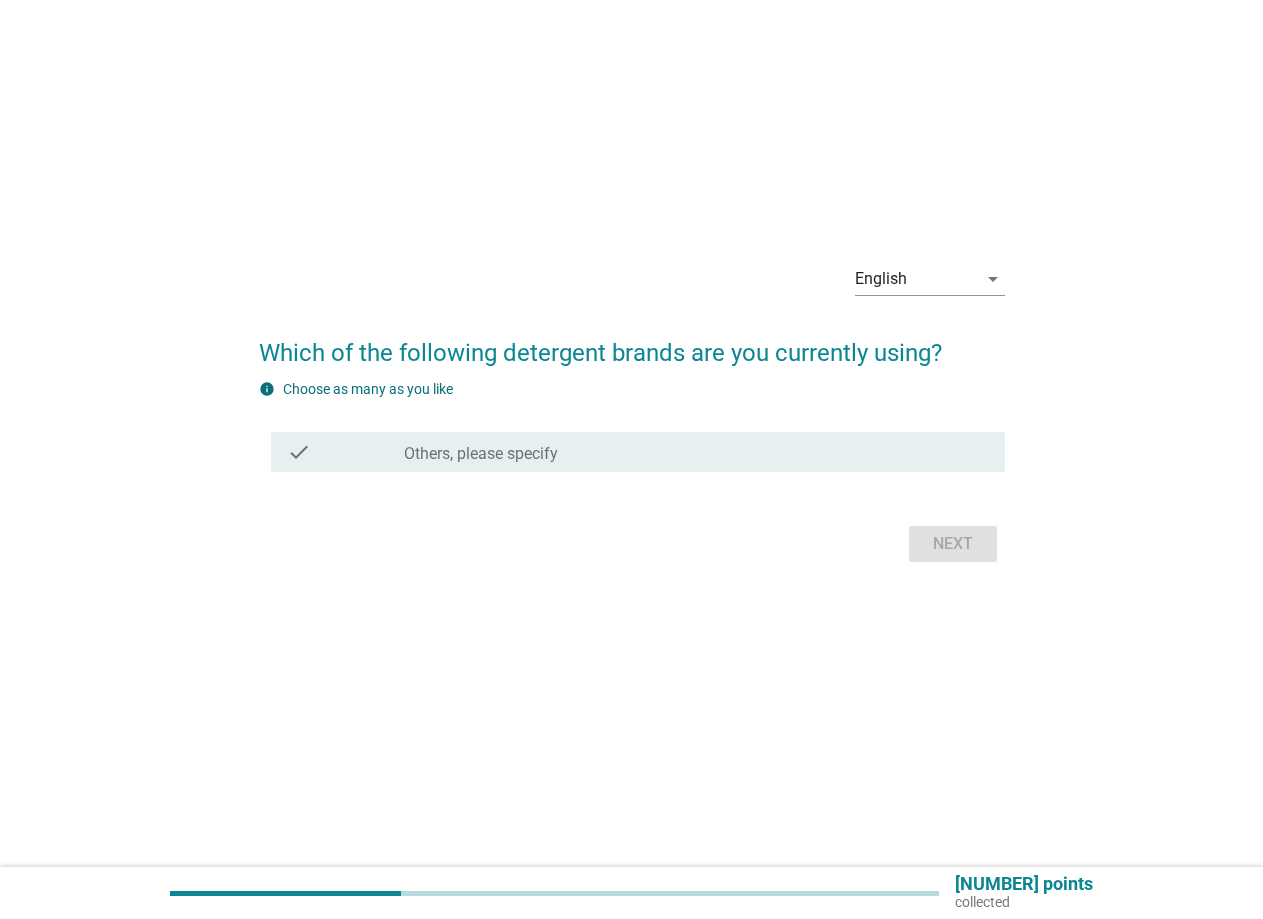 scroll, scrollTop: 0, scrollLeft: 0, axis: both 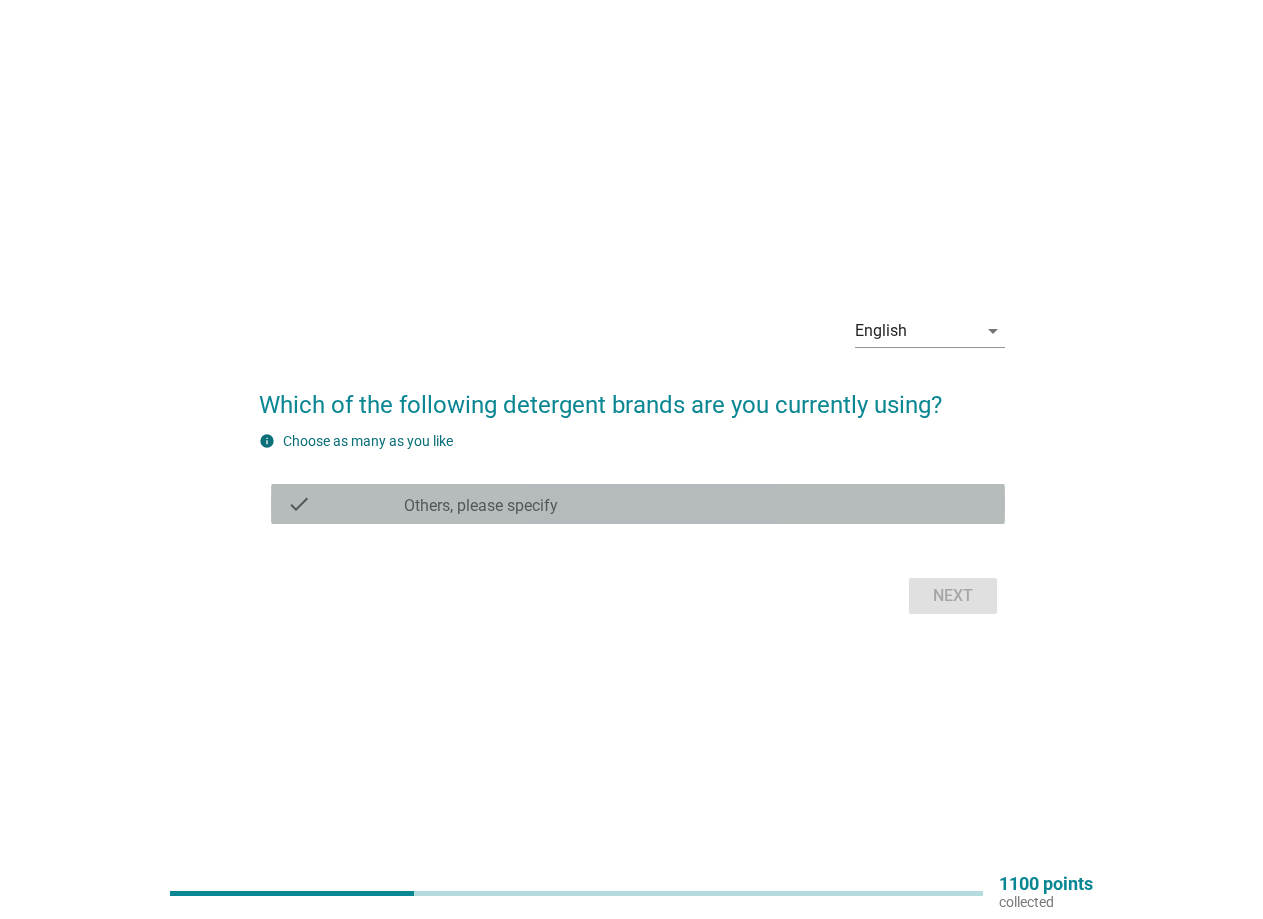 click on "check_box Others, please specify" at bounding box center [696, 504] 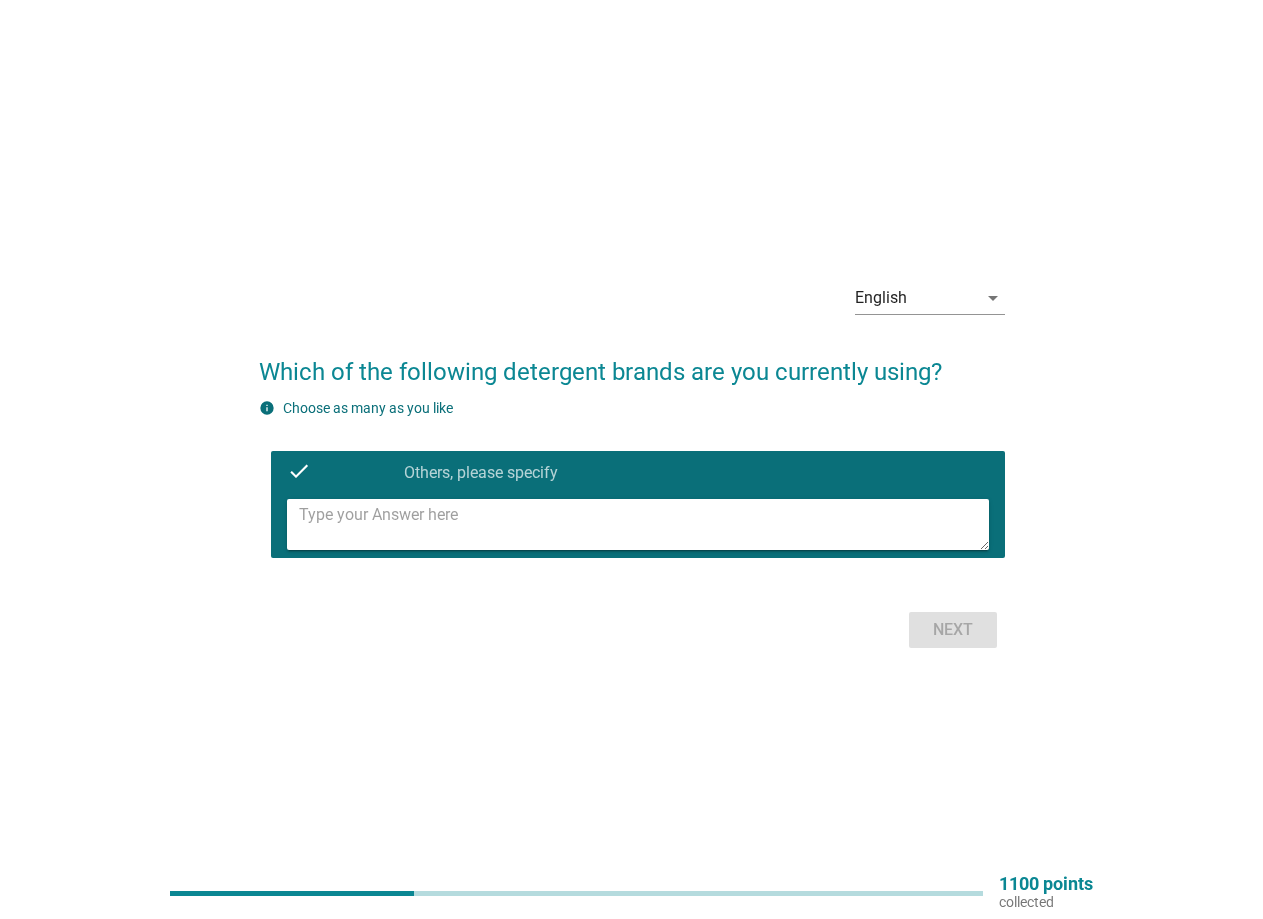 click at bounding box center [644, 524] 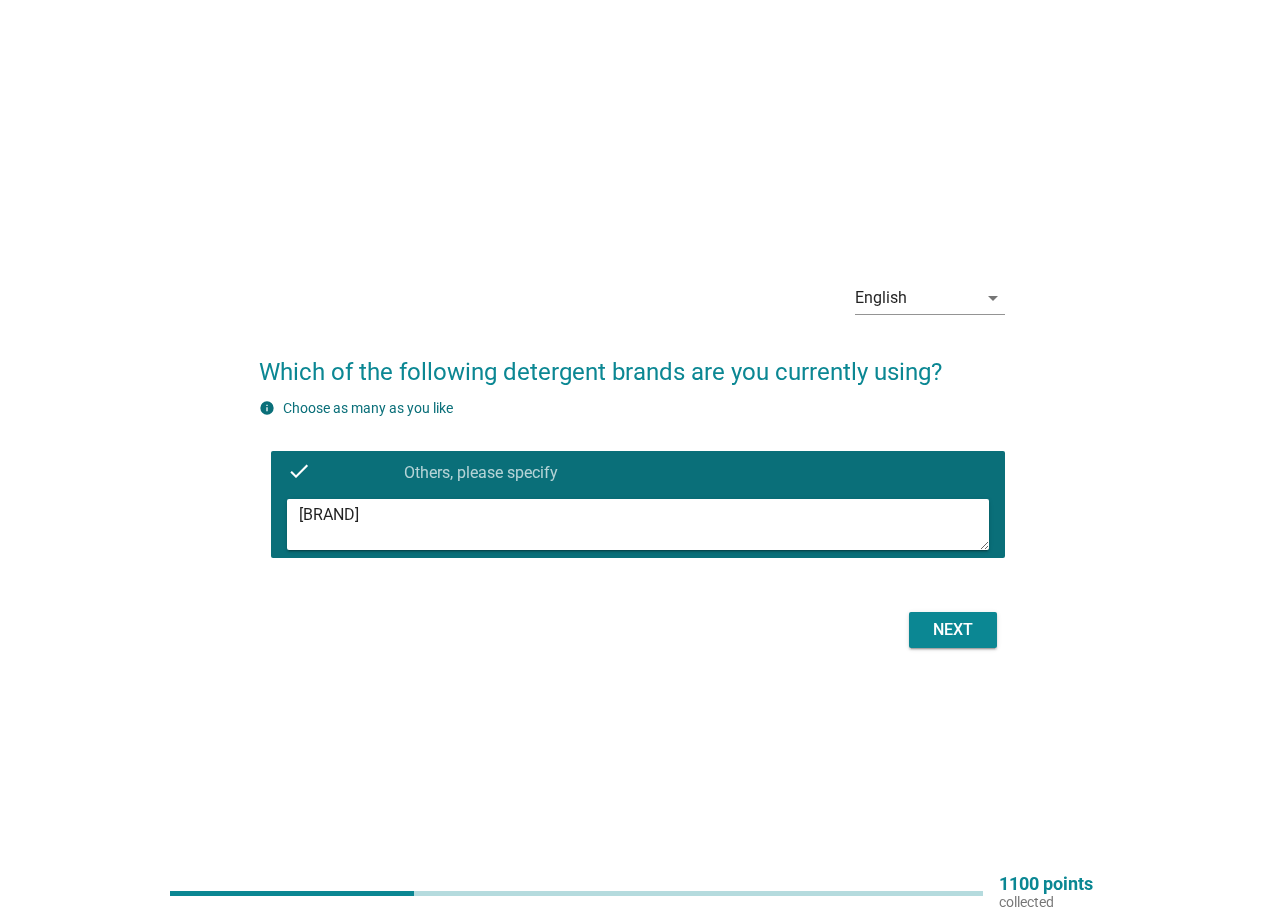 type on "[BRAND]" 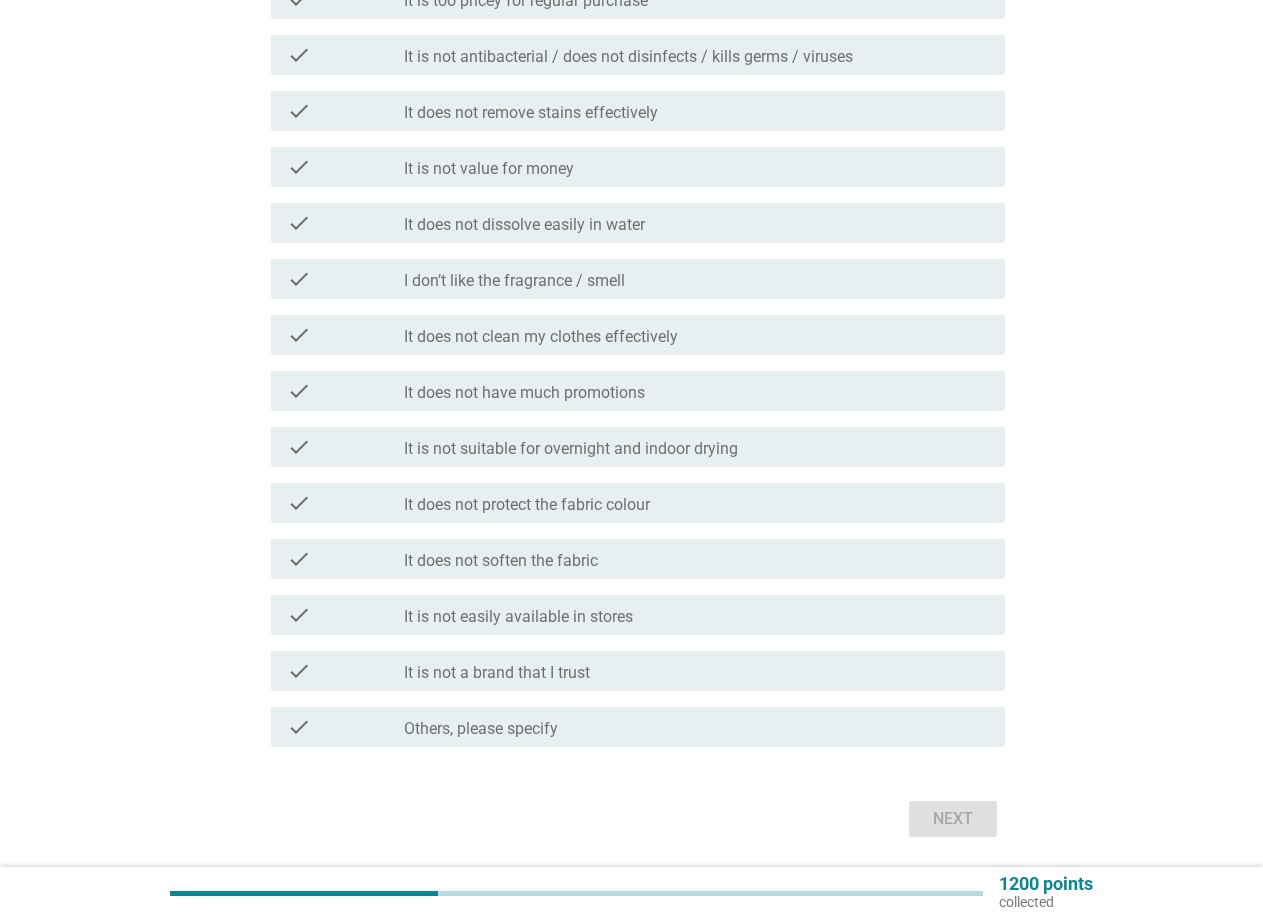 scroll, scrollTop: 0, scrollLeft: 0, axis: both 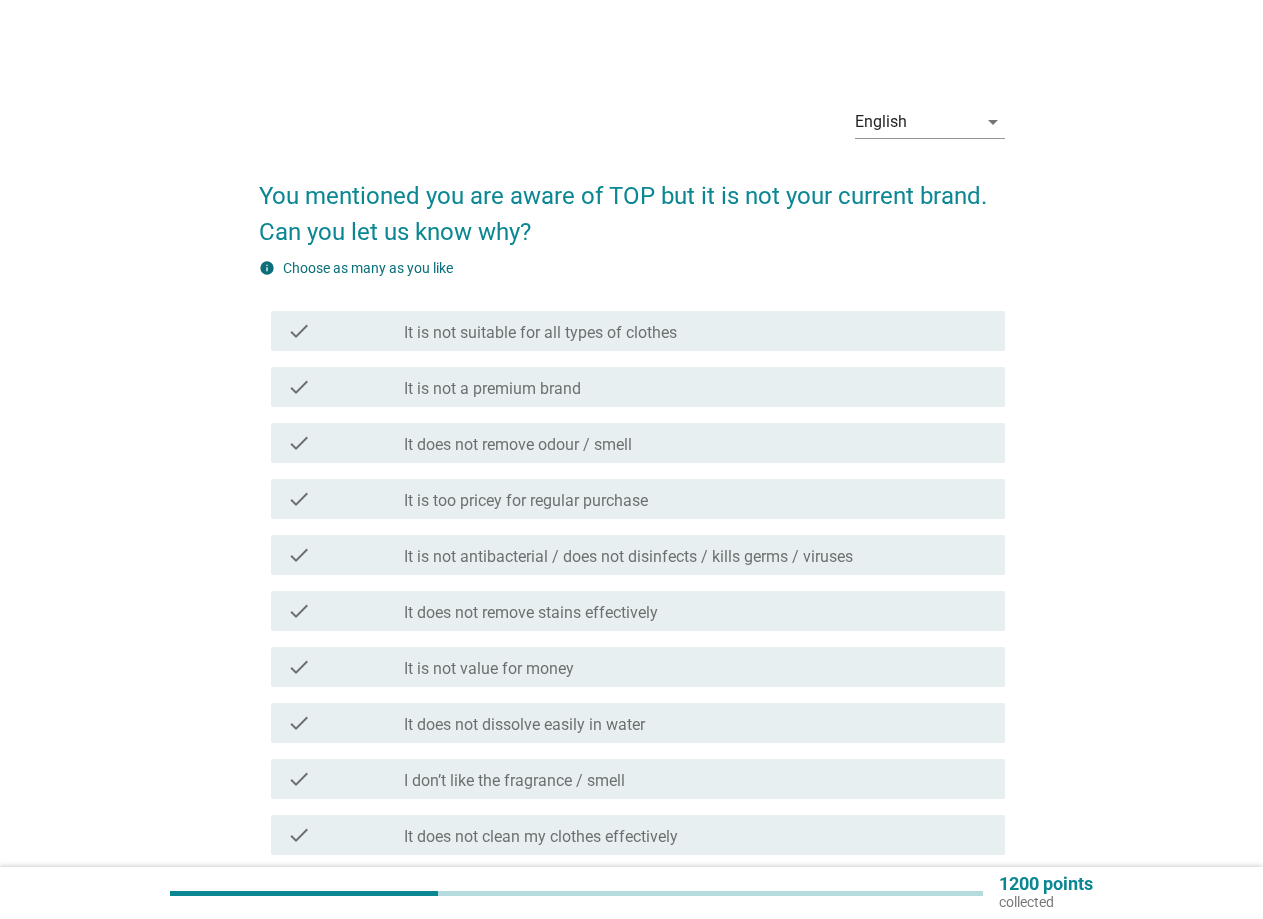 click on "check_box_outline_blank It is too pricey for regular purchase" at bounding box center [696, 499] 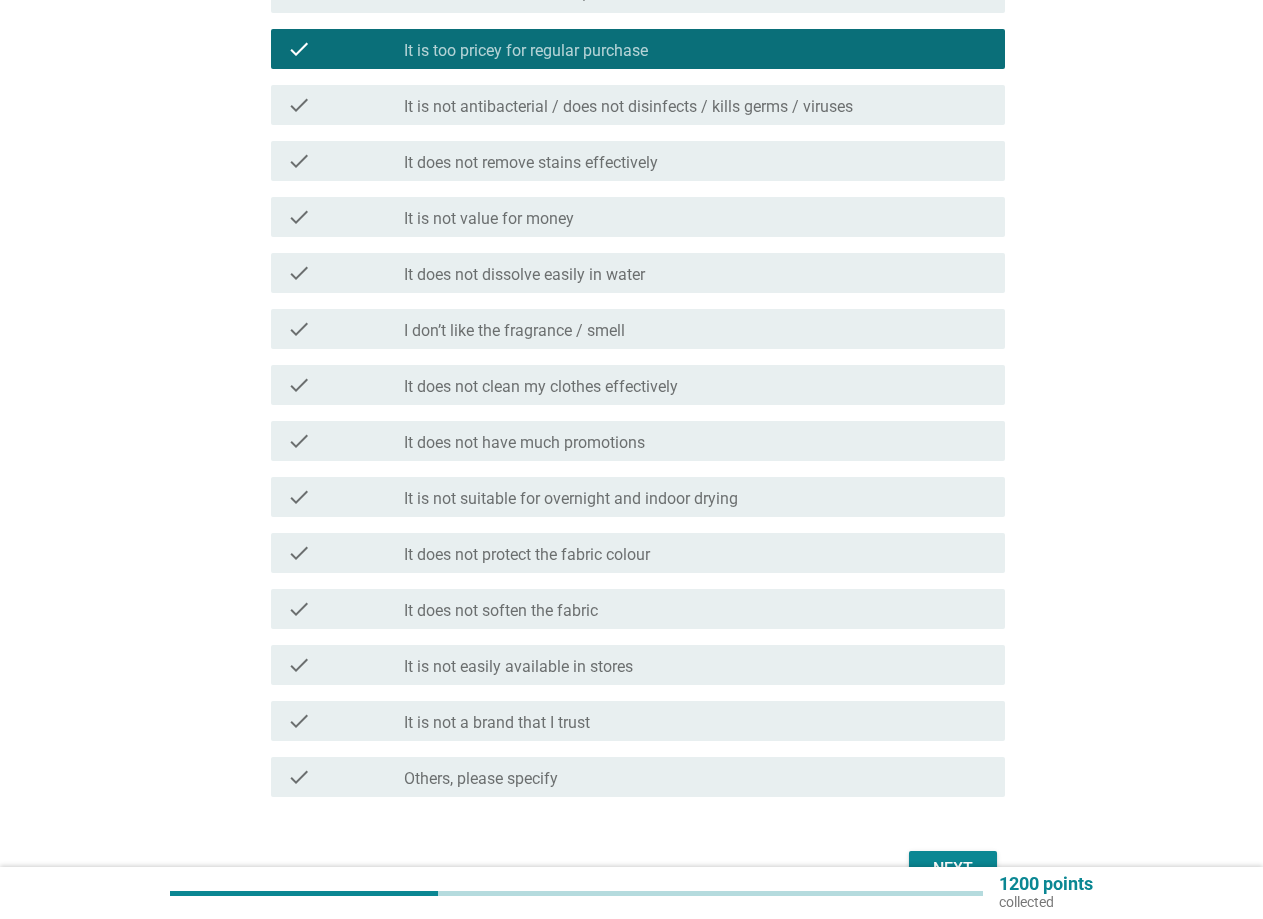 scroll, scrollTop: 500, scrollLeft: 0, axis: vertical 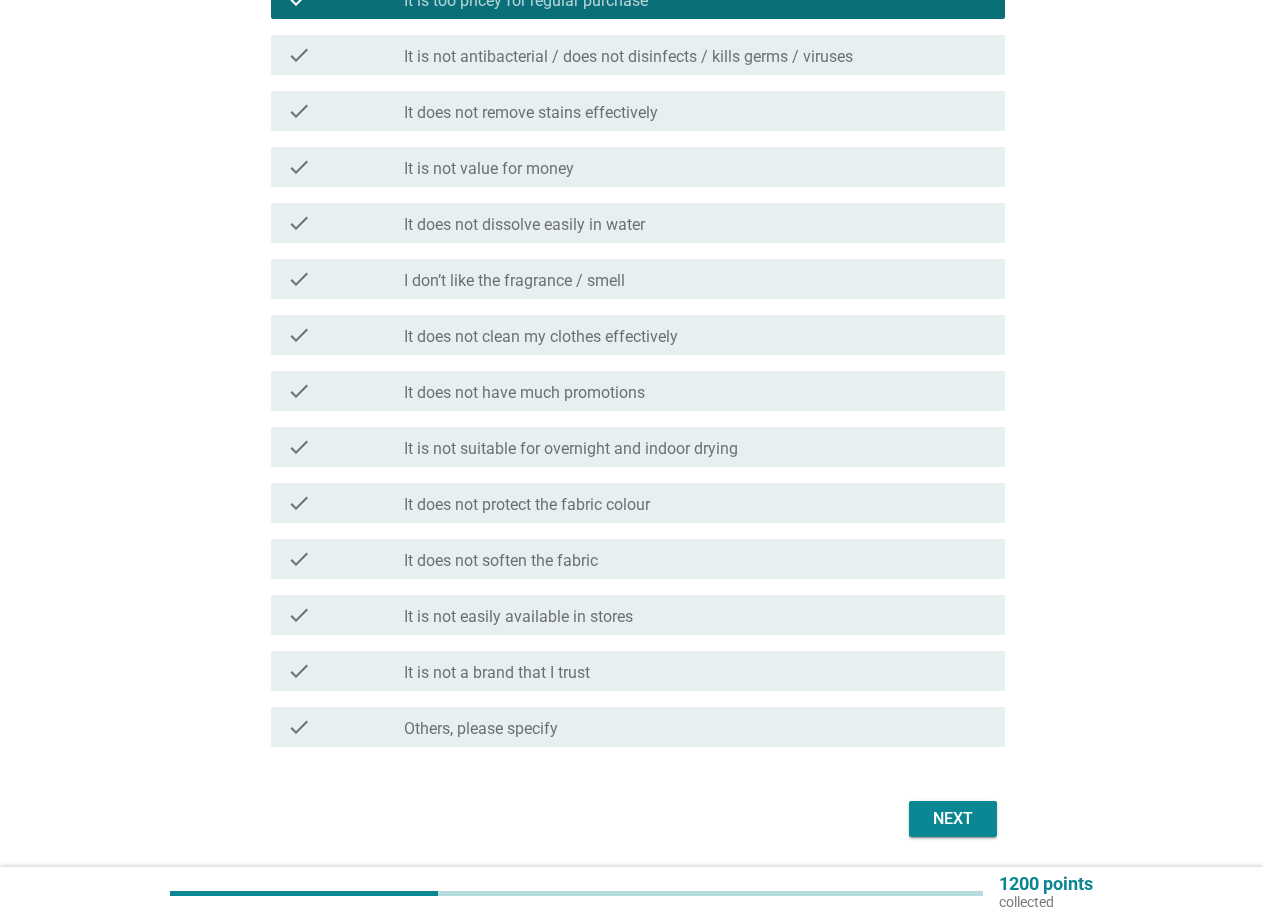 click on "It is not value for money" at bounding box center [489, 169] 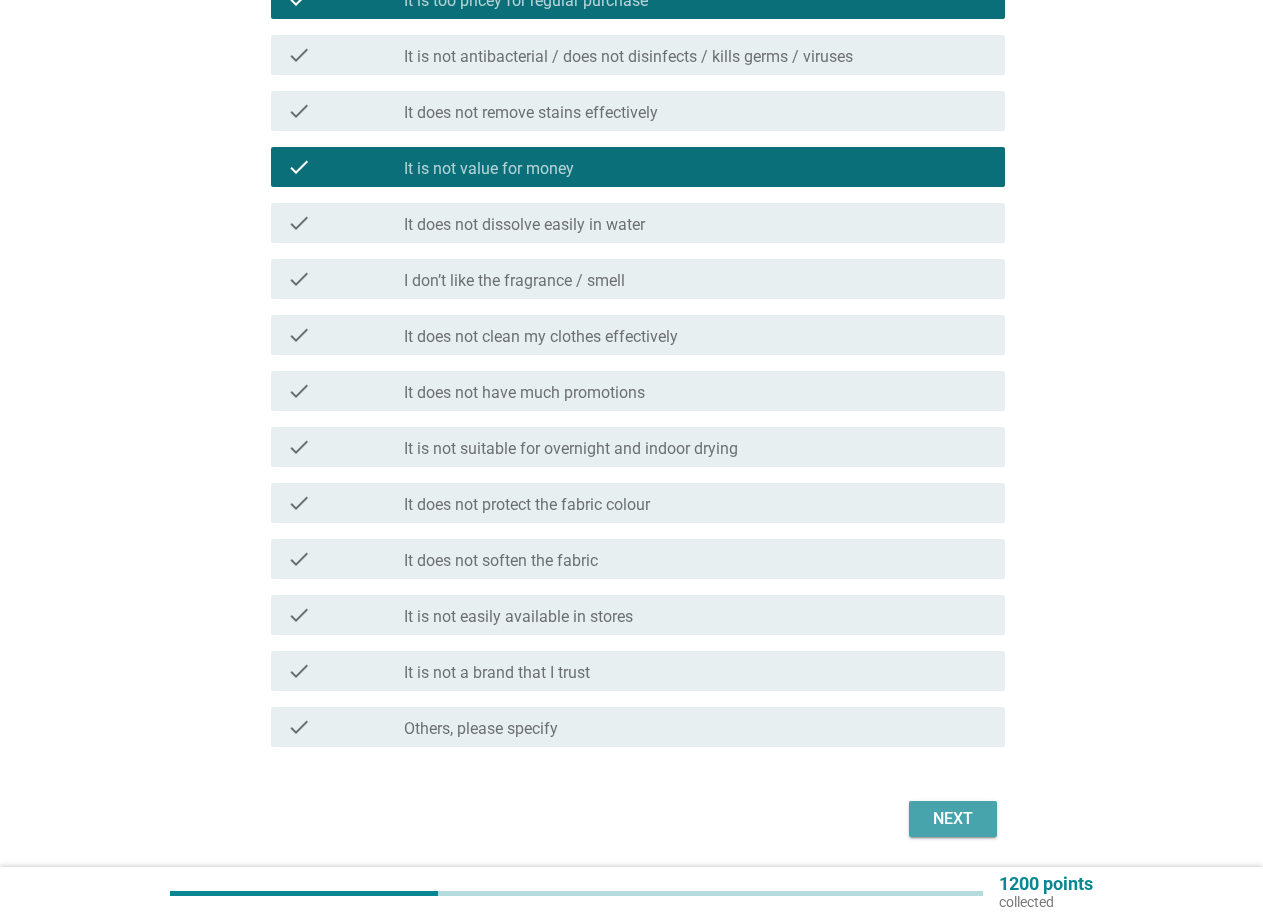 click on "Next" at bounding box center [953, 819] 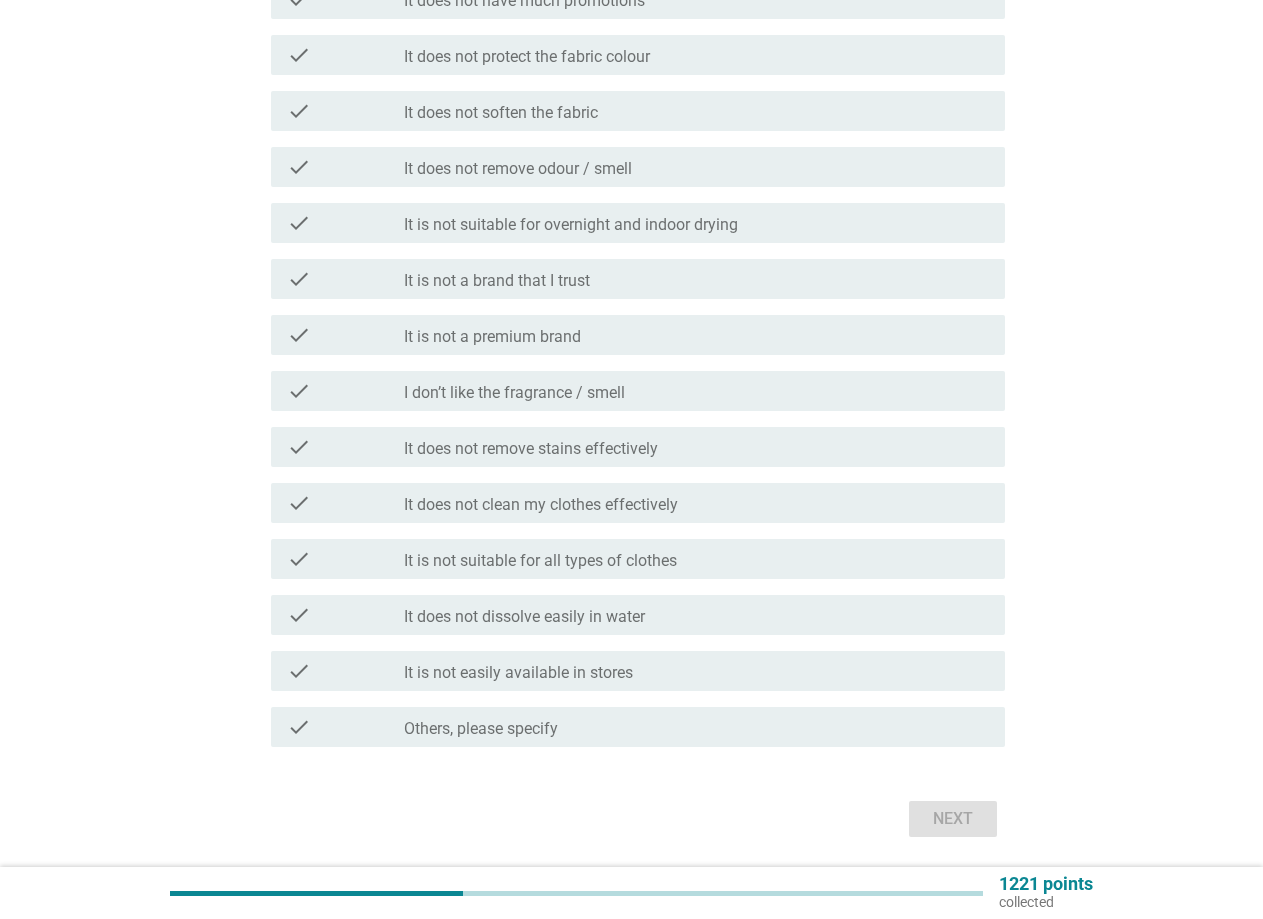 scroll, scrollTop: 0, scrollLeft: 0, axis: both 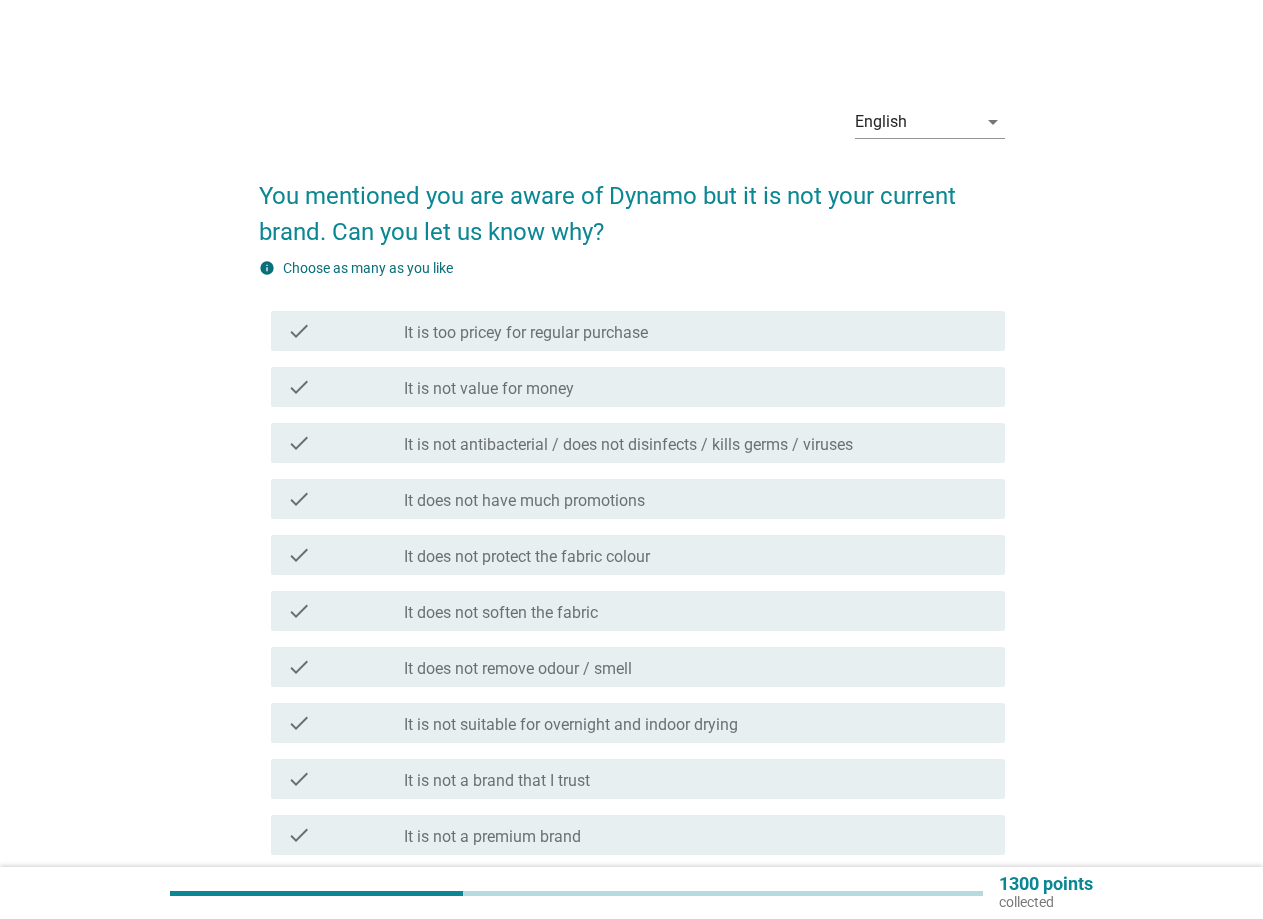click on "check_box_outline_blank It is too pricey for regular purchase" at bounding box center (696, 331) 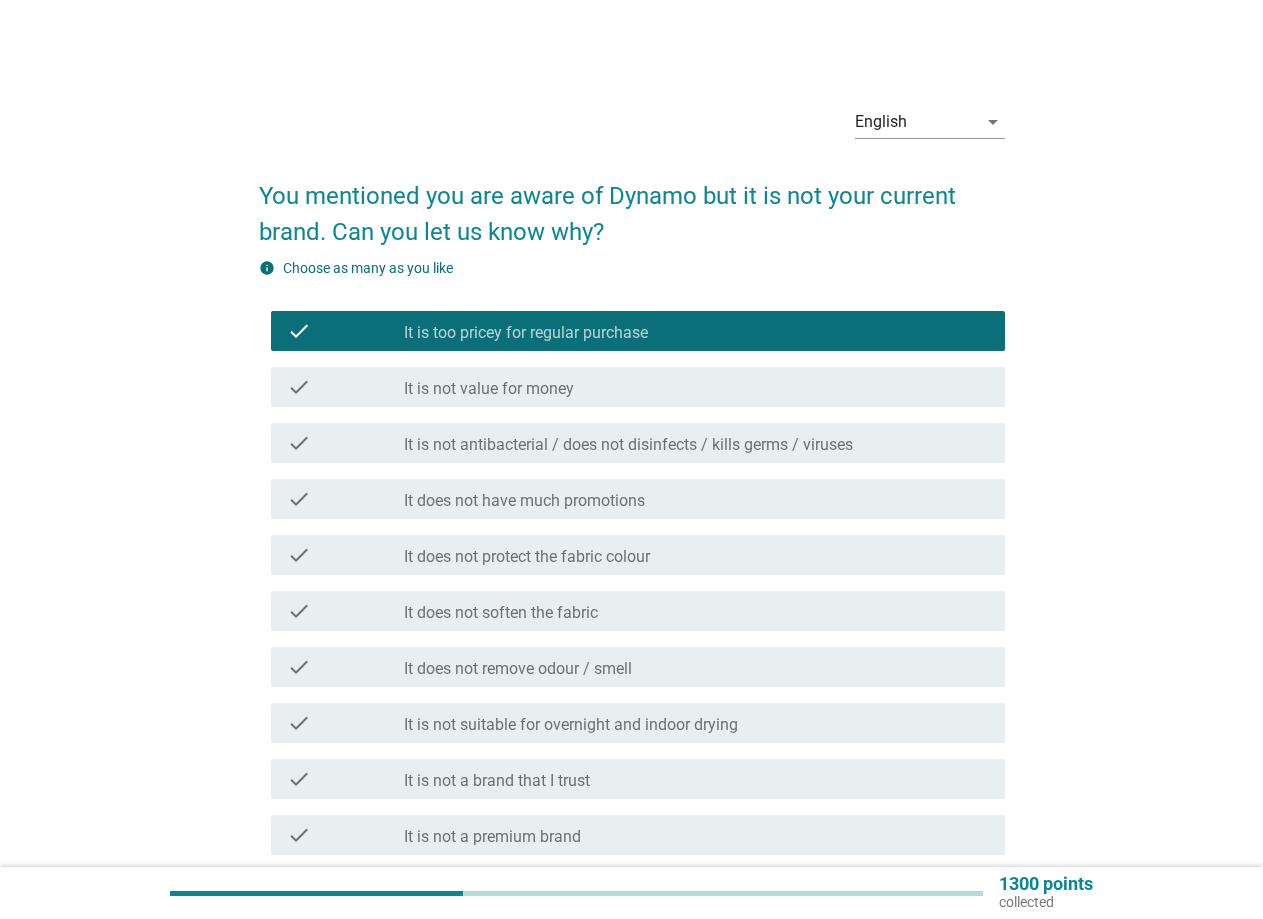 click on "It is not value for money" at bounding box center (489, 389) 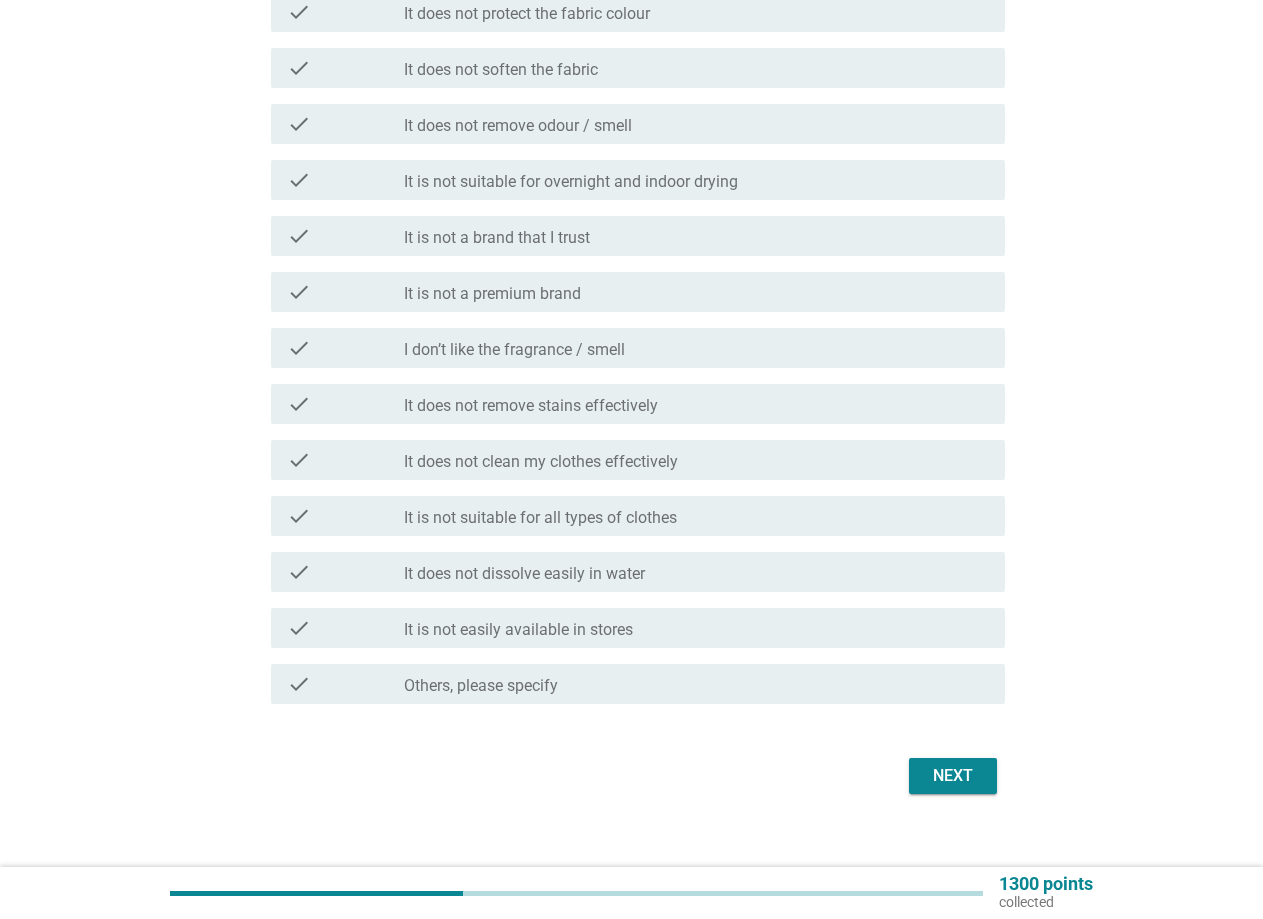 scroll, scrollTop: 566, scrollLeft: 0, axis: vertical 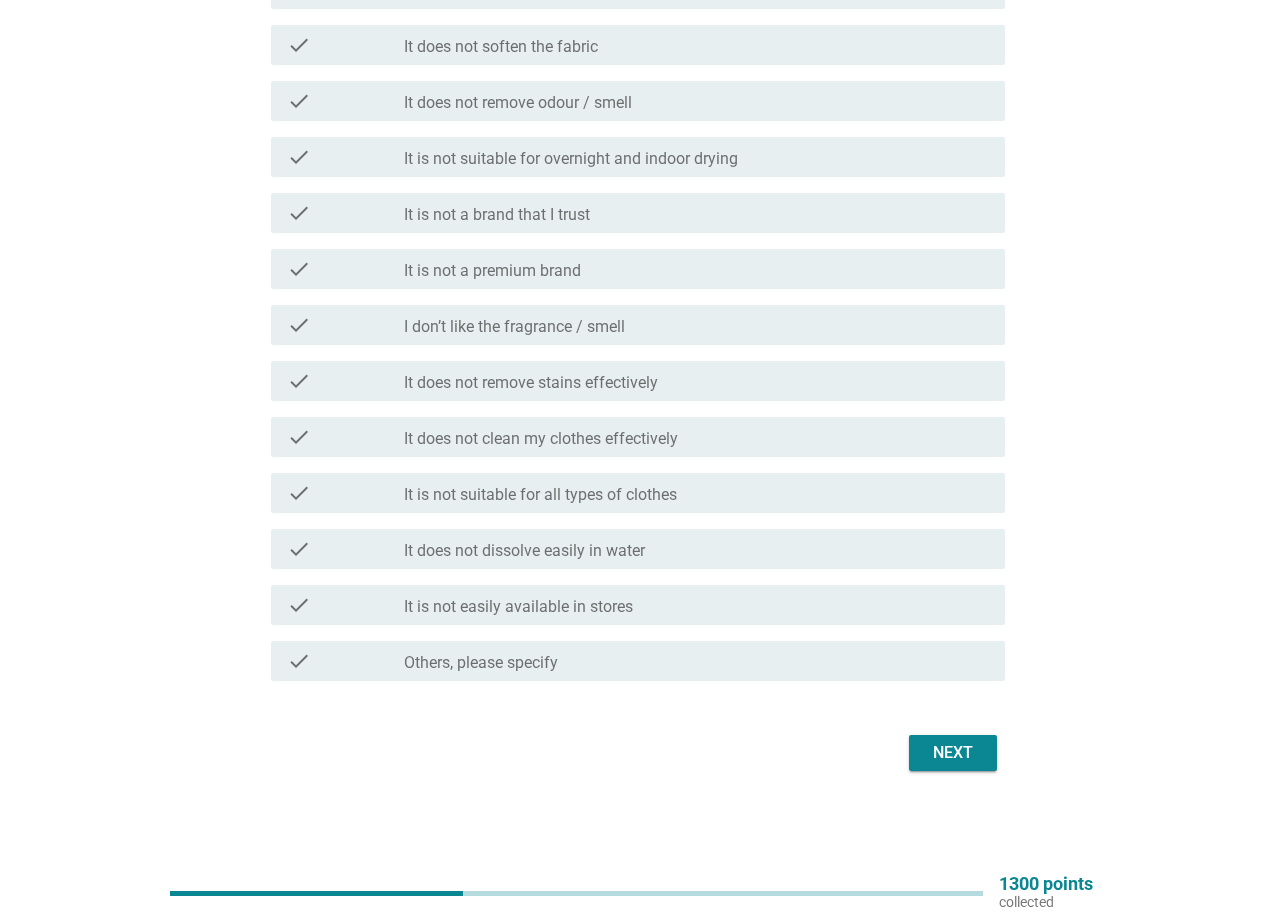 click on "Next" at bounding box center (953, 753) 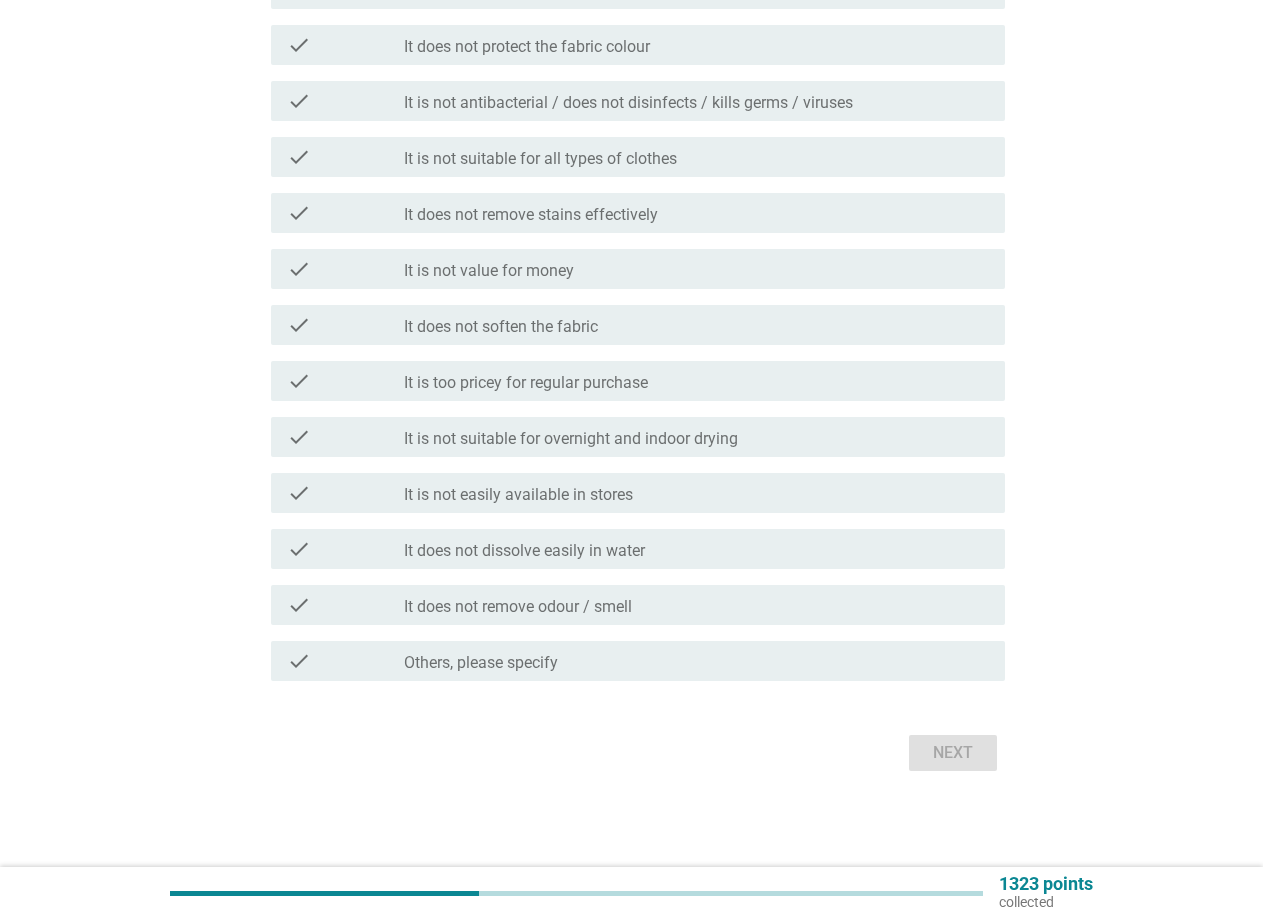 scroll, scrollTop: 0, scrollLeft: 0, axis: both 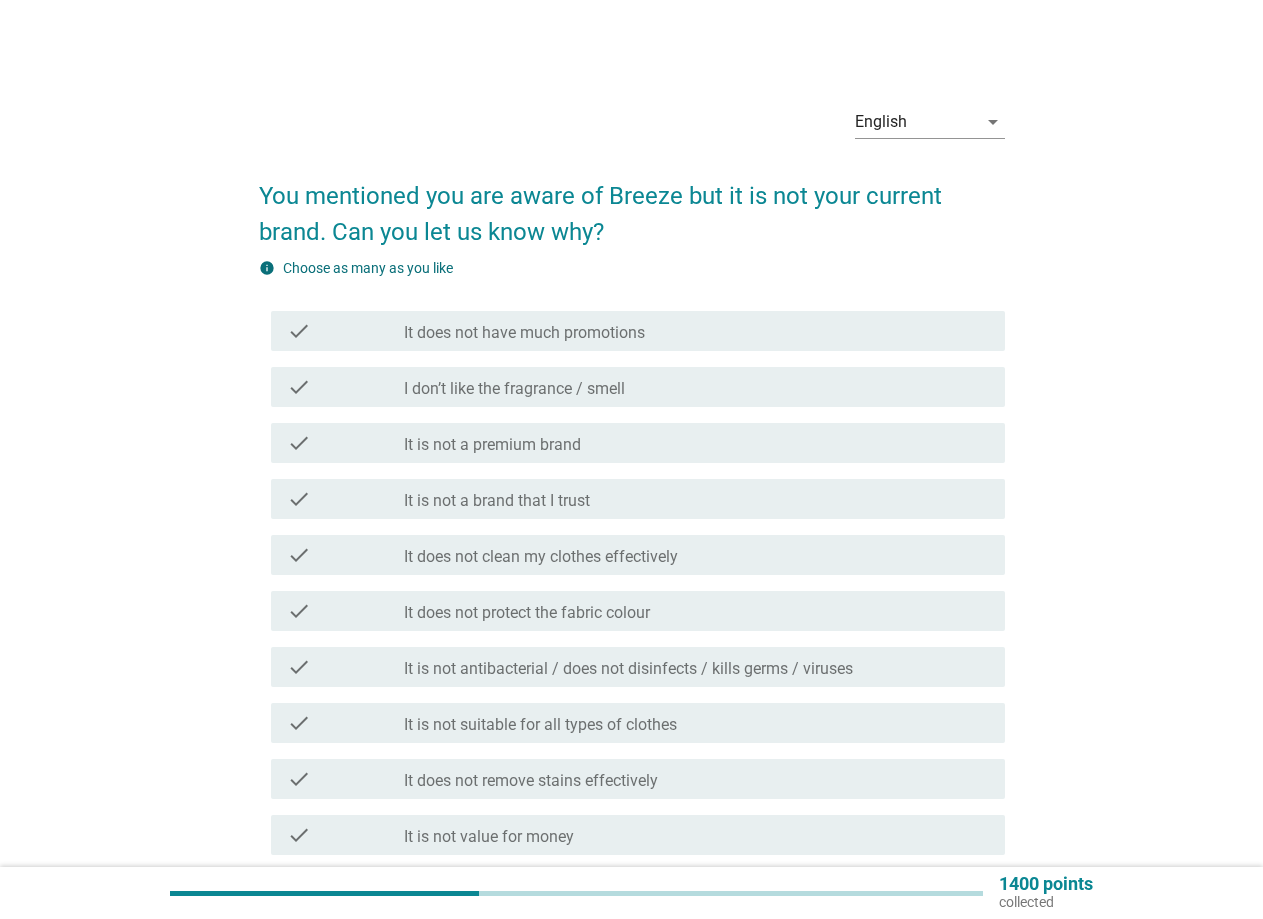 click on "It does not have much promotions" at bounding box center (524, 333) 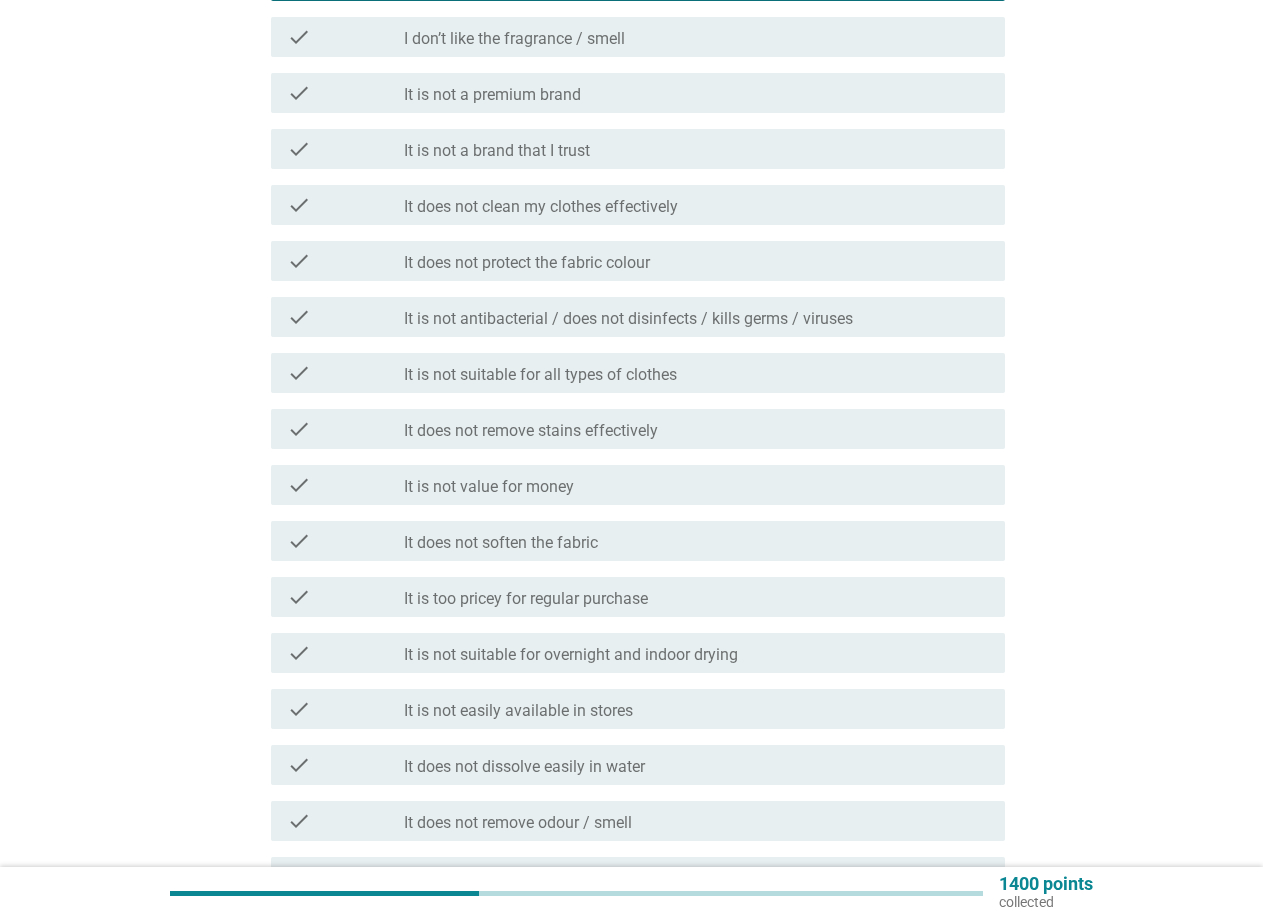 scroll, scrollTop: 400, scrollLeft: 0, axis: vertical 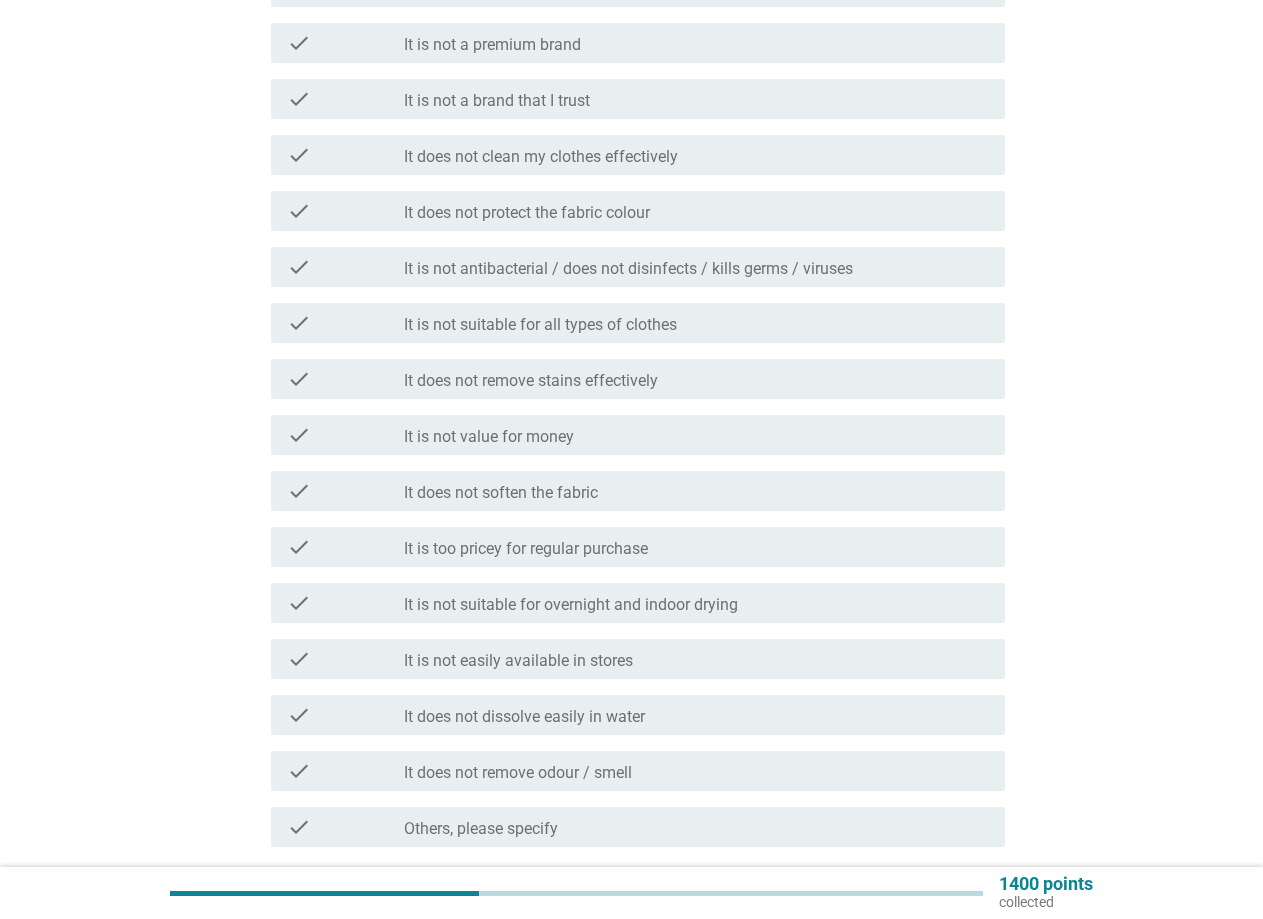 click on "check_box_outline_blank It is not value for money" at bounding box center [696, 435] 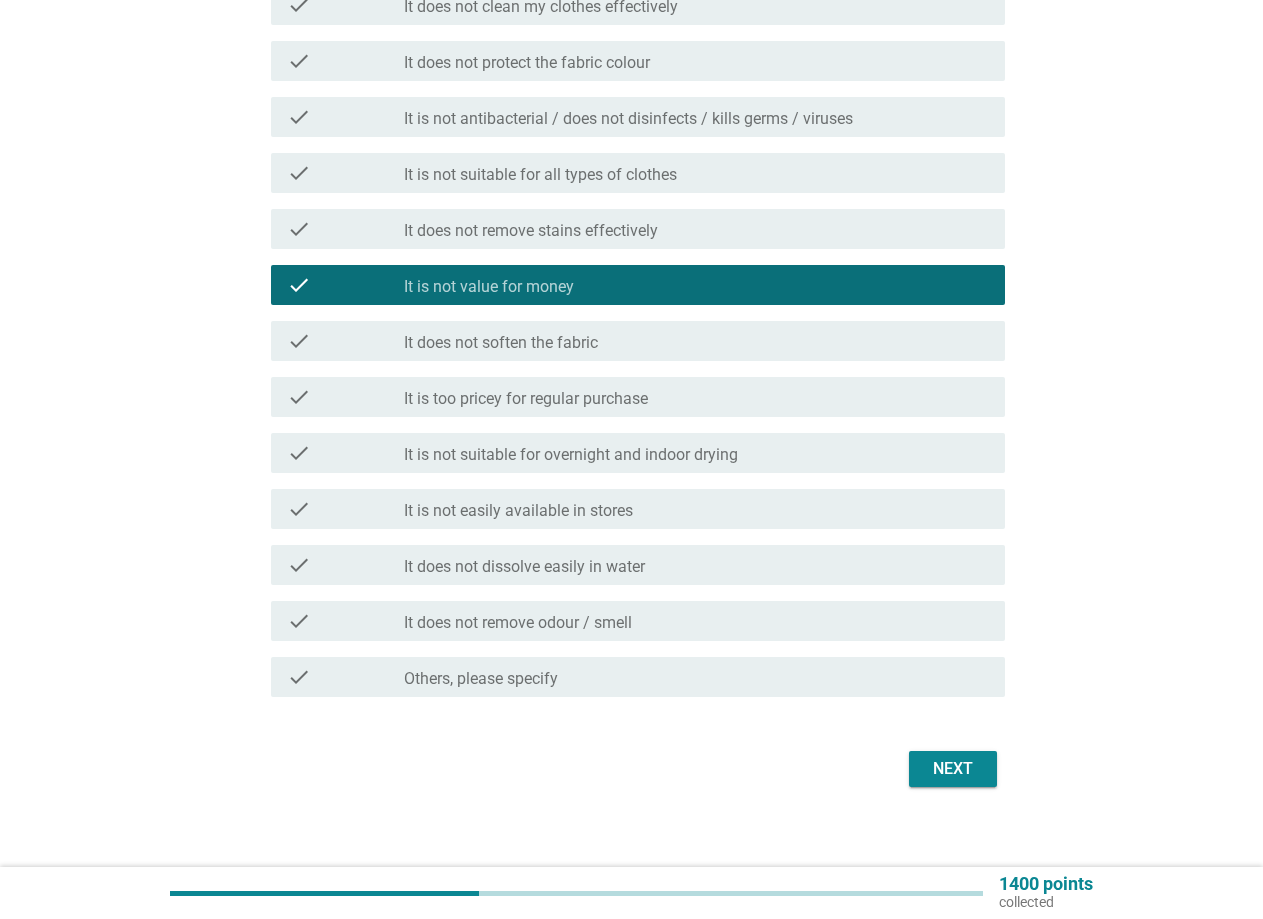 scroll, scrollTop: 566, scrollLeft: 0, axis: vertical 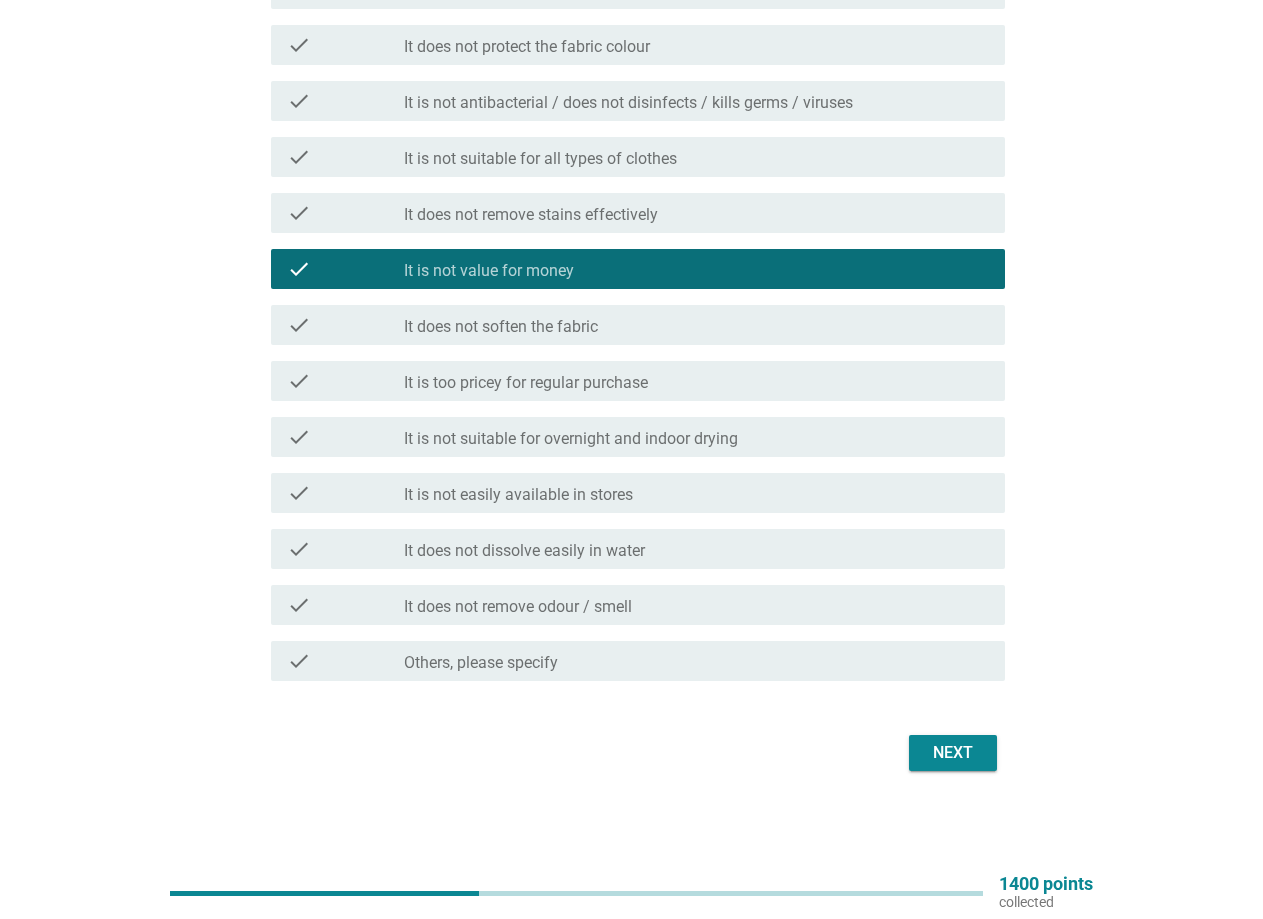 click on "It is too pricey for regular purchase" at bounding box center [526, 383] 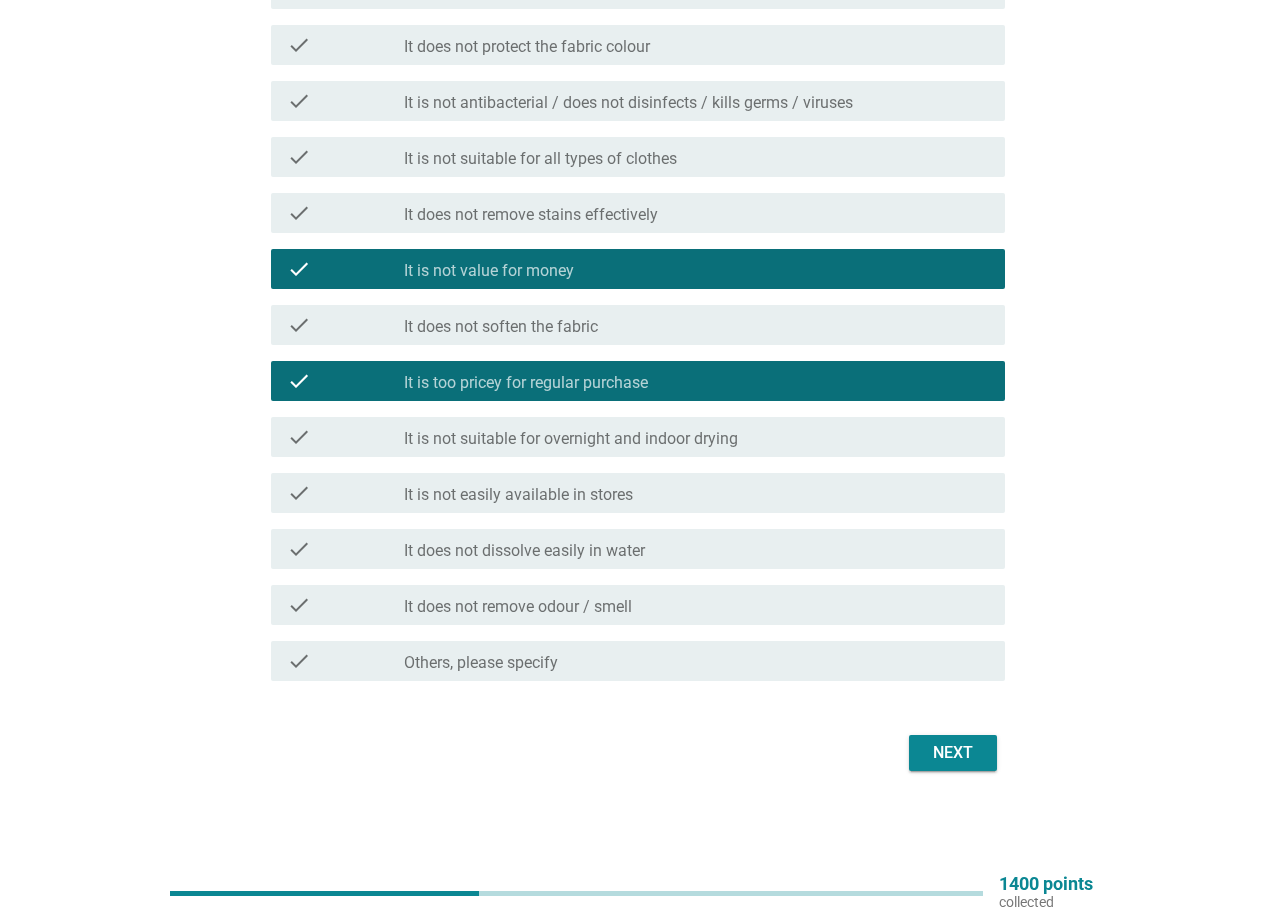 click on "Next" at bounding box center [953, 753] 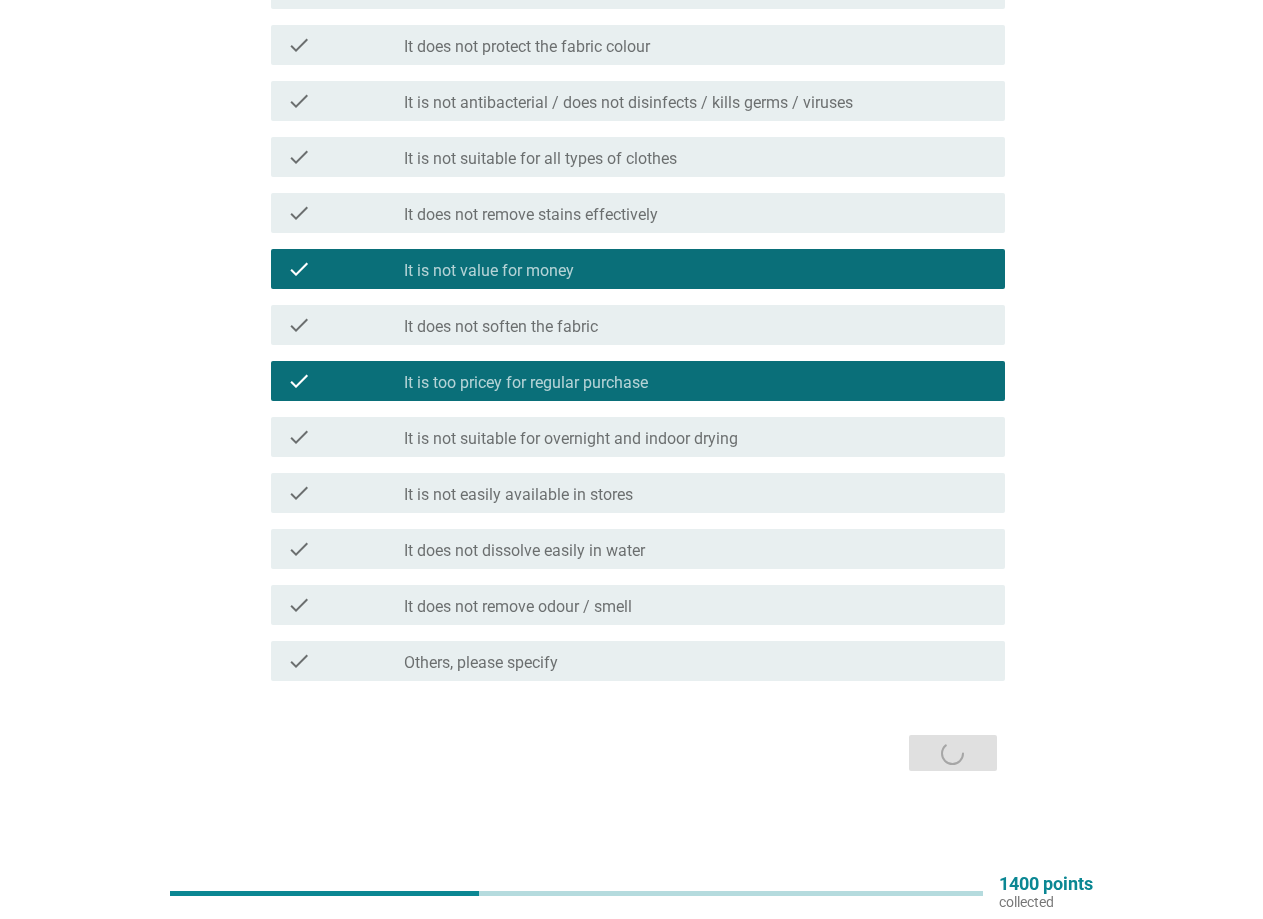 scroll, scrollTop: 0, scrollLeft: 0, axis: both 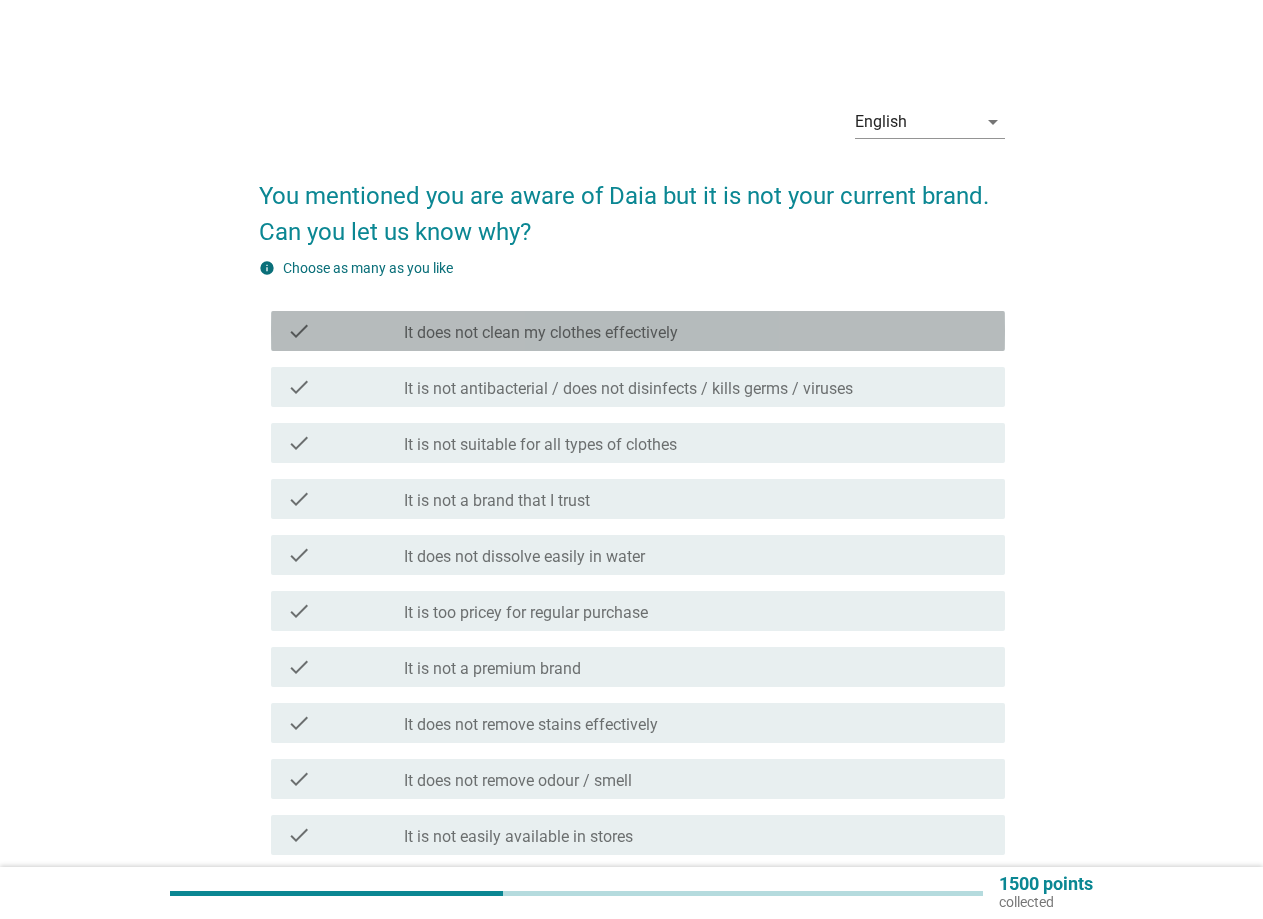 click on "It does not clean my clothes effectively" at bounding box center (541, 333) 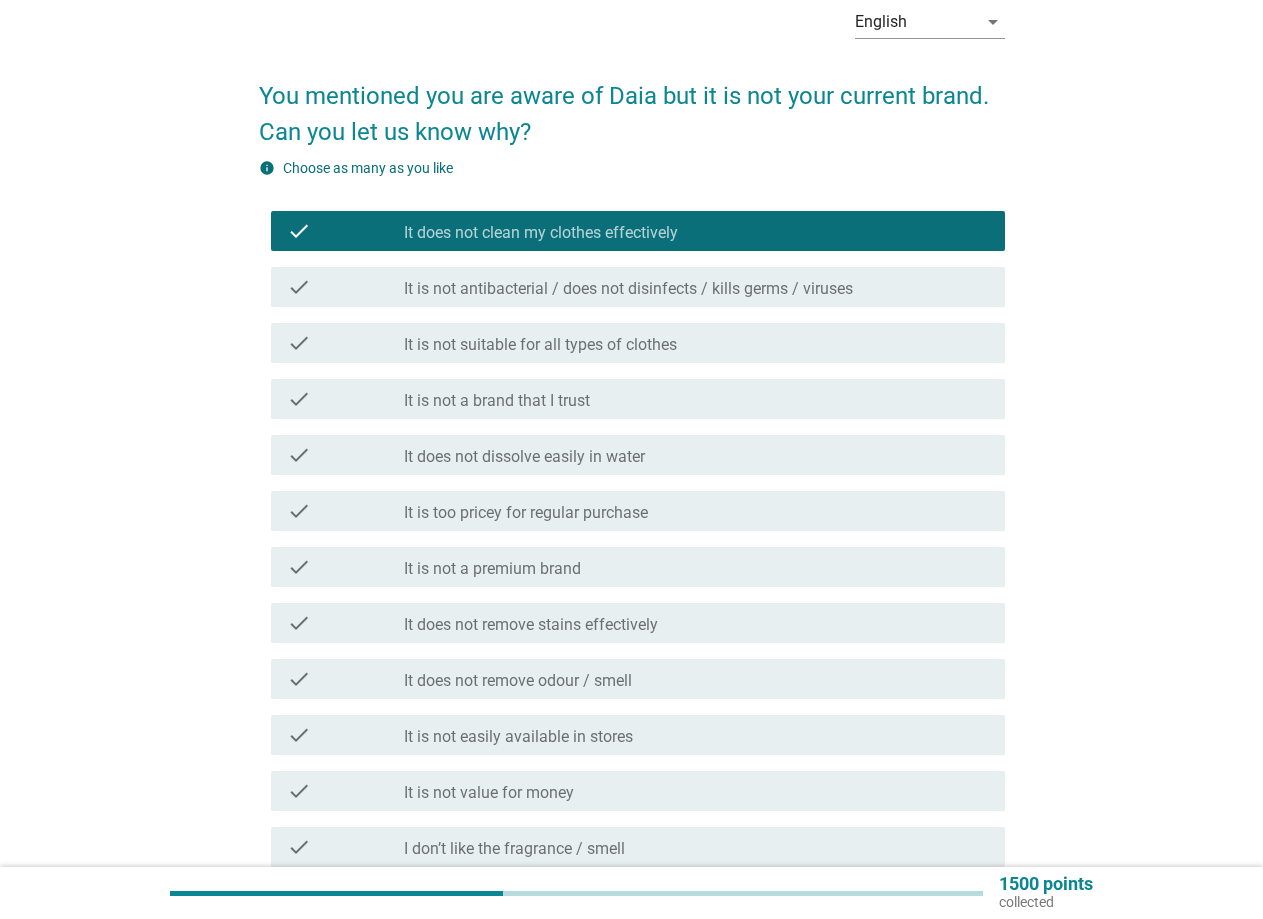 scroll, scrollTop: 200, scrollLeft: 0, axis: vertical 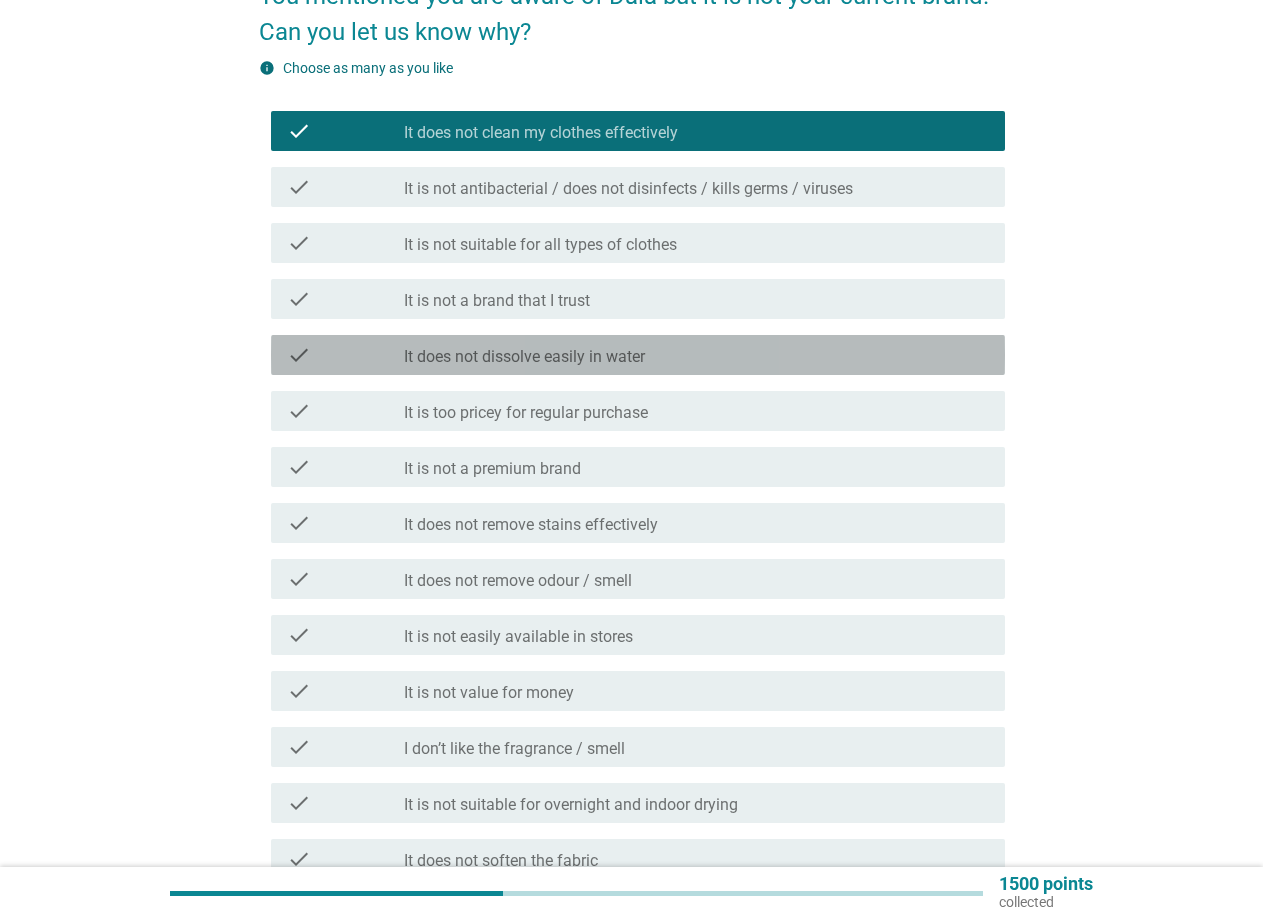 click on "check_box_outline_blank It does not dissolve easily in water" at bounding box center (696, 355) 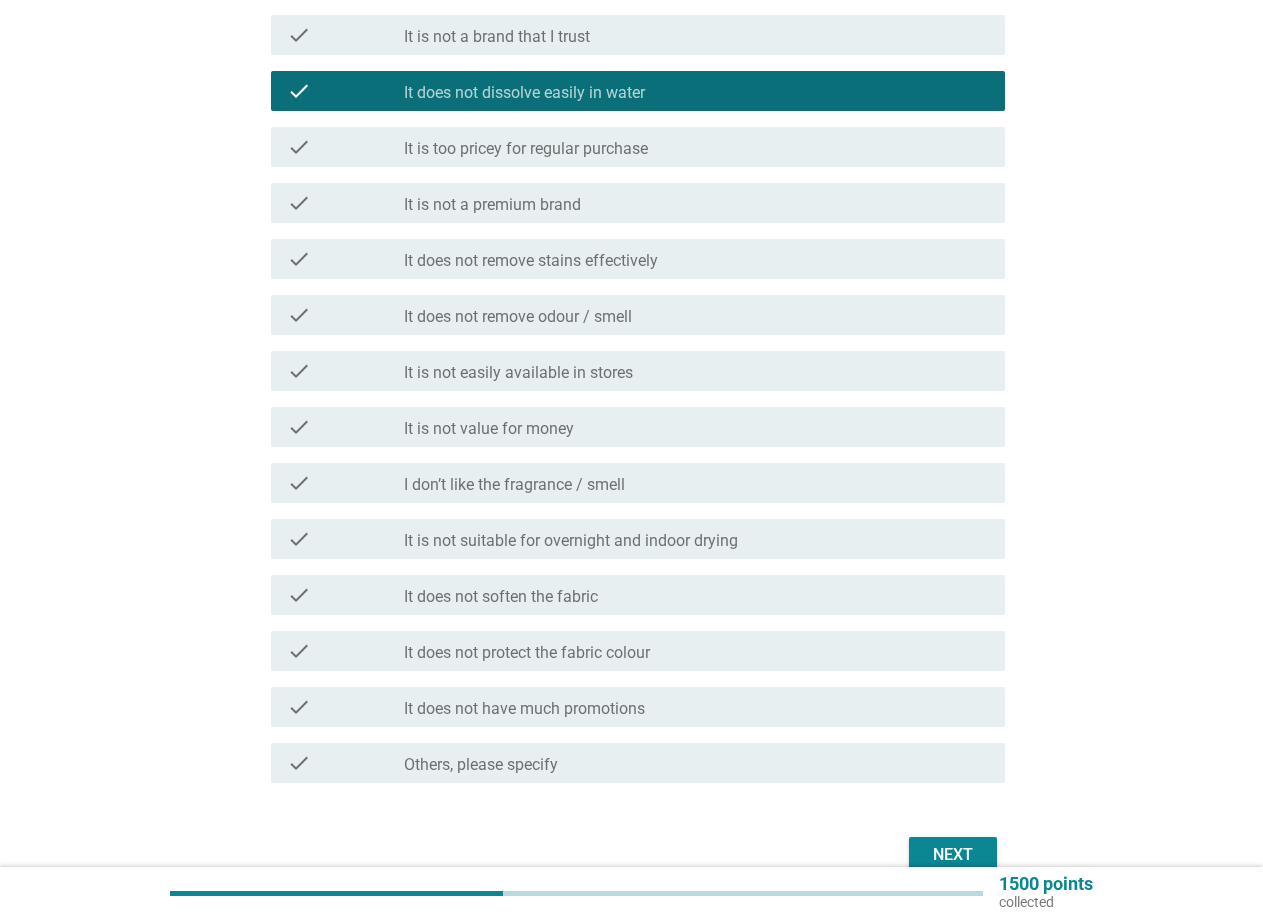 scroll, scrollTop: 500, scrollLeft: 0, axis: vertical 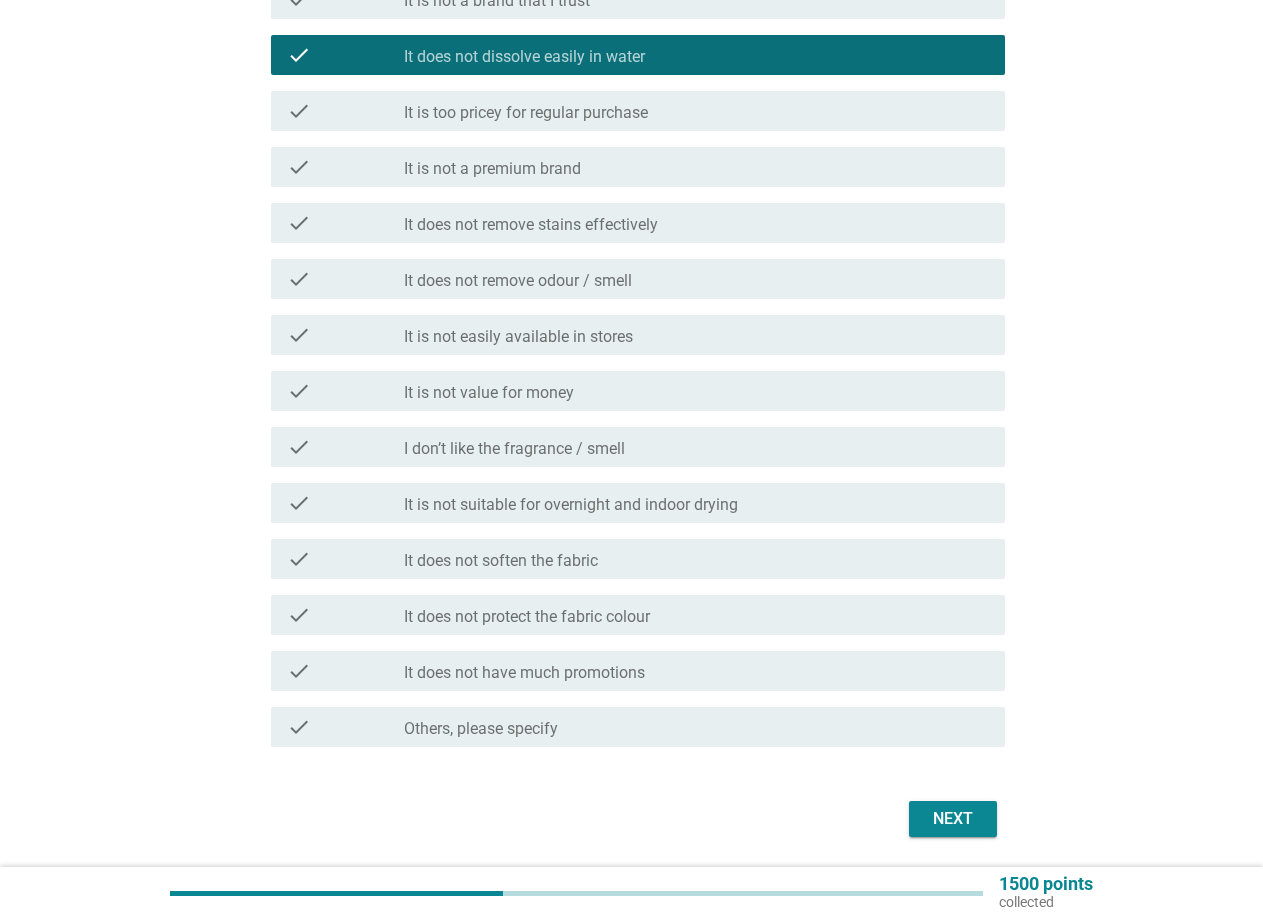 click on "Next" at bounding box center [953, 819] 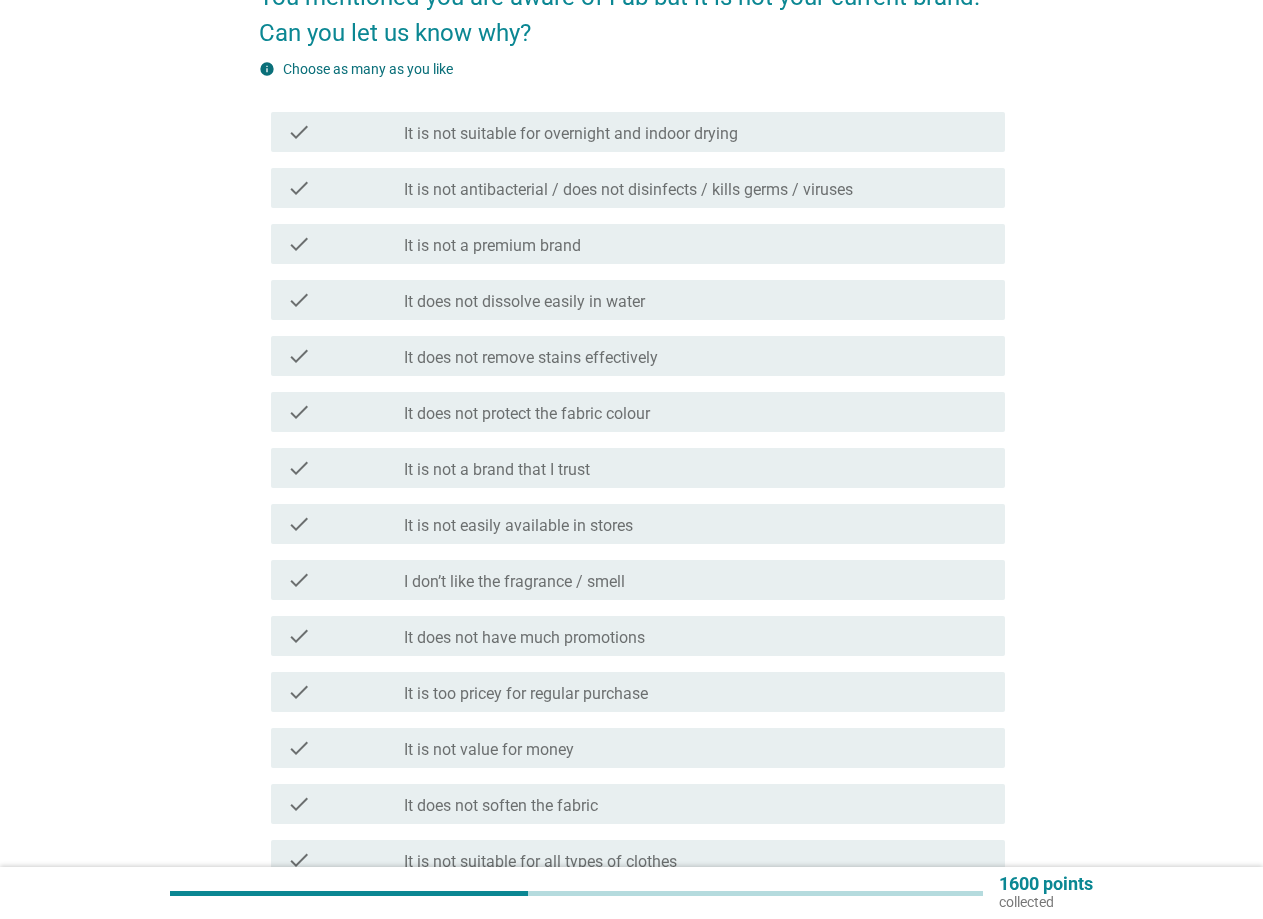 scroll, scrollTop: 200, scrollLeft: 0, axis: vertical 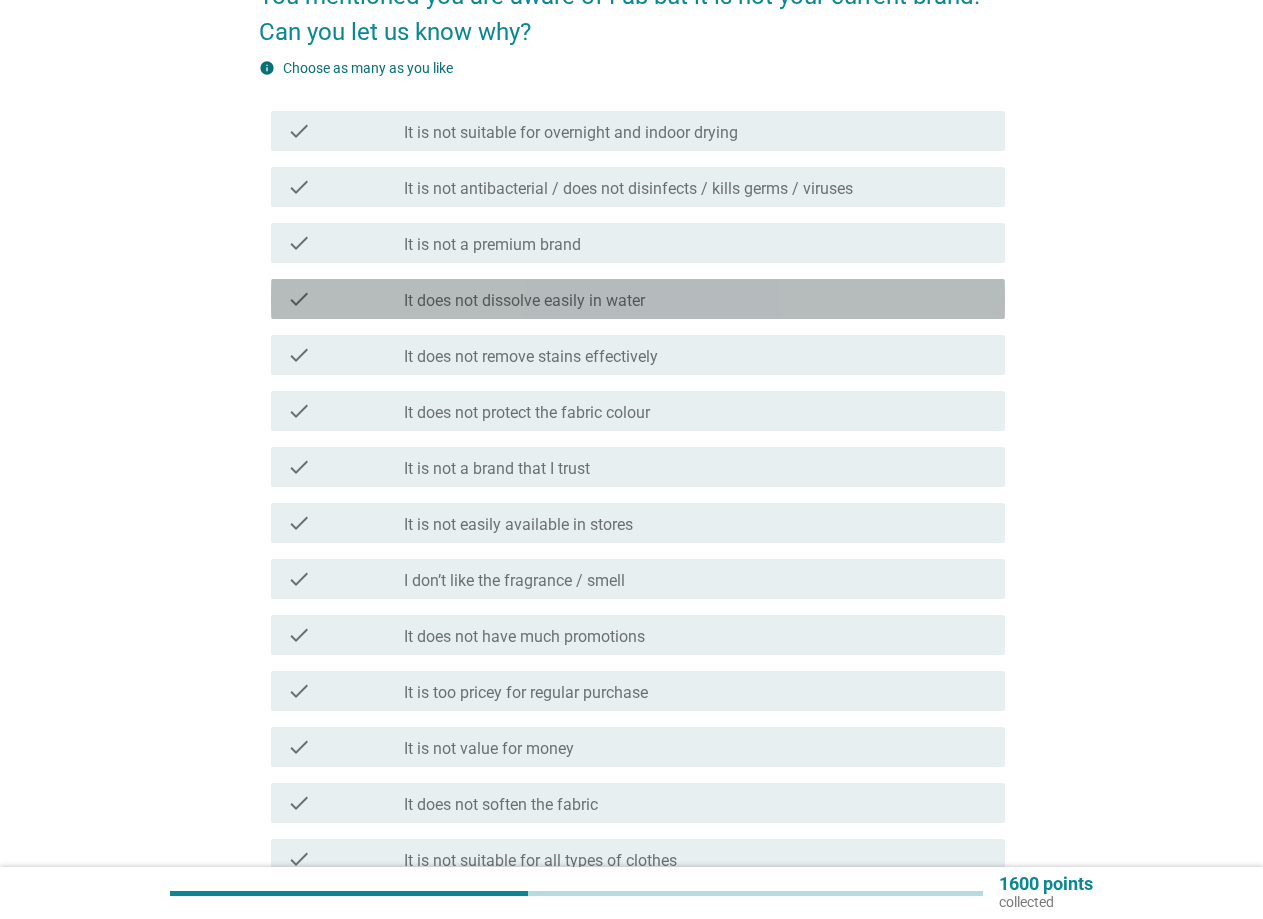 click on "It does not dissolve easily in water" at bounding box center (524, 301) 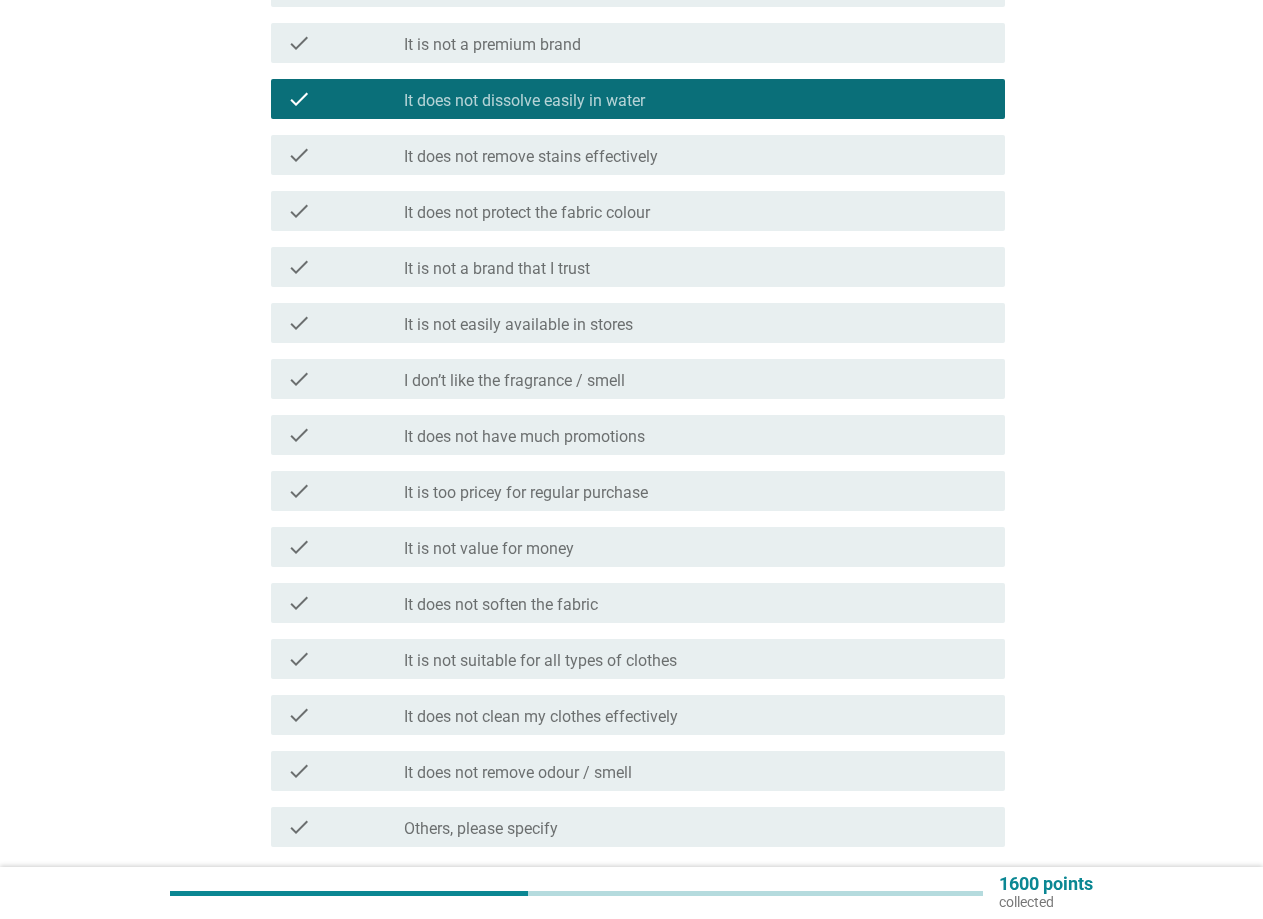 scroll, scrollTop: 500, scrollLeft: 0, axis: vertical 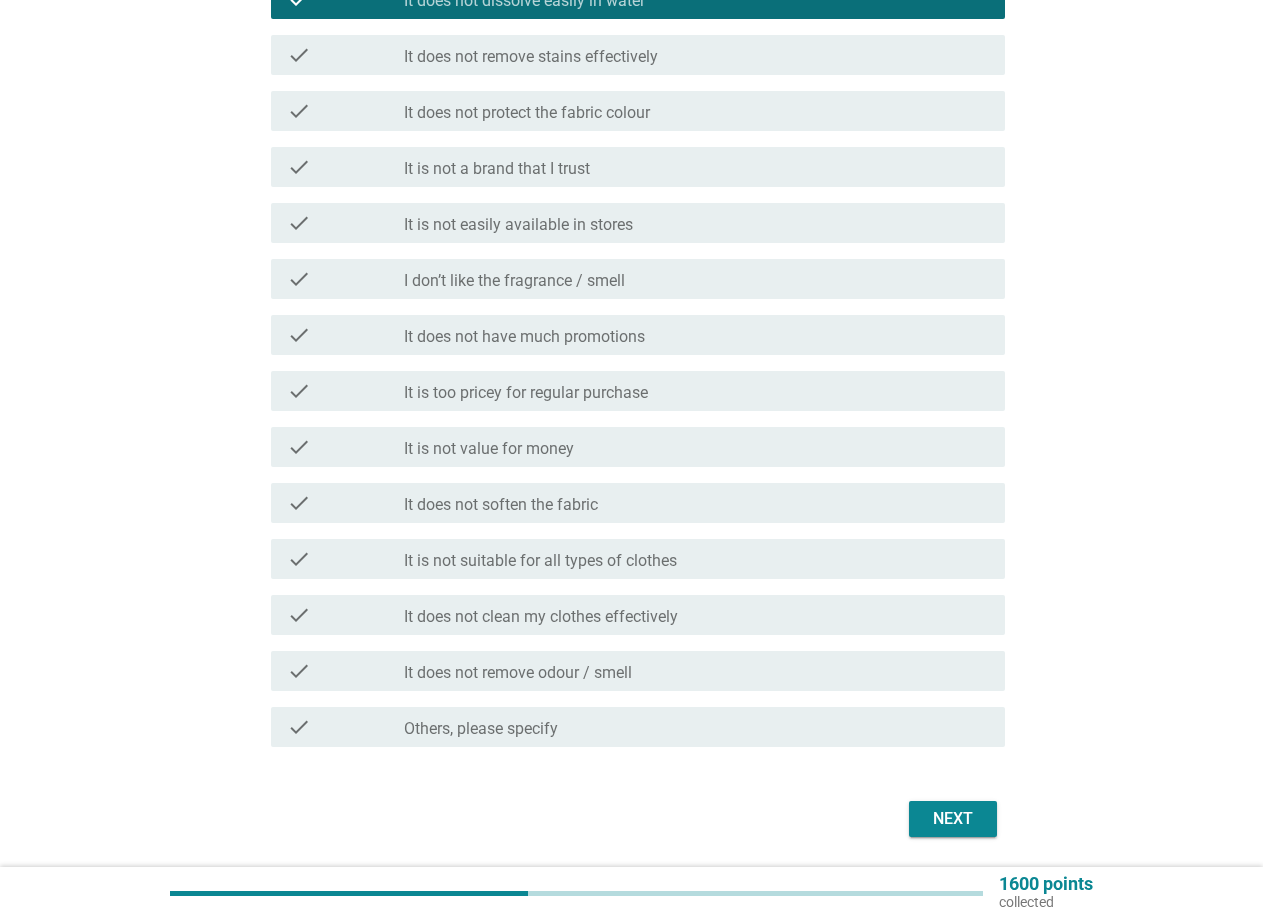 click on "It is too pricey for regular purchase" at bounding box center (526, 393) 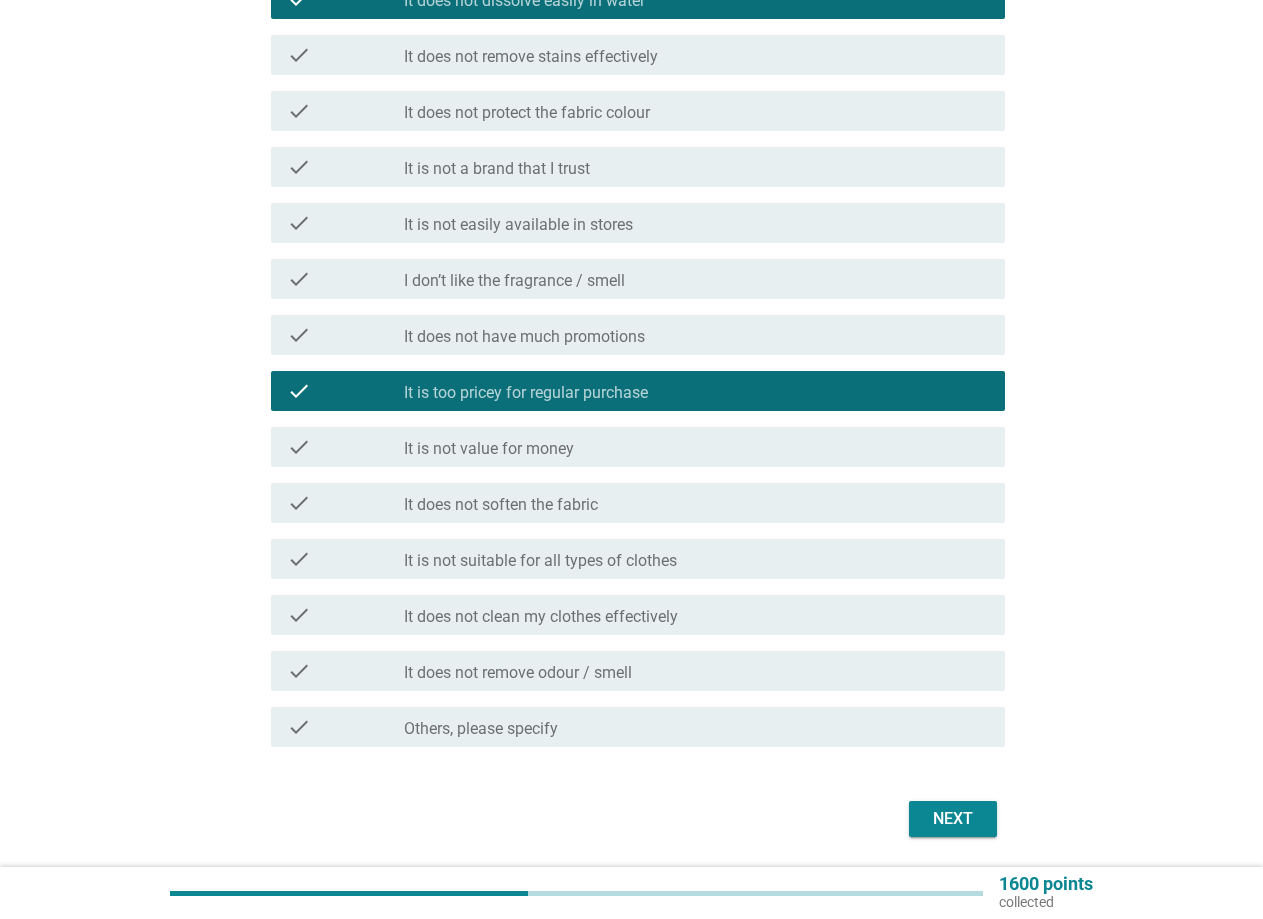 click on "check     check_box_outline_blank It is not value for money" at bounding box center [638, 447] 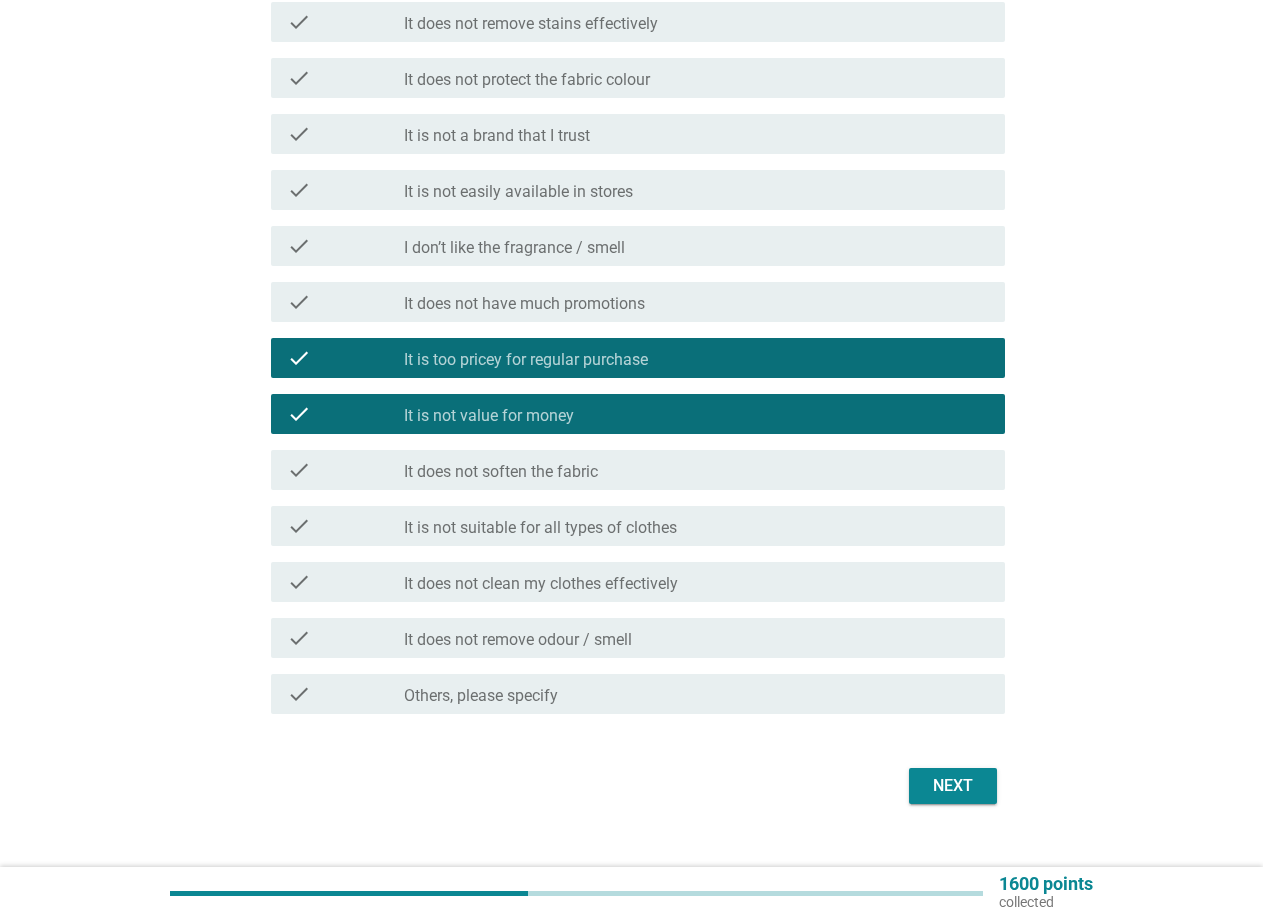 scroll, scrollTop: 566, scrollLeft: 0, axis: vertical 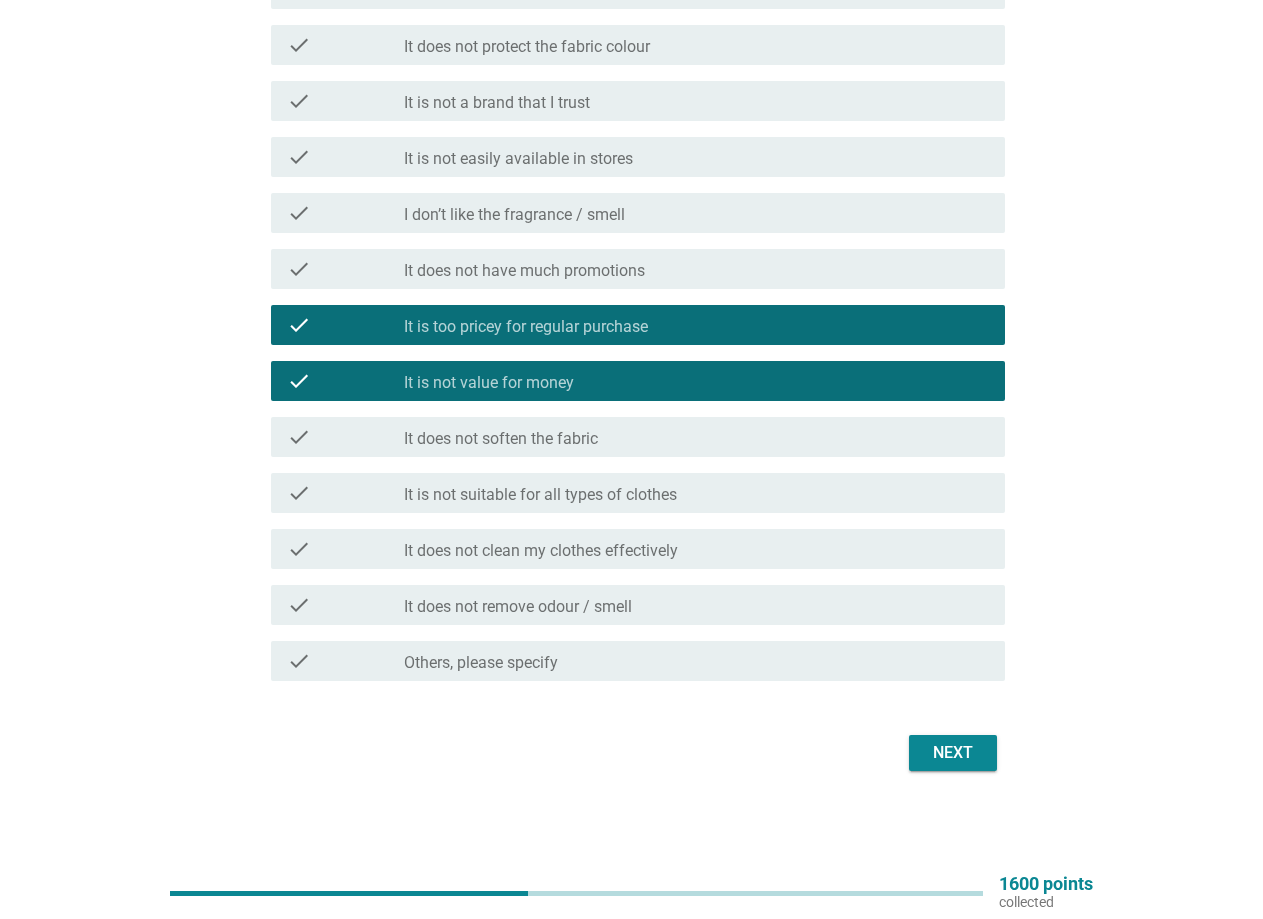 click on "Next" at bounding box center (953, 753) 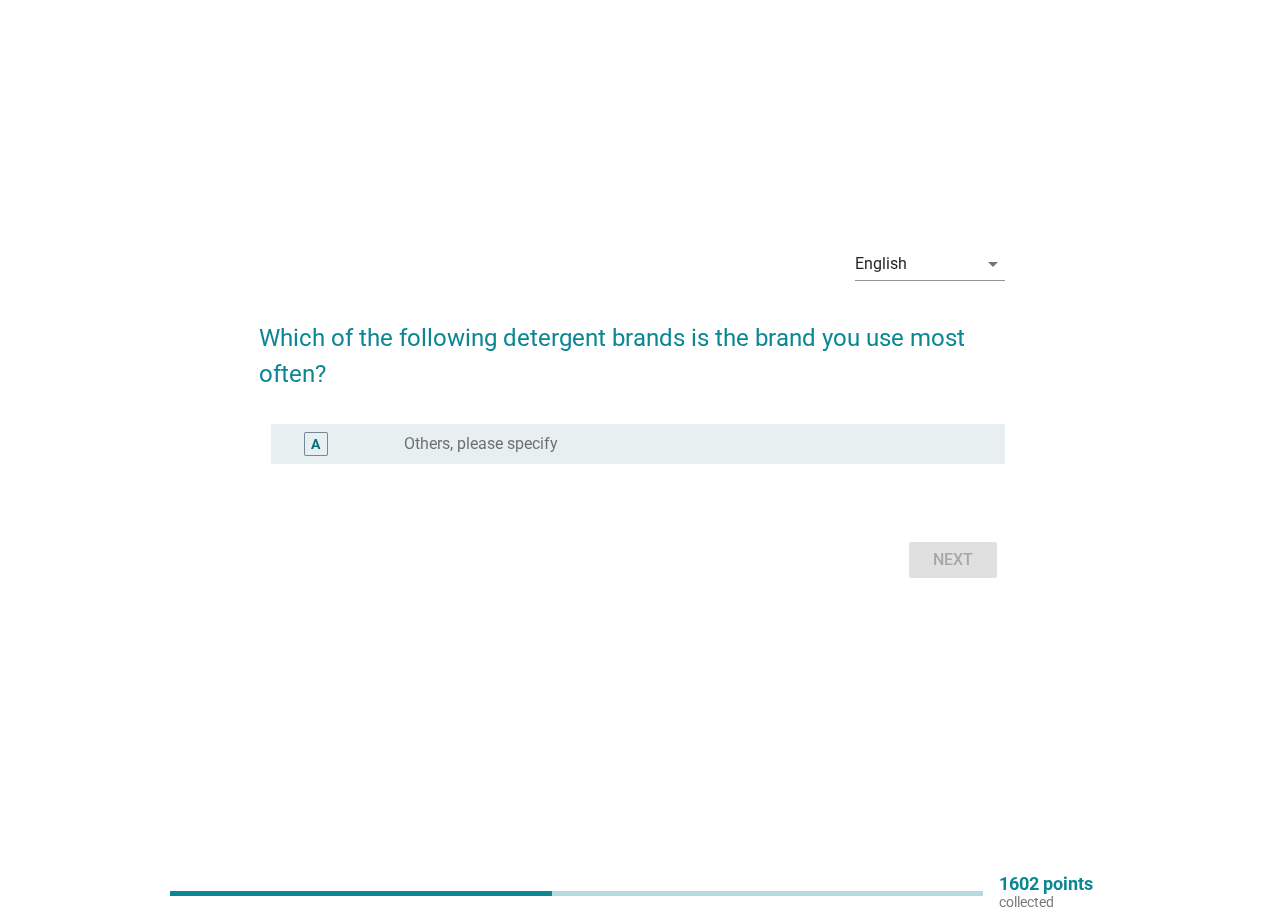 scroll, scrollTop: 0, scrollLeft: 0, axis: both 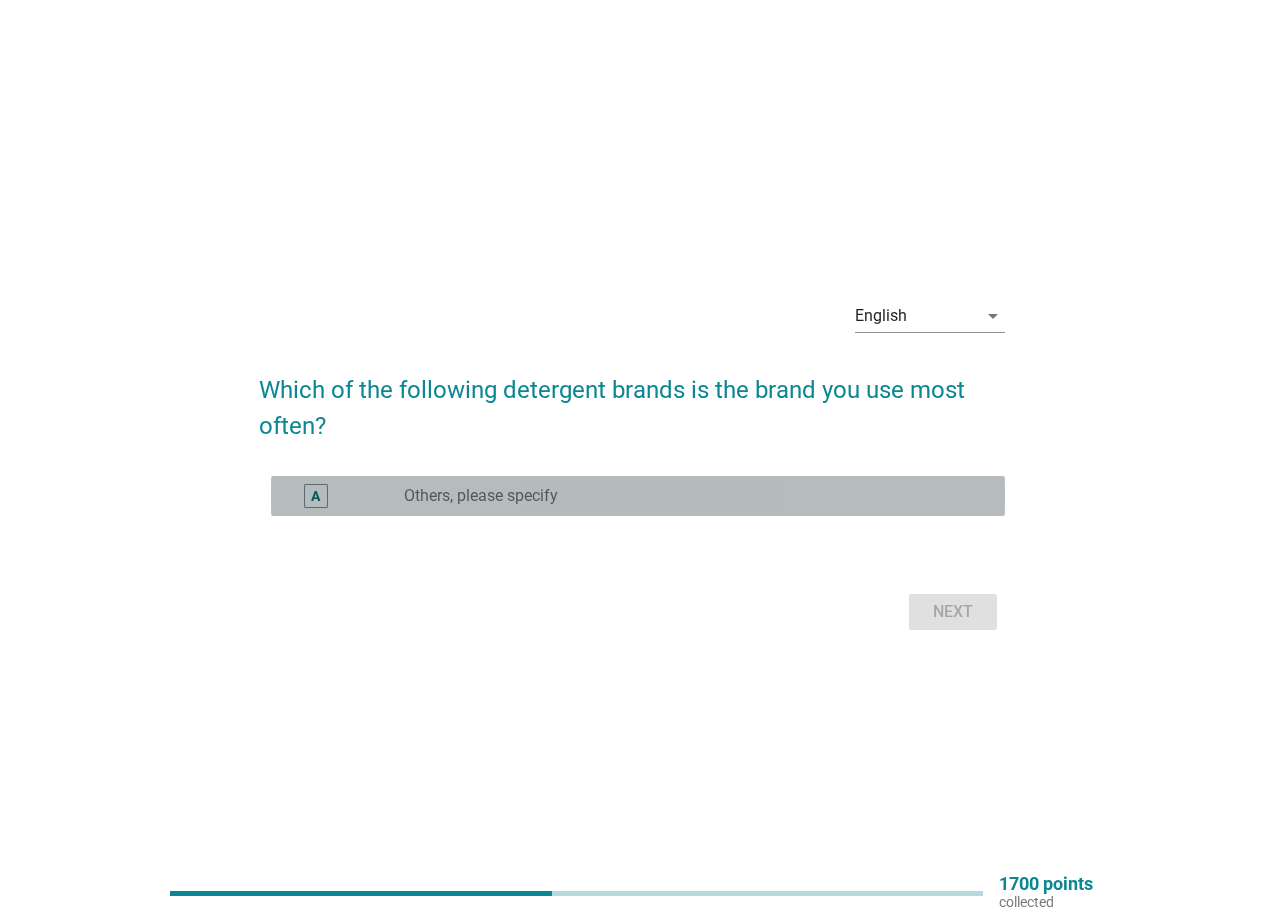 click on "radio_button_unchecked Others, please specify" at bounding box center (688, 496) 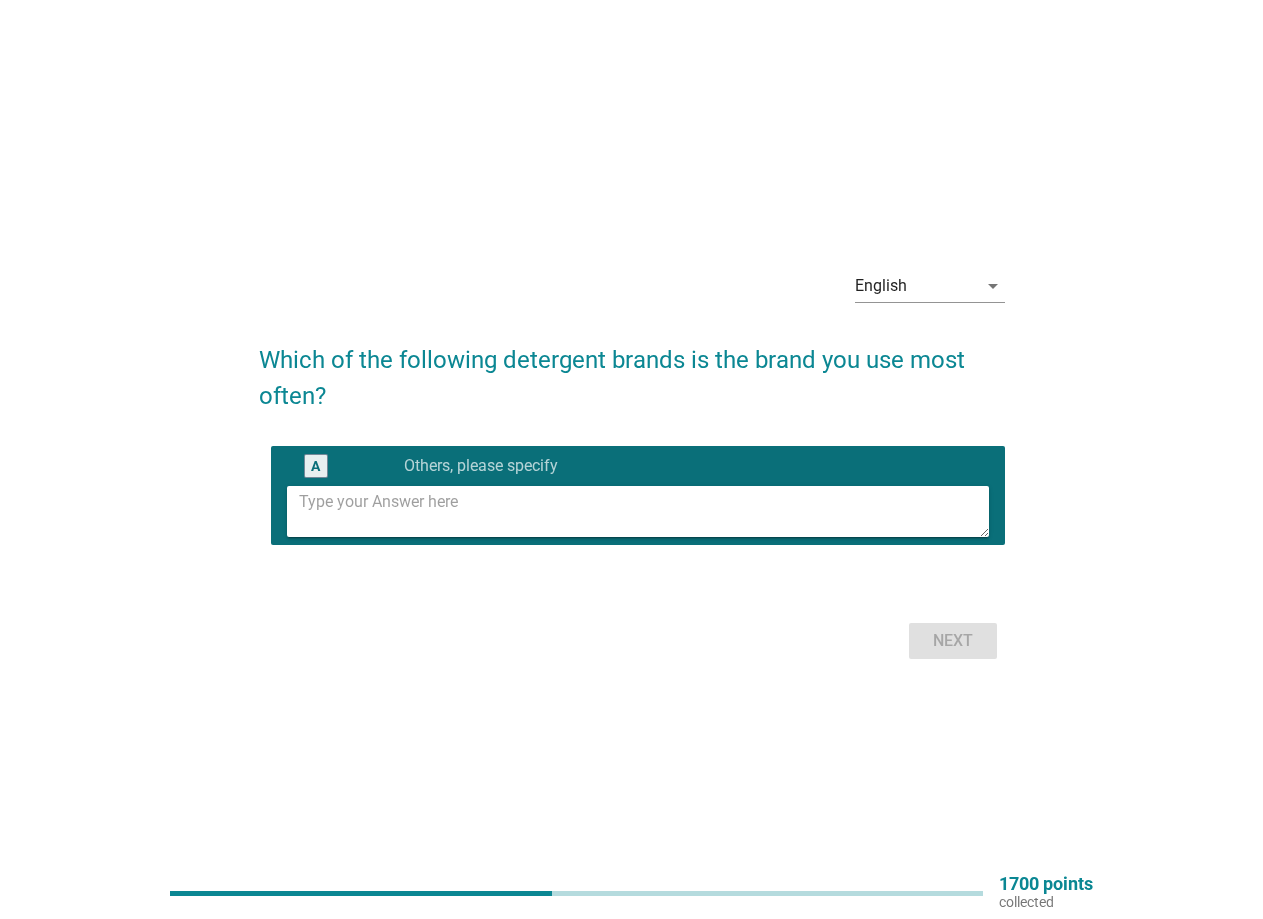 click at bounding box center [644, 511] 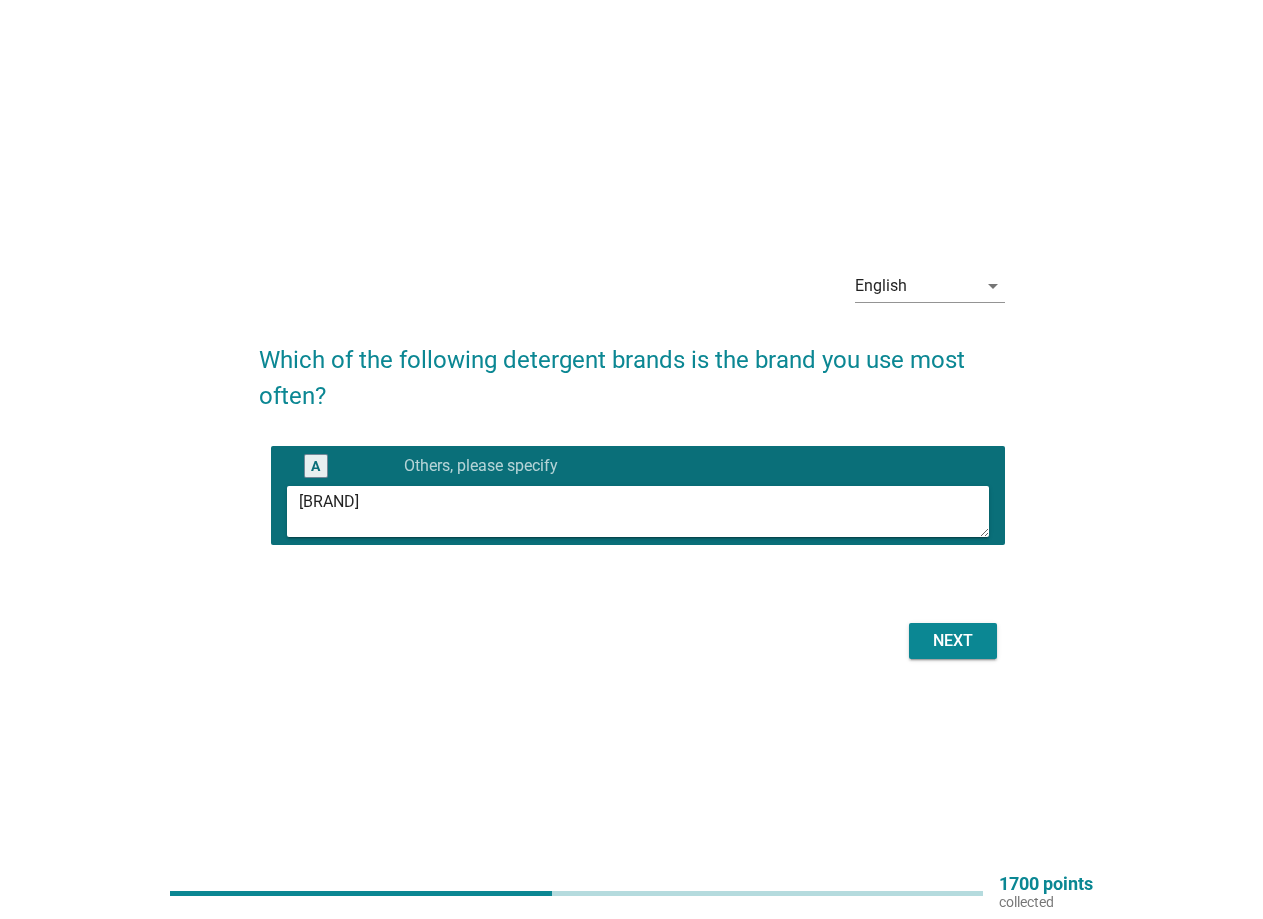 type on "[BRAND]" 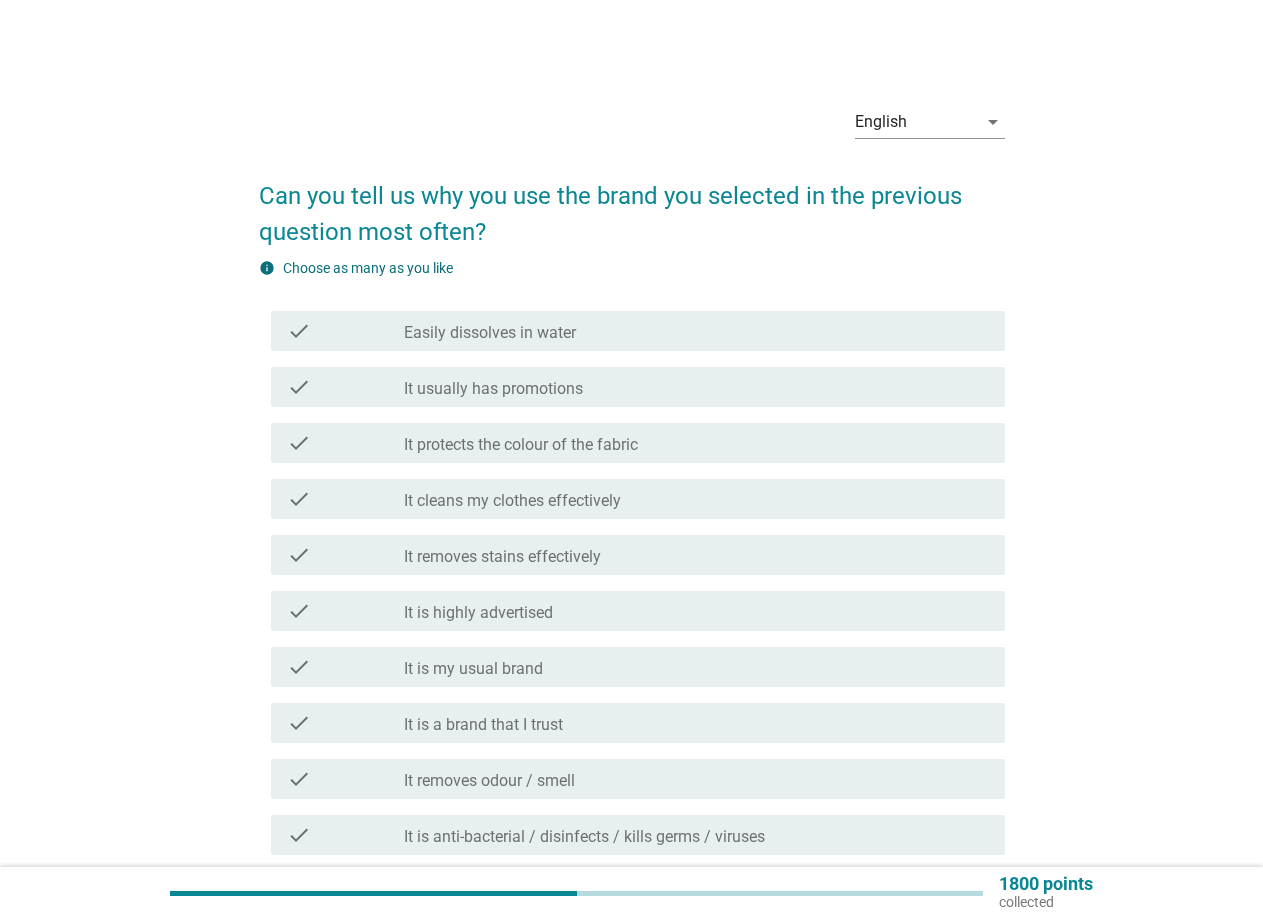 click on "Easily dissolves in water" at bounding box center [490, 333] 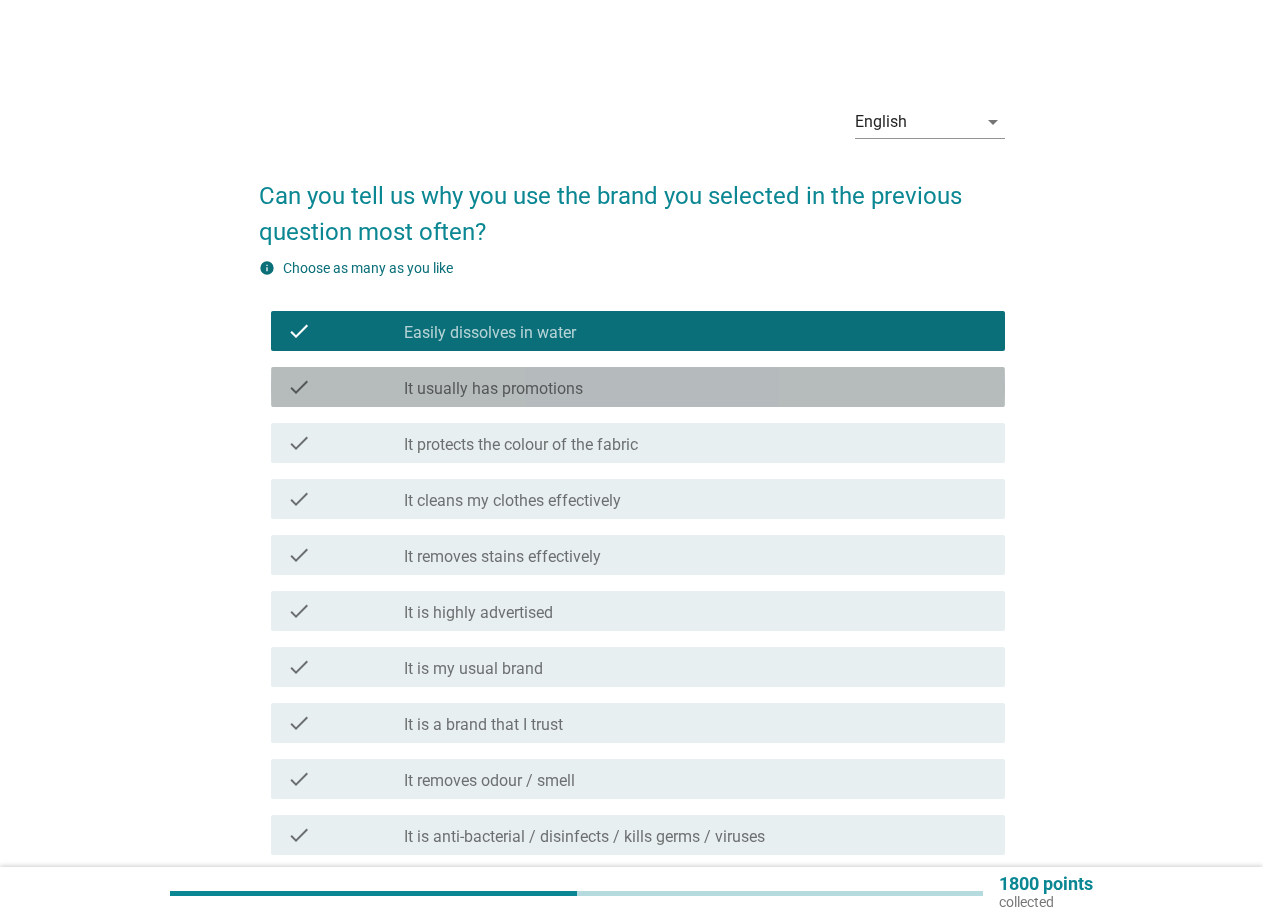 click on "It usually has promotions" at bounding box center (493, 389) 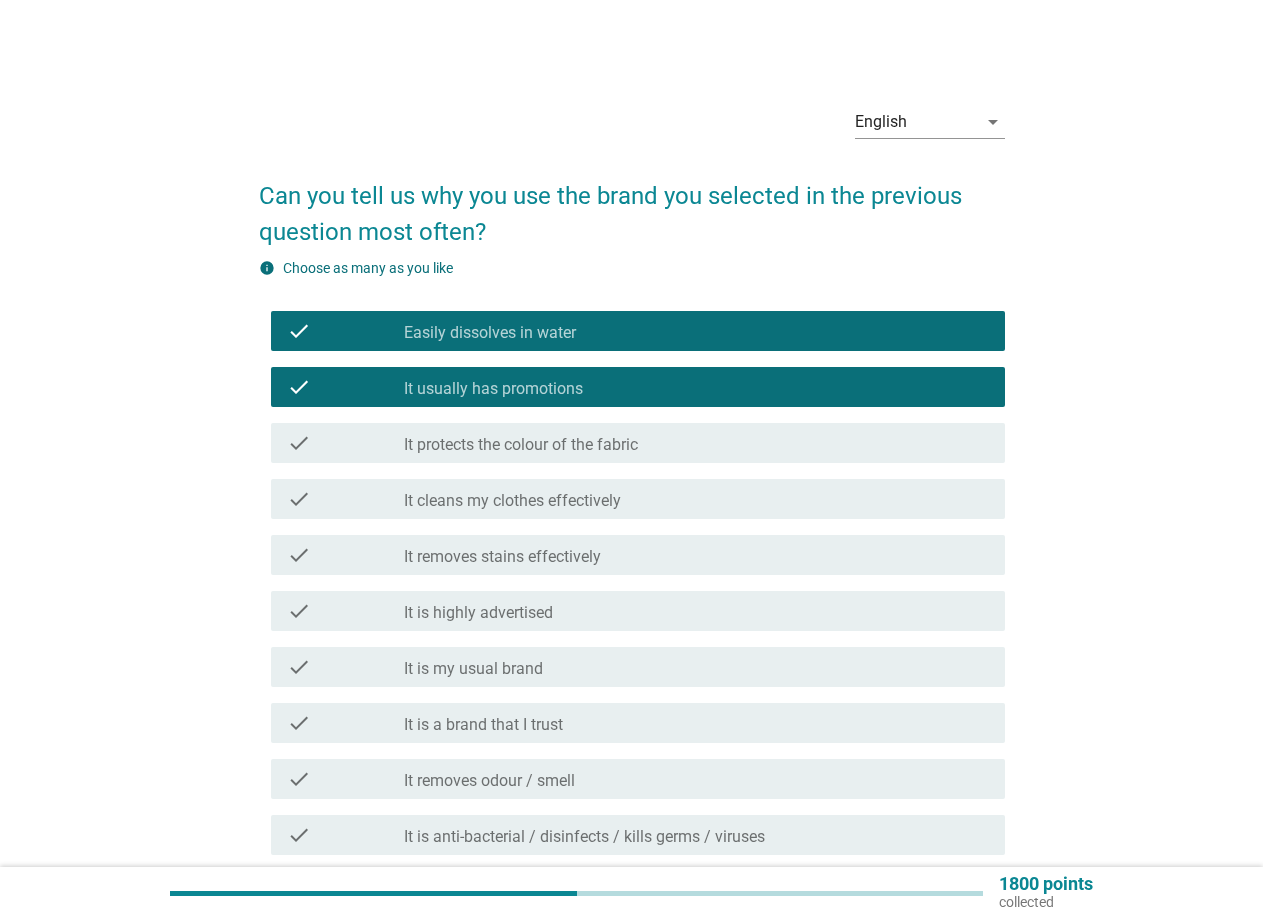 scroll, scrollTop: 100, scrollLeft: 0, axis: vertical 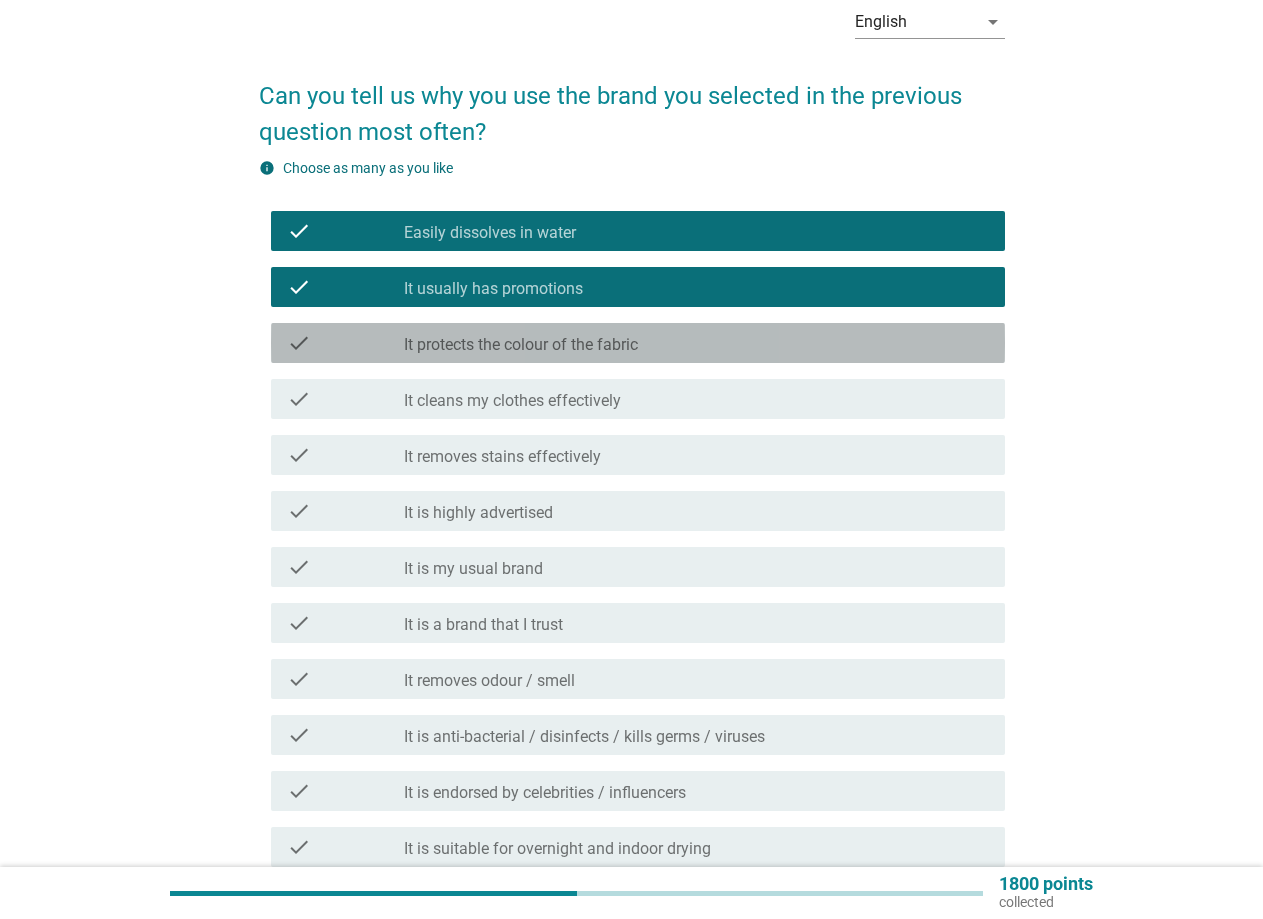 click on "It protects the colour of the fabric" at bounding box center [521, 345] 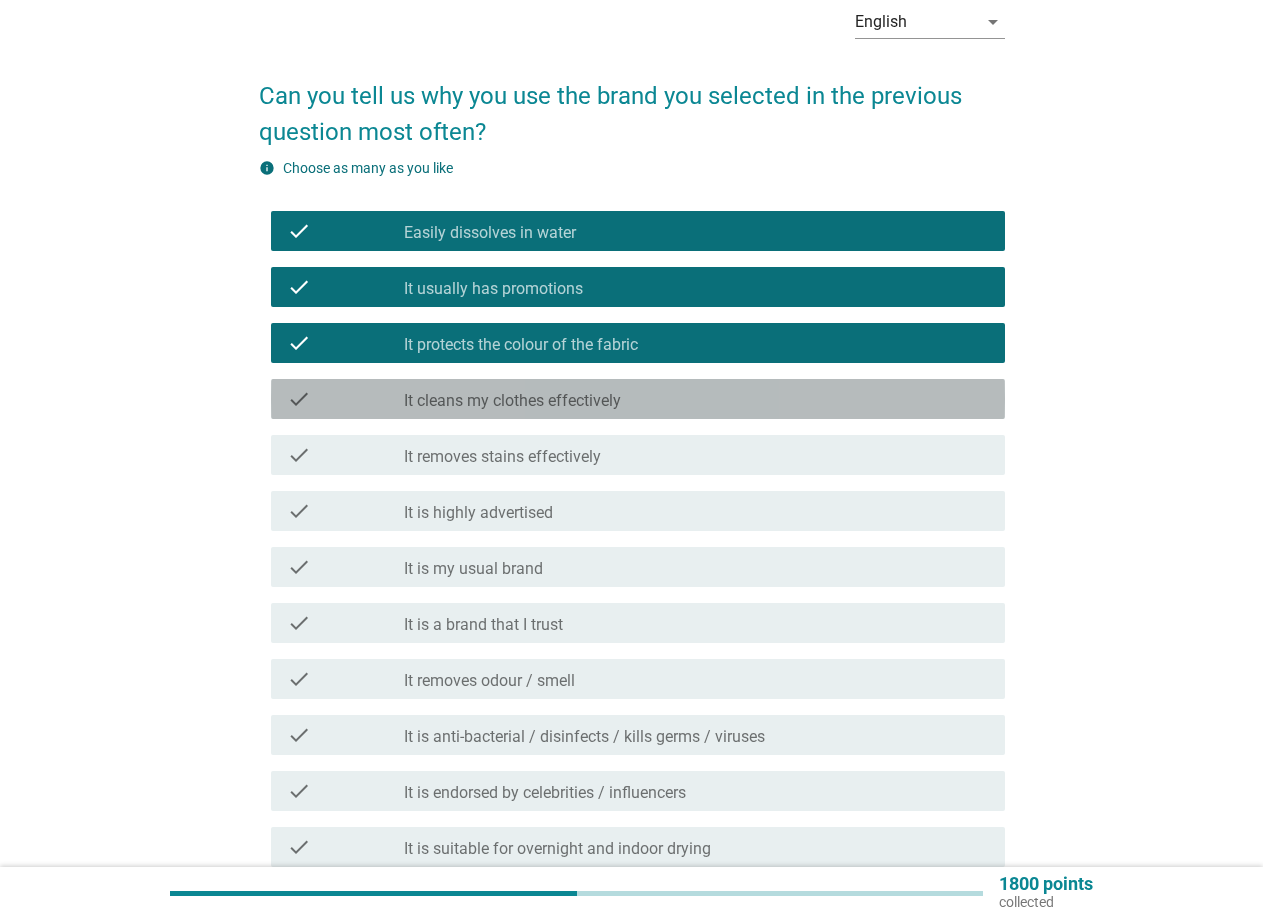 click on "It cleans my clothes effectively" at bounding box center [512, 401] 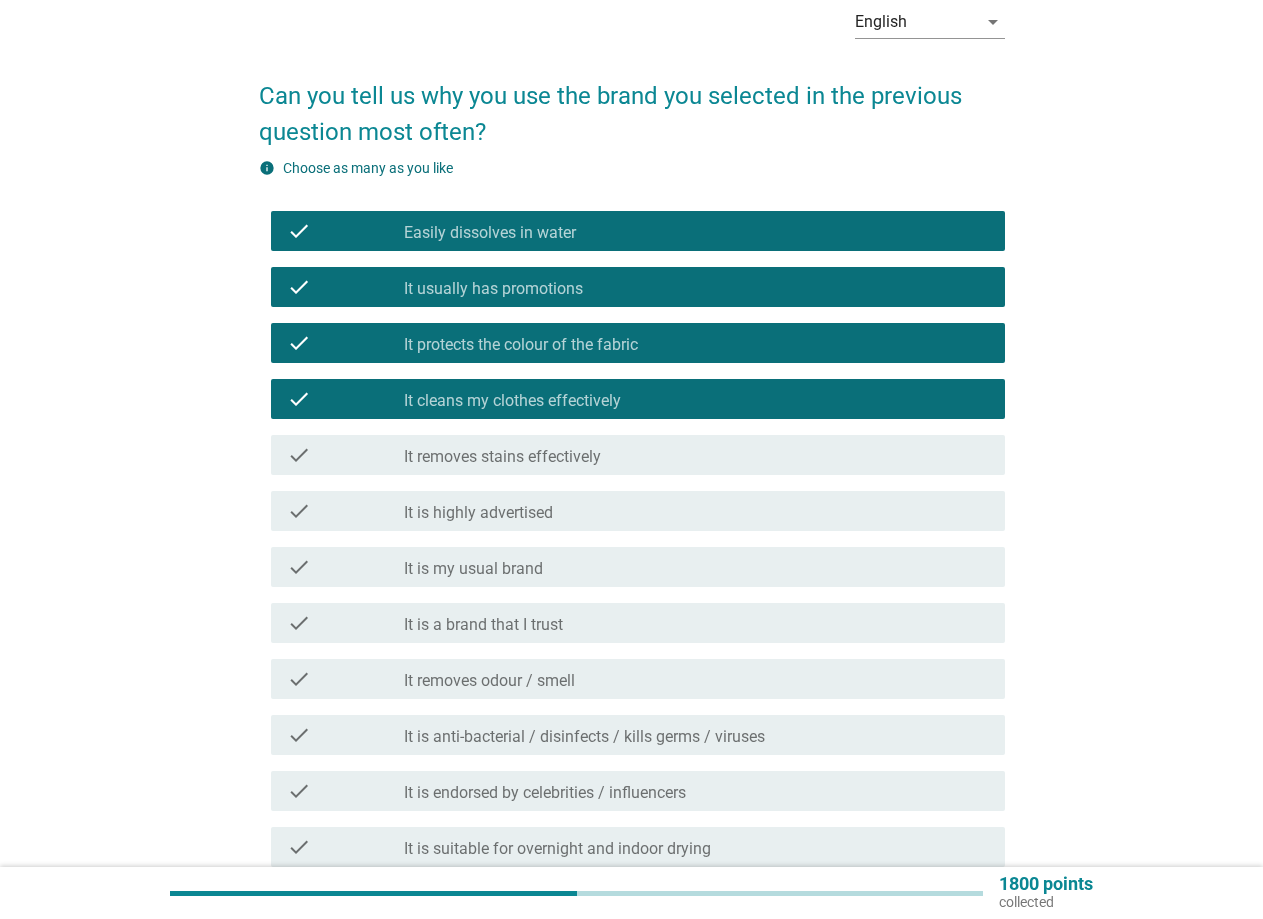 click on "check_box_outline_blank It removes stains effectively" at bounding box center [696, 455] 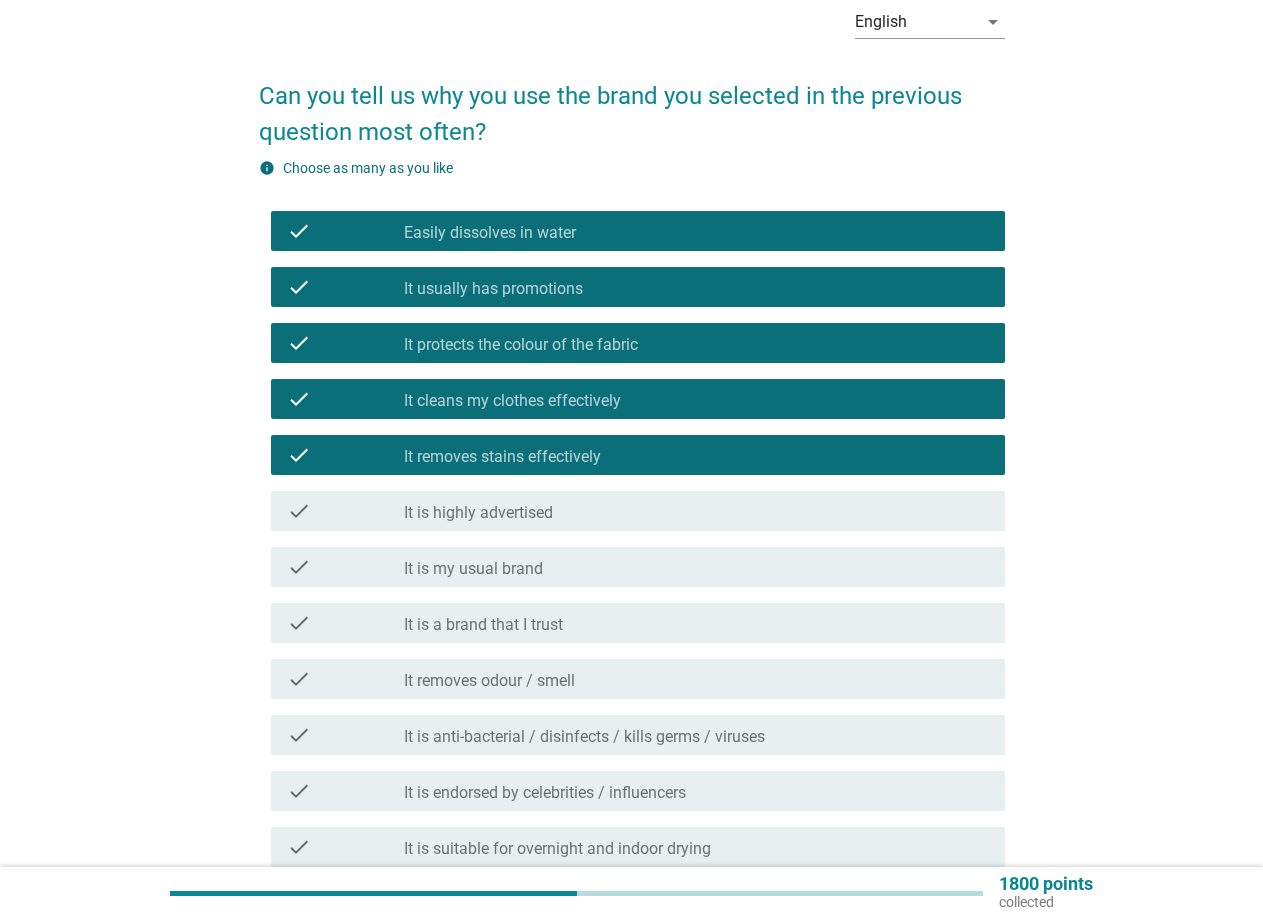 click on "check     check_box_outline_blank It is highly advertised" at bounding box center [638, 511] 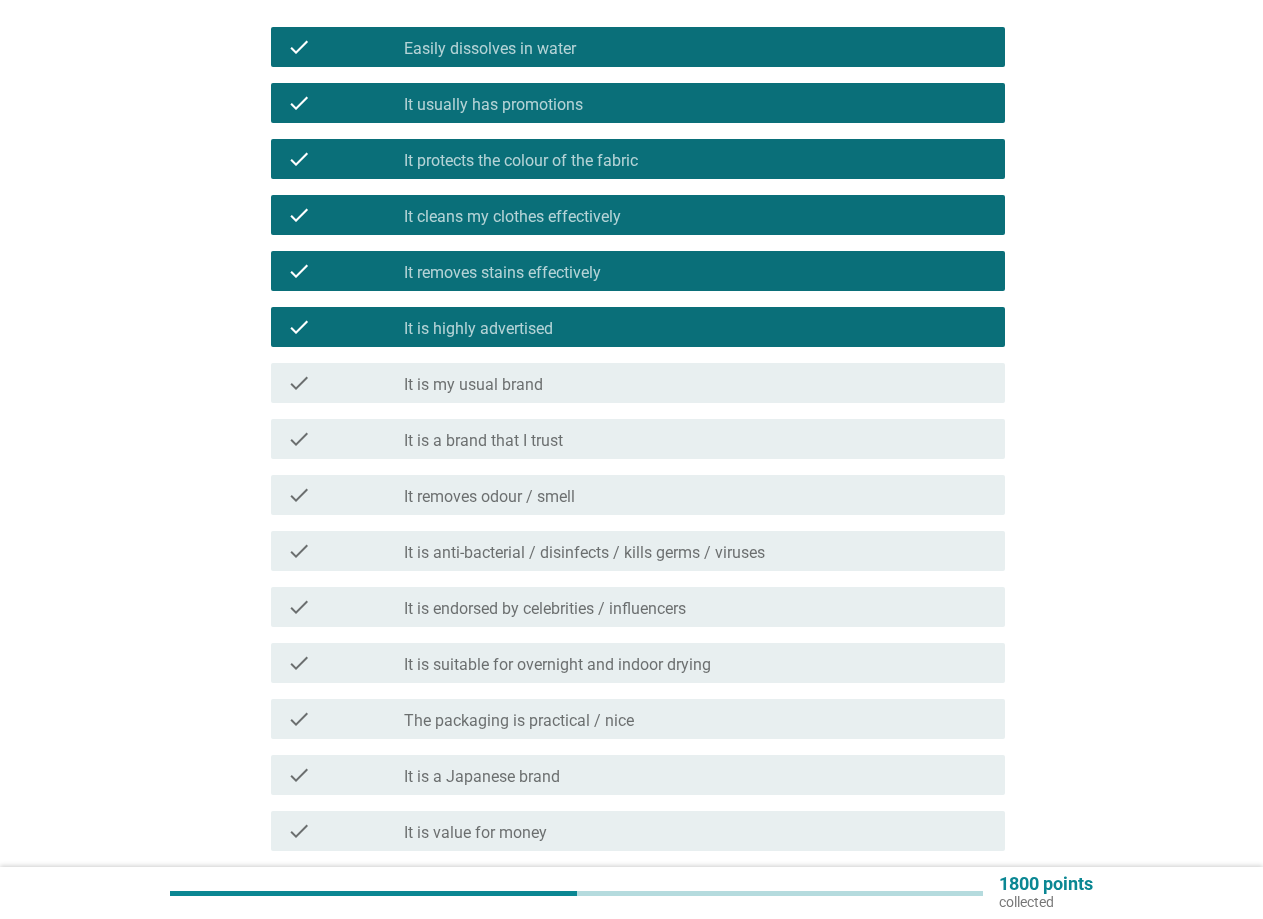 scroll, scrollTop: 300, scrollLeft: 0, axis: vertical 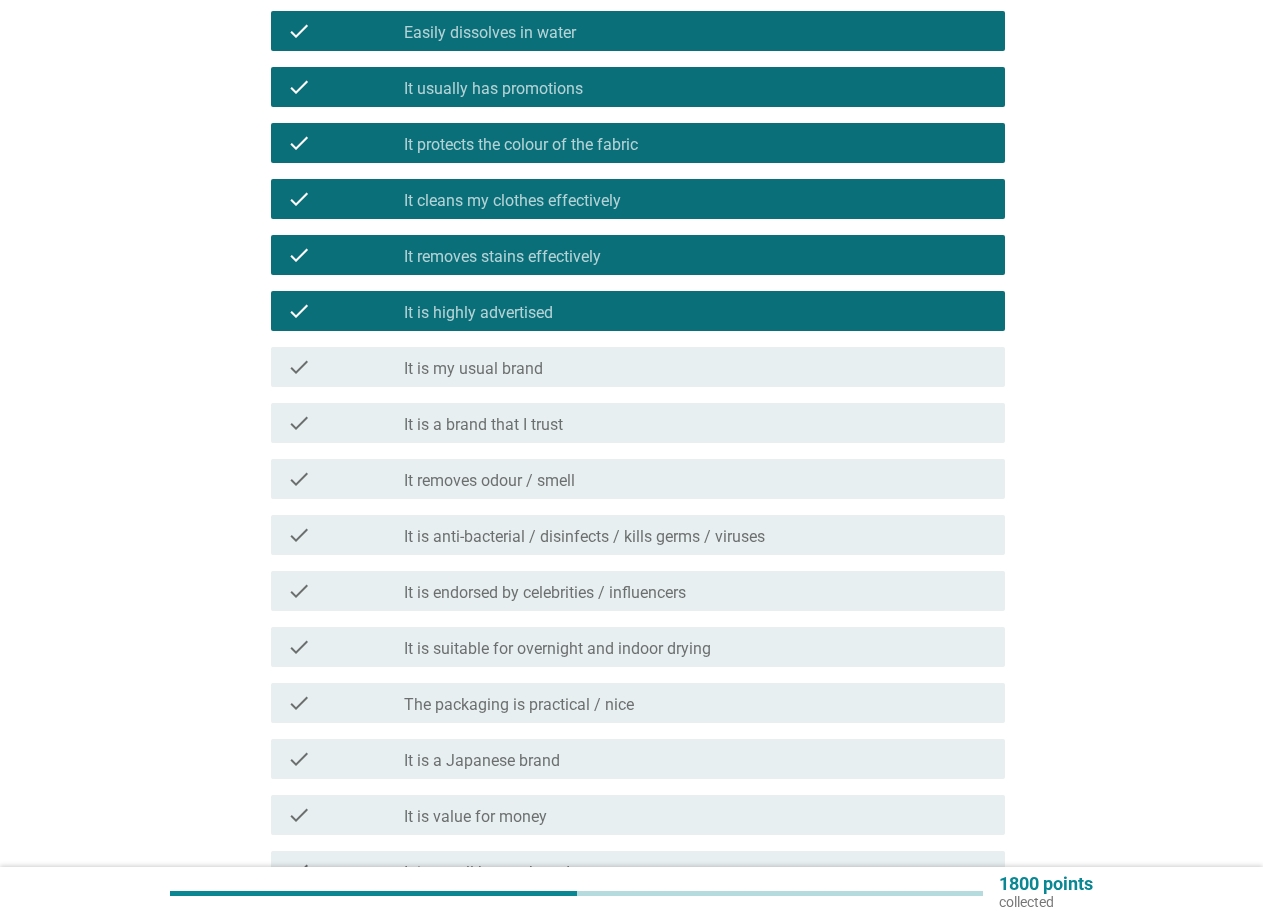 click on "It protects the colour of the fabric" at bounding box center [521, 145] 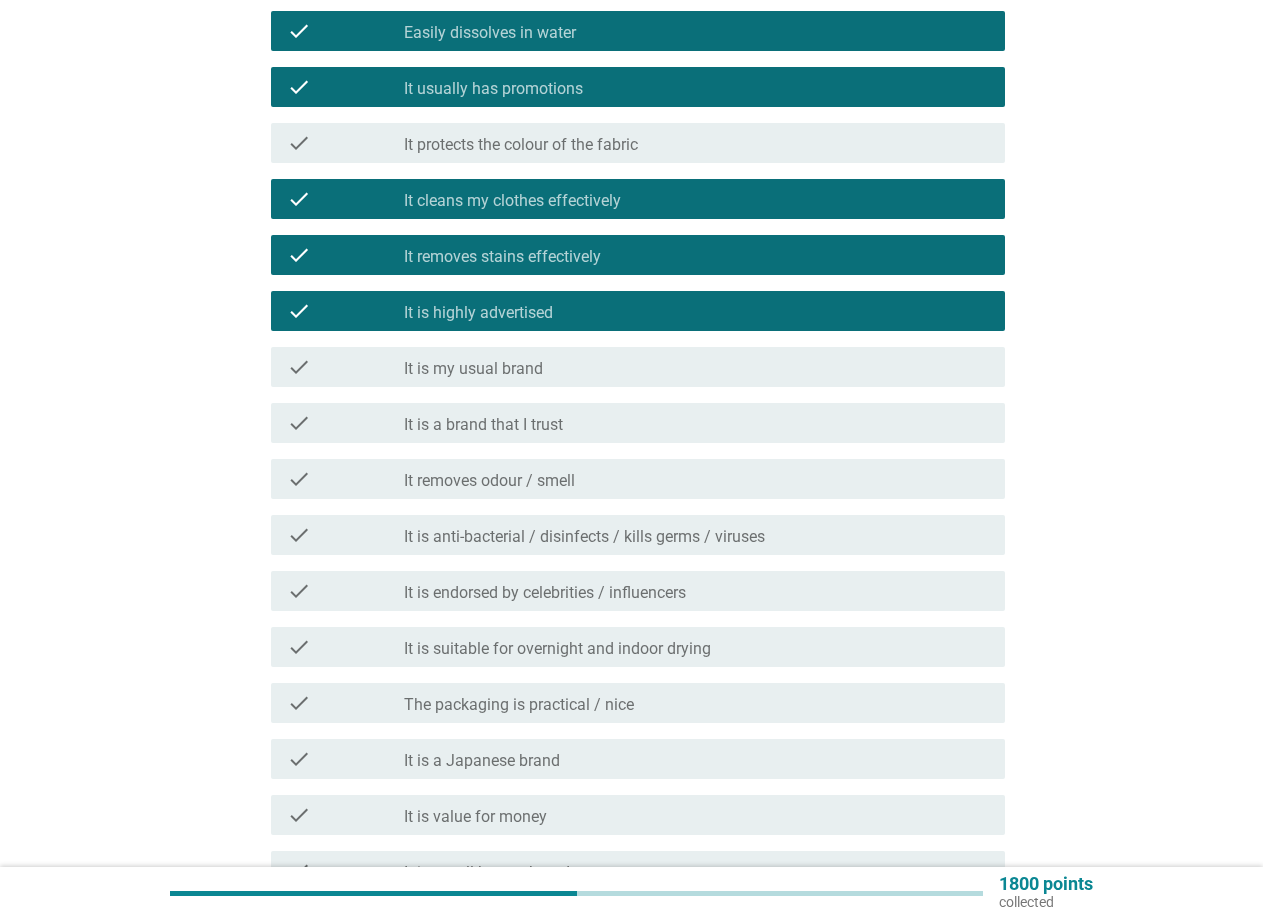 click on "It is highly advertised" at bounding box center (478, 313) 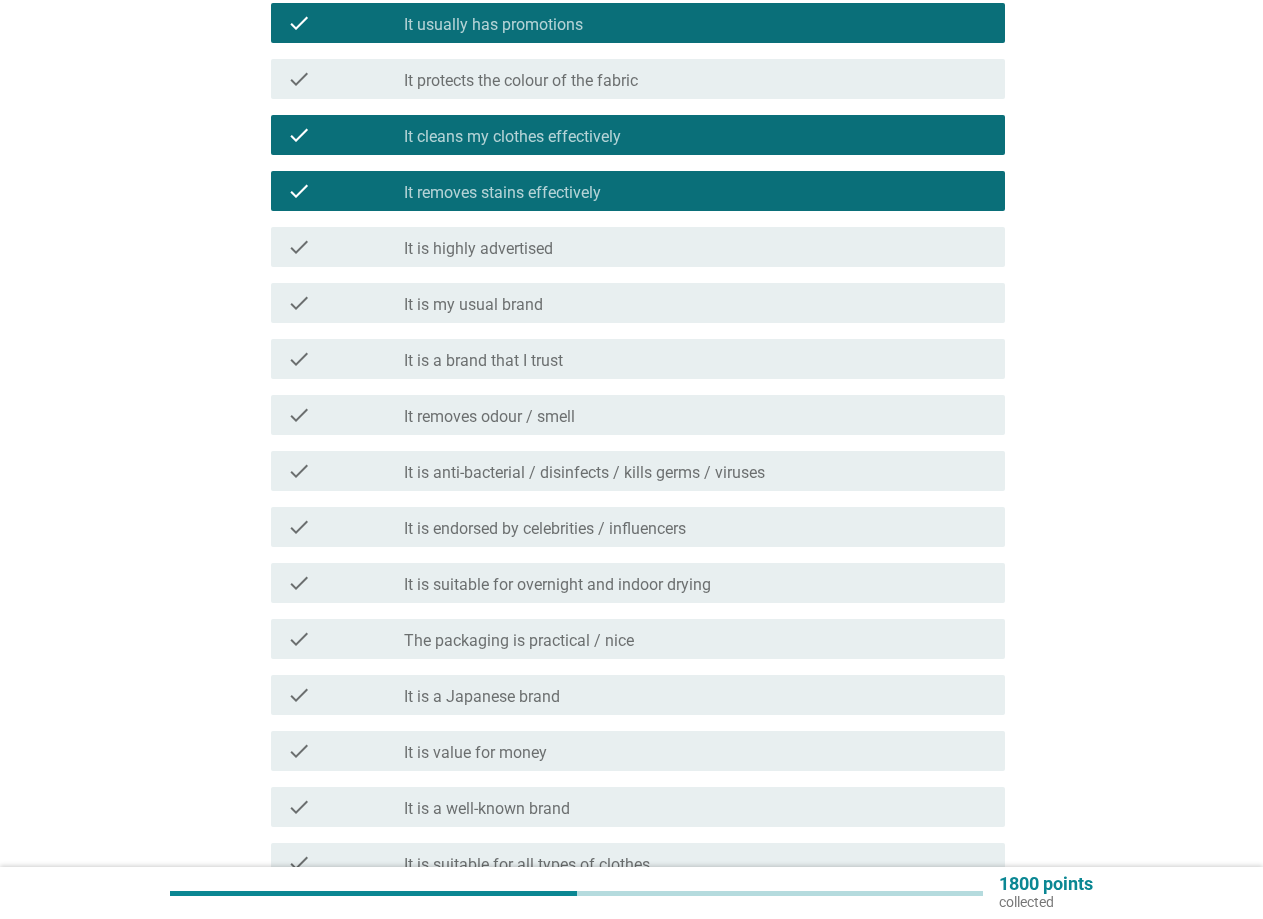 scroll, scrollTop: 400, scrollLeft: 0, axis: vertical 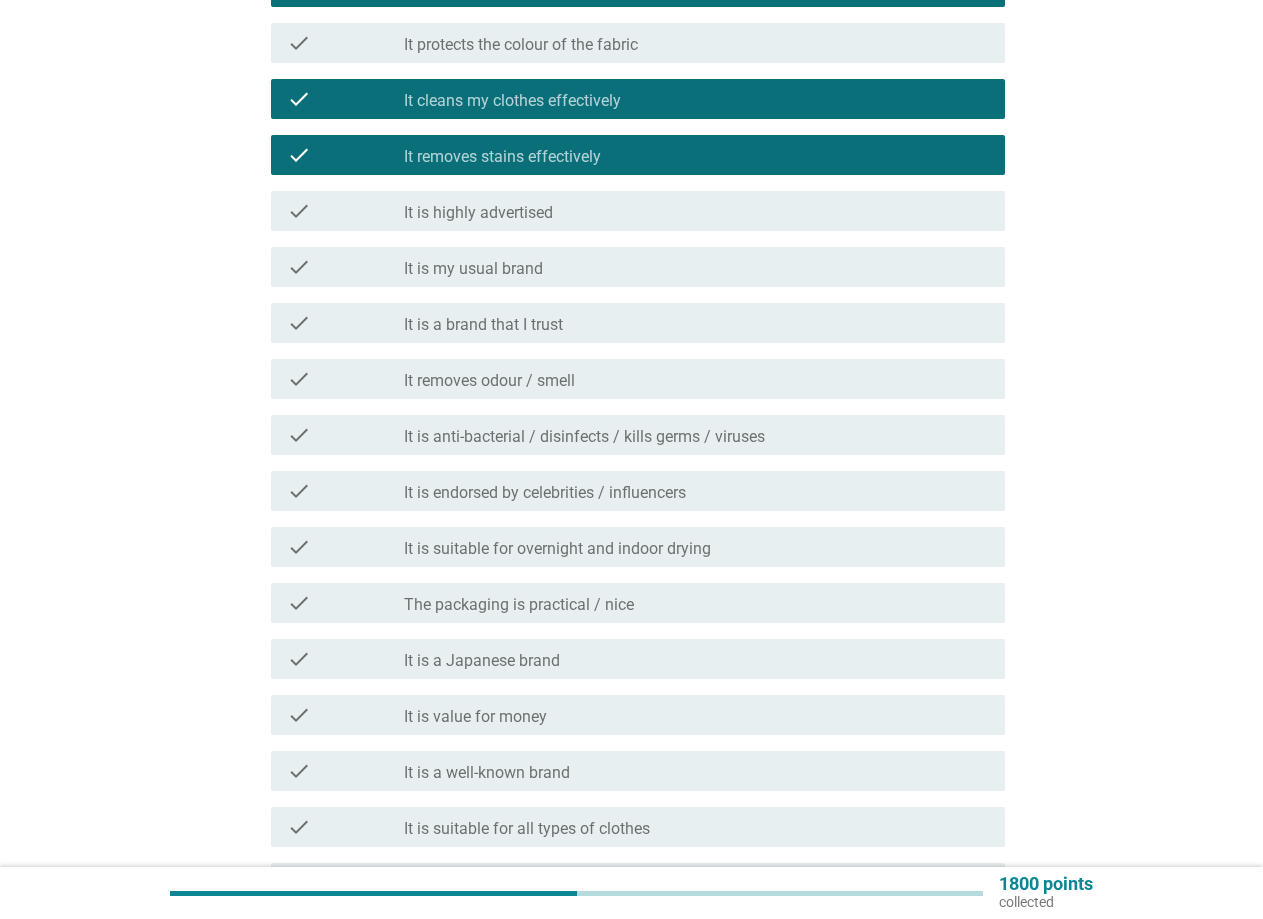 click on "check_box_outline_blank It removes odour / smell" at bounding box center (696, 379) 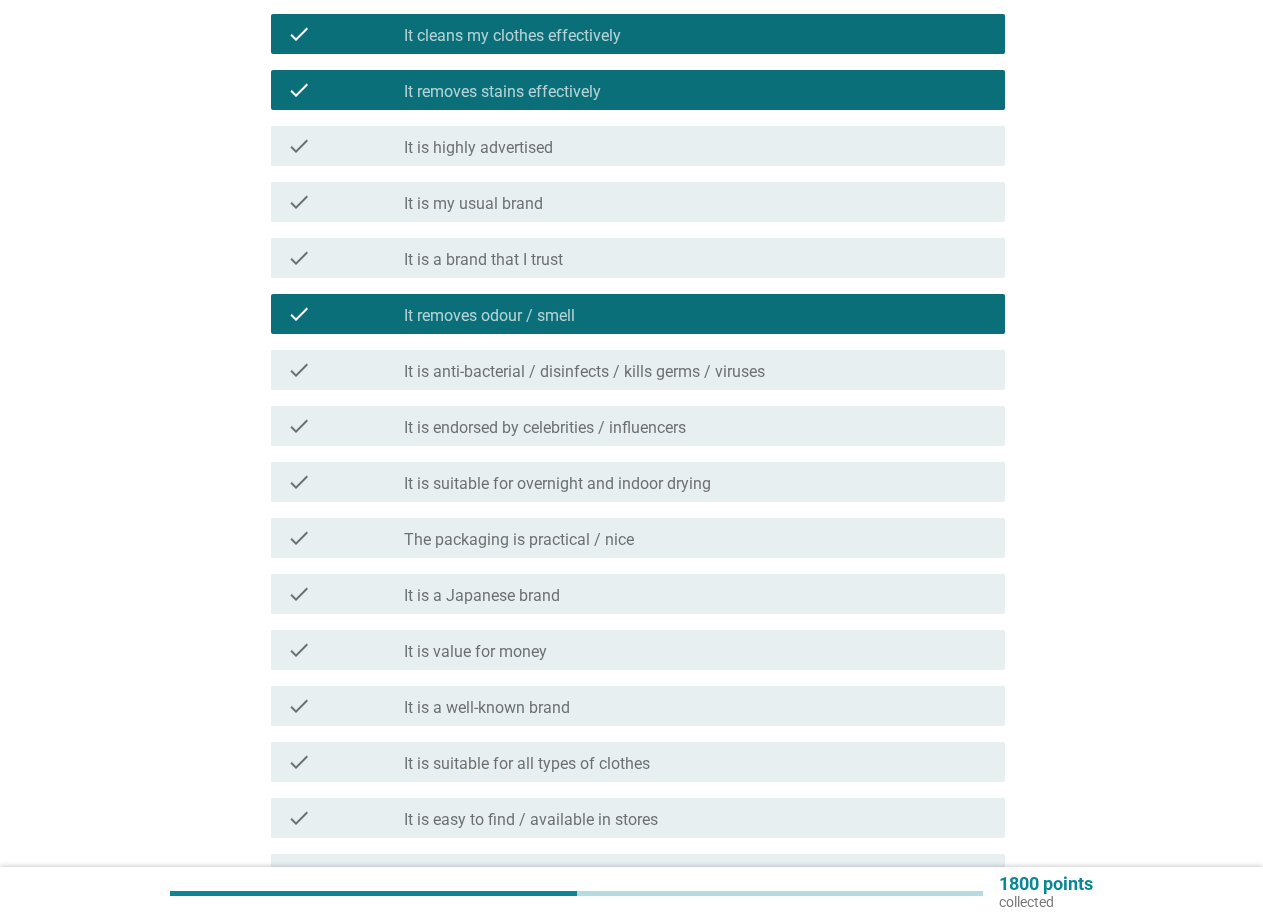 scroll, scrollTop: 500, scrollLeft: 0, axis: vertical 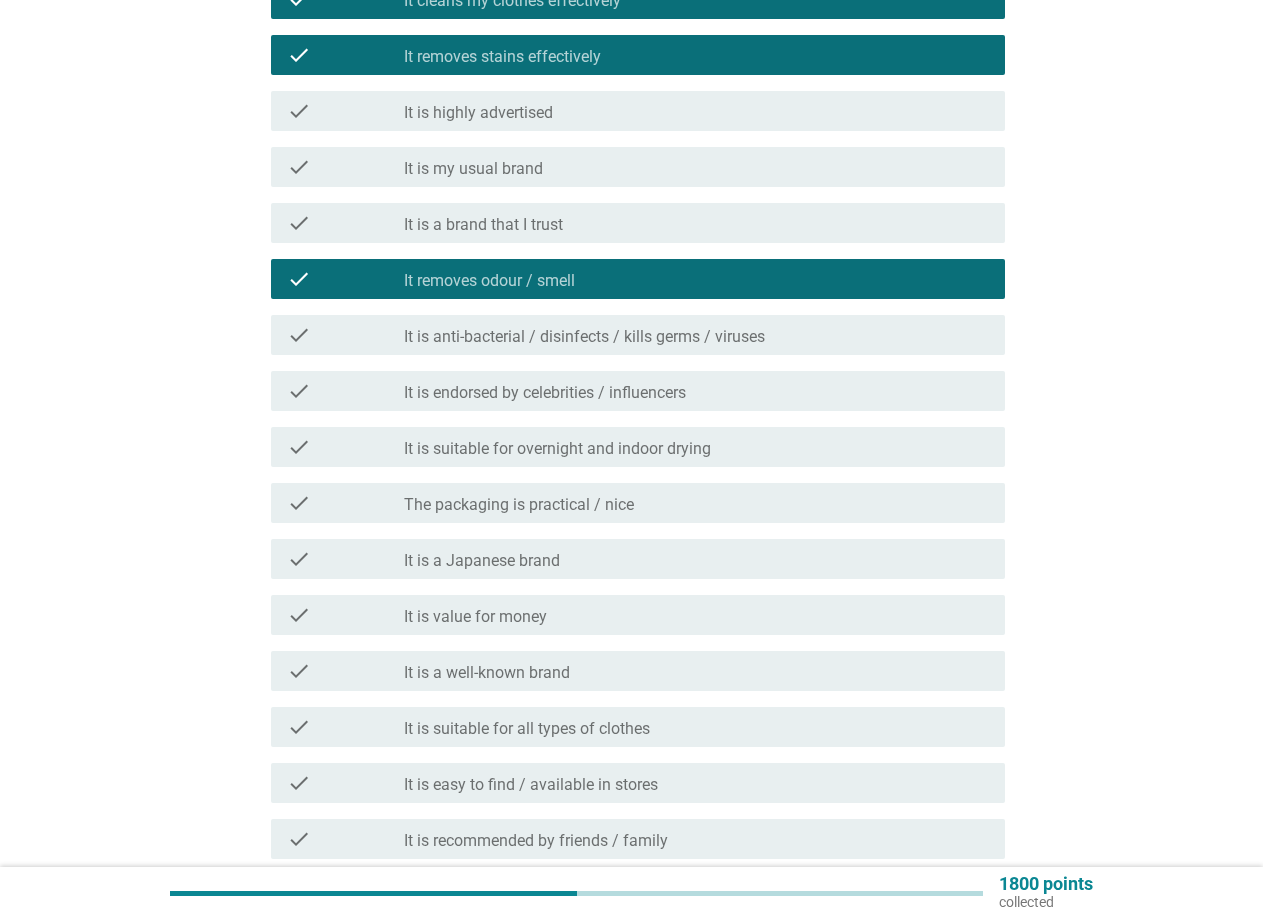 click on "The packaging is practical / nice" at bounding box center [519, 505] 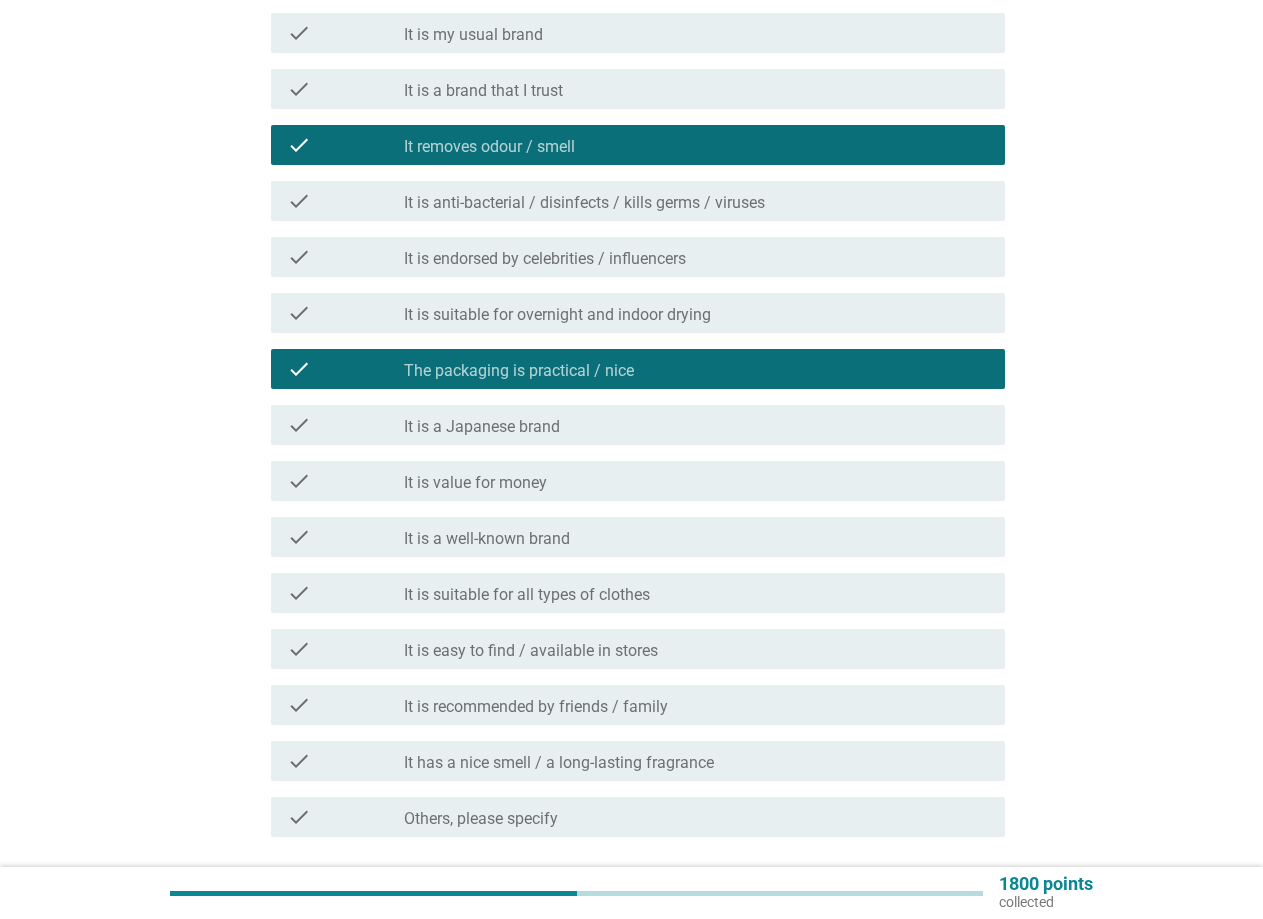 scroll, scrollTop: 700, scrollLeft: 0, axis: vertical 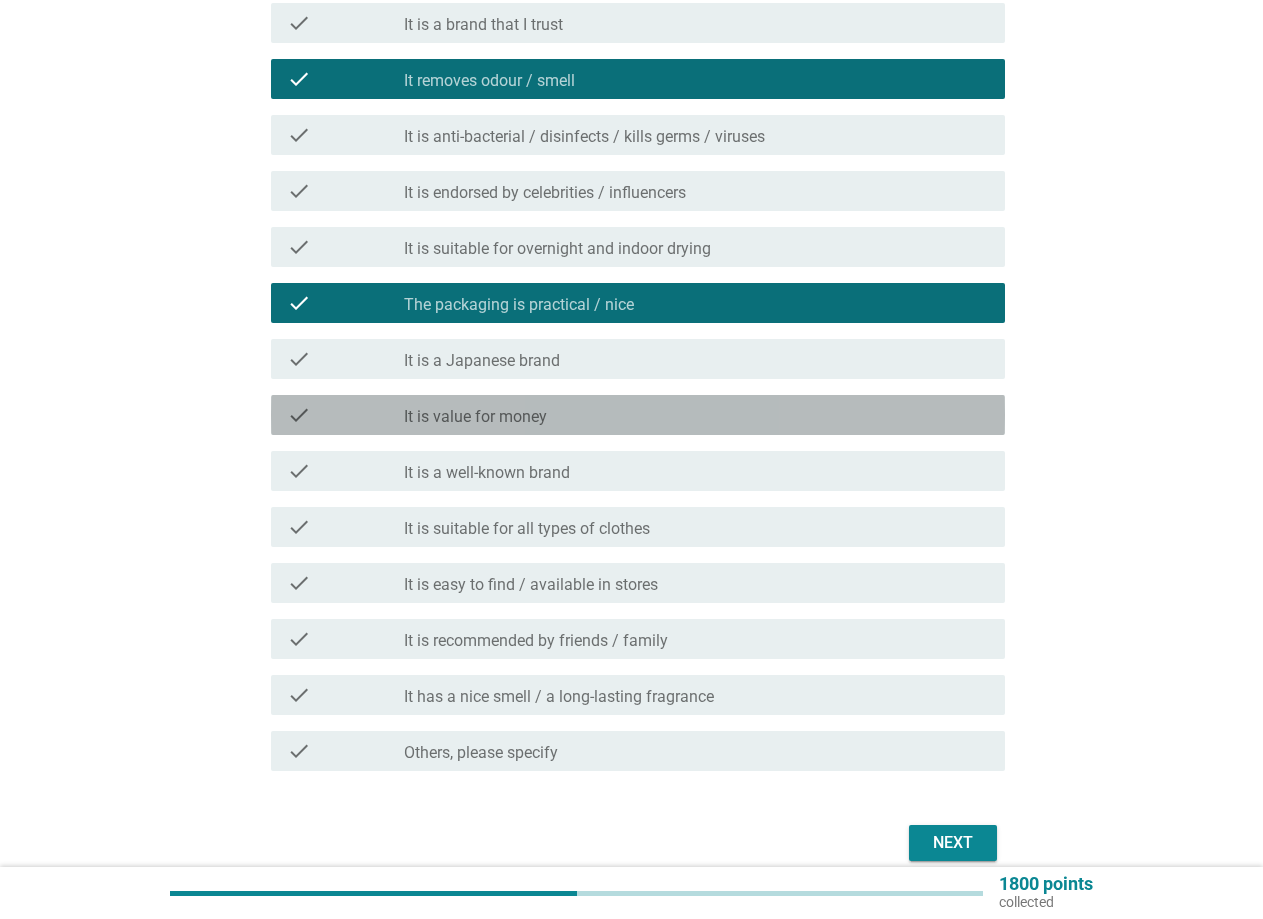 click on "check_box_outline_blank It is value for money" at bounding box center (696, 415) 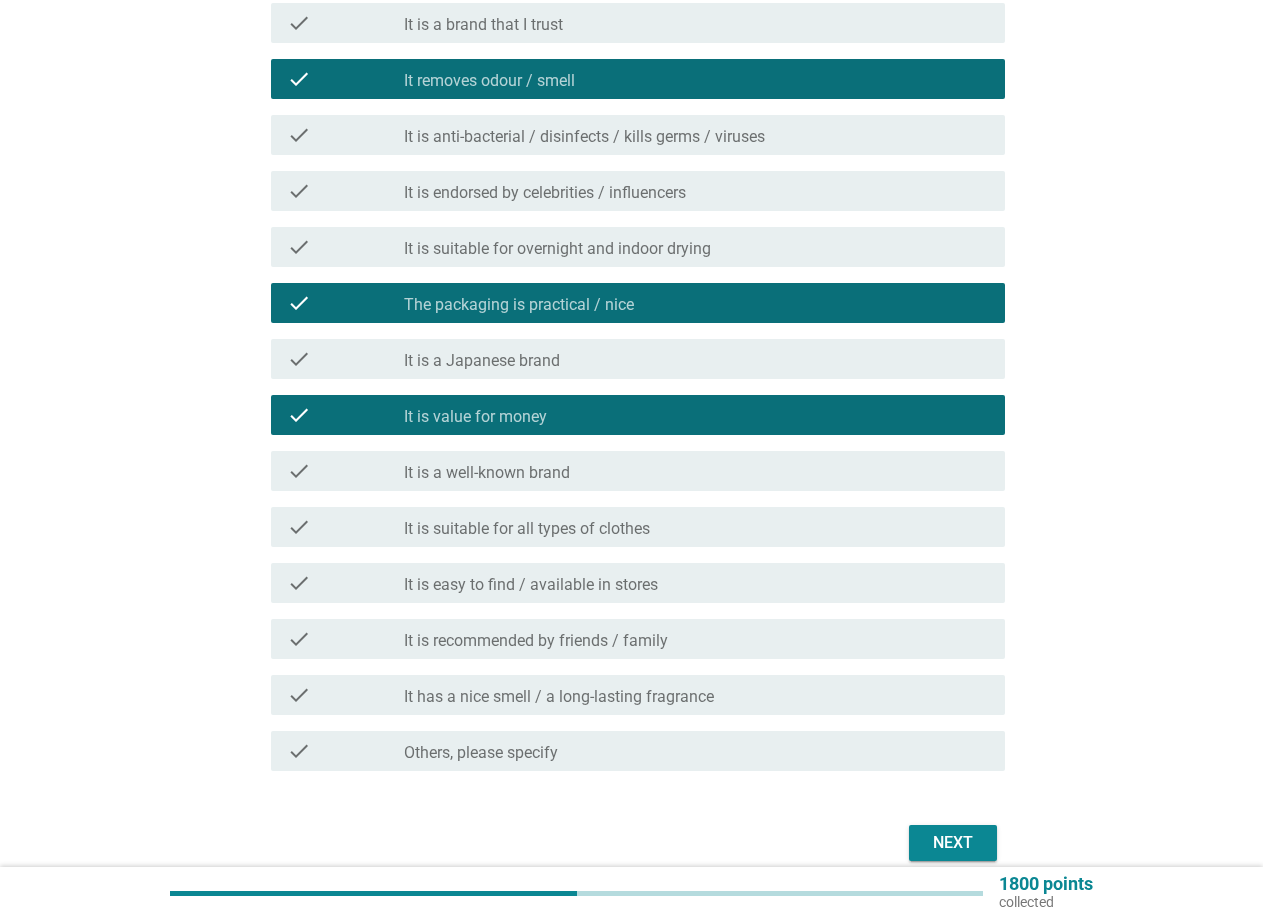 click on "It is suitable for all types of clothes" at bounding box center (527, 529) 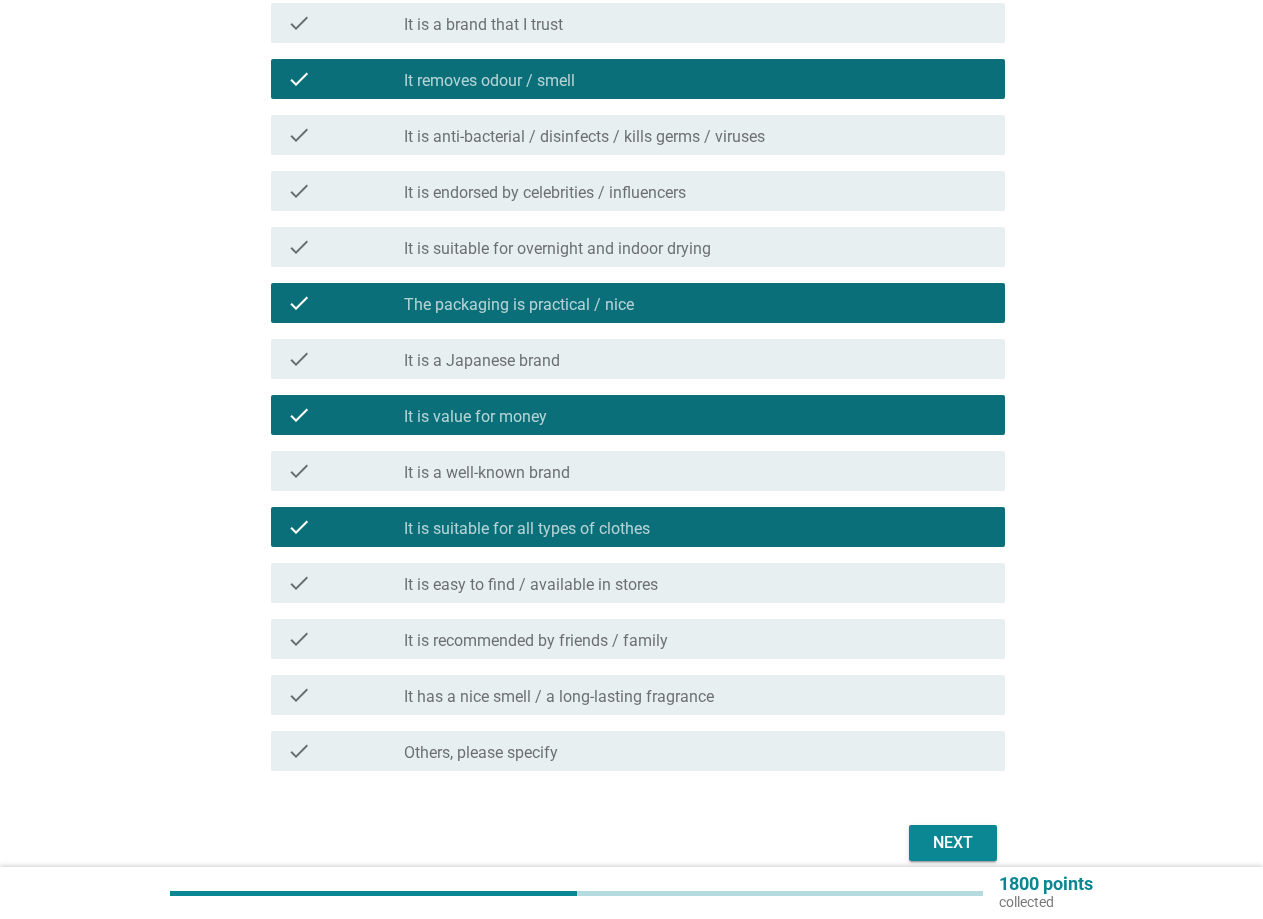click on "It is easy to find / available in stores" at bounding box center [531, 585] 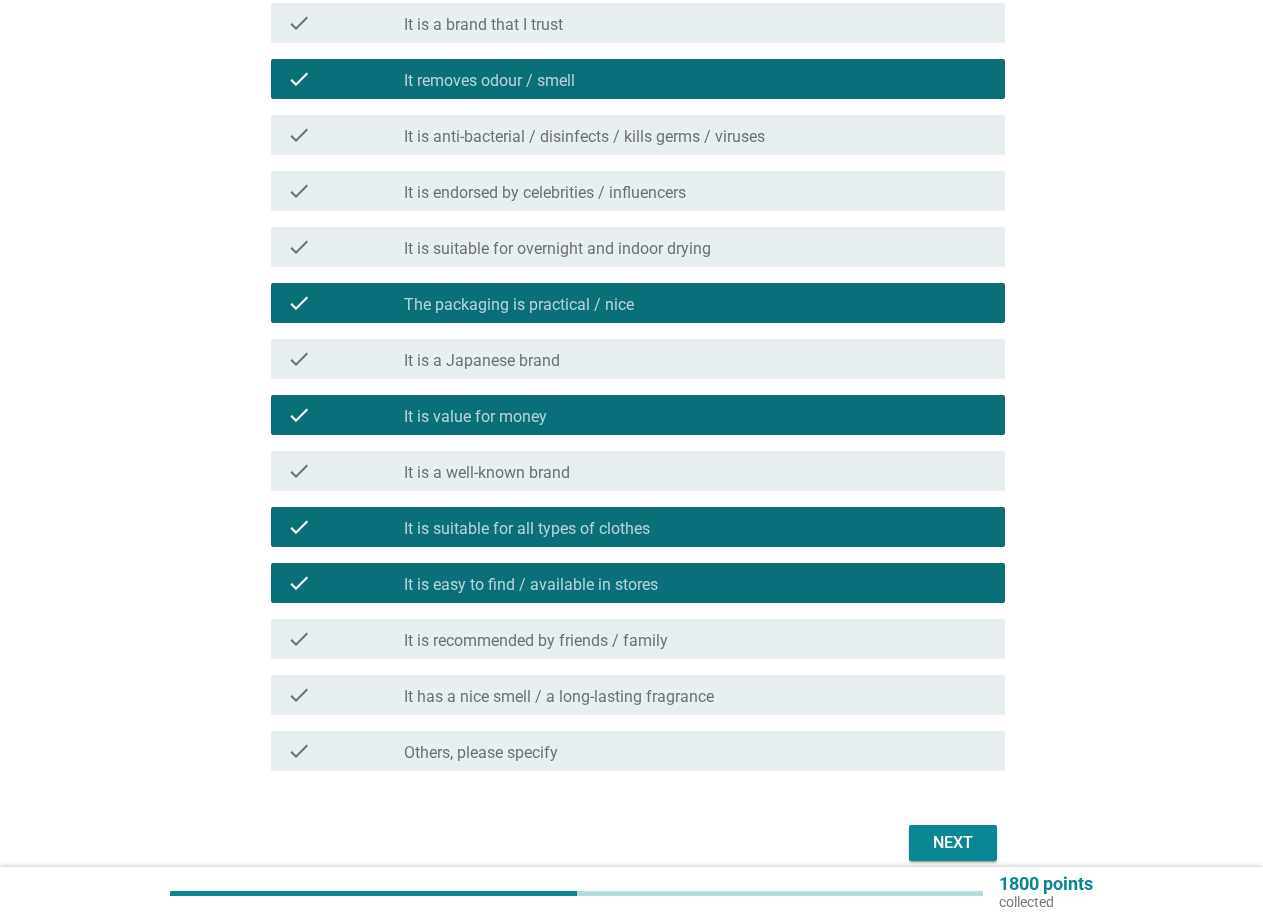 click on "check     check_box_outline_blank It has a nice smell / a long-lasting fragrance" at bounding box center [638, 695] 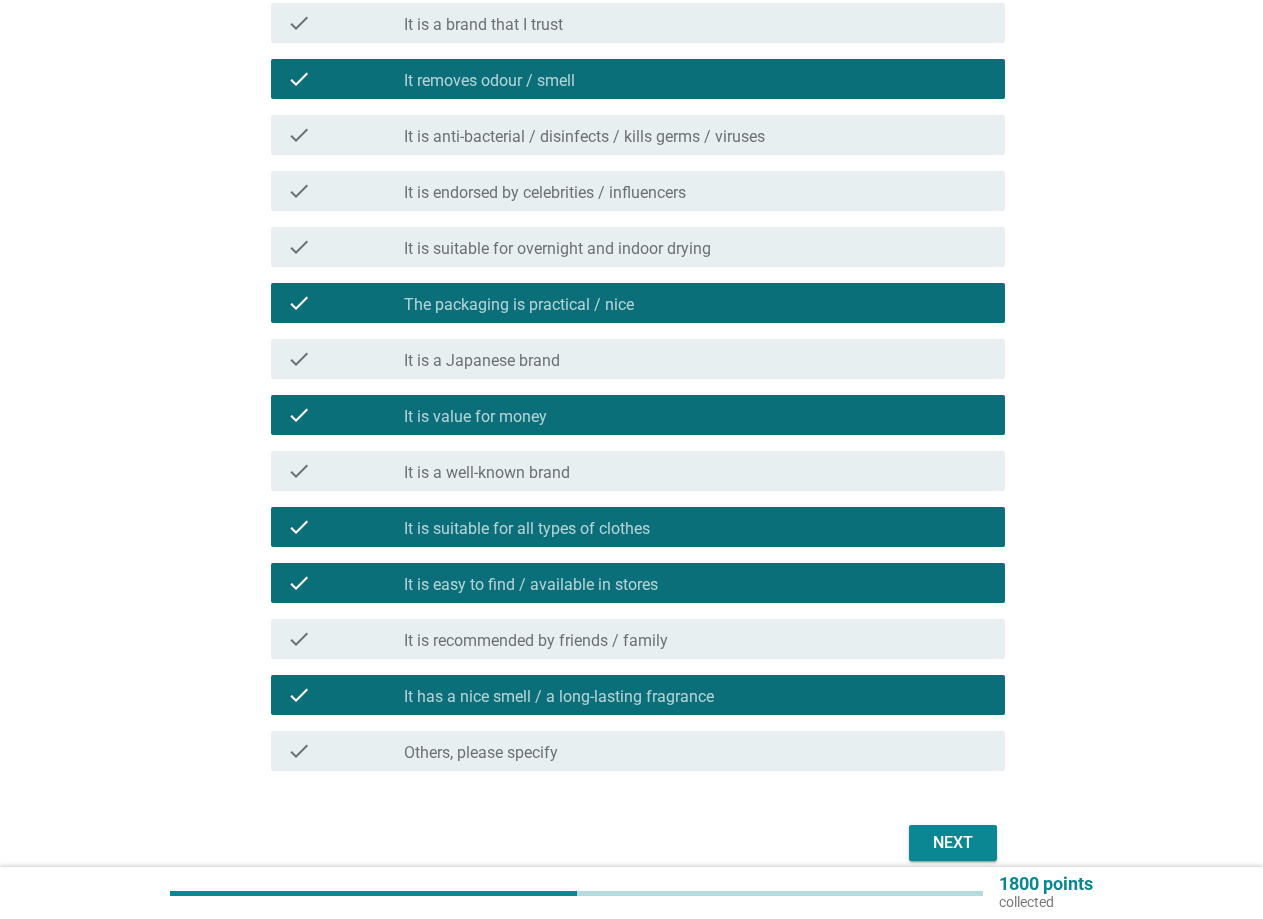 click on "Next" at bounding box center [953, 843] 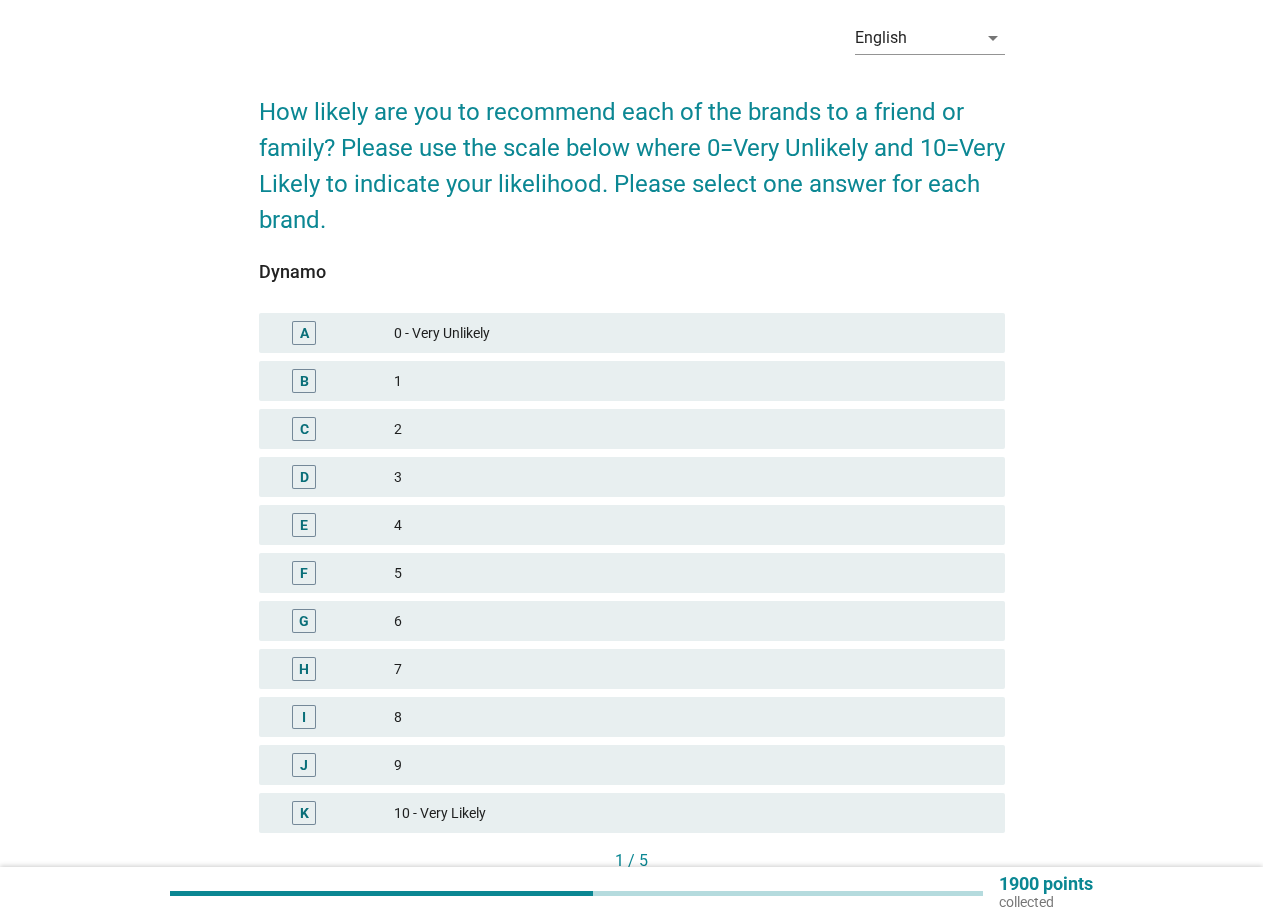 scroll, scrollTop: 220, scrollLeft: 0, axis: vertical 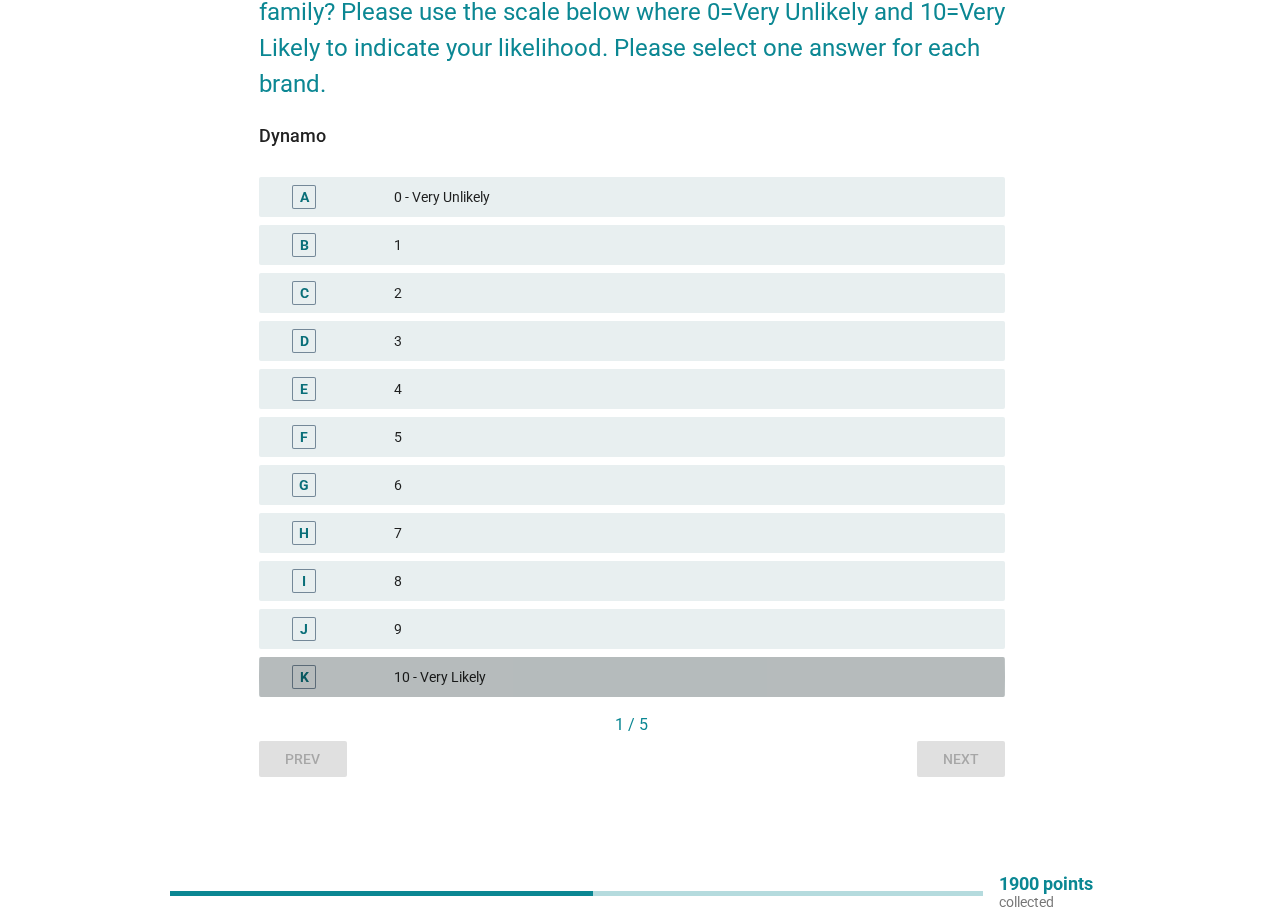 click on "10 - Very Likely" at bounding box center (691, 677) 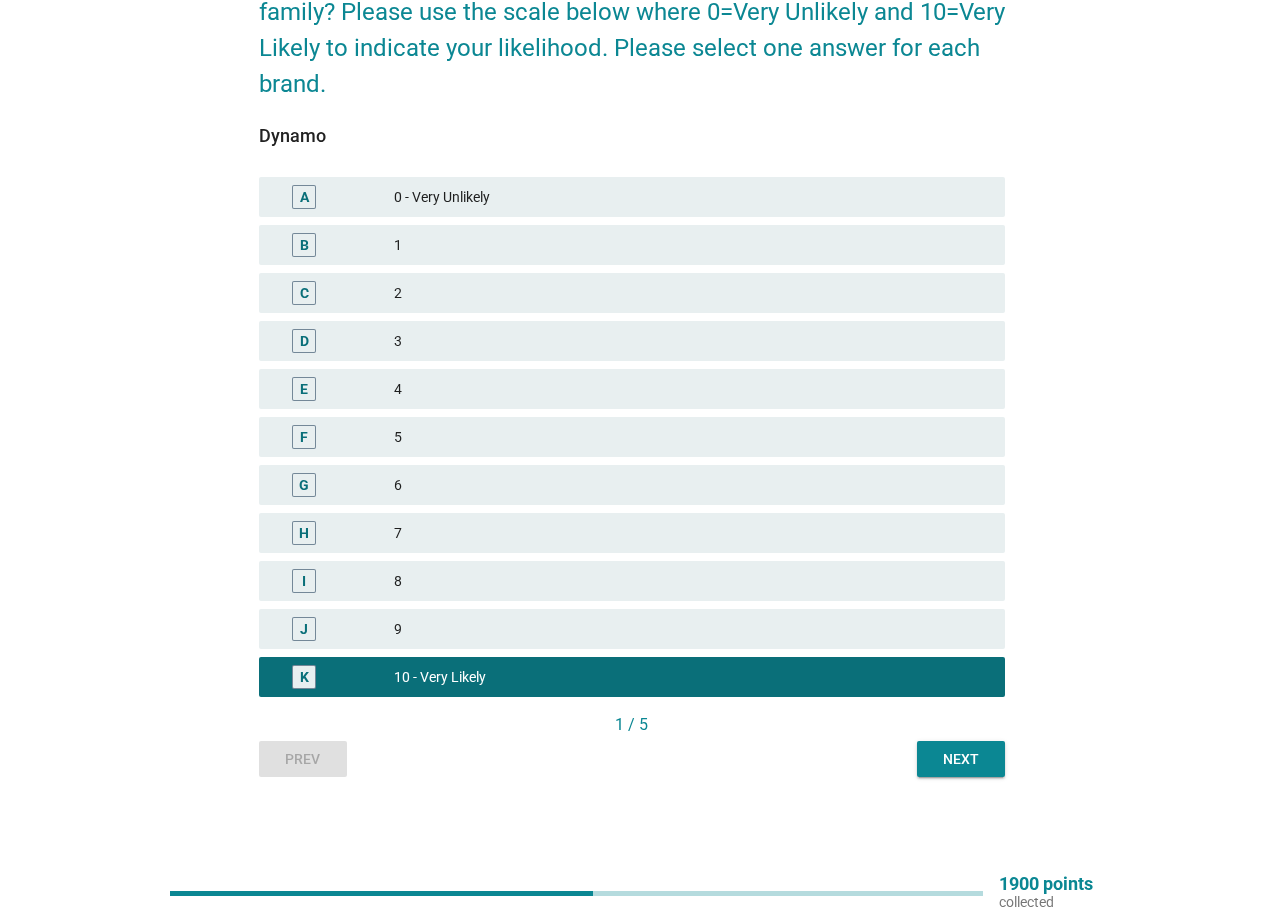 click on "Next" at bounding box center [961, 759] 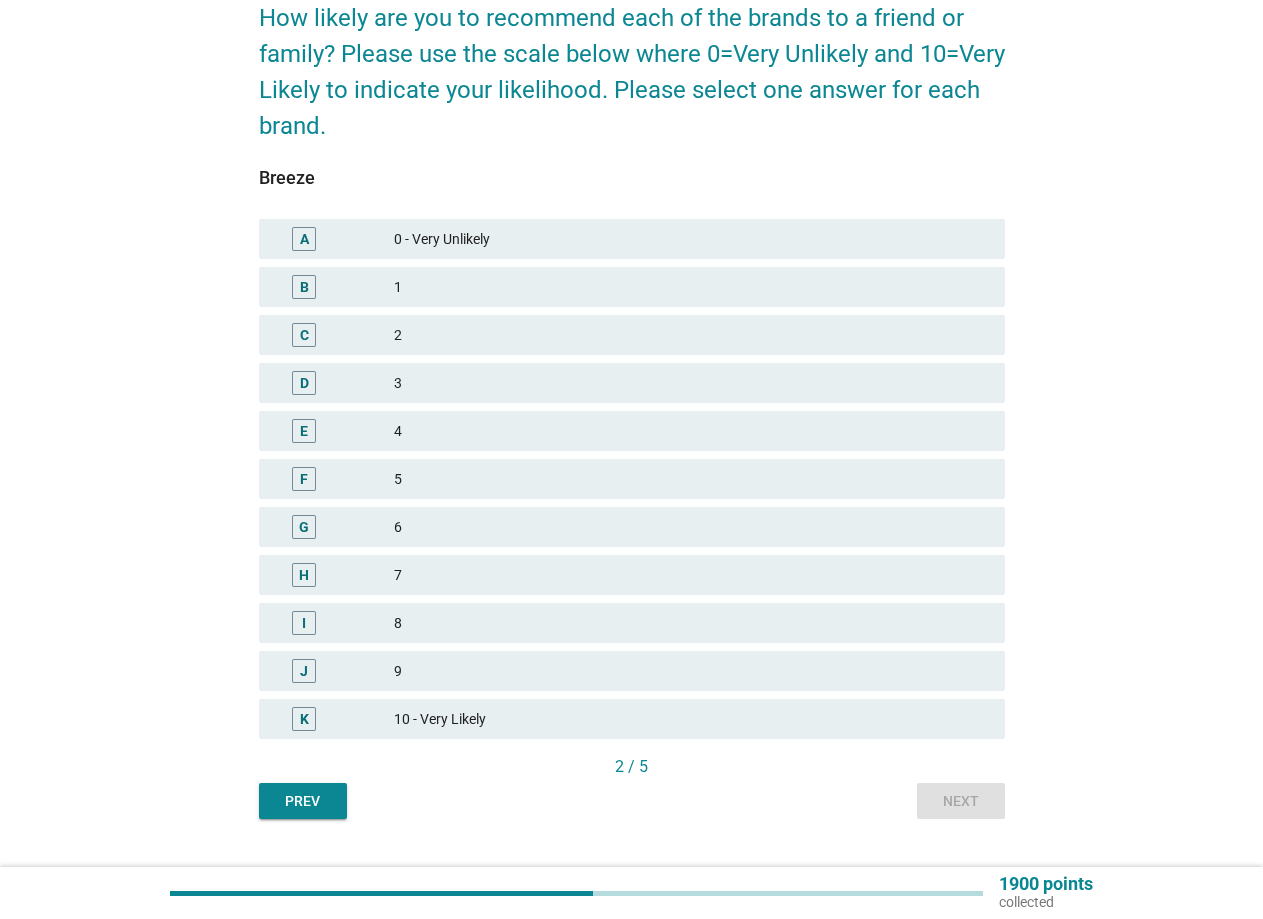 scroll, scrollTop: 220, scrollLeft: 0, axis: vertical 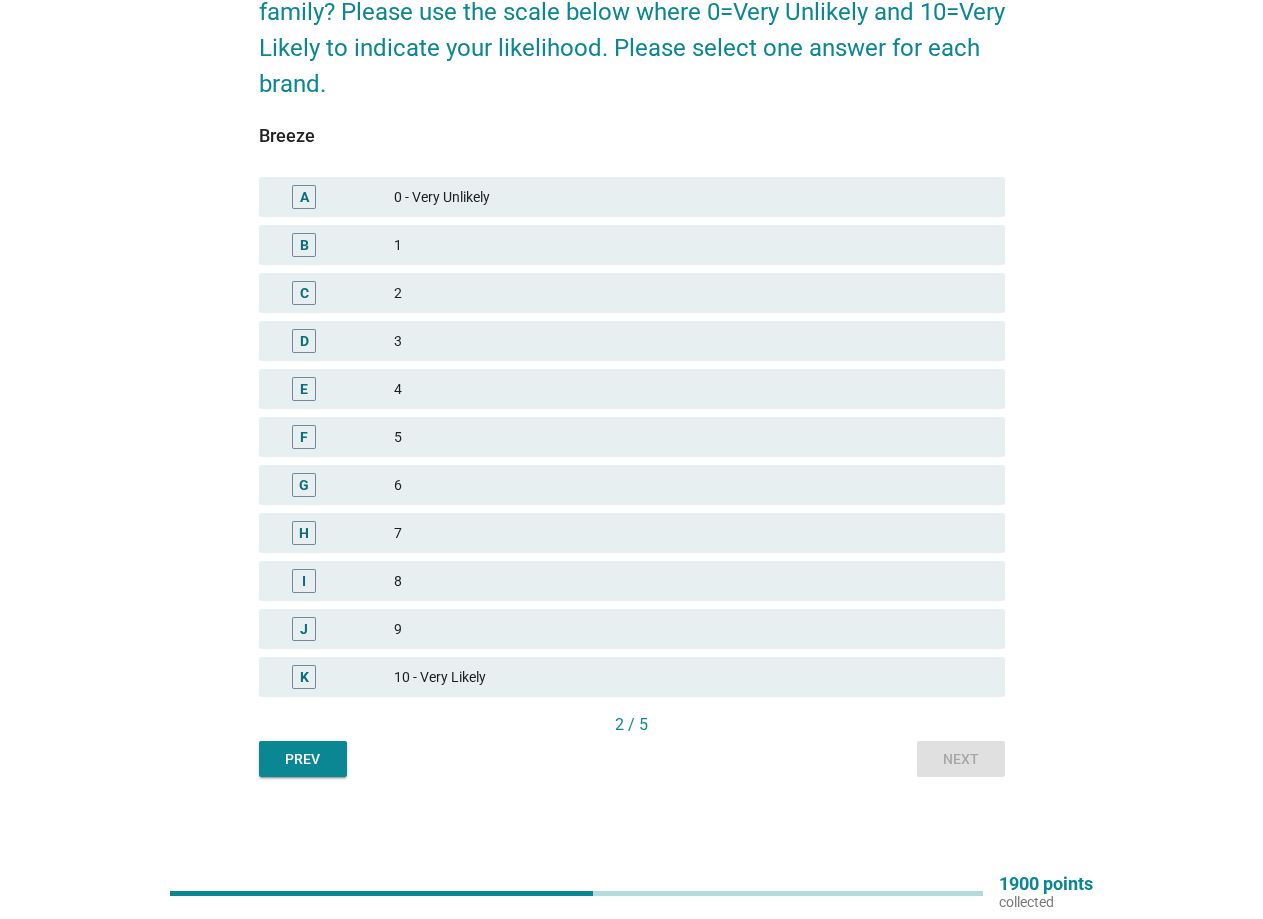 click on "10 - Very Likely" at bounding box center [691, 677] 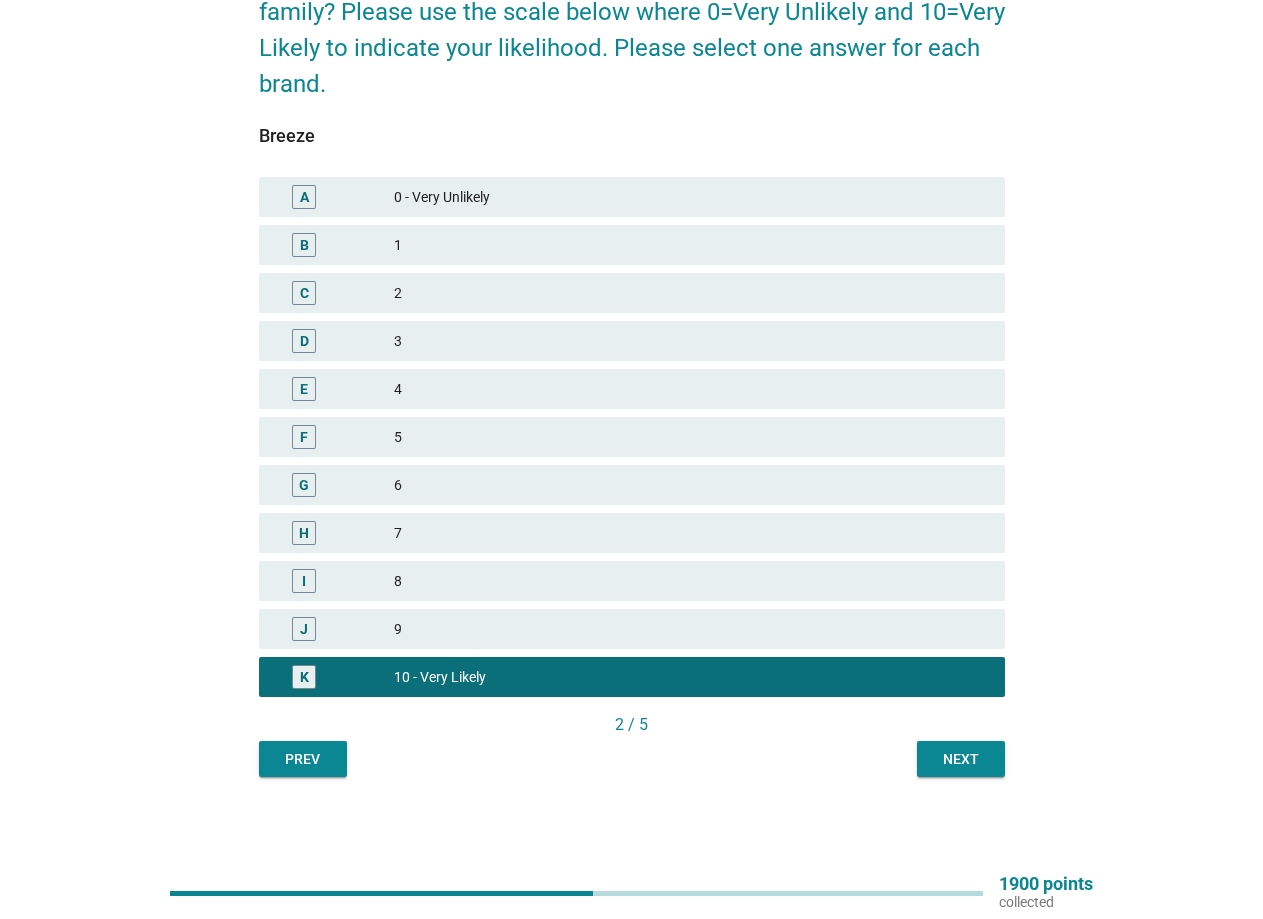 click on "Next" at bounding box center (961, 759) 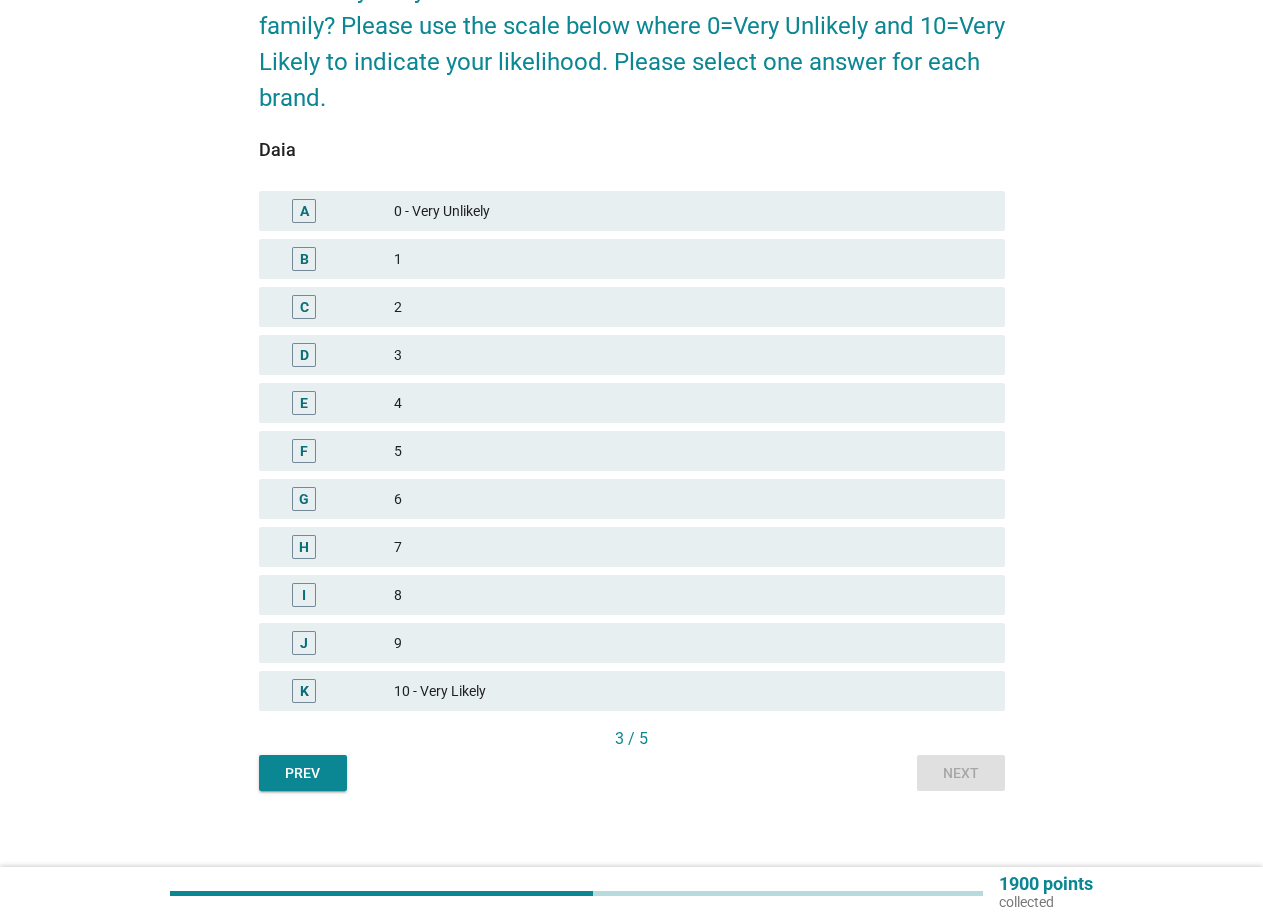 scroll, scrollTop: 220, scrollLeft: 0, axis: vertical 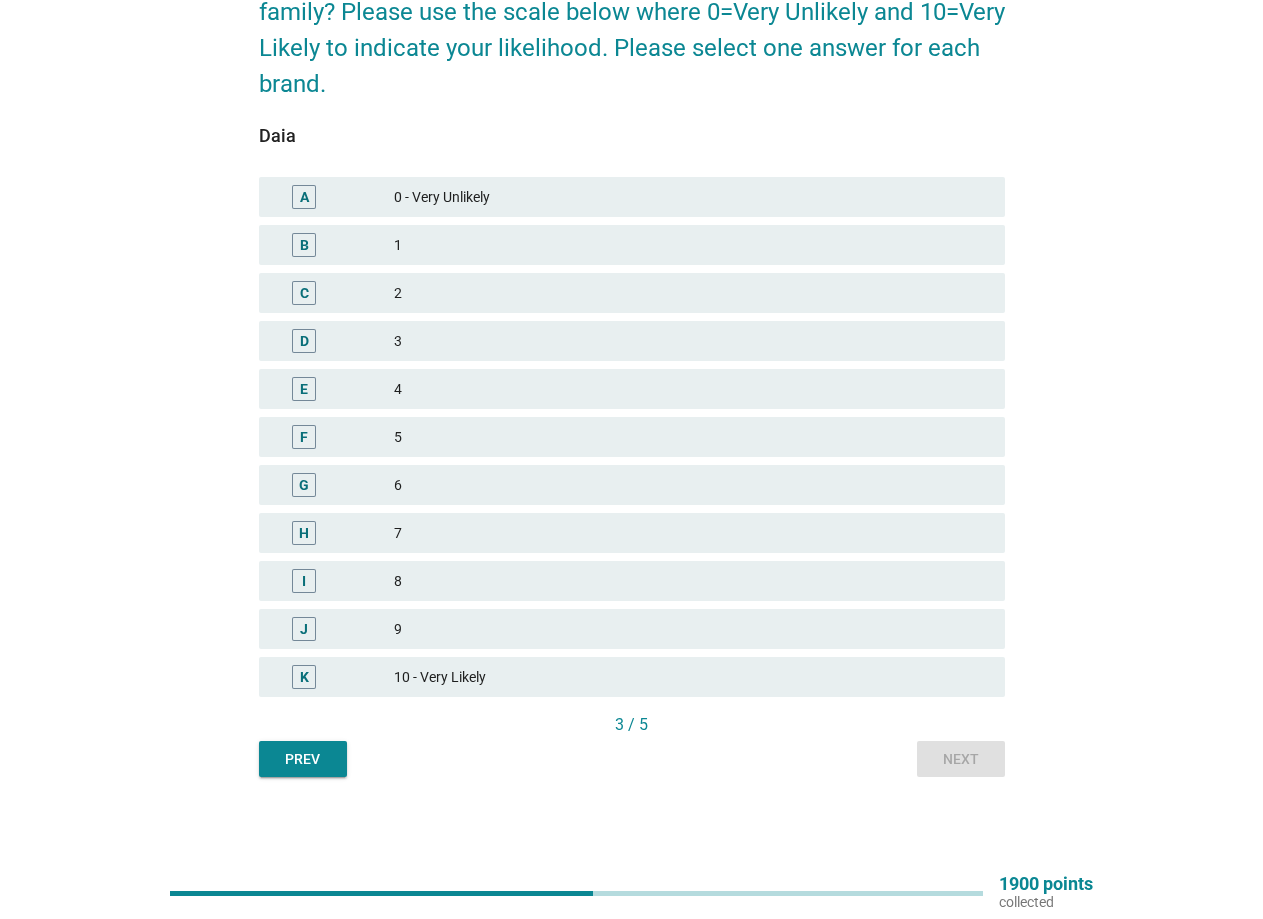click on "6" at bounding box center [691, 485] 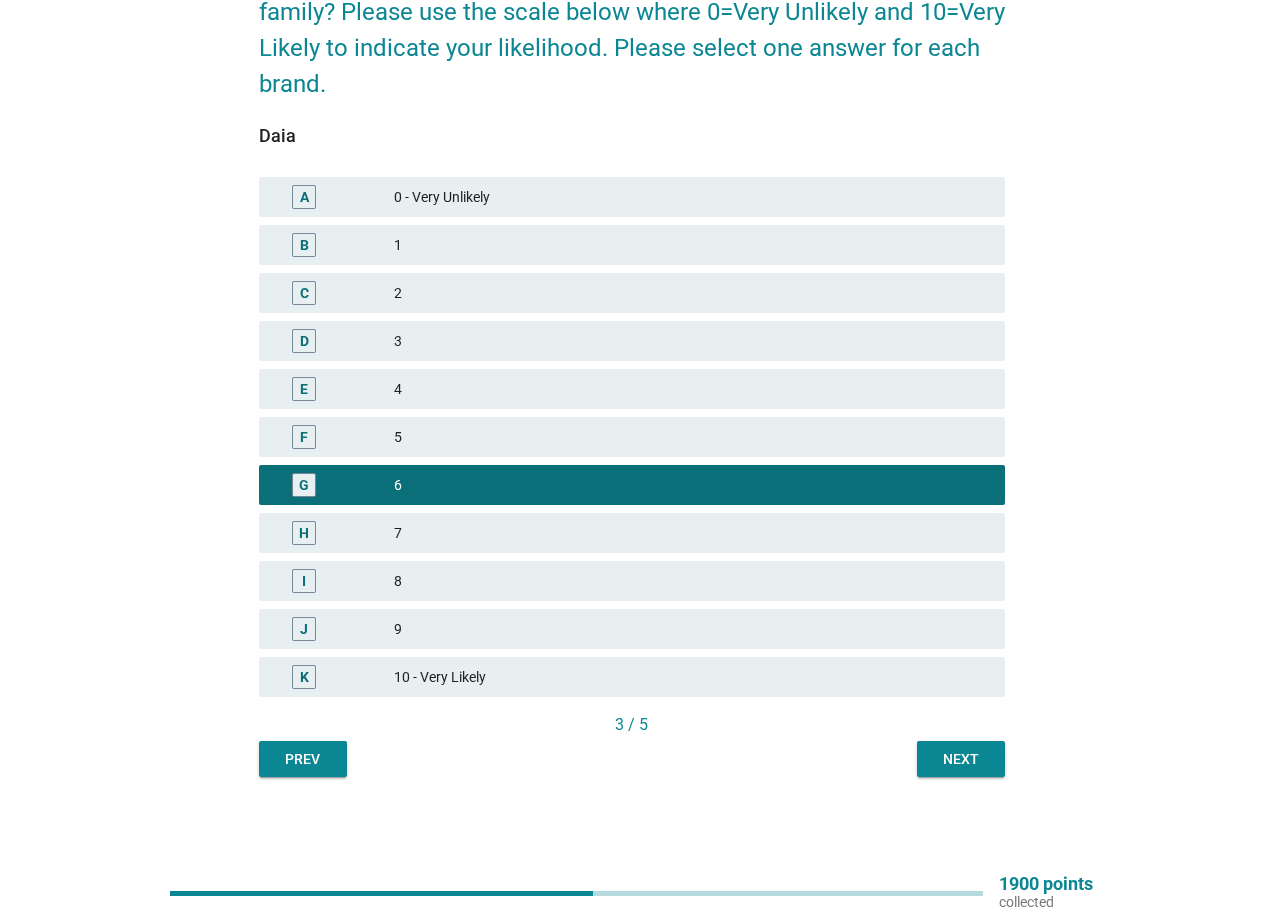 click on "Next" at bounding box center [961, 759] 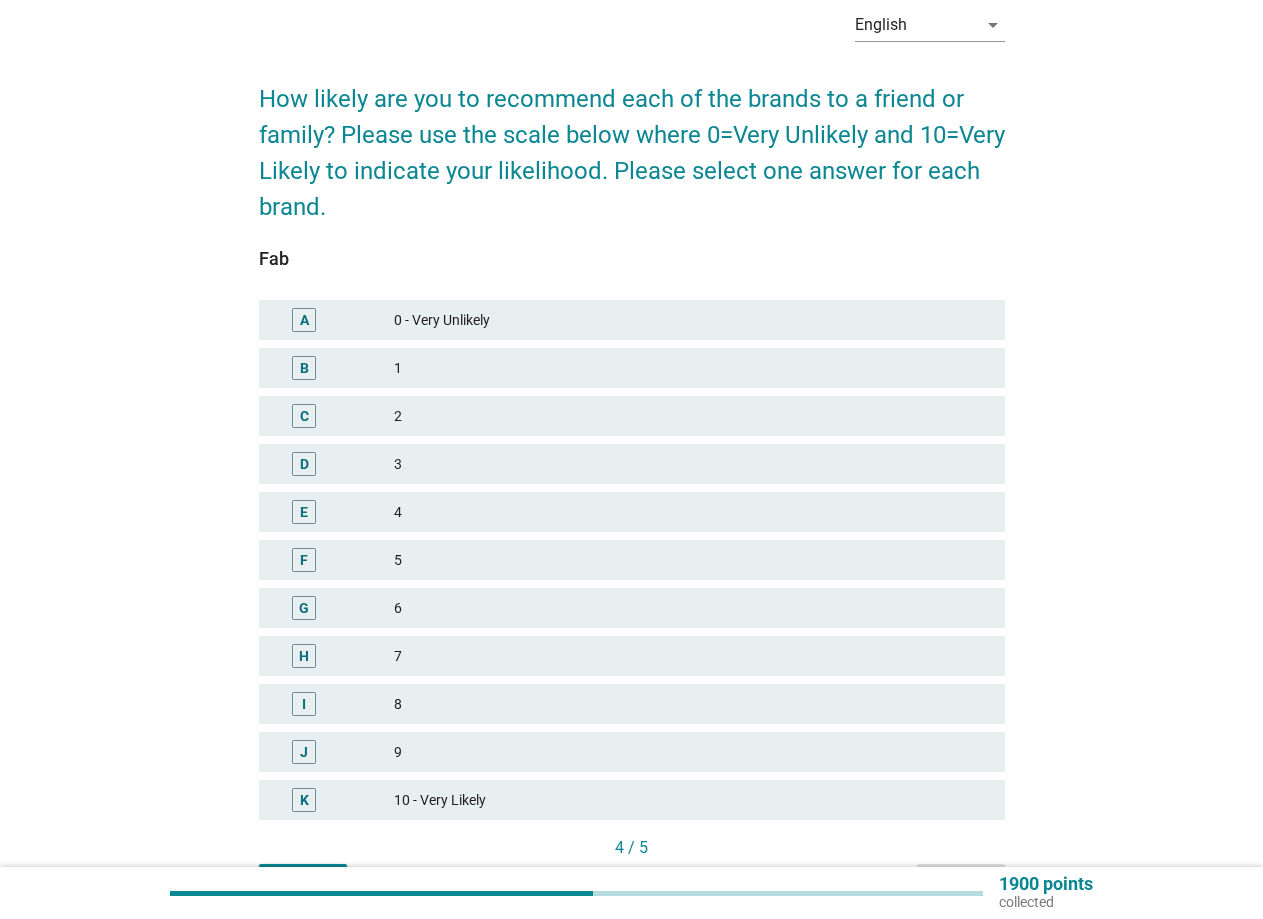 scroll, scrollTop: 200, scrollLeft: 0, axis: vertical 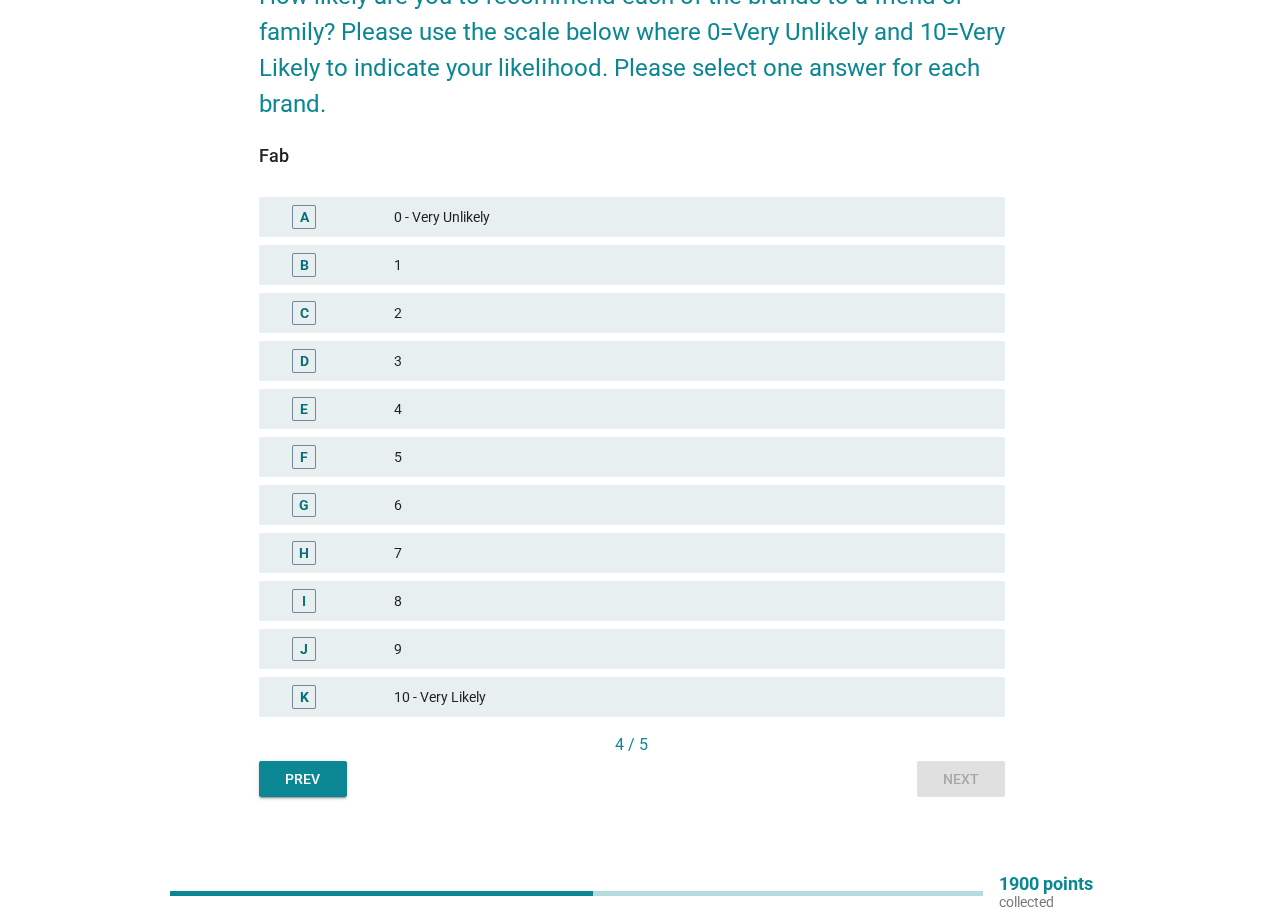 click on "6" at bounding box center [691, 505] 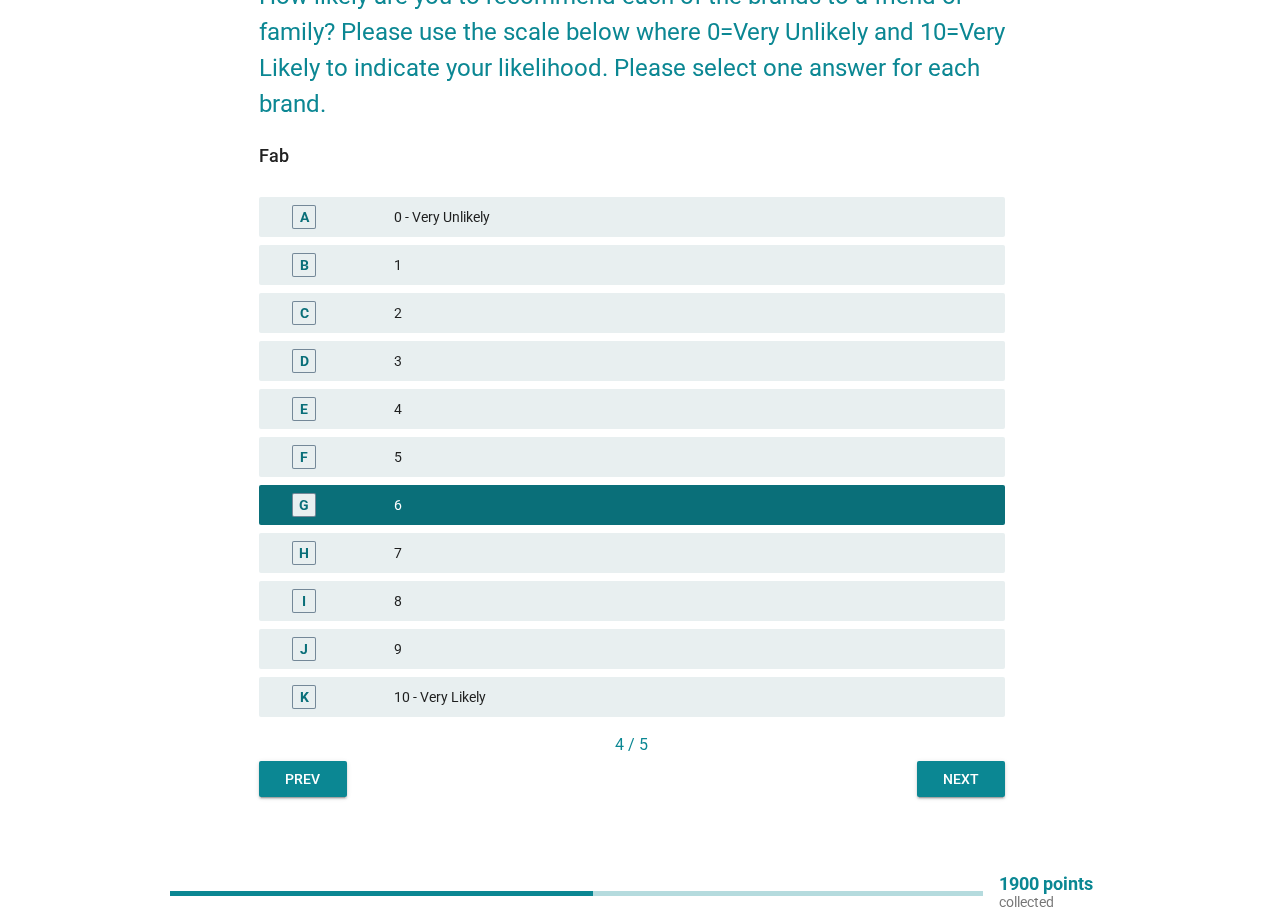 click on "Next" at bounding box center (961, 779) 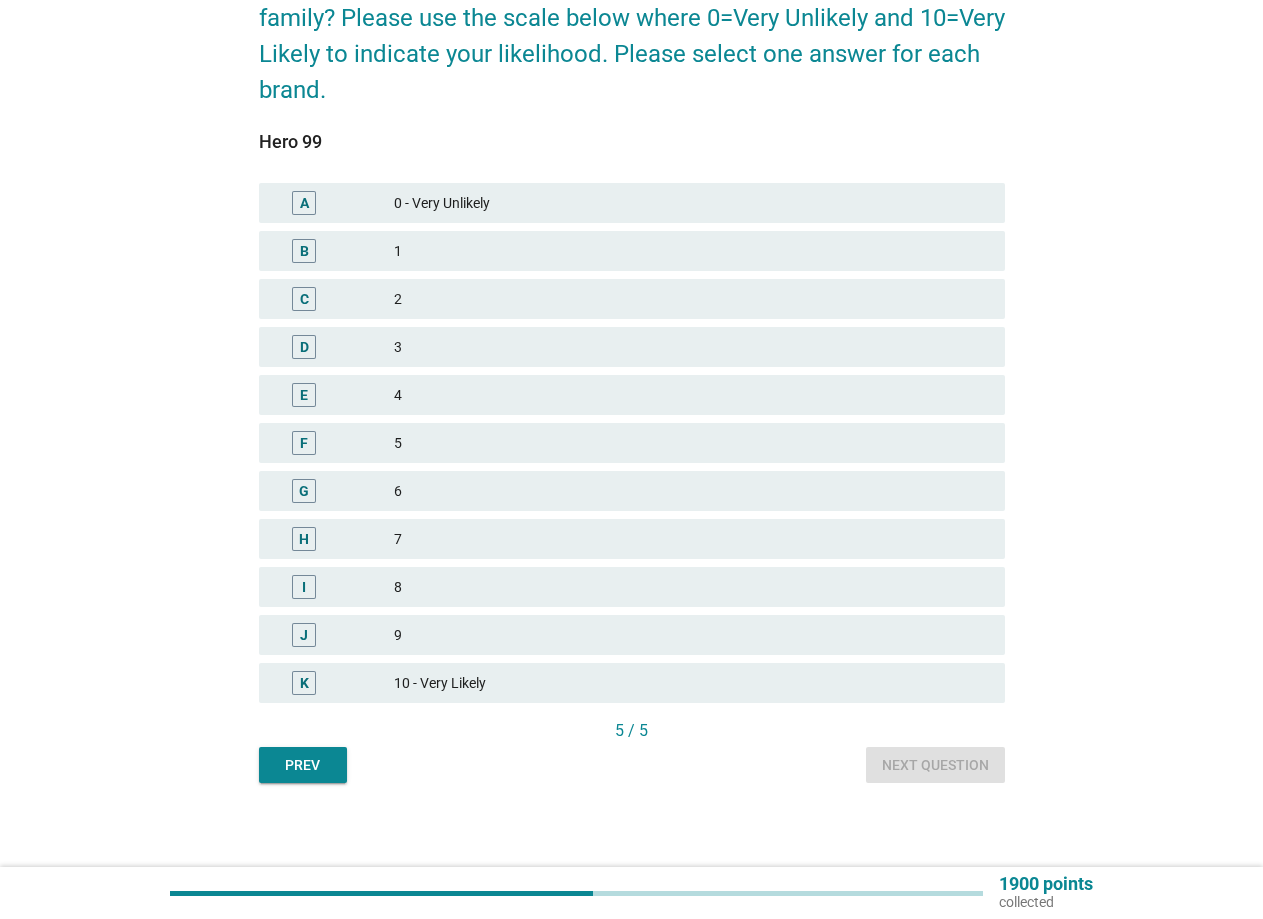 scroll, scrollTop: 220, scrollLeft: 0, axis: vertical 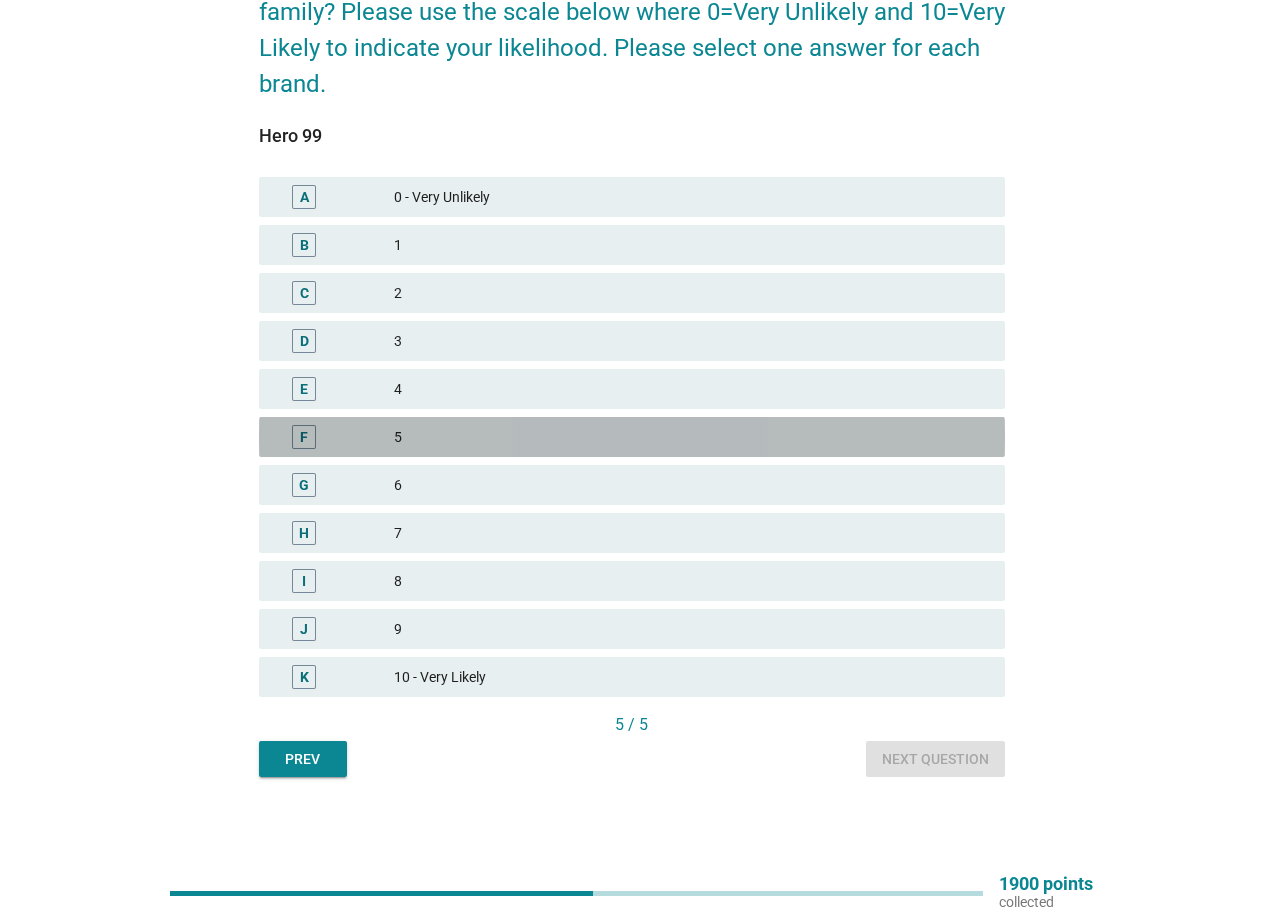 click on "5" at bounding box center [691, 437] 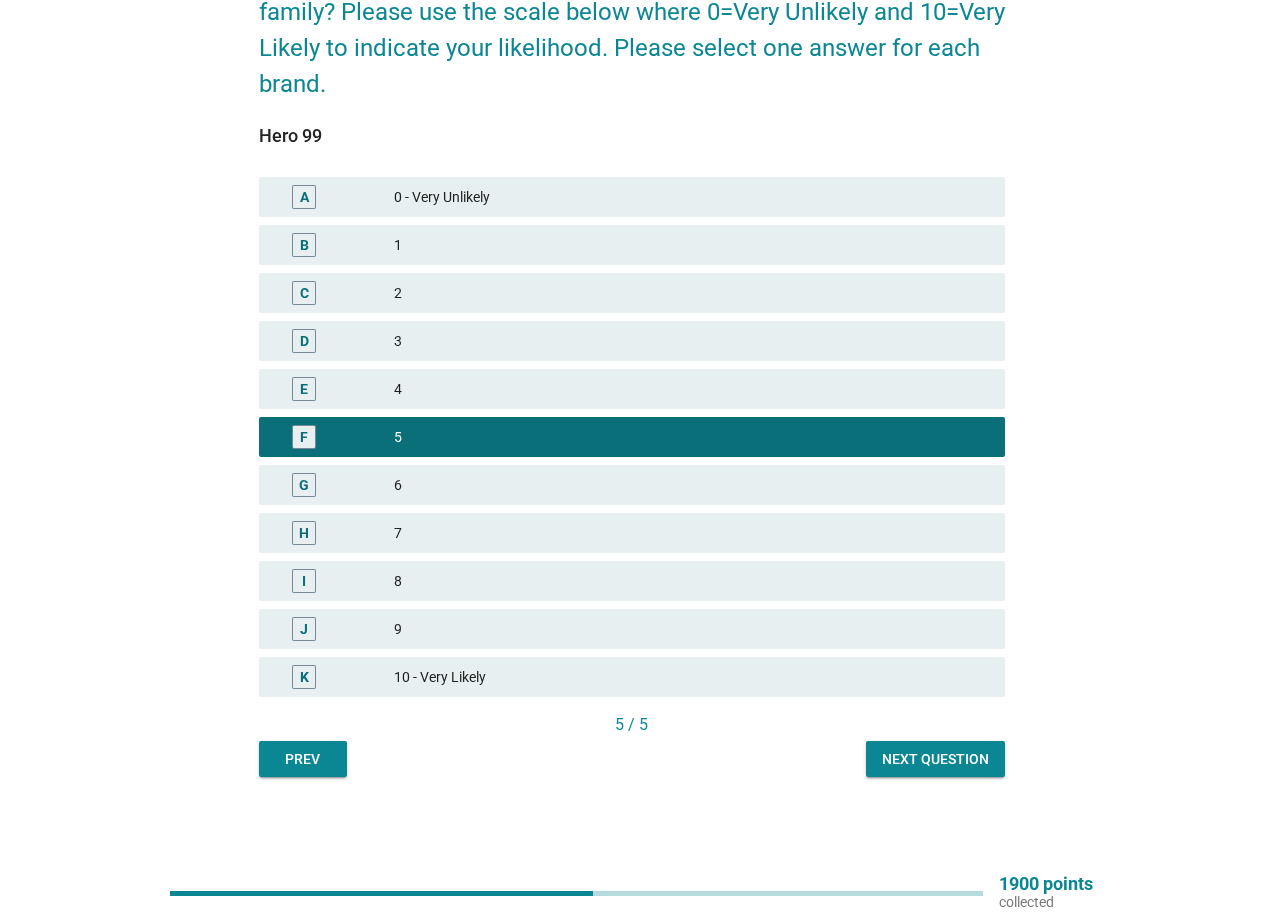 click on "Next question" at bounding box center [935, 759] 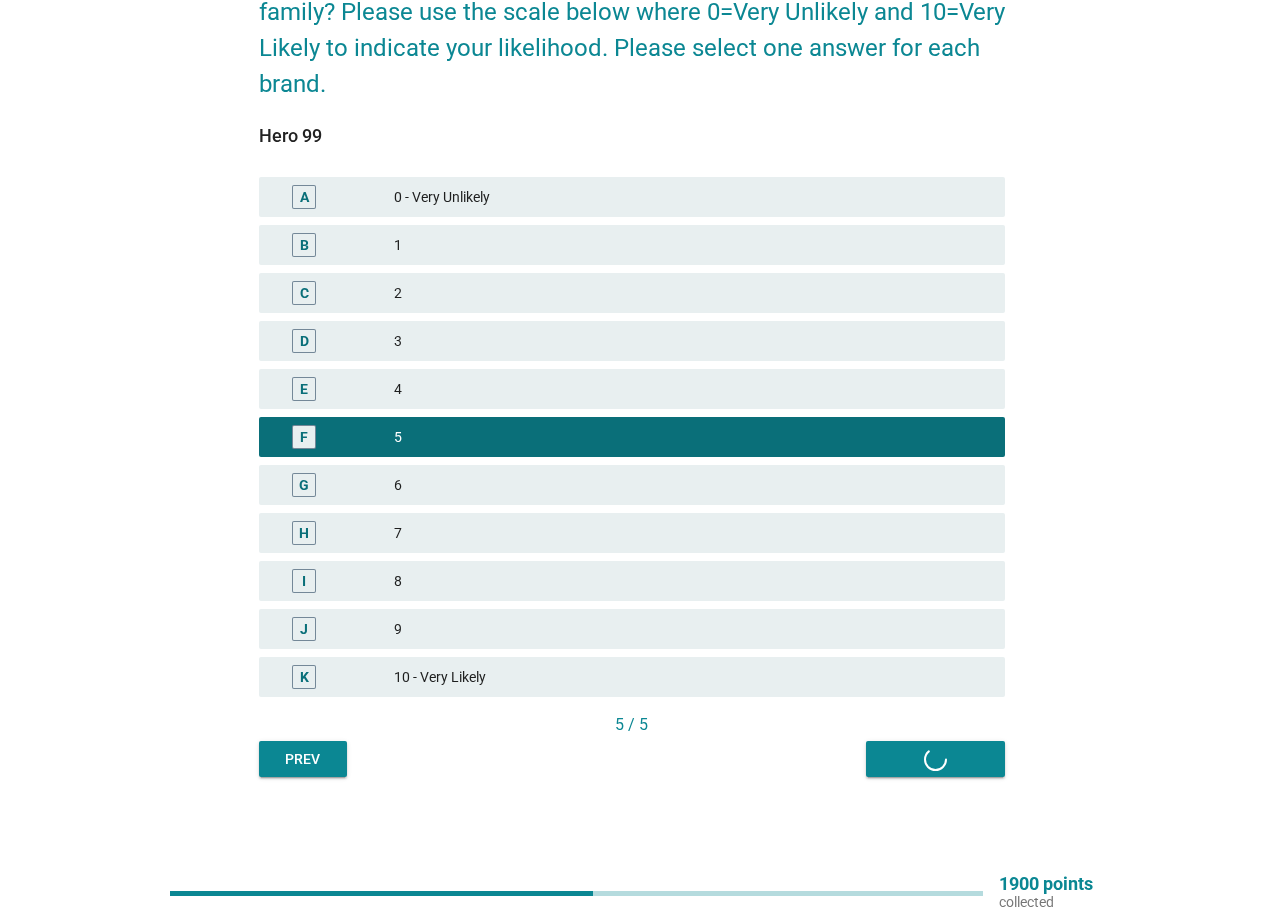 scroll, scrollTop: 0, scrollLeft: 0, axis: both 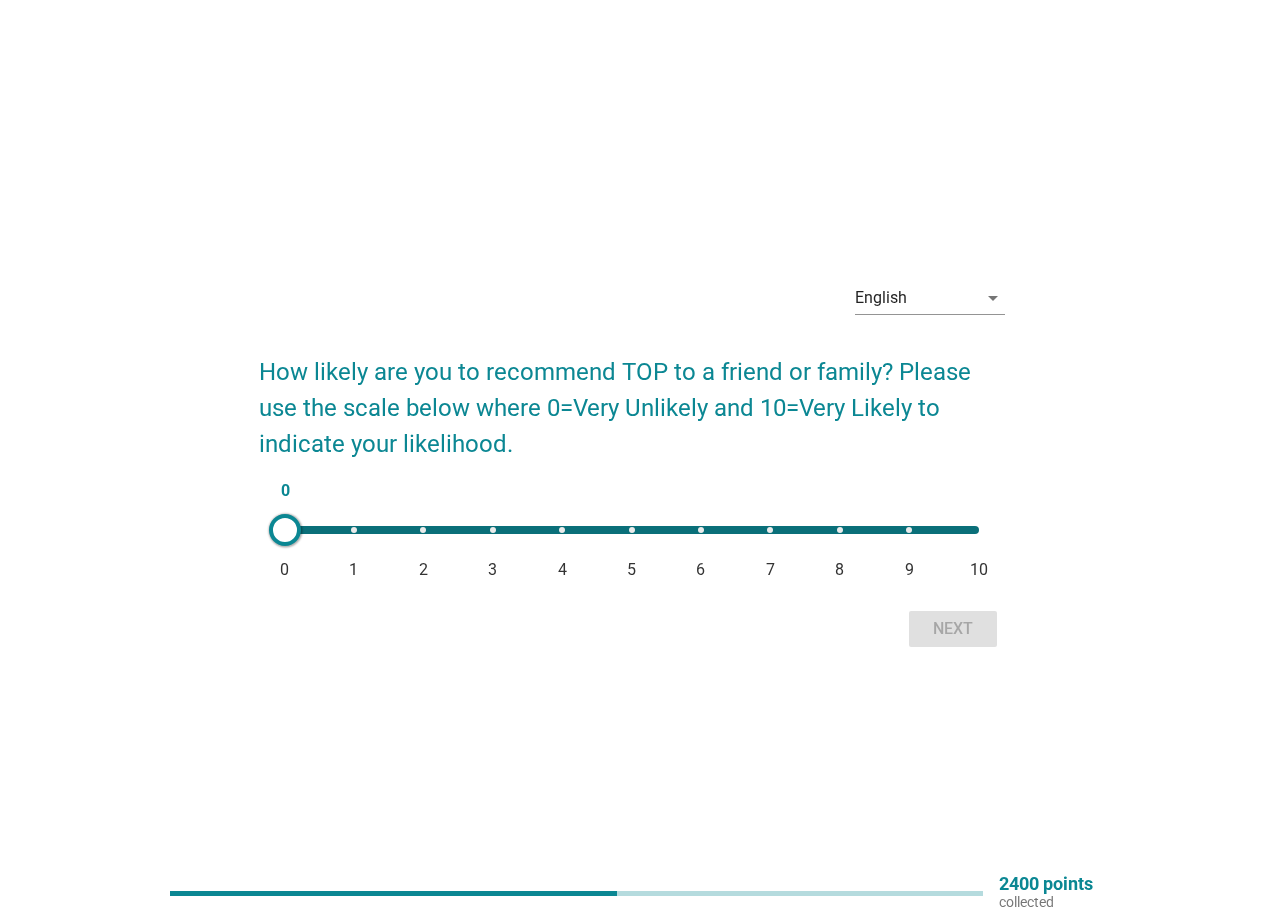 click on "0
0
1
2
3
4
5
6
7
8
9
10" at bounding box center (632, 530) 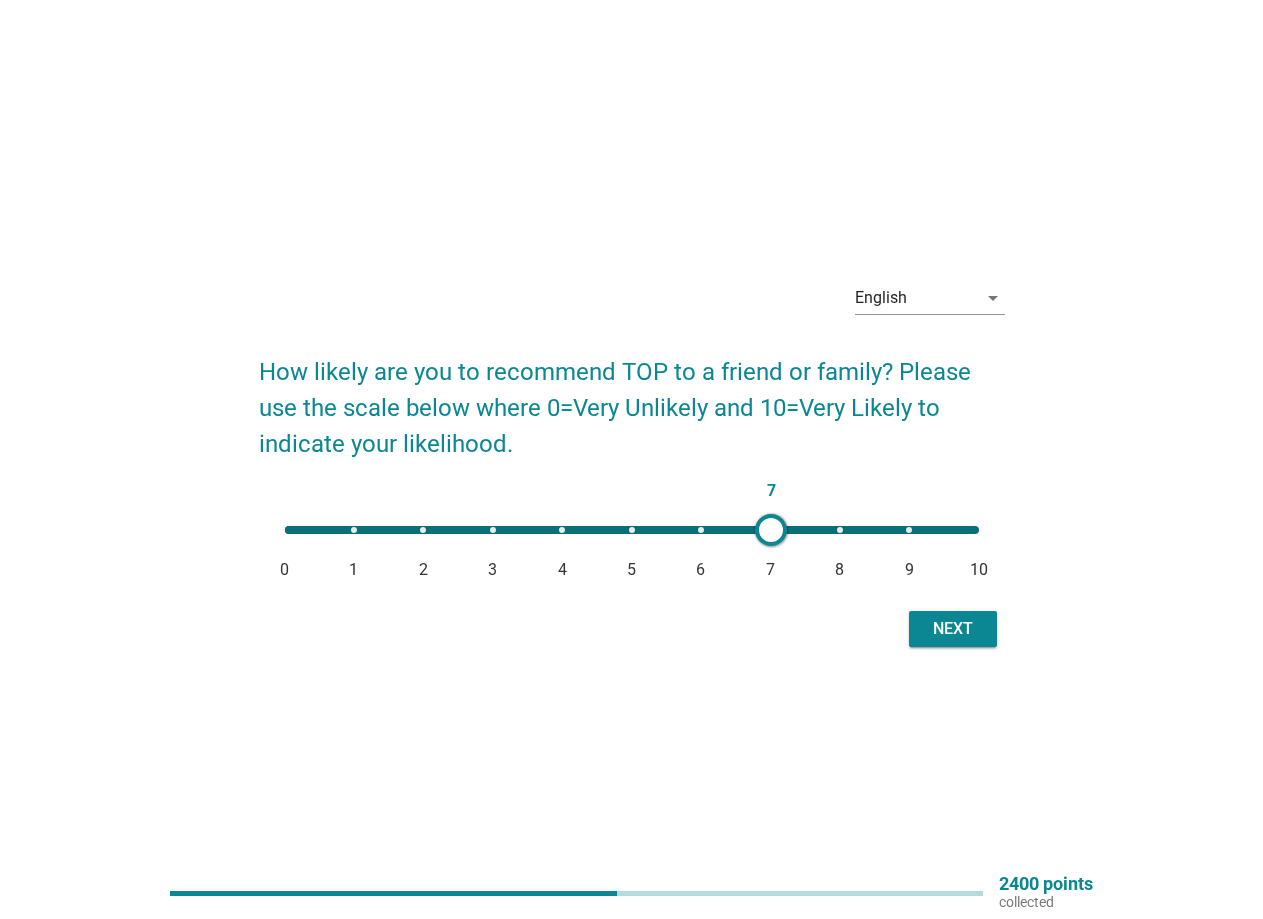 click on "Next" at bounding box center (953, 629) 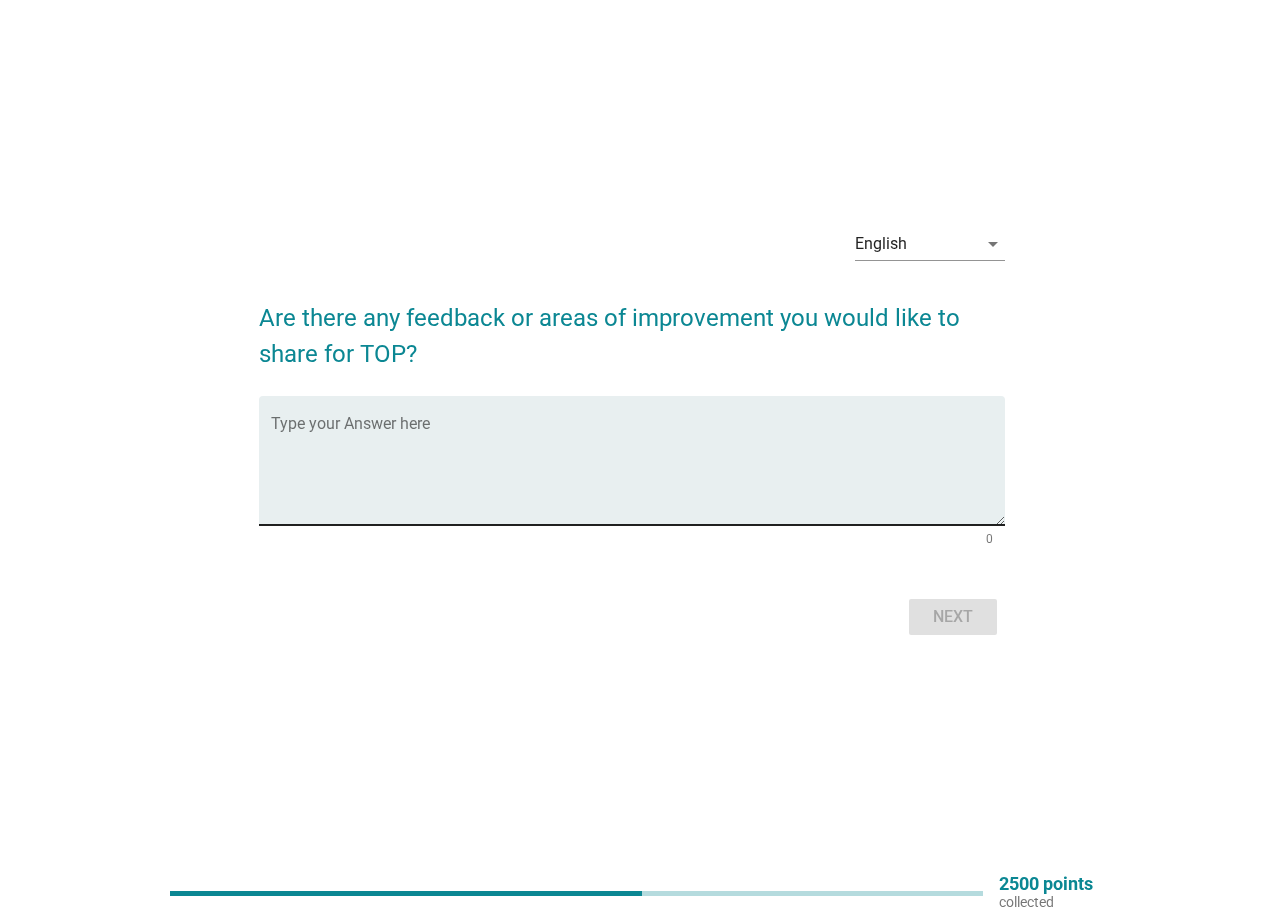 scroll, scrollTop: 52, scrollLeft: 0, axis: vertical 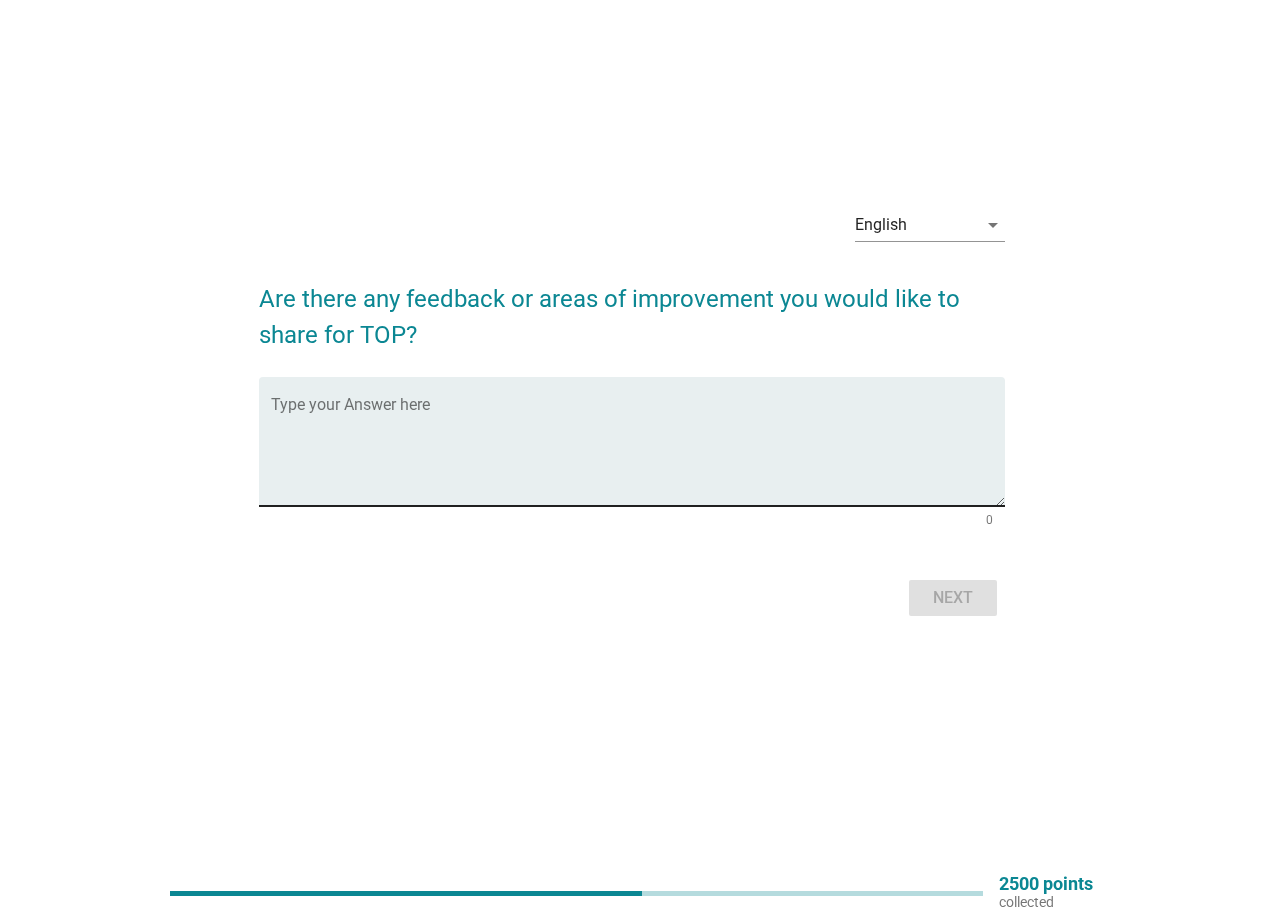 click at bounding box center (638, 453) 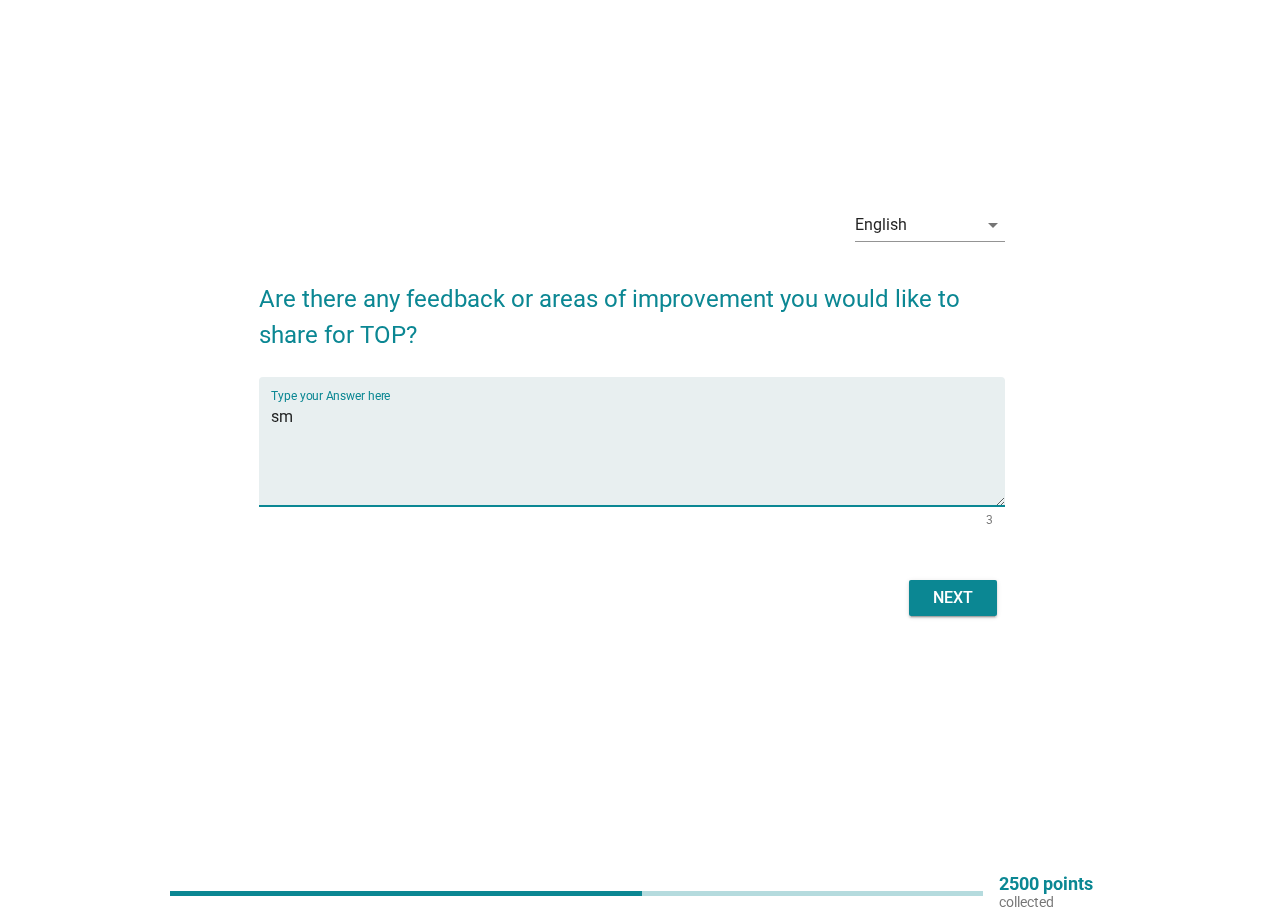 type on "s" 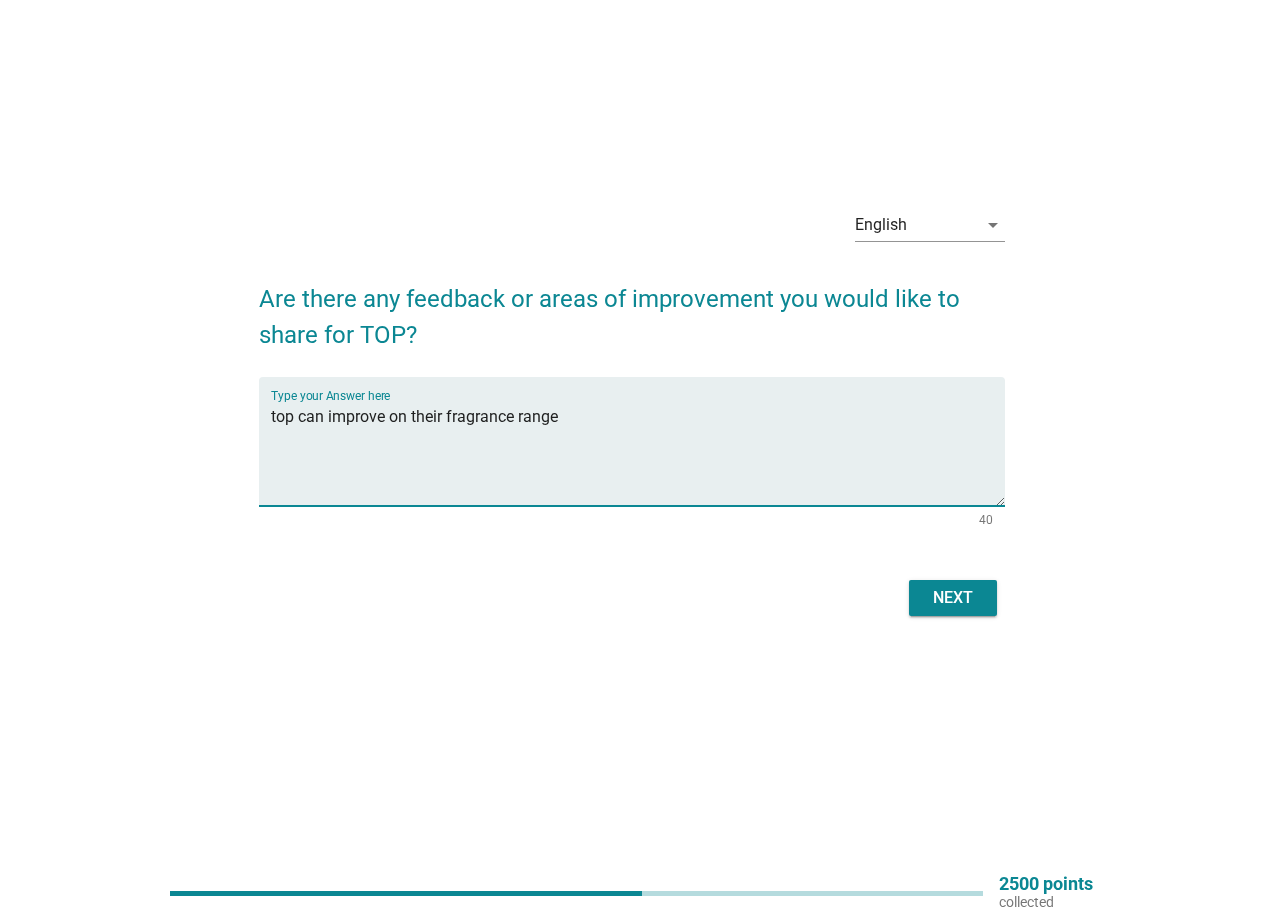 type on "top can improve on their fragrance range" 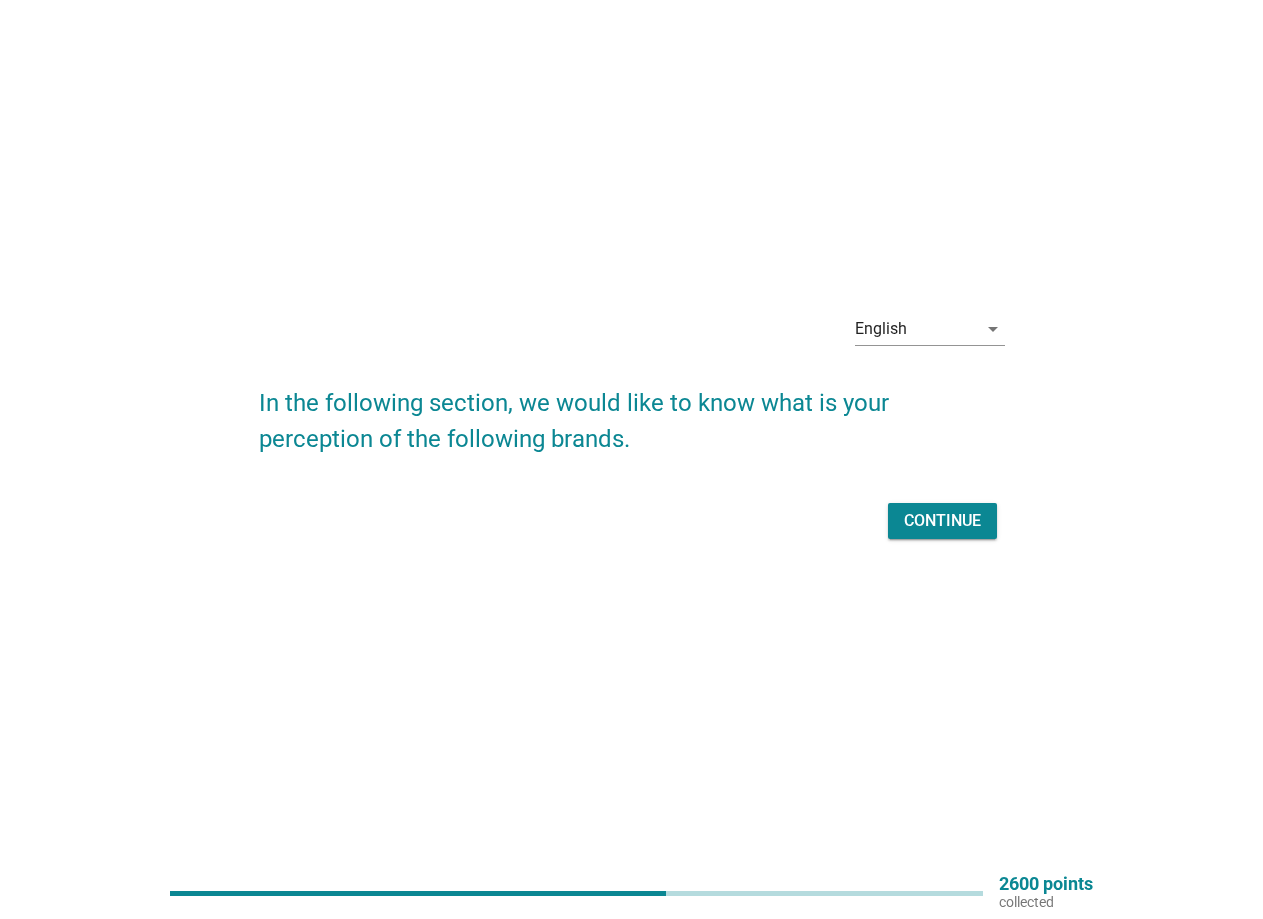 scroll, scrollTop: 52, scrollLeft: 0, axis: vertical 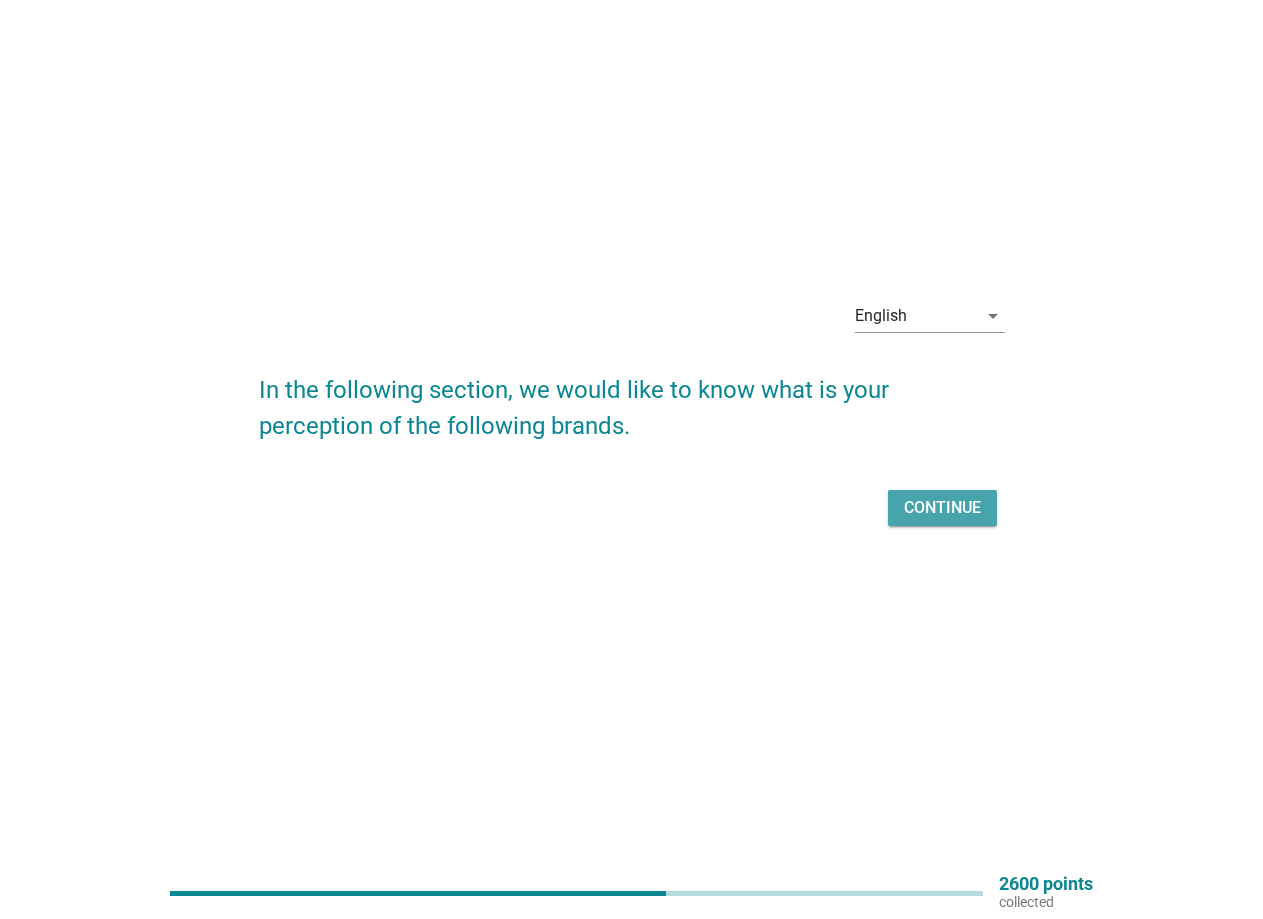click on "Continue" at bounding box center (942, 508) 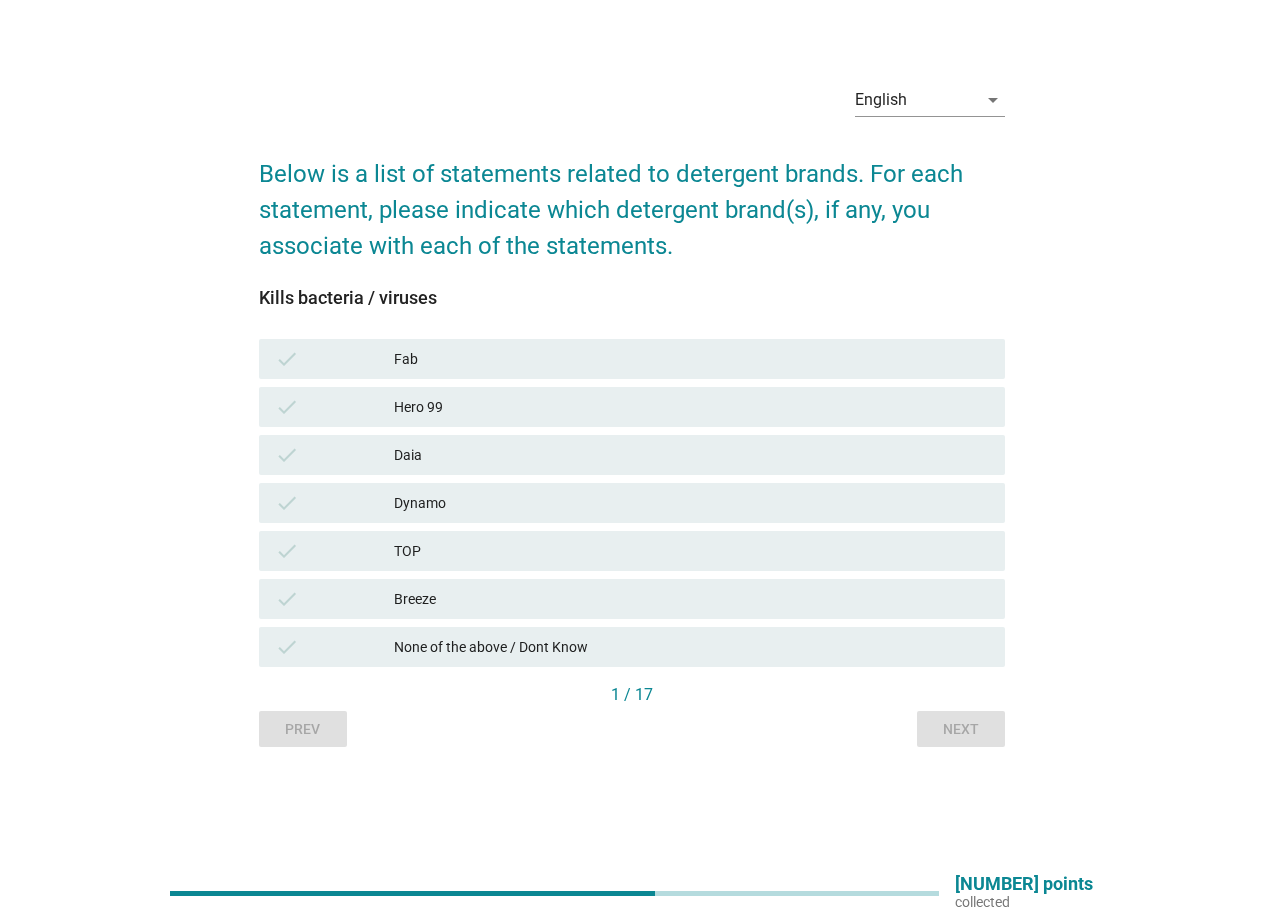 scroll, scrollTop: 0, scrollLeft: 0, axis: both 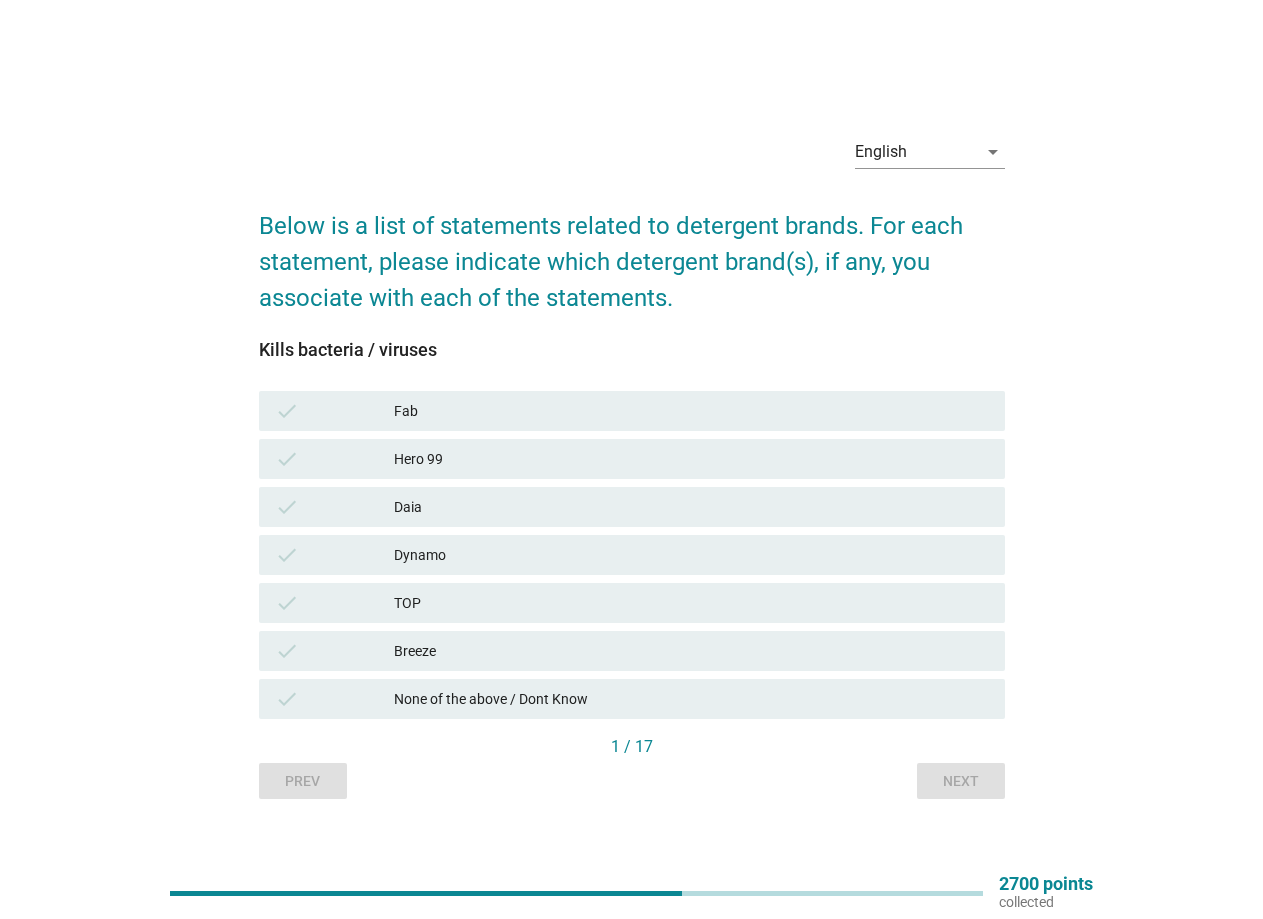 click on "Dynamo" at bounding box center (691, 555) 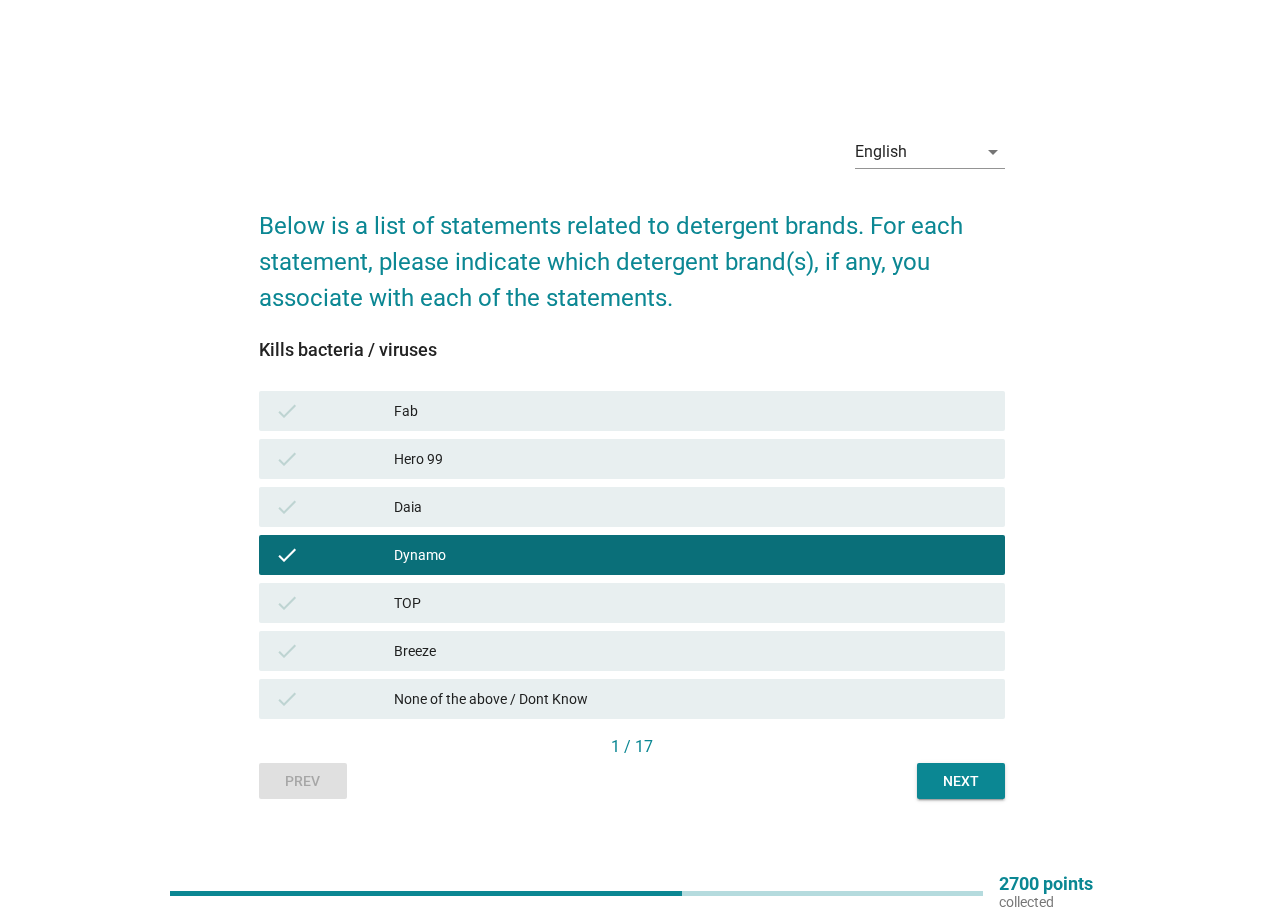 click on "Dynamo" at bounding box center (691, 555) 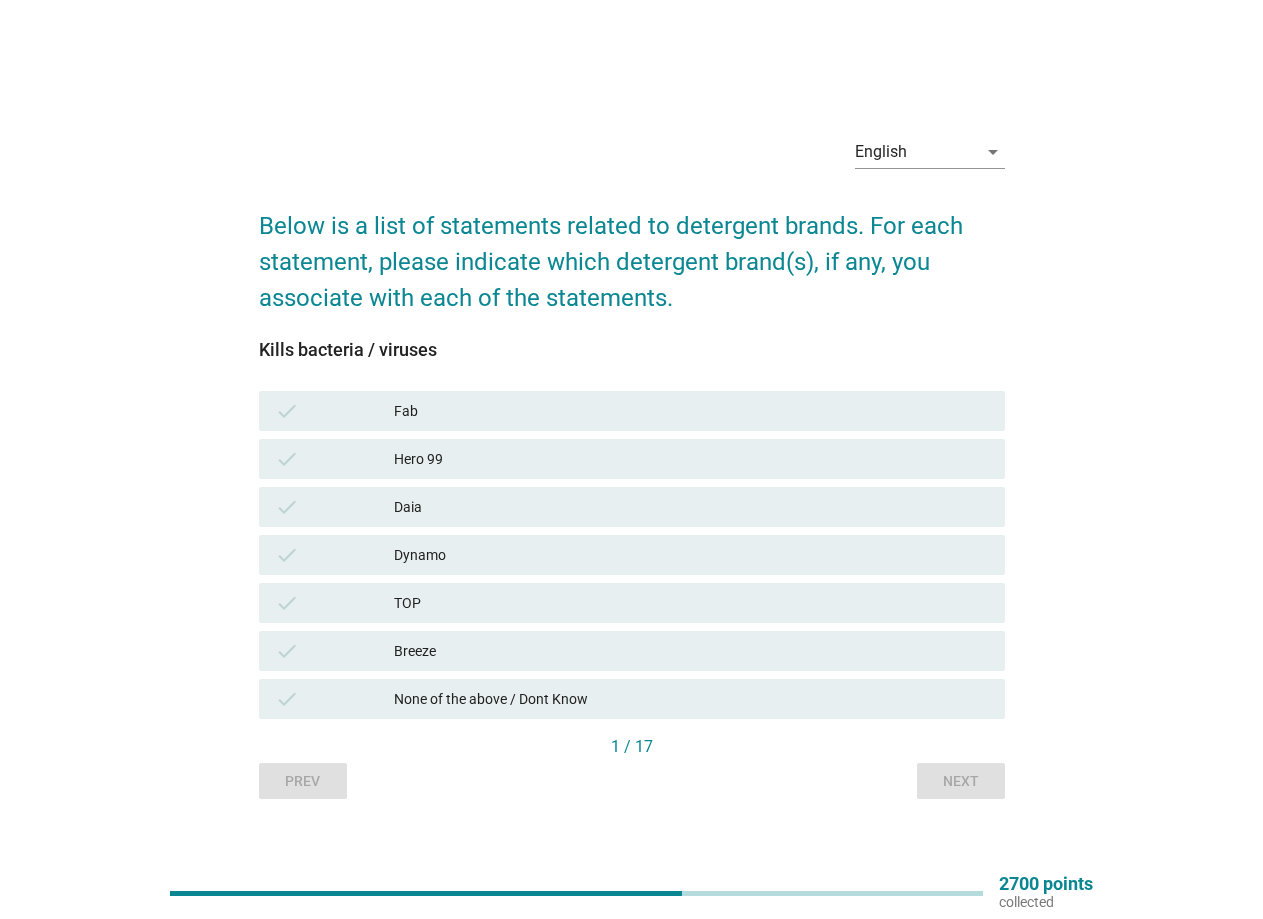 click on "TOP" at bounding box center [691, 603] 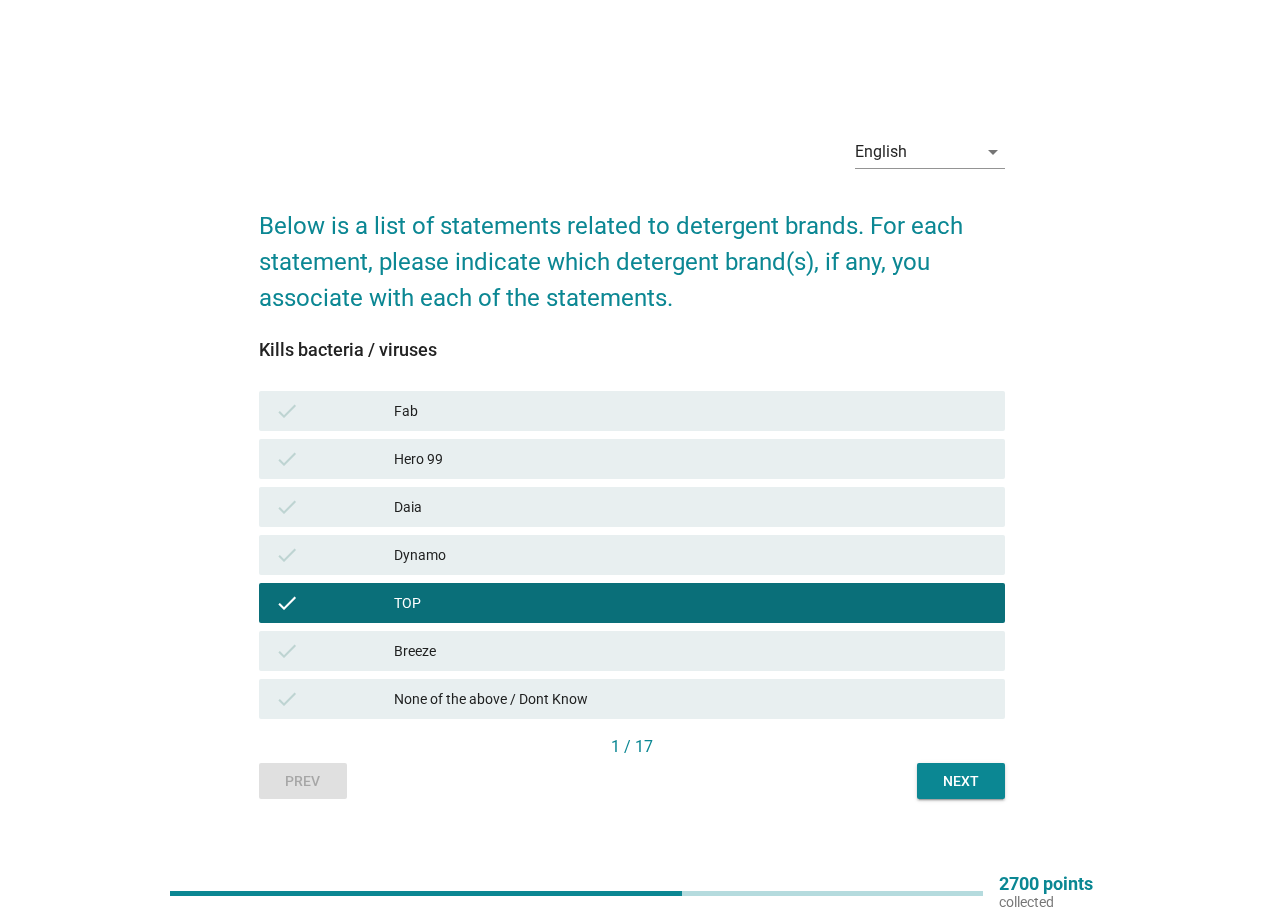 click on "Next" at bounding box center (961, 781) 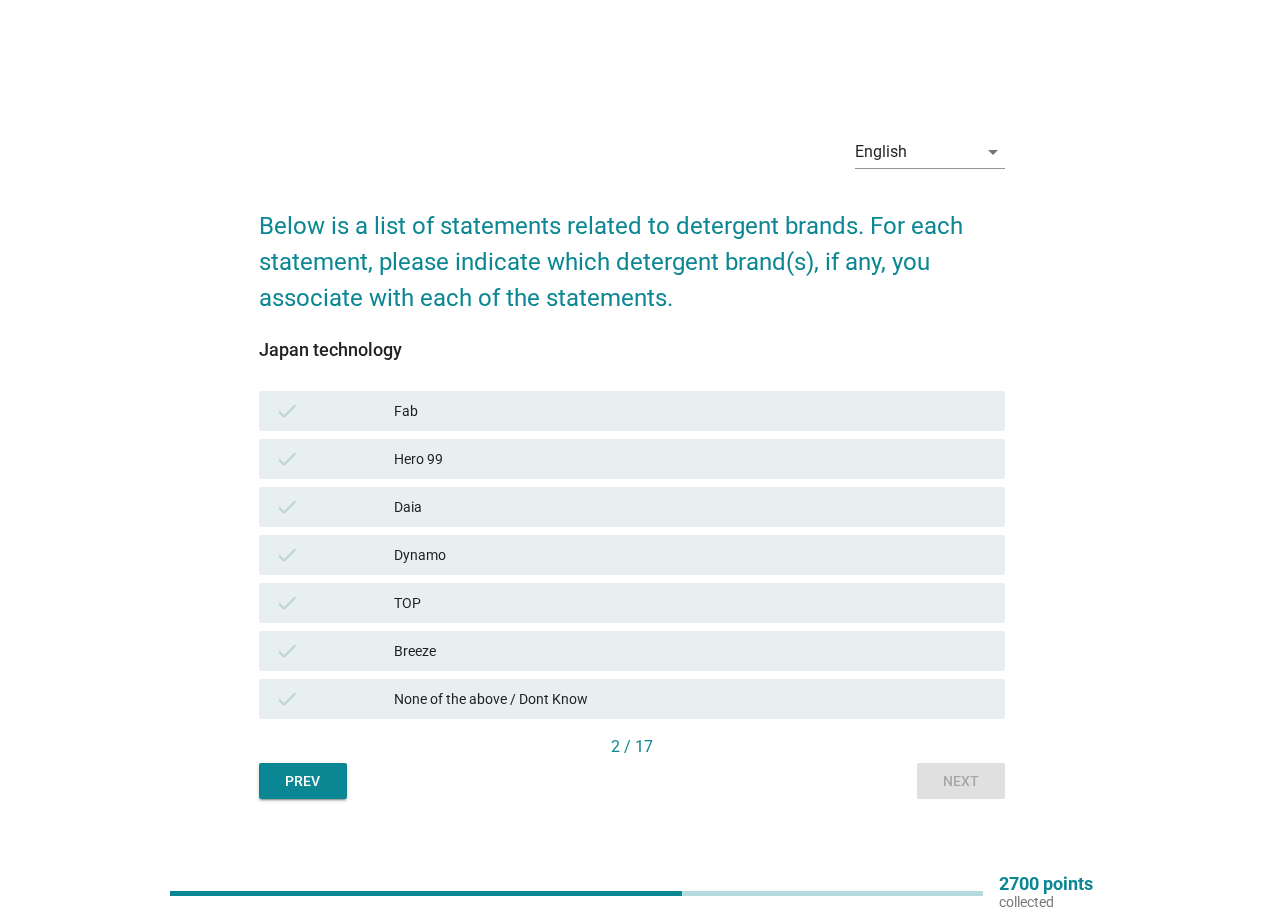 click on "TOP" at bounding box center [691, 603] 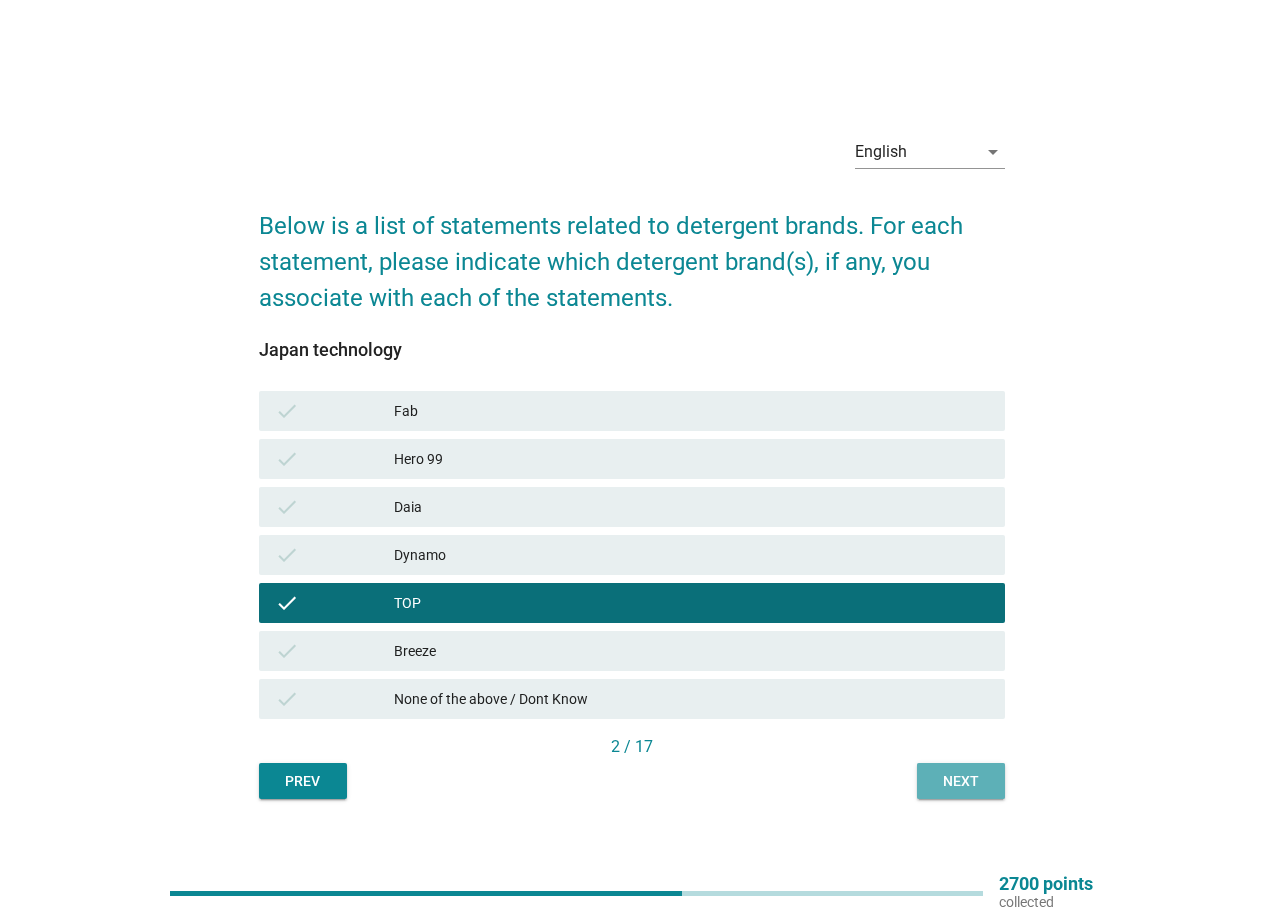 click on "Next" at bounding box center (961, 781) 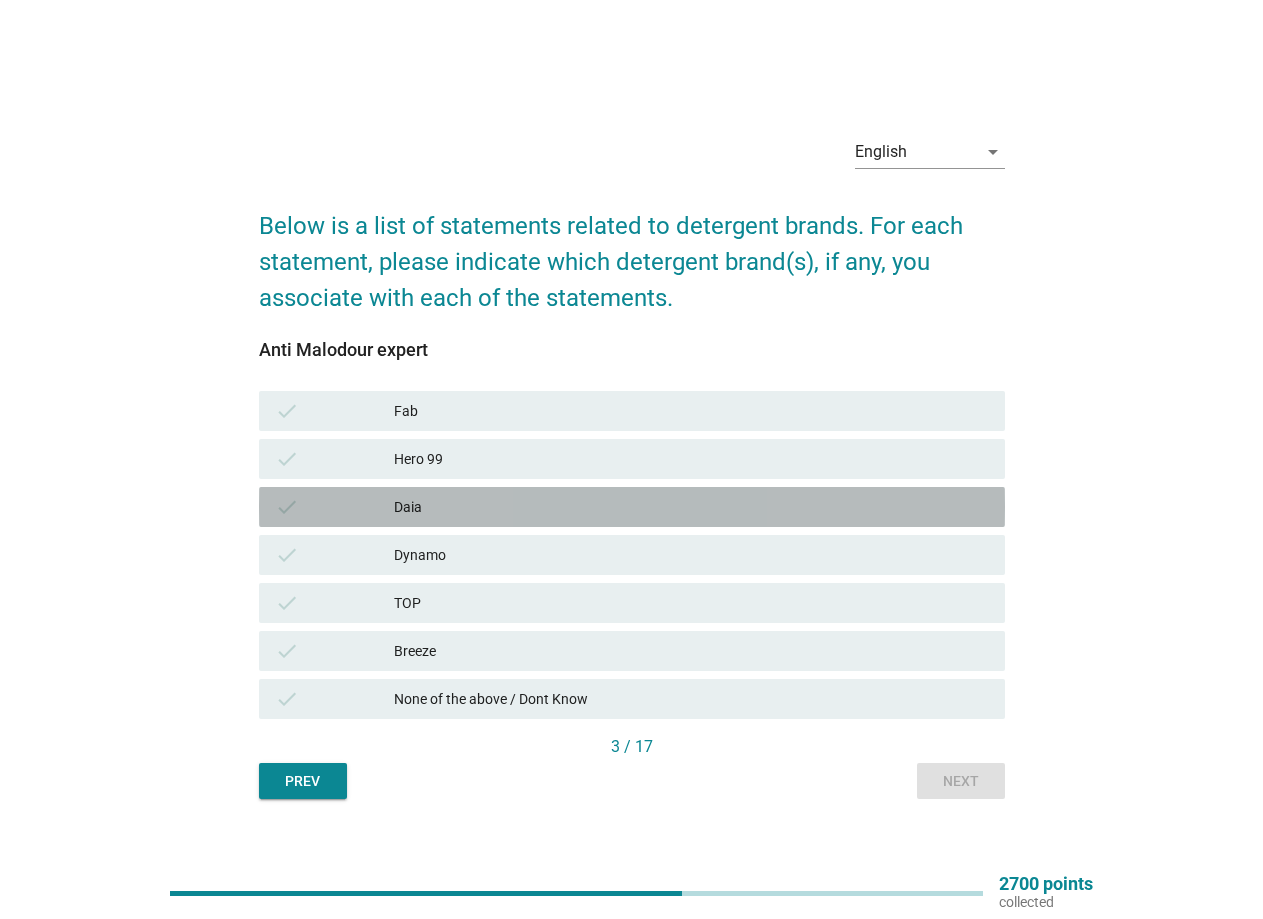 click on "Daia" at bounding box center [691, 507] 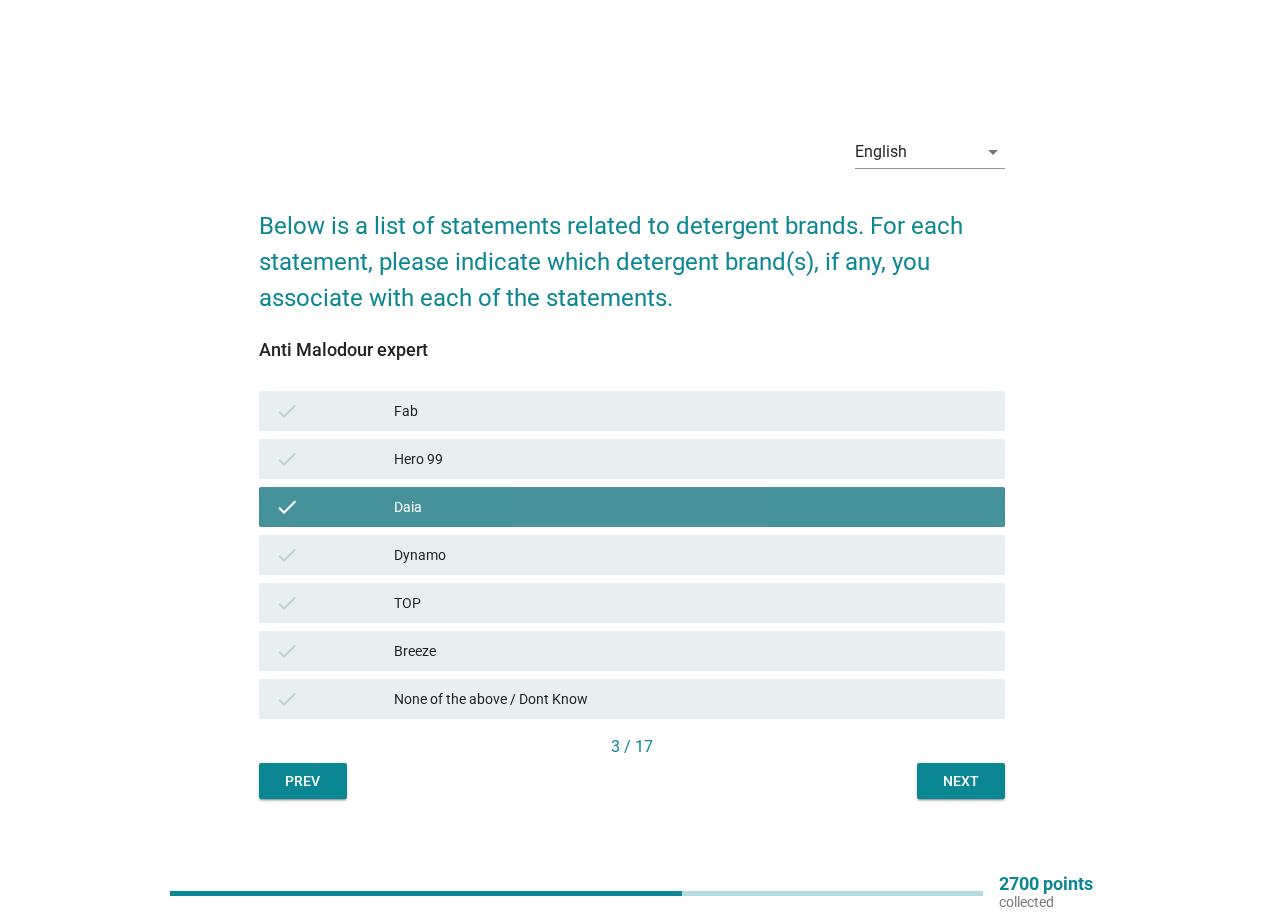 click on "Daia" at bounding box center (691, 507) 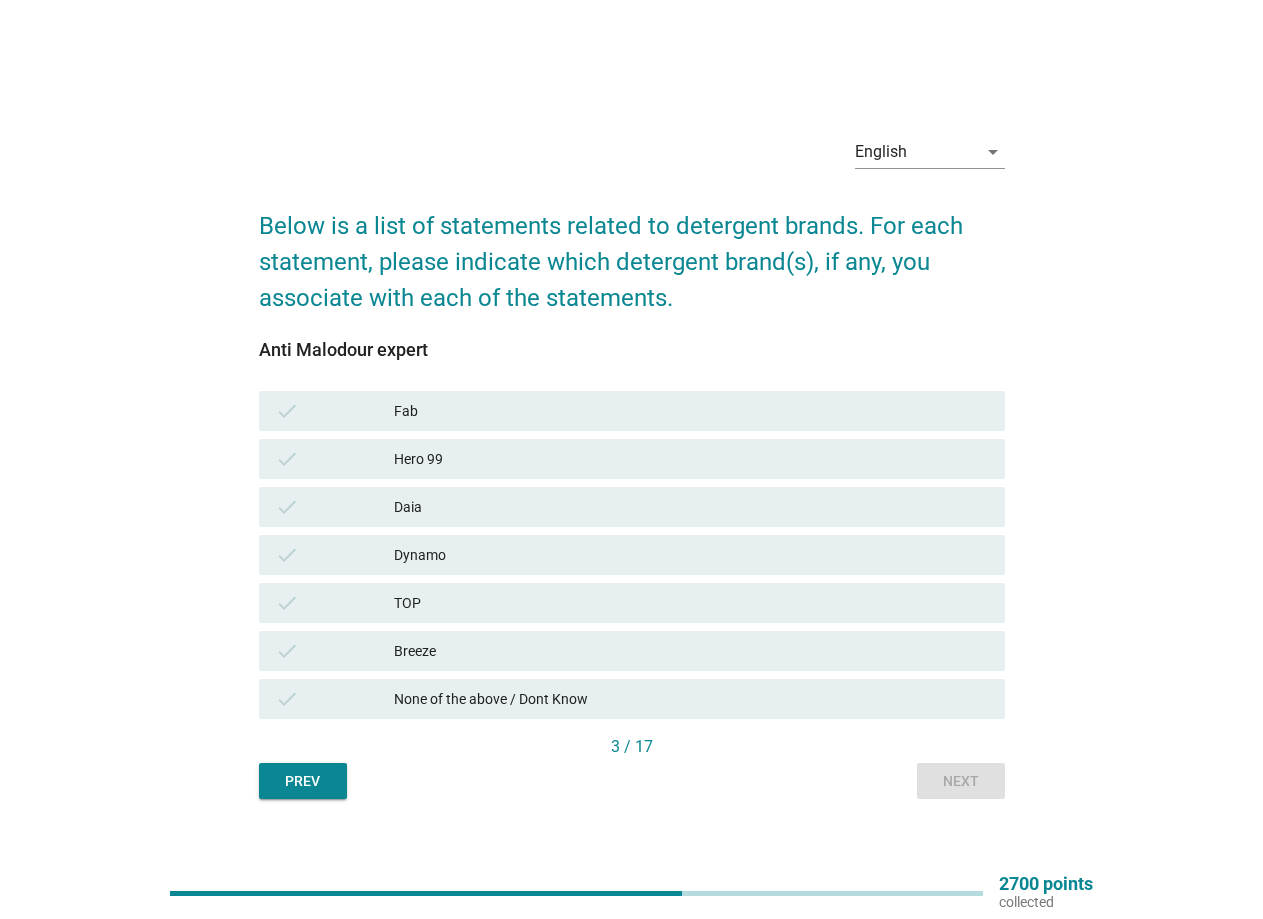 click on "check   Dynamo" at bounding box center [632, 555] 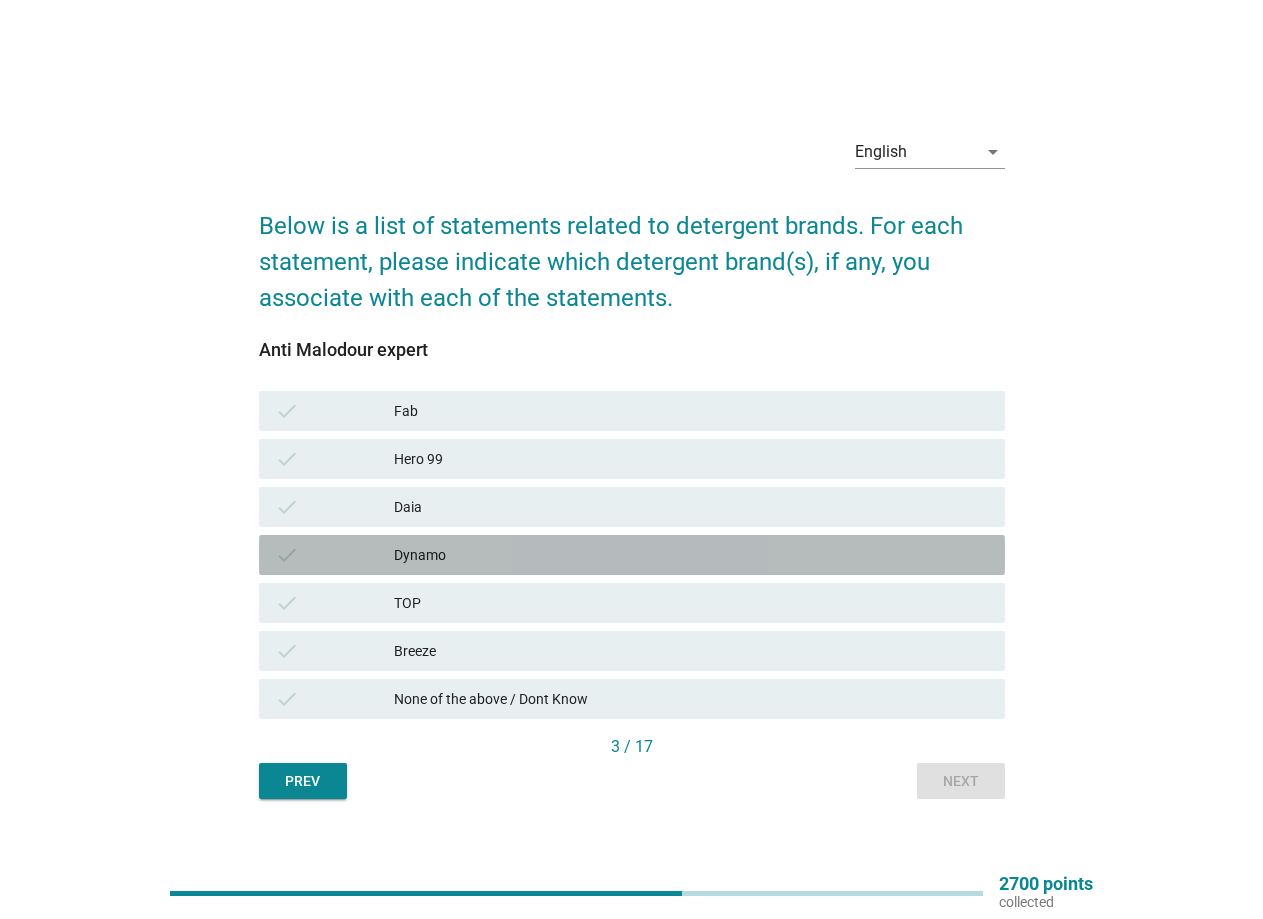 click on "Dynamo" at bounding box center (691, 555) 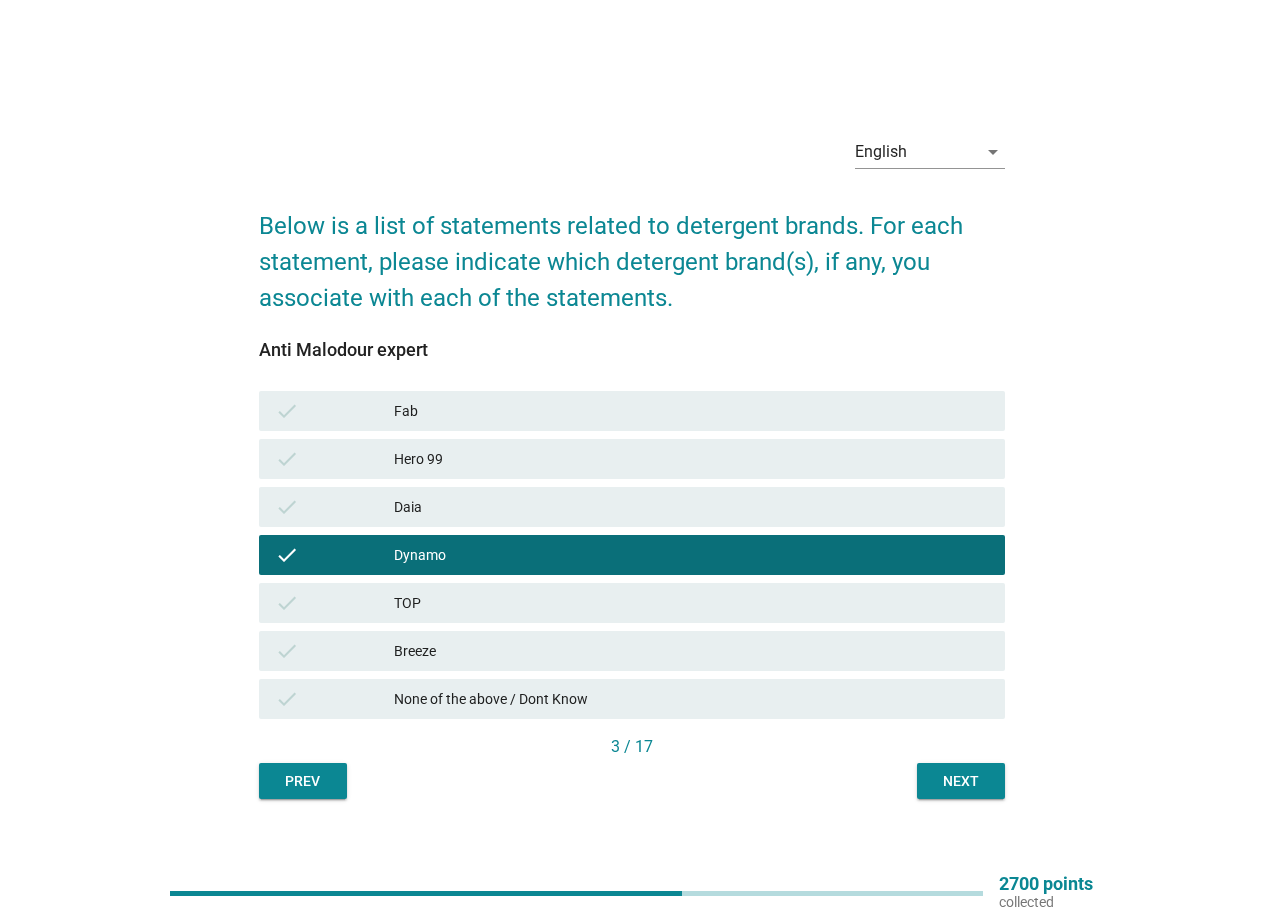 click on "Next" at bounding box center (961, 781) 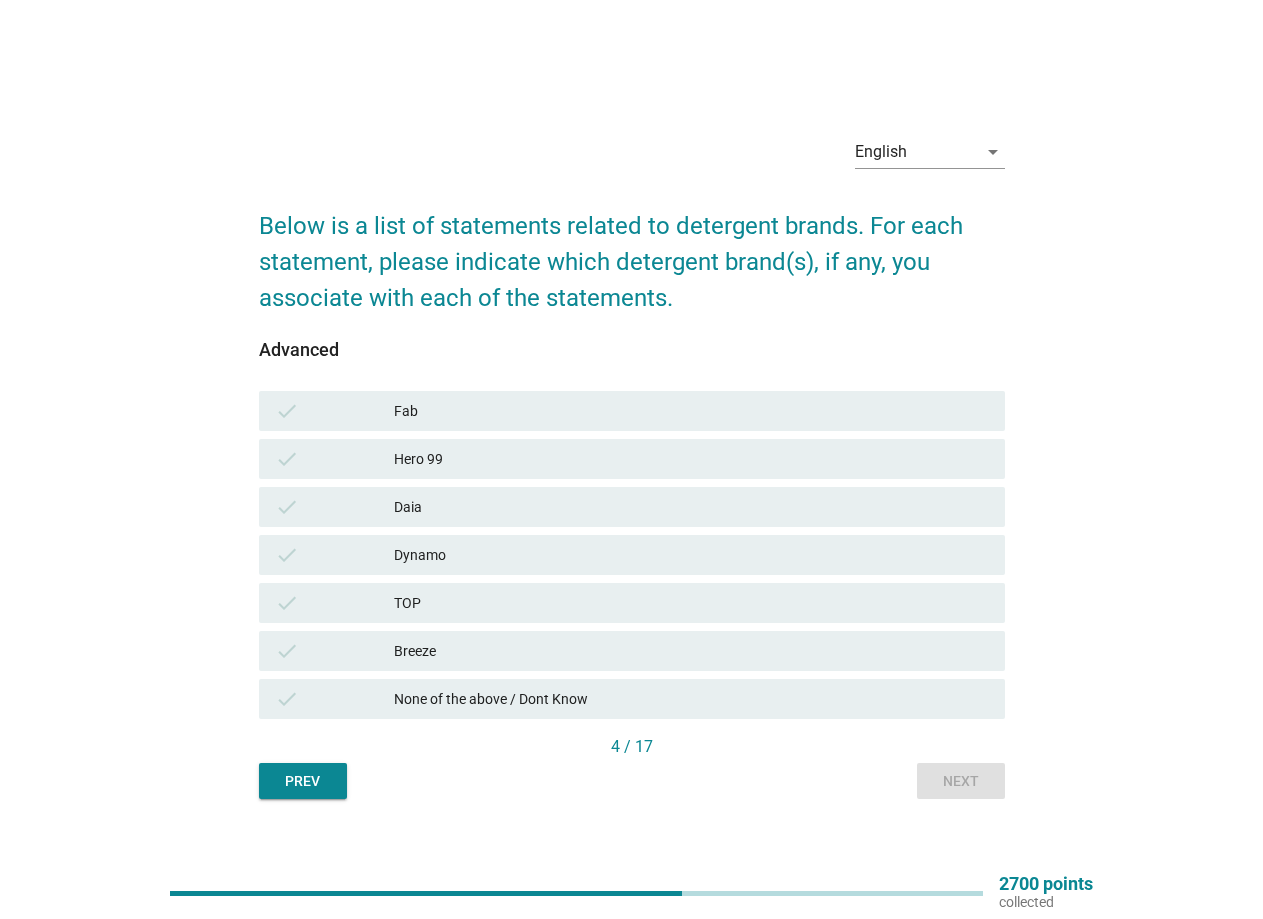 click on "Dynamo" at bounding box center (691, 555) 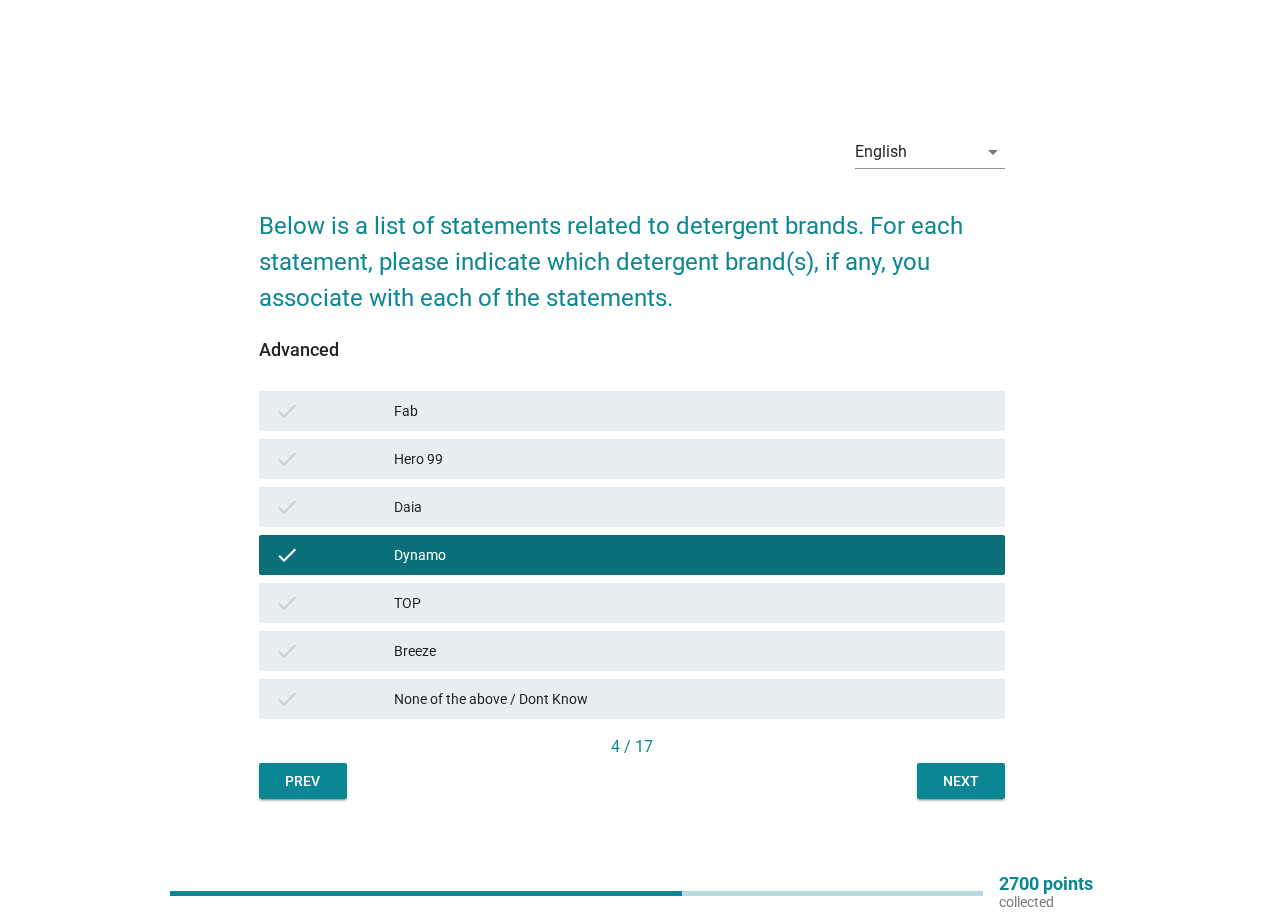 click on "Next" at bounding box center [961, 781] 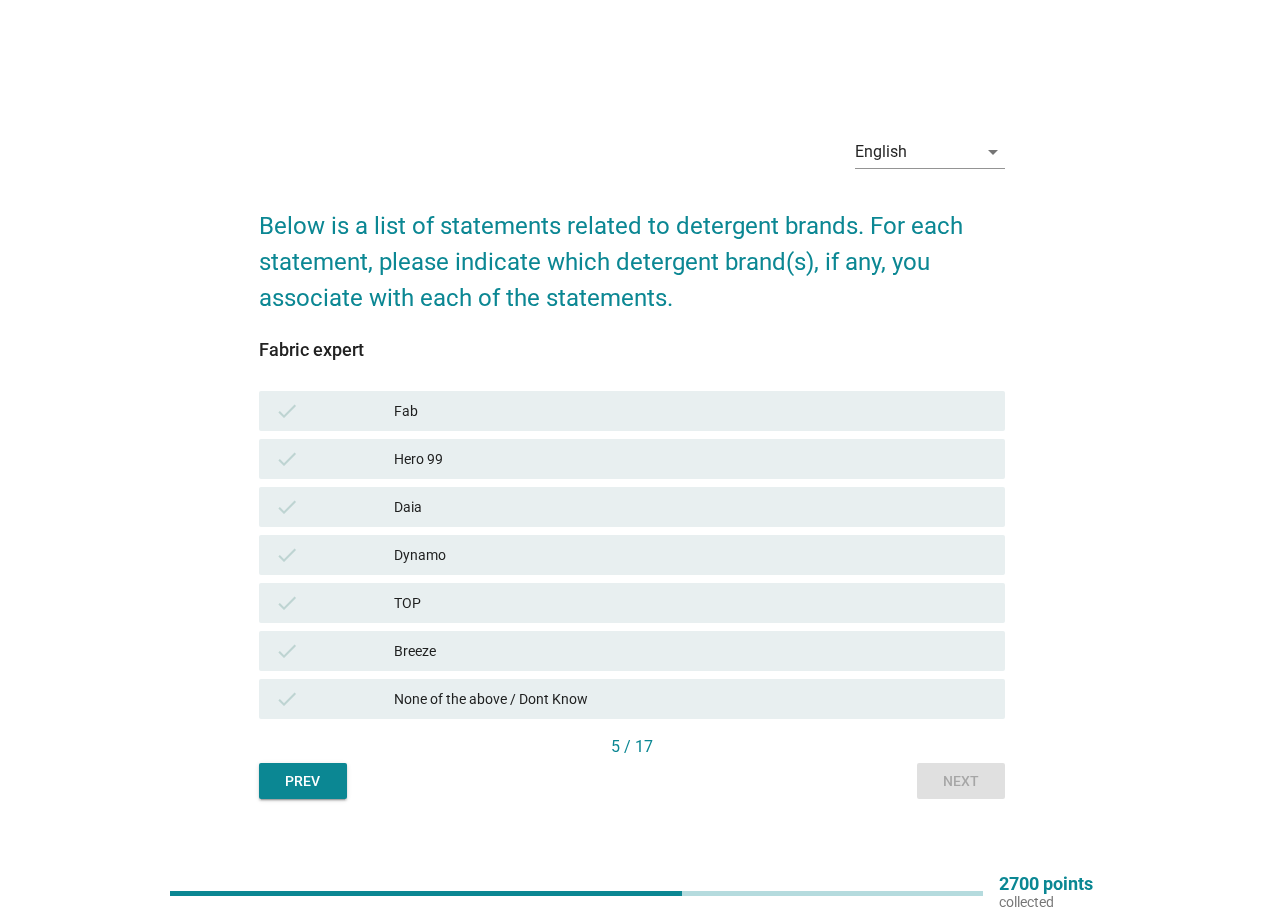 click on "Dynamo" at bounding box center (691, 555) 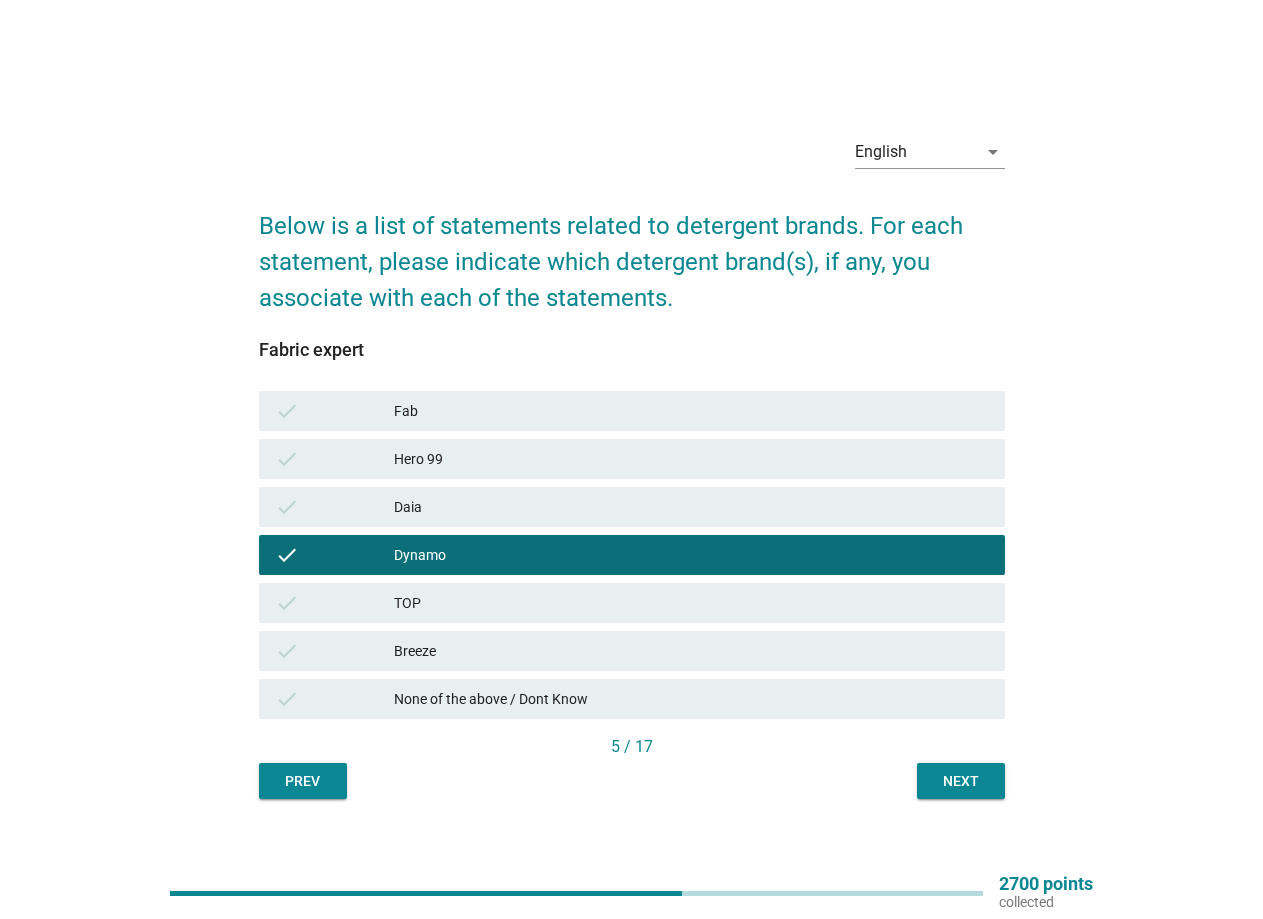 click on "Next" at bounding box center [961, 781] 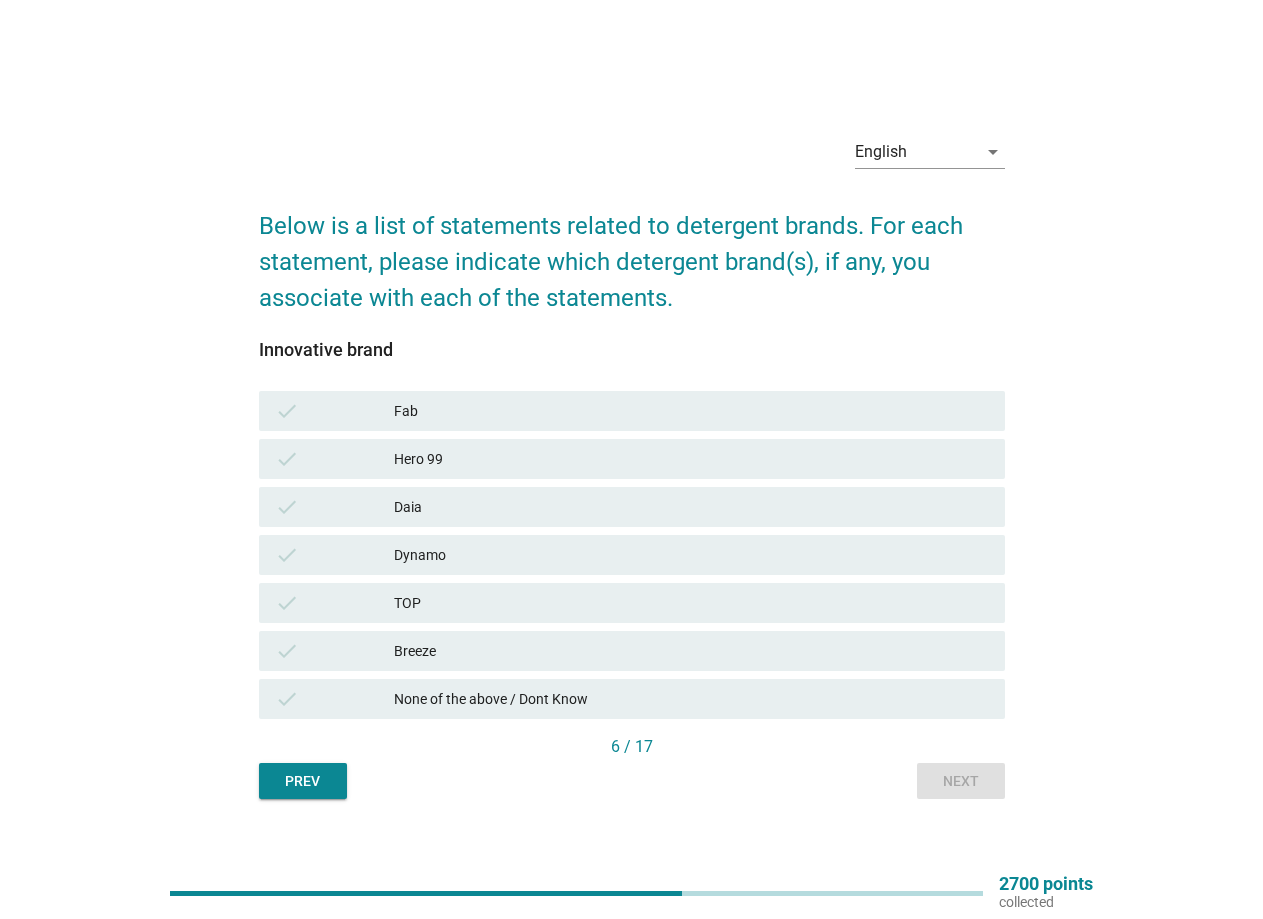 click on "Dynamo" at bounding box center (691, 555) 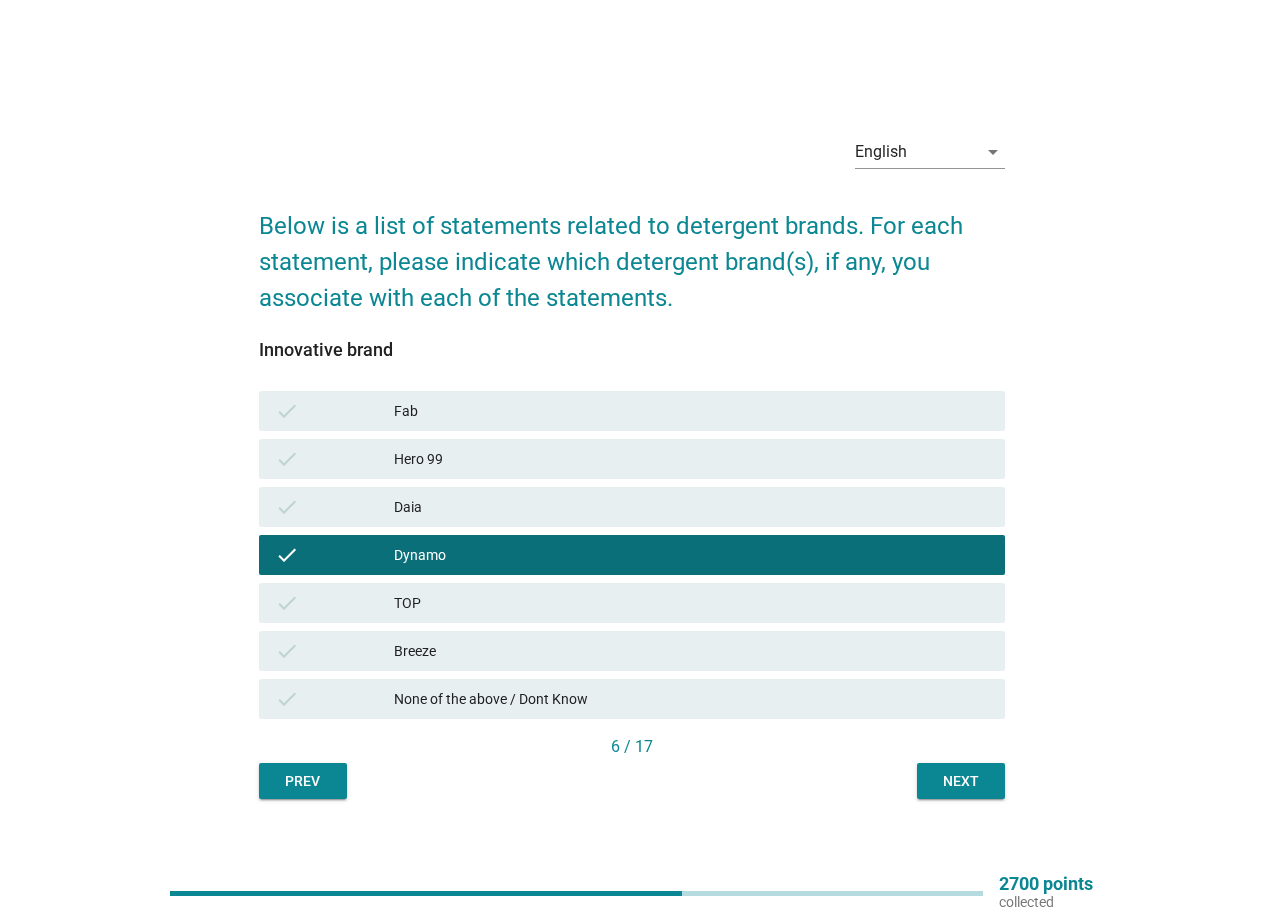 click on "Next" at bounding box center (961, 781) 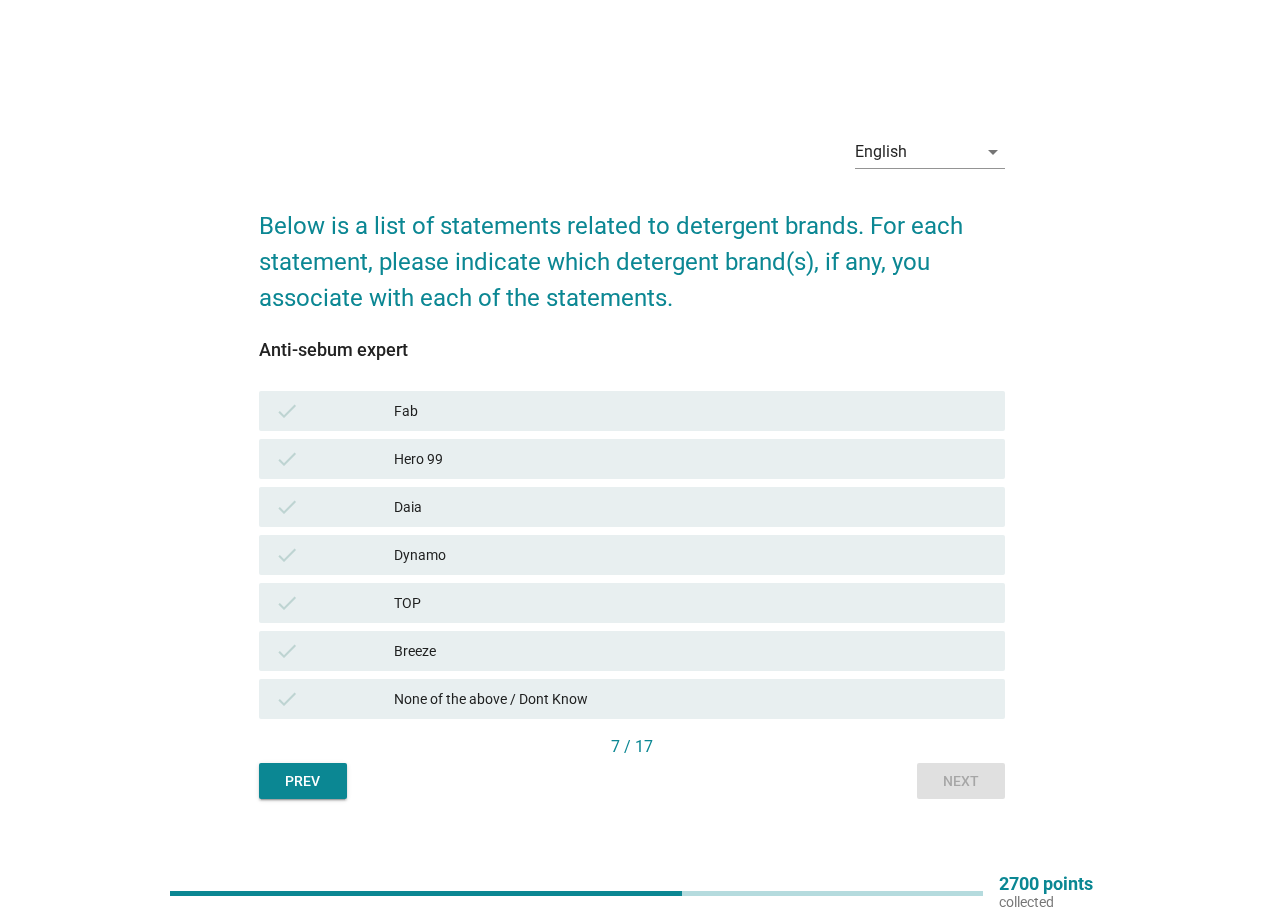 click on "Daia" at bounding box center (691, 507) 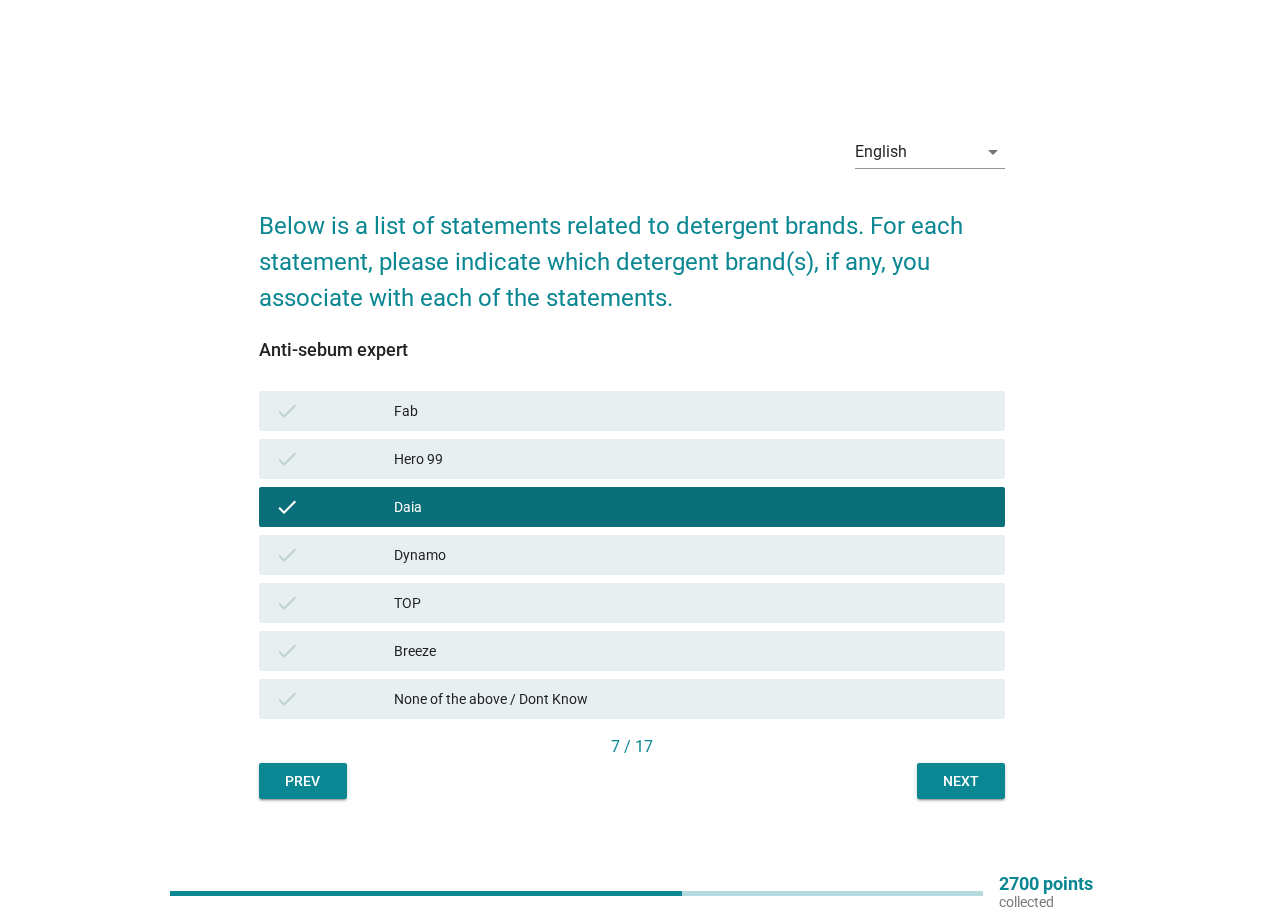 click on "Next" at bounding box center (961, 781) 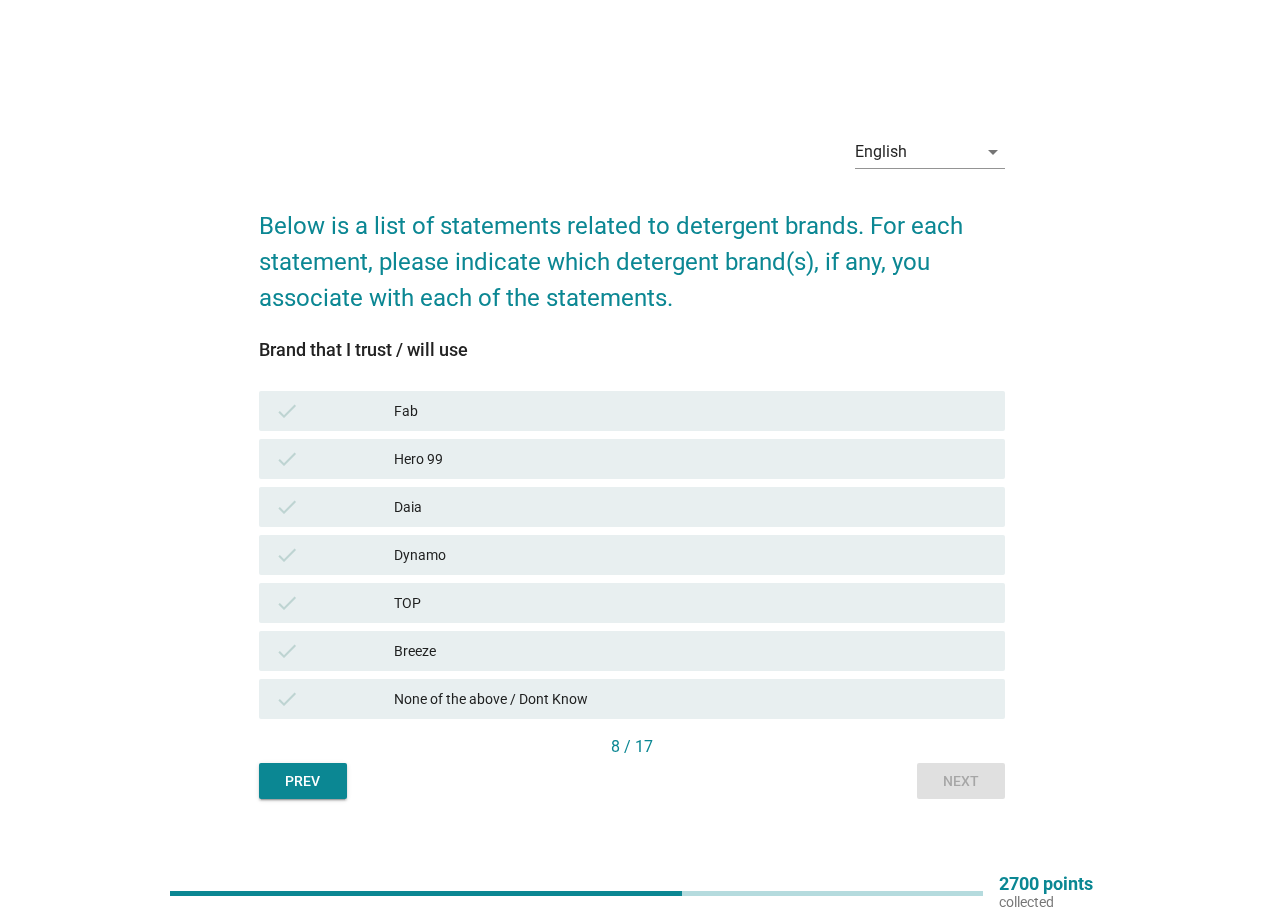 click on "Dynamo" at bounding box center (691, 555) 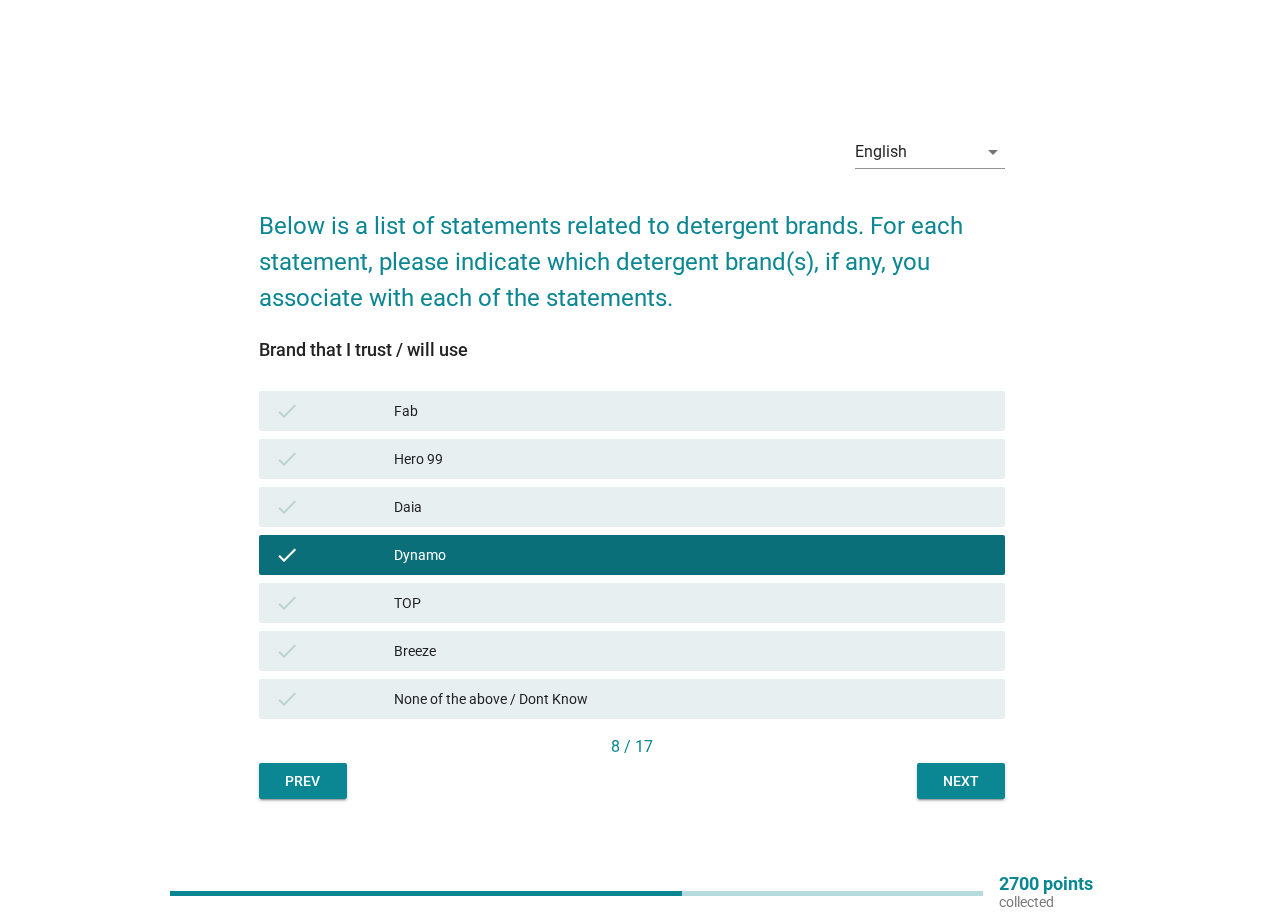 click on "Next" at bounding box center [961, 781] 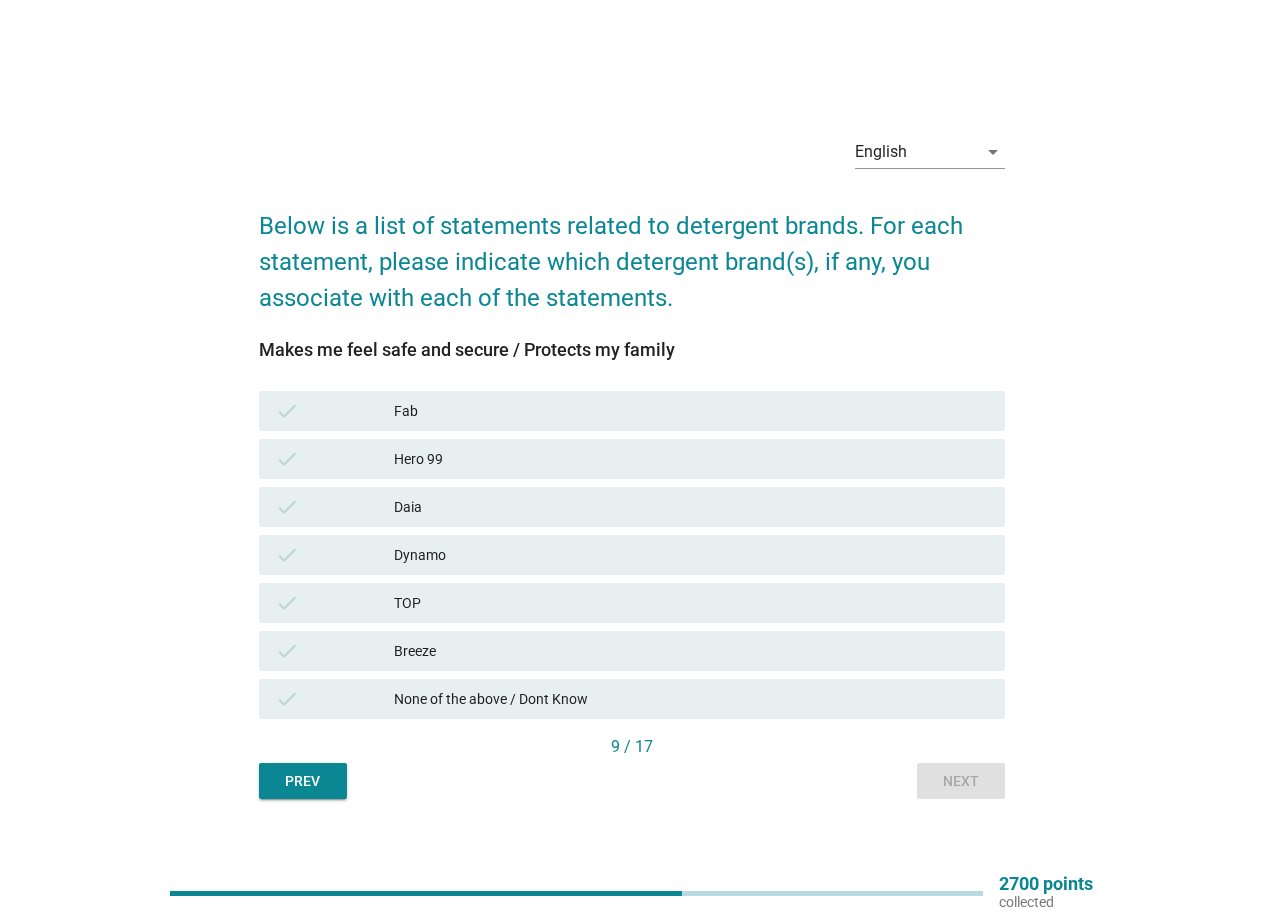 drag, startPoint x: 439, startPoint y: 549, endPoint x: 676, endPoint y: 631, distance: 250.78477 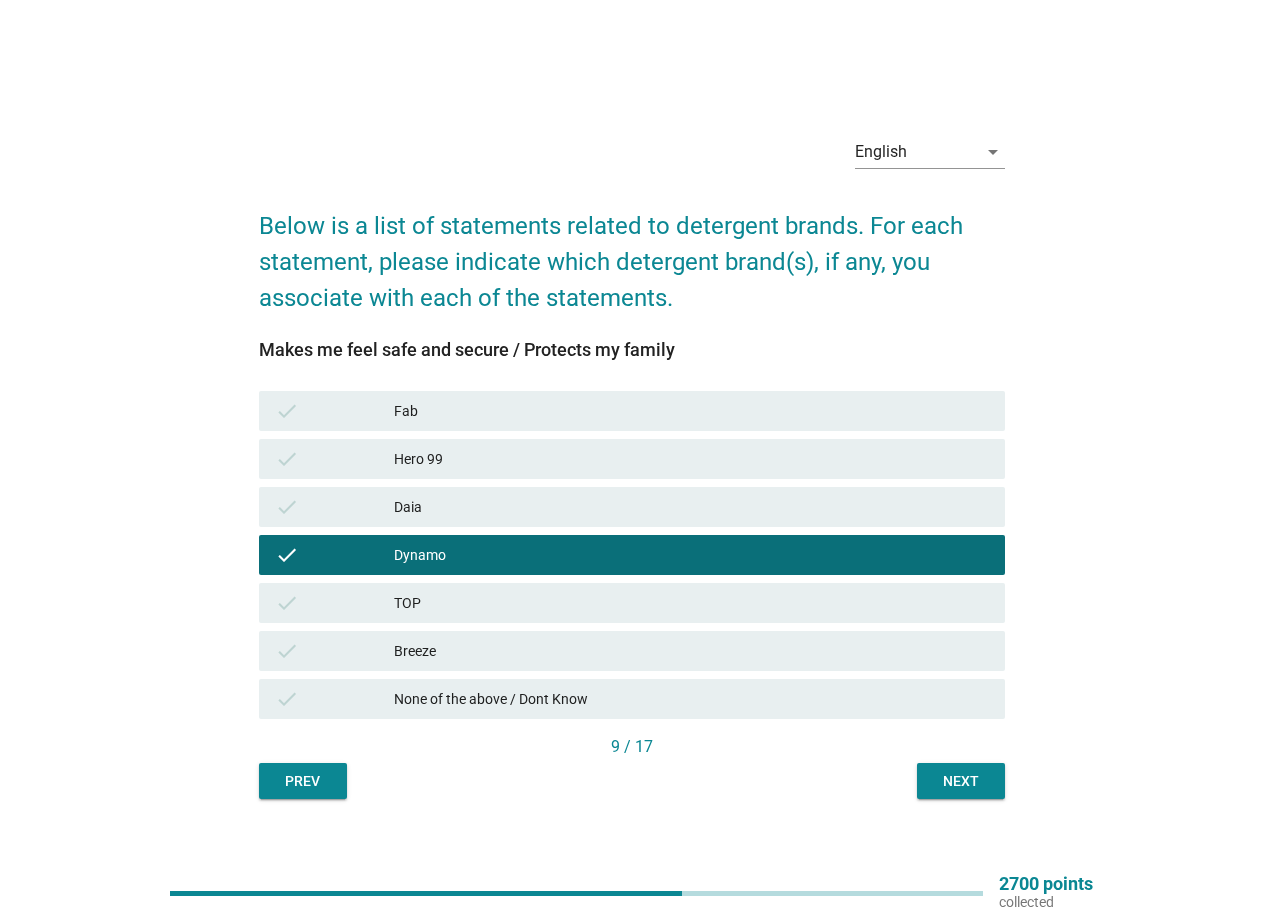click on "Next" at bounding box center (961, 781) 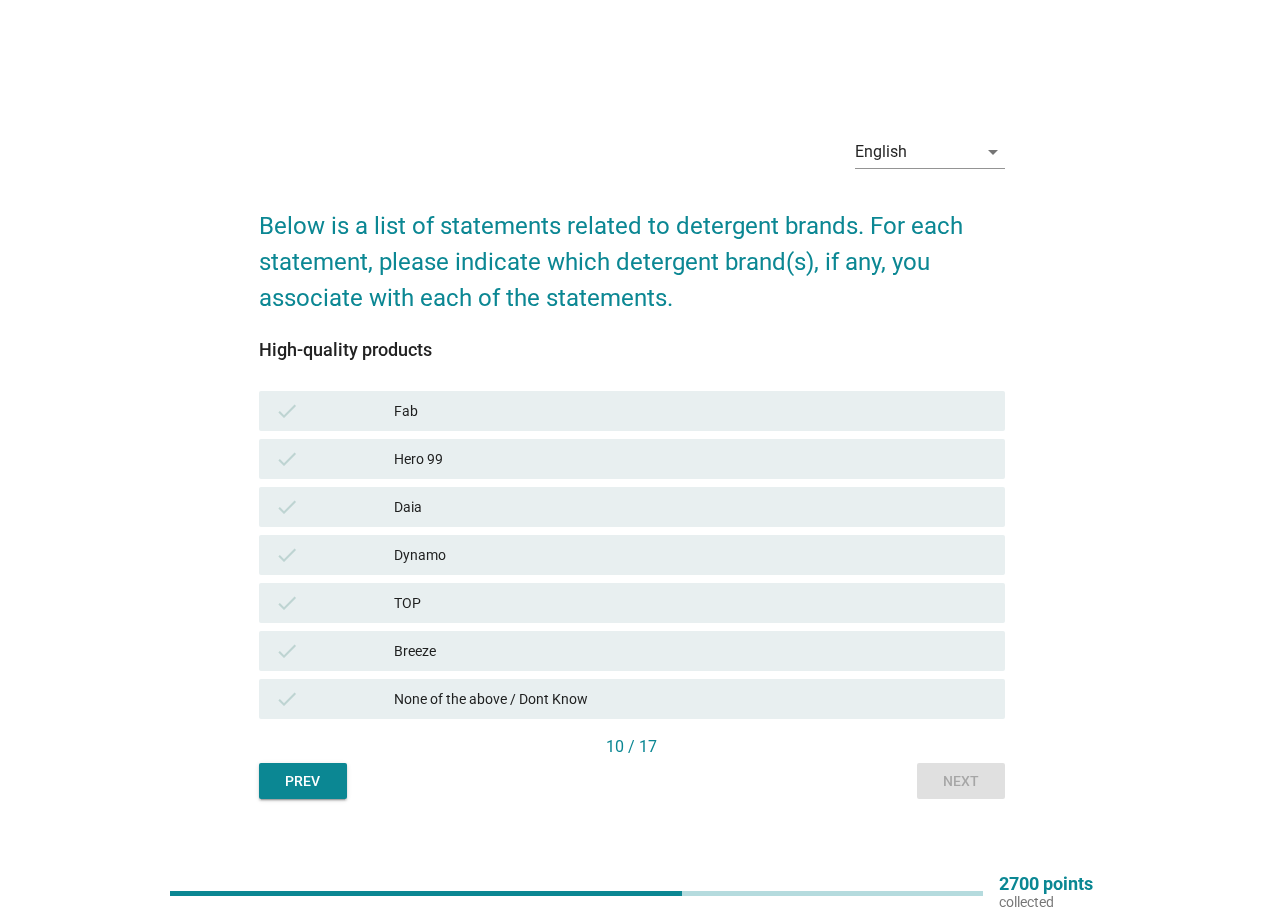 click on "Dynamo" at bounding box center (691, 555) 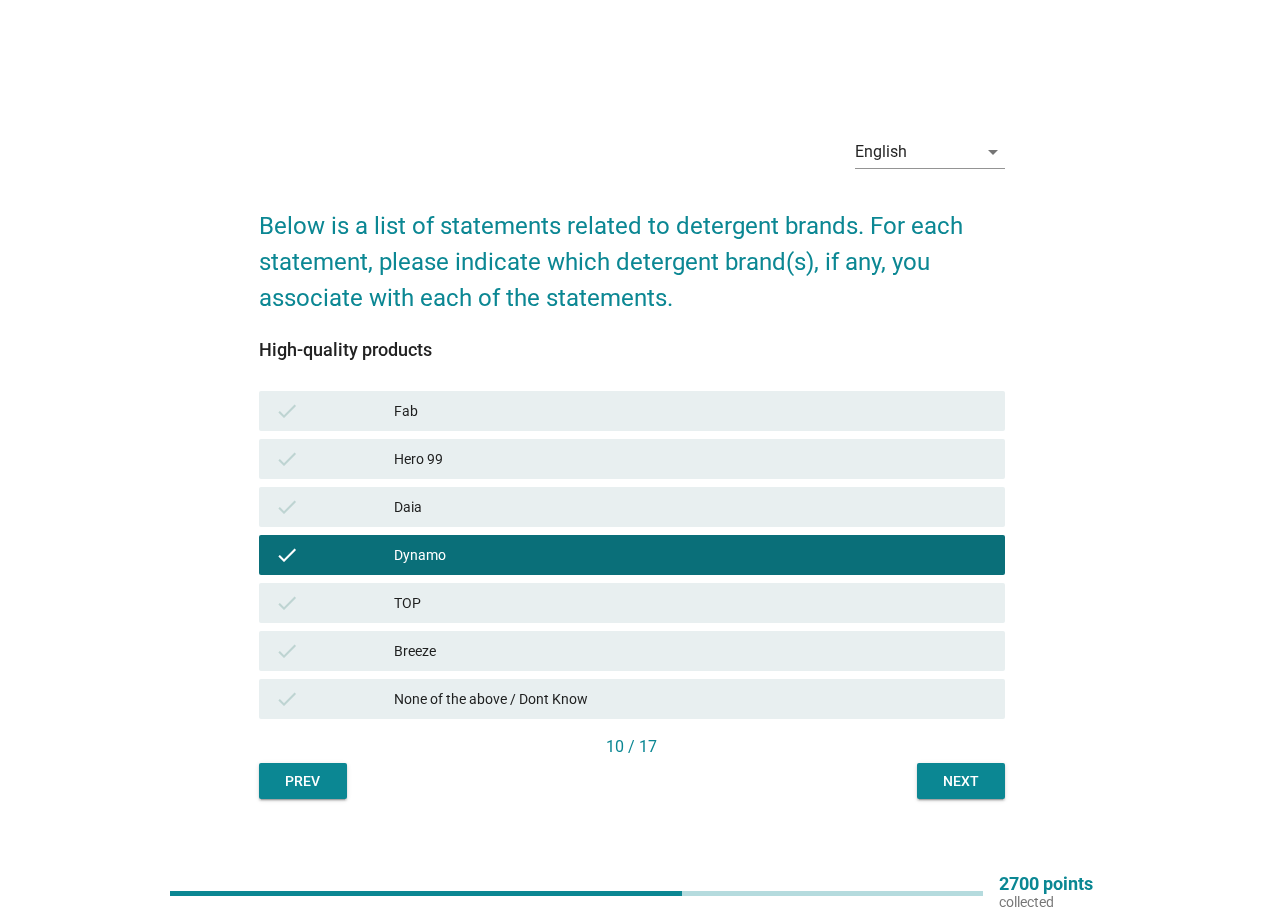 click on "Next" at bounding box center (961, 781) 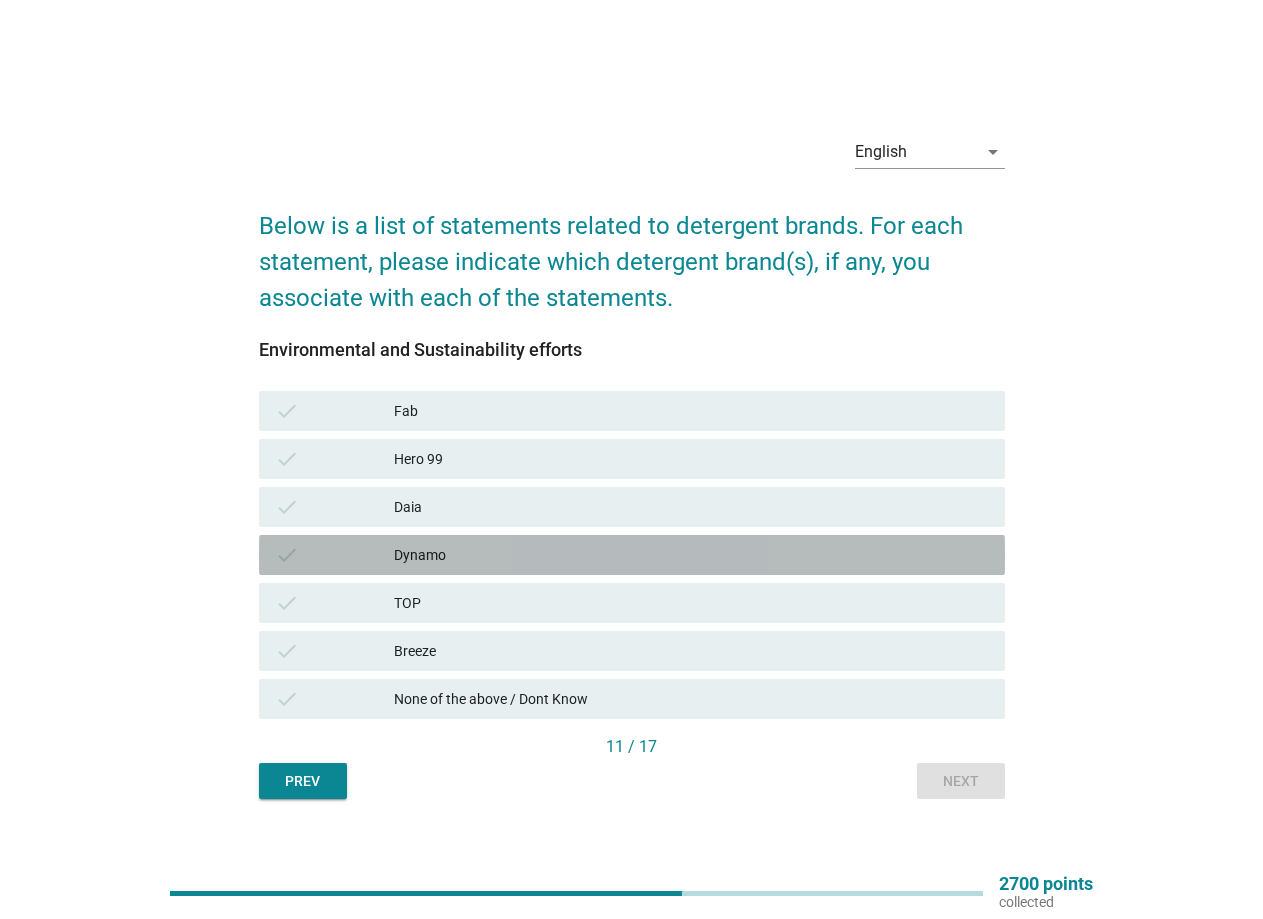 click on "Dynamo" at bounding box center [691, 555] 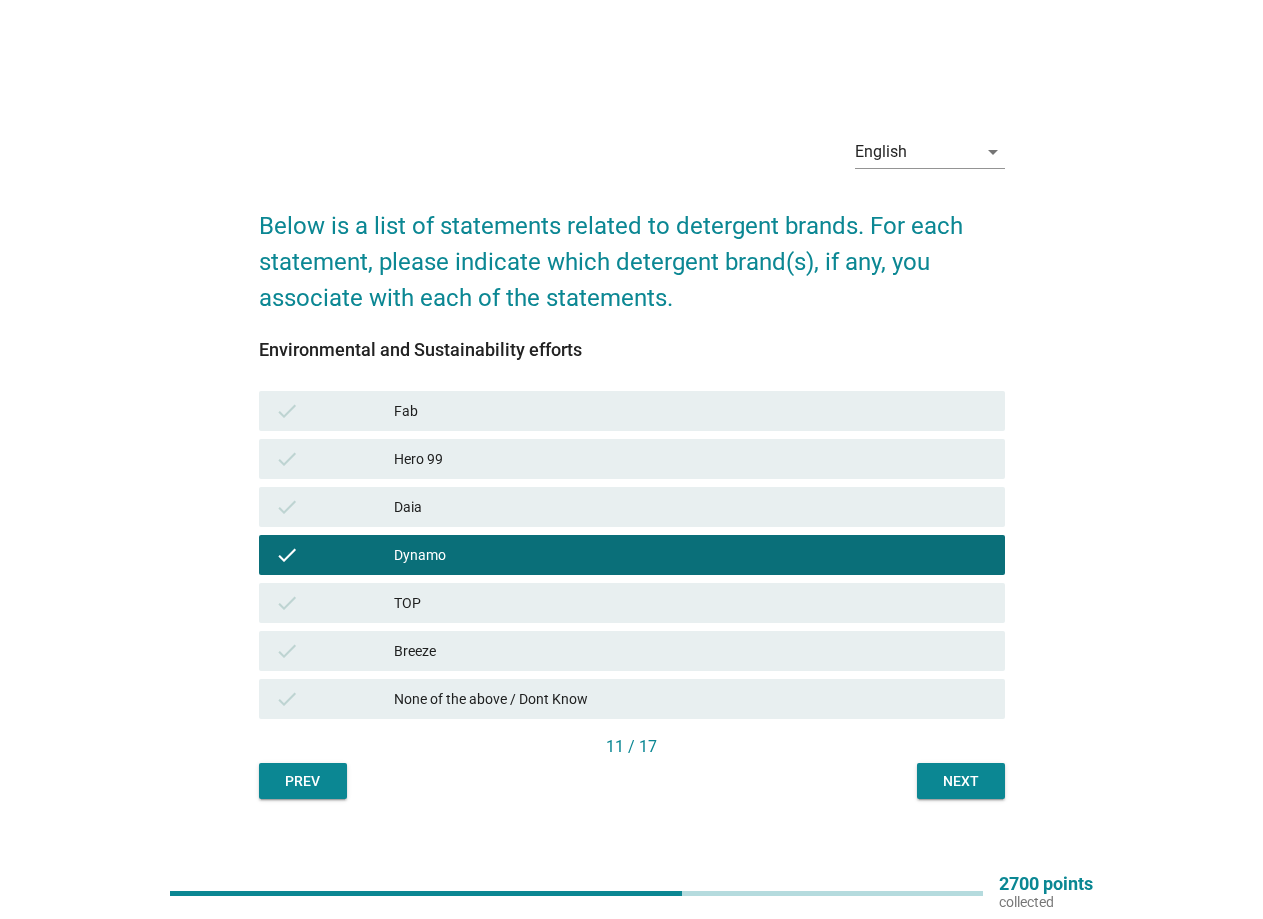 click on "Next" at bounding box center (961, 781) 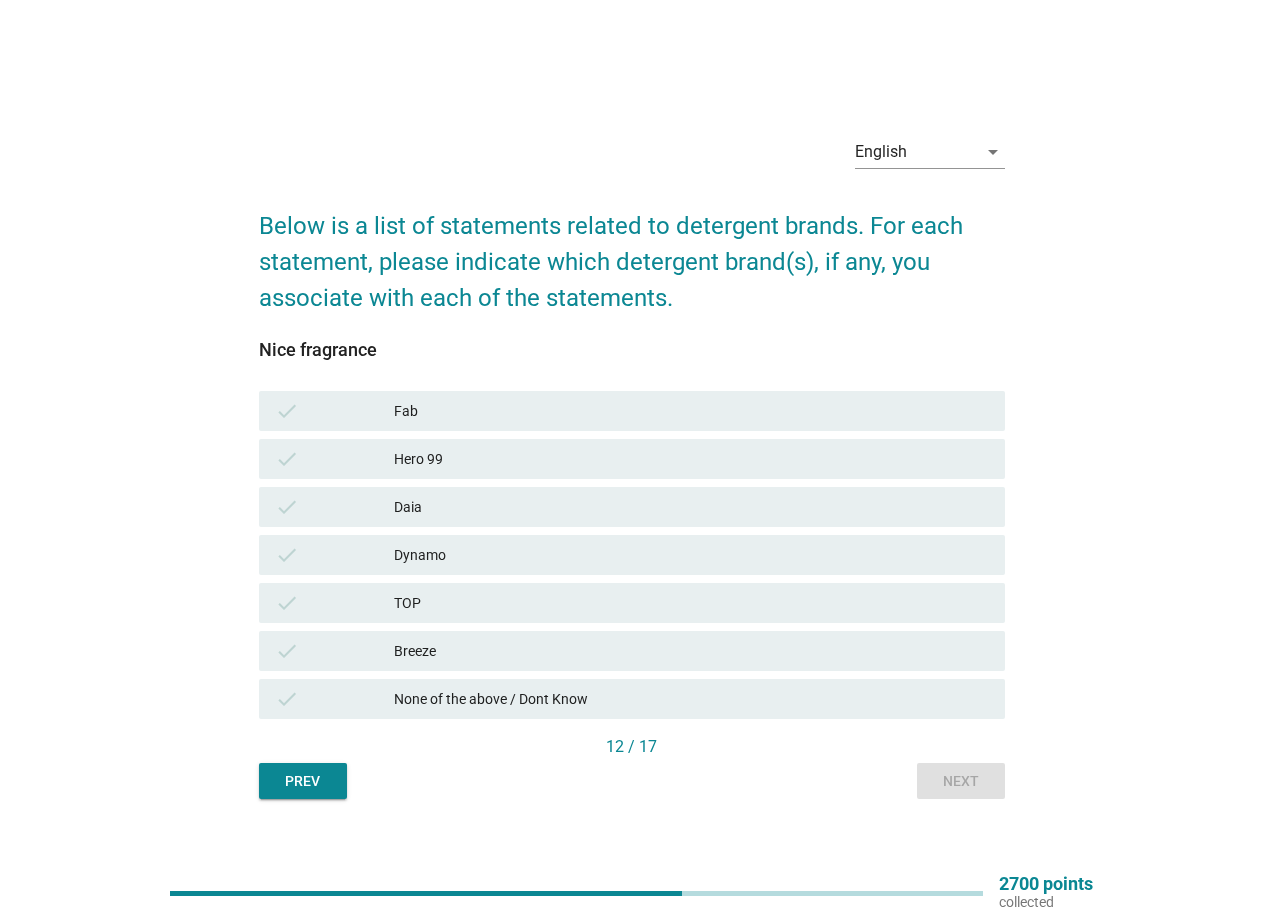 click on "Dynamo" at bounding box center [691, 555] 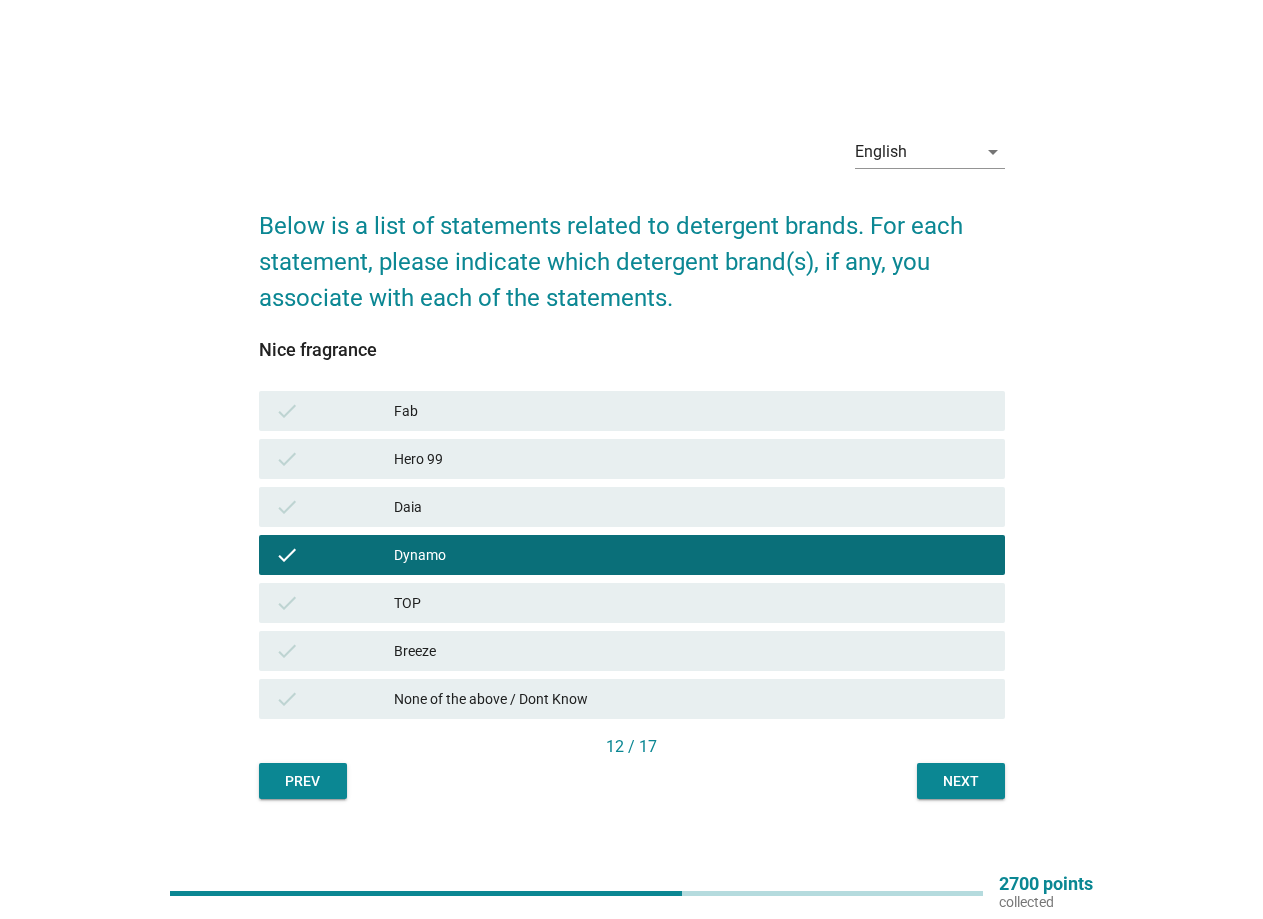 click on "Next" at bounding box center [961, 781] 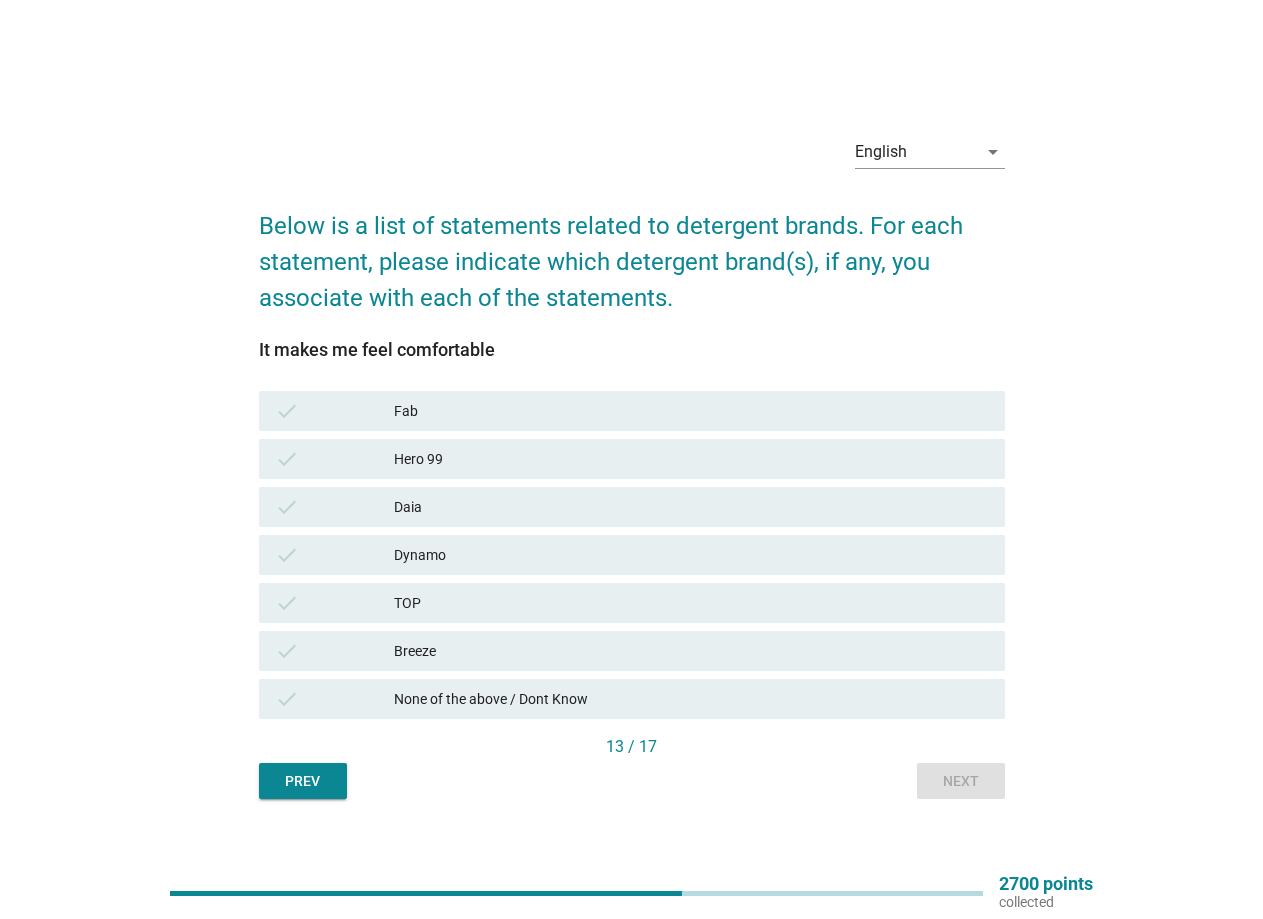 click on "Dynamo" at bounding box center [691, 555] 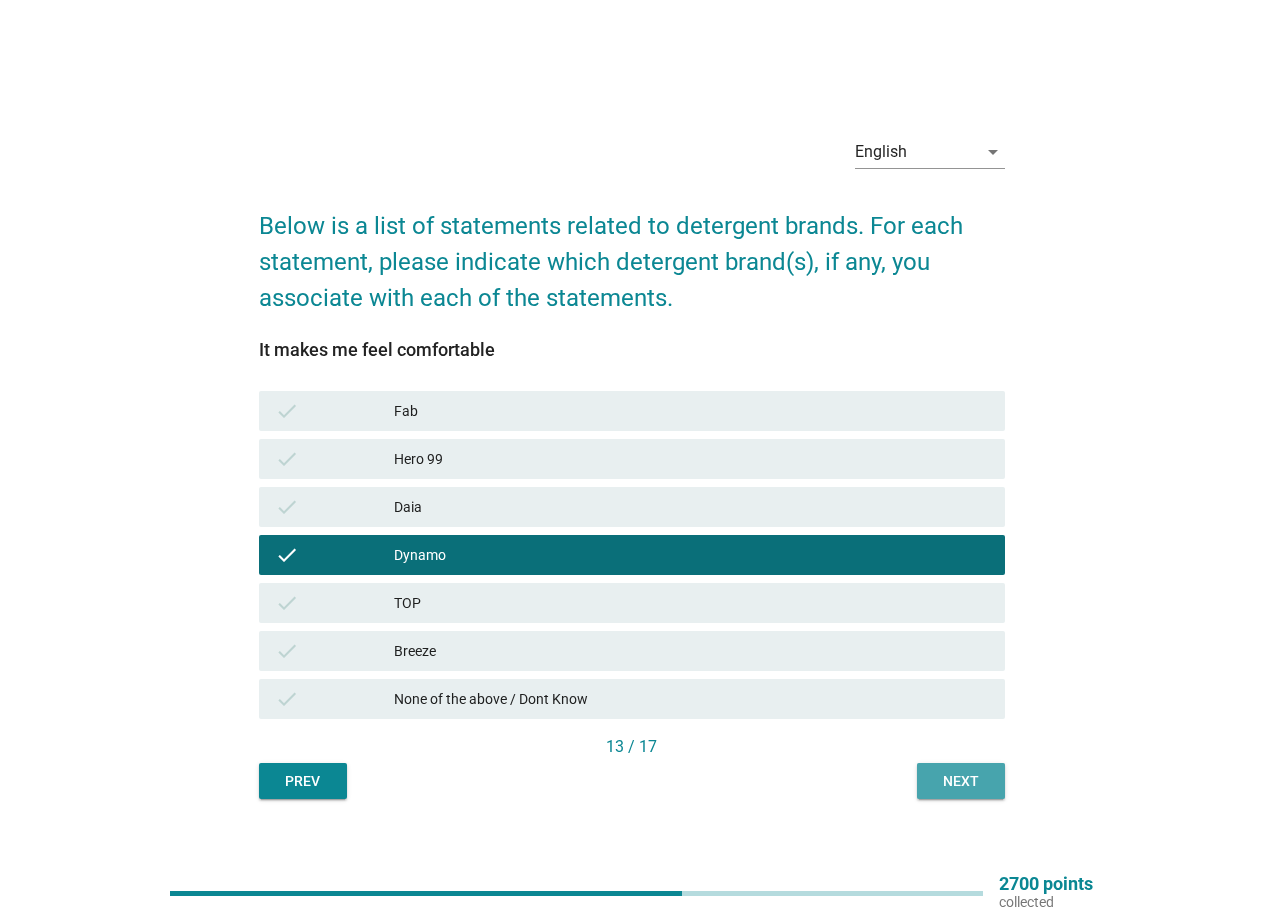 click on "Next" at bounding box center [961, 781] 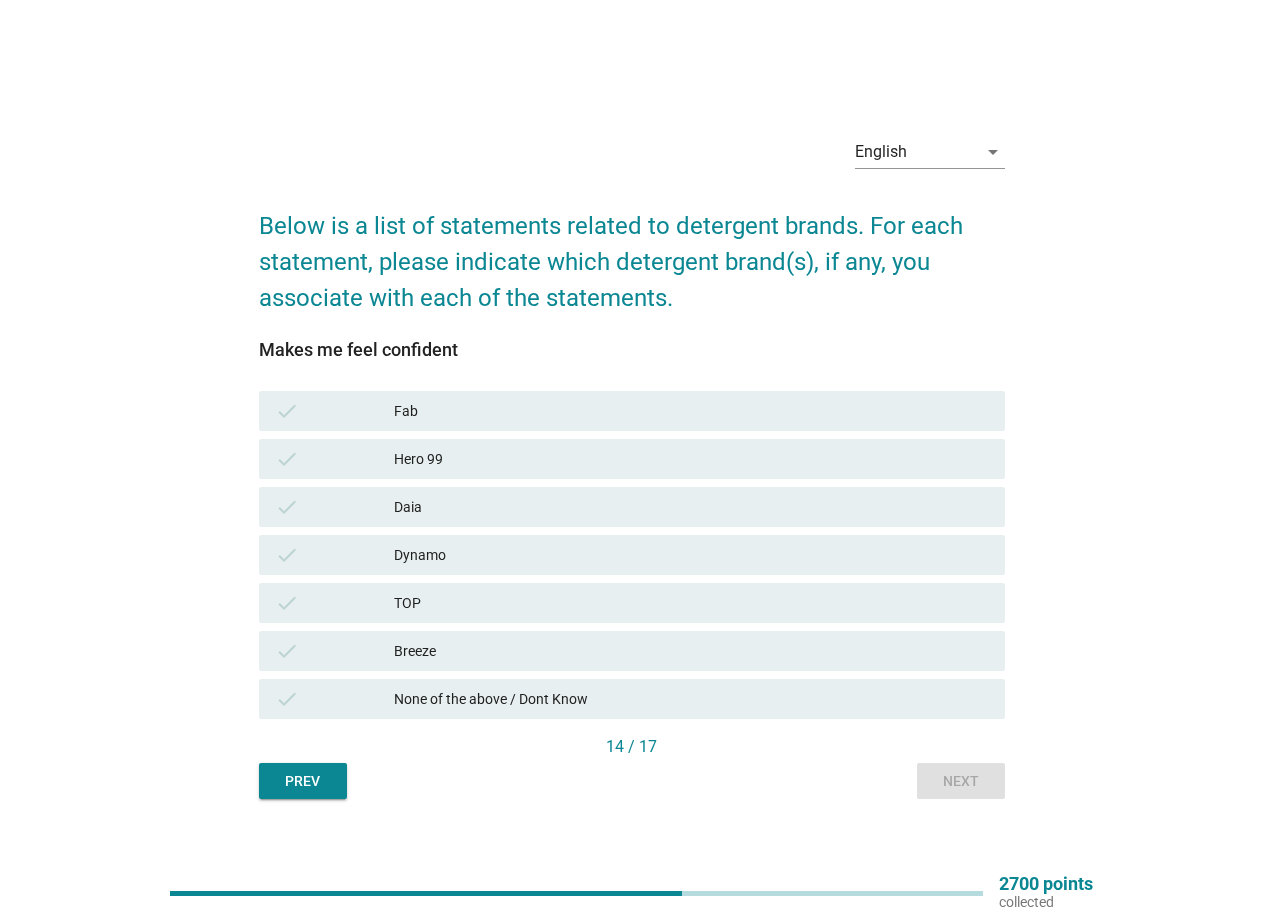 click on "Dynamo" at bounding box center (691, 555) 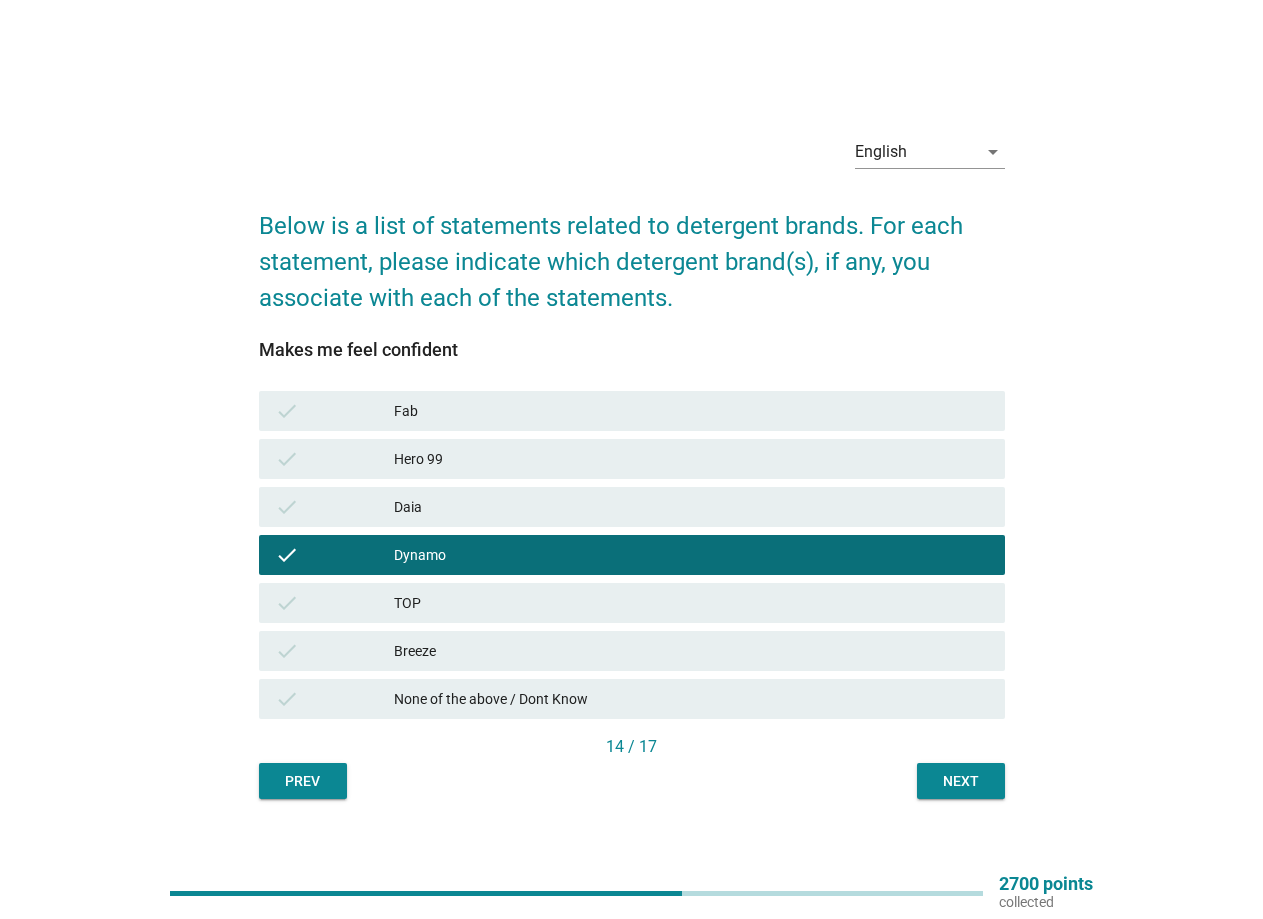 click on "Next" at bounding box center [961, 781] 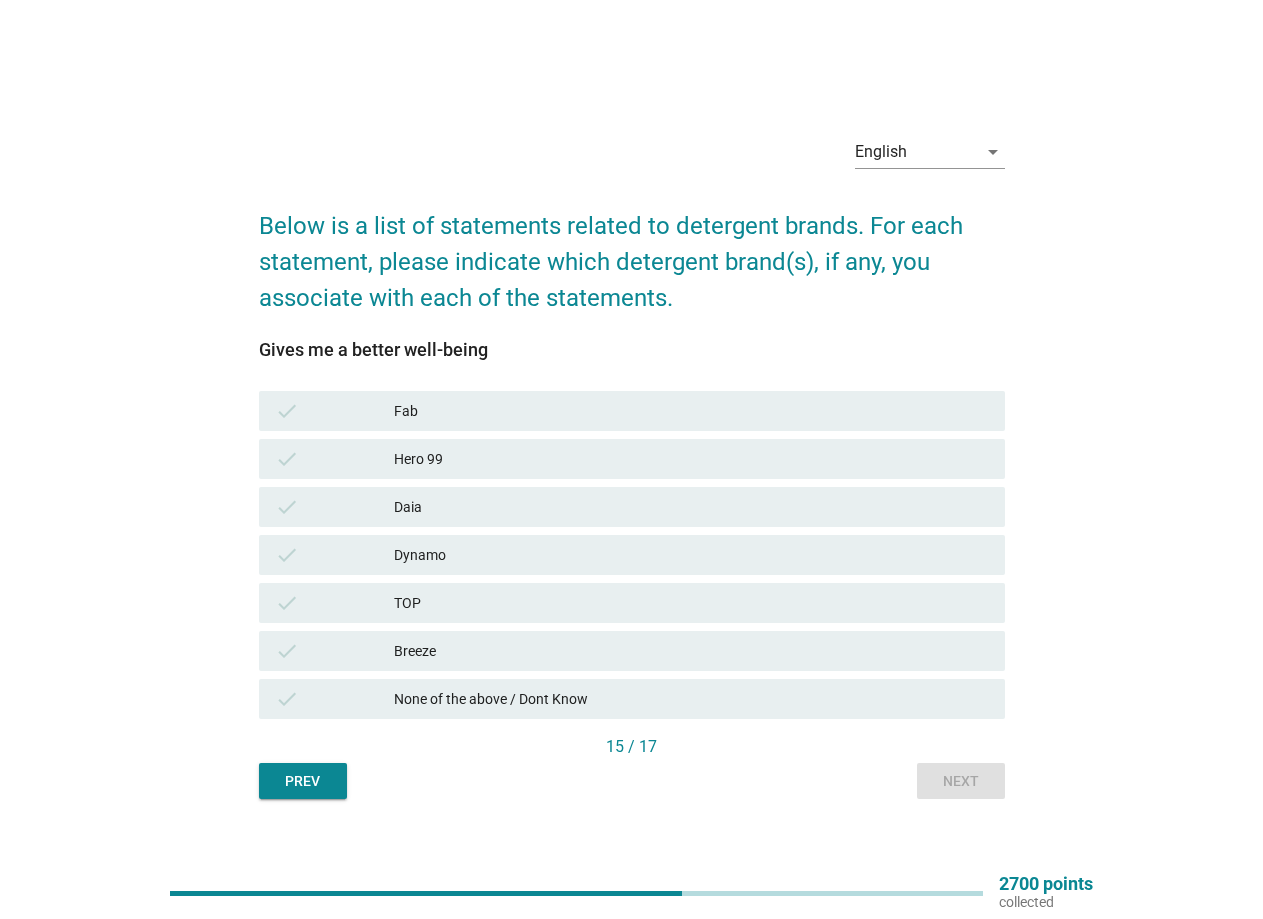 click on "Dynamo" at bounding box center [691, 555] 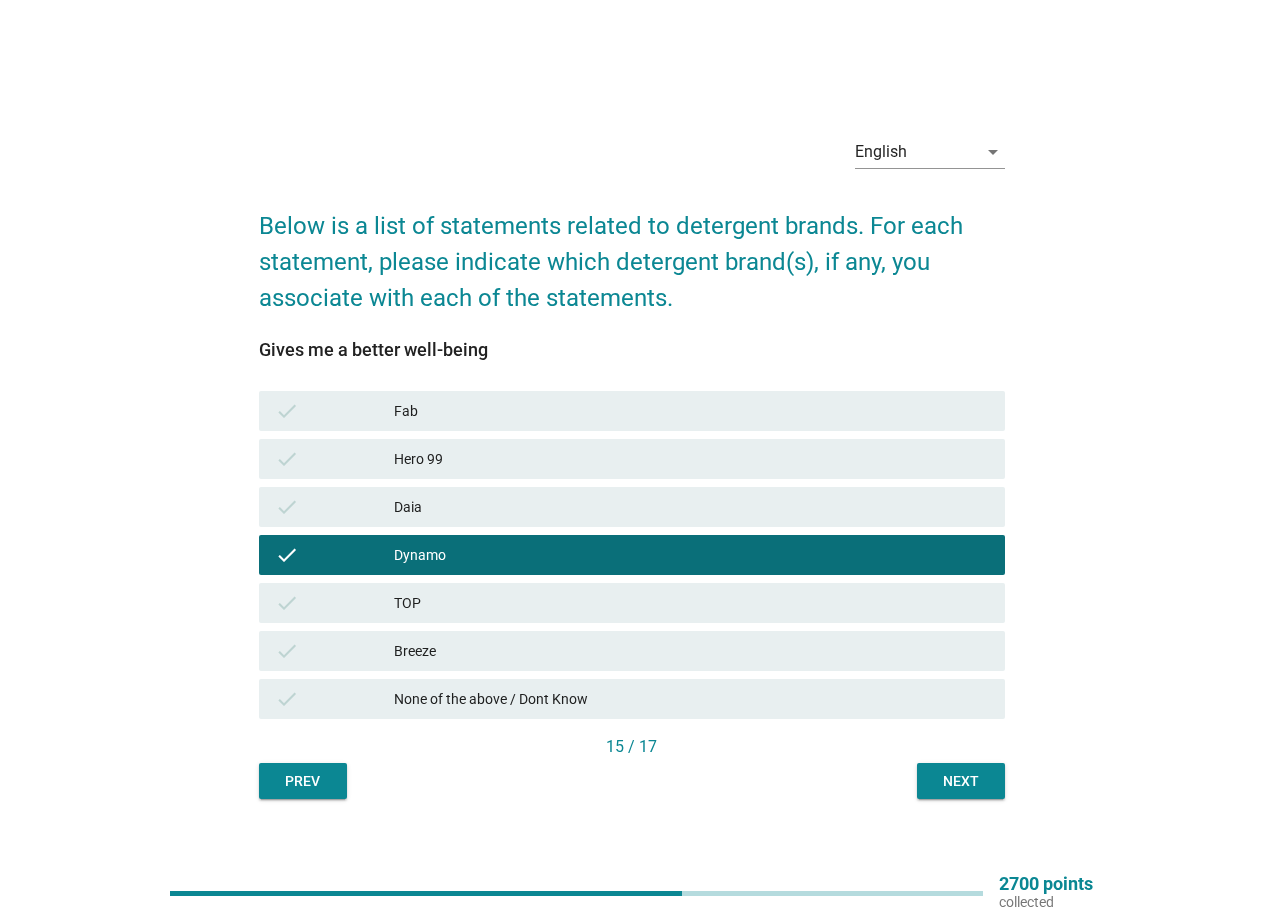click on "Next" at bounding box center (961, 781) 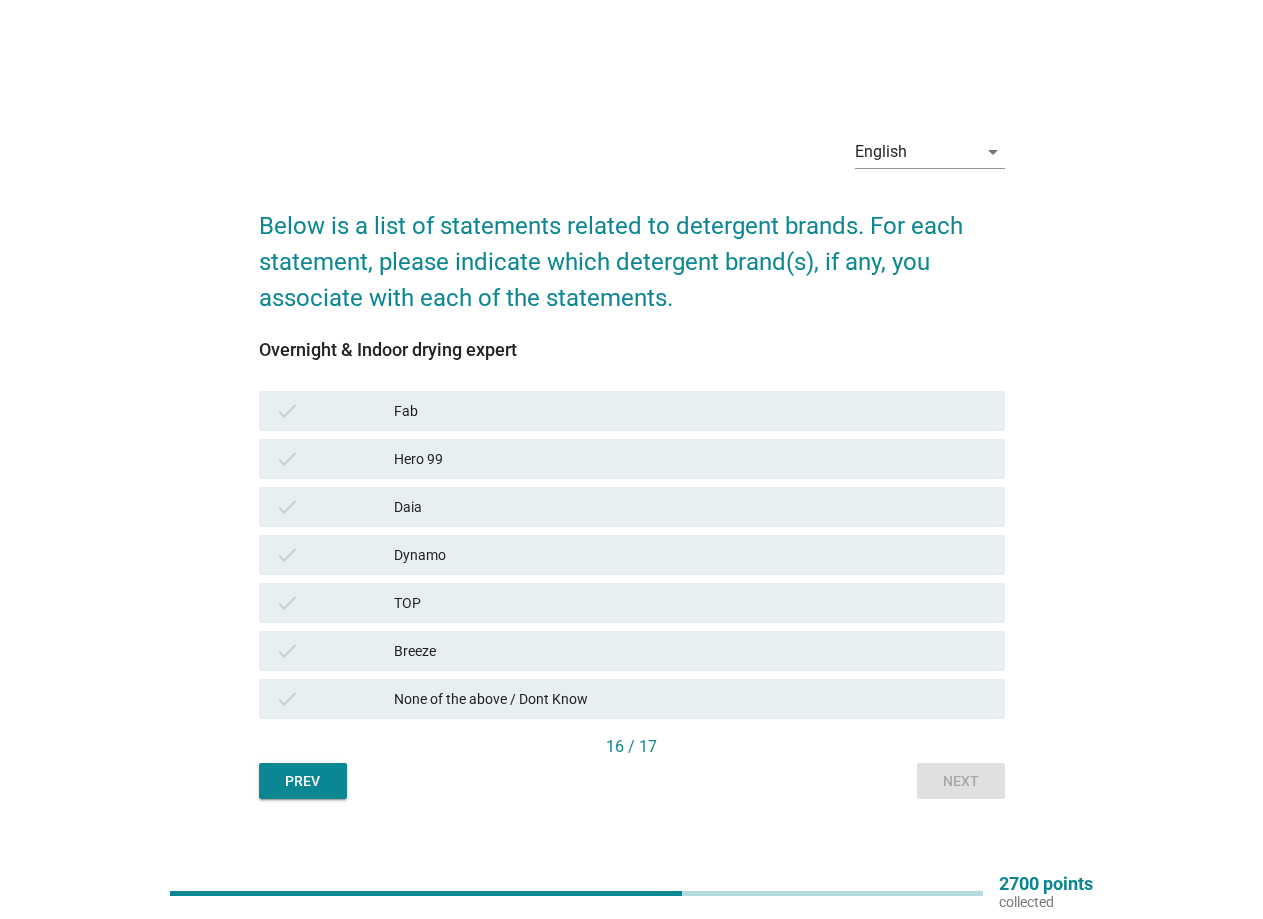 click on "check   Dynamo" at bounding box center [632, 555] 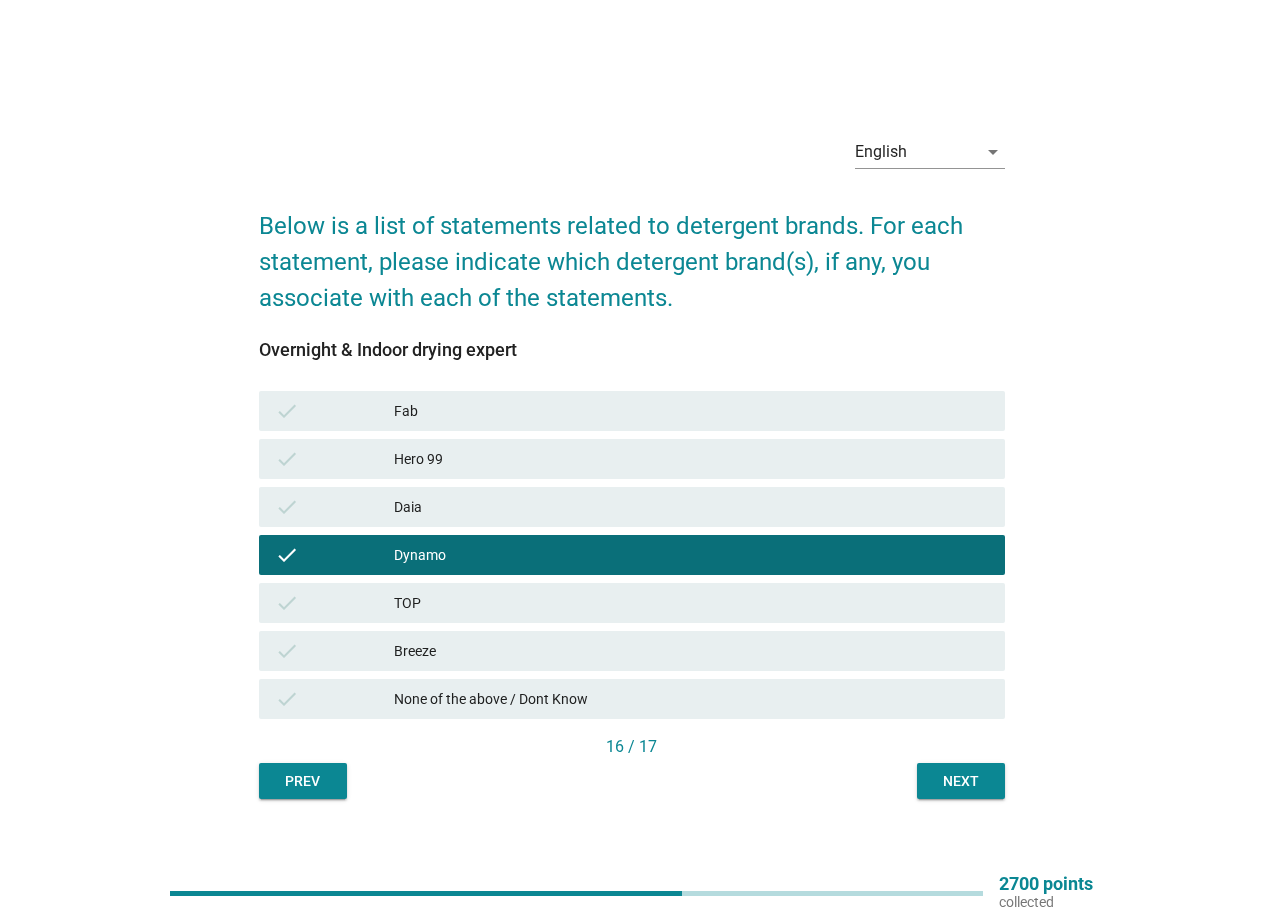 click on "Daia" at bounding box center [691, 507] 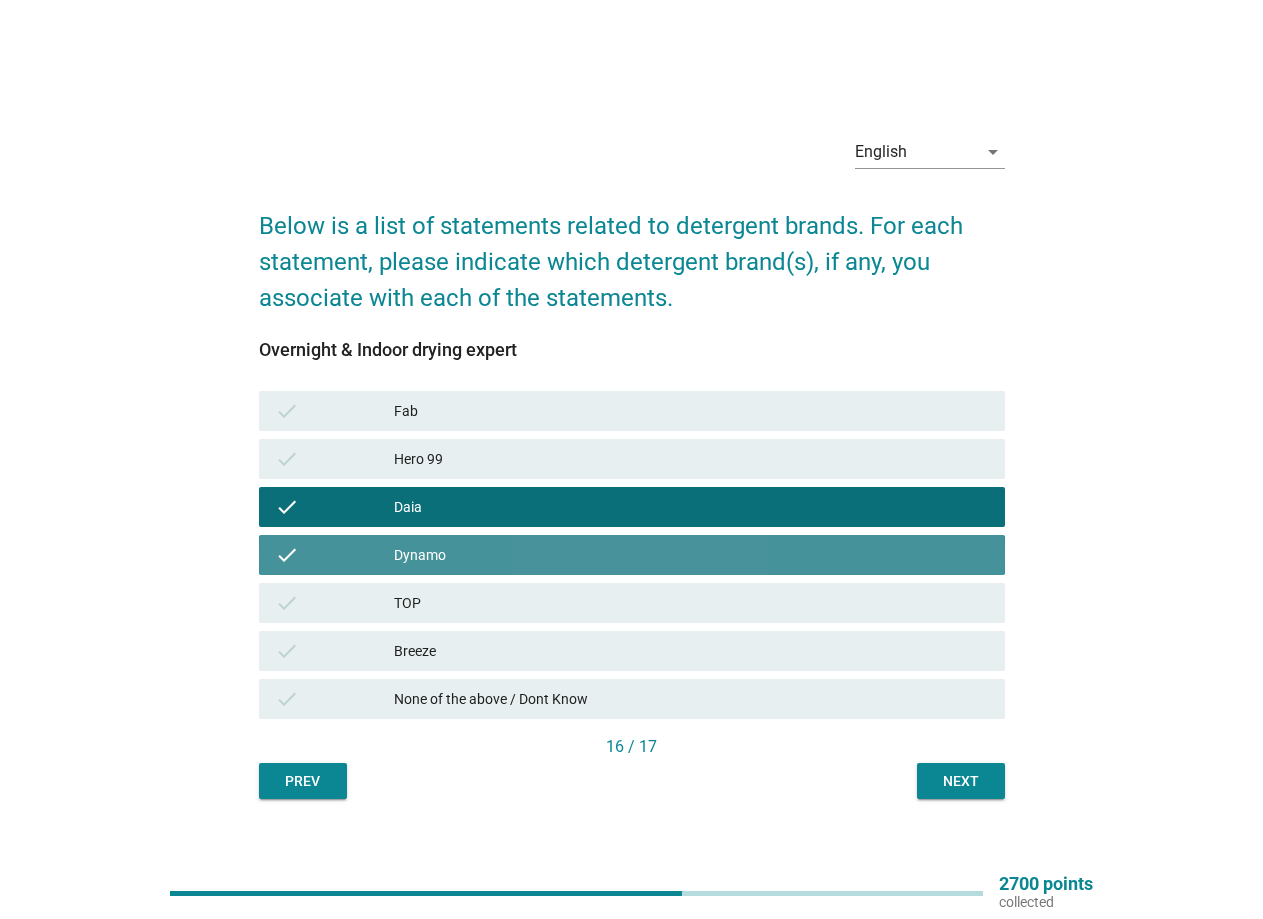 click on "Dynamo" at bounding box center [691, 555] 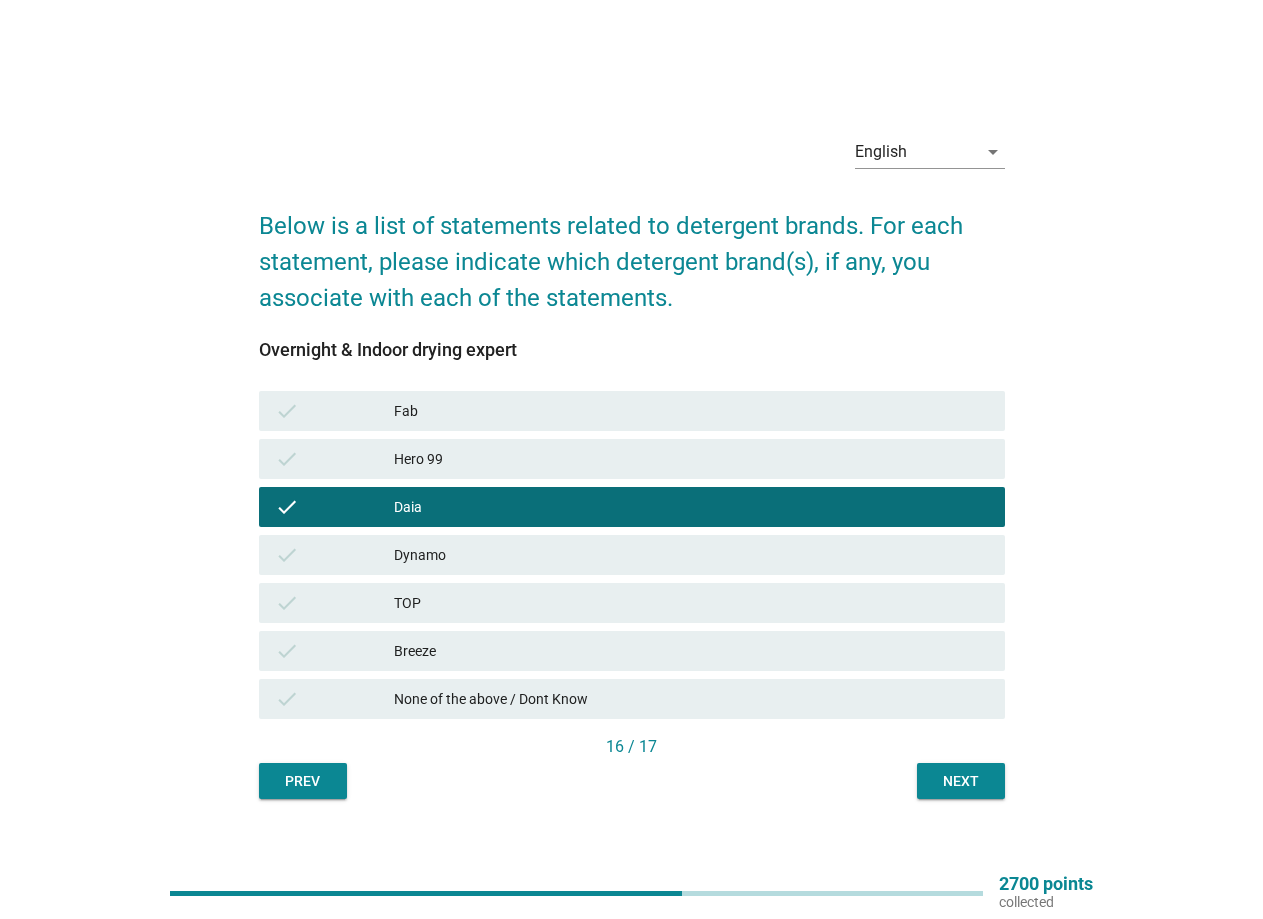 click on "Next" at bounding box center [961, 781] 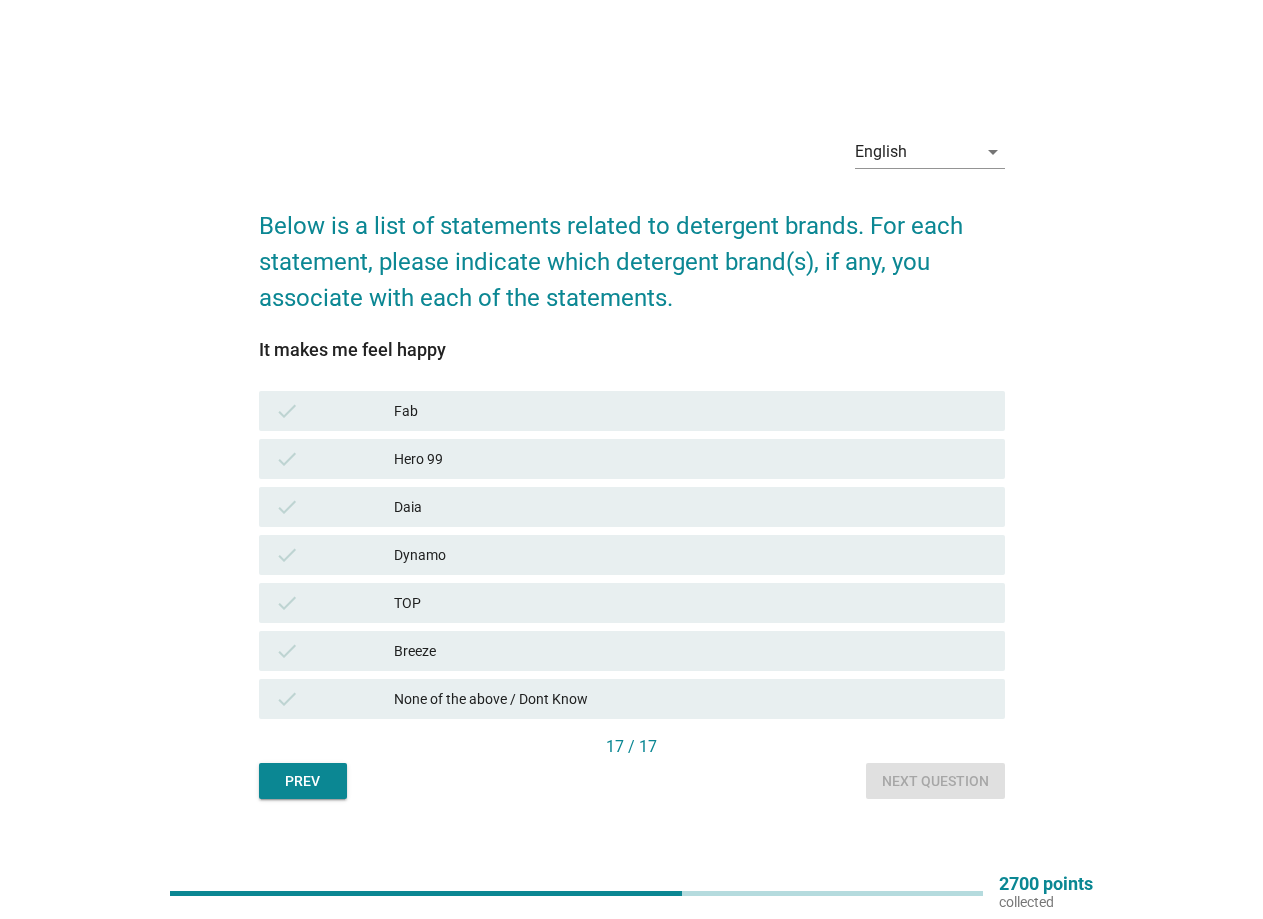 click on "Dynamo" at bounding box center [691, 555] 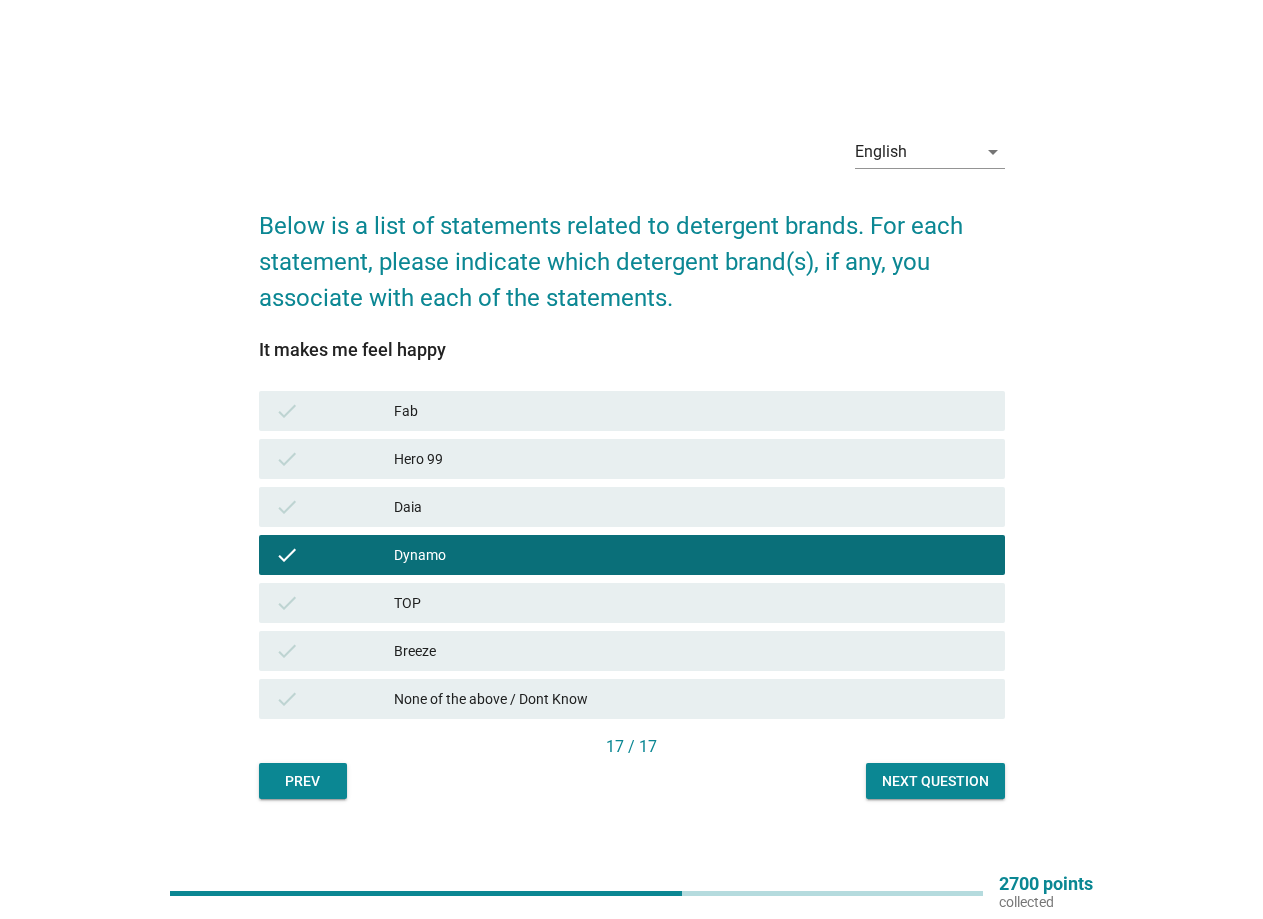 click on "Next question" at bounding box center (935, 781) 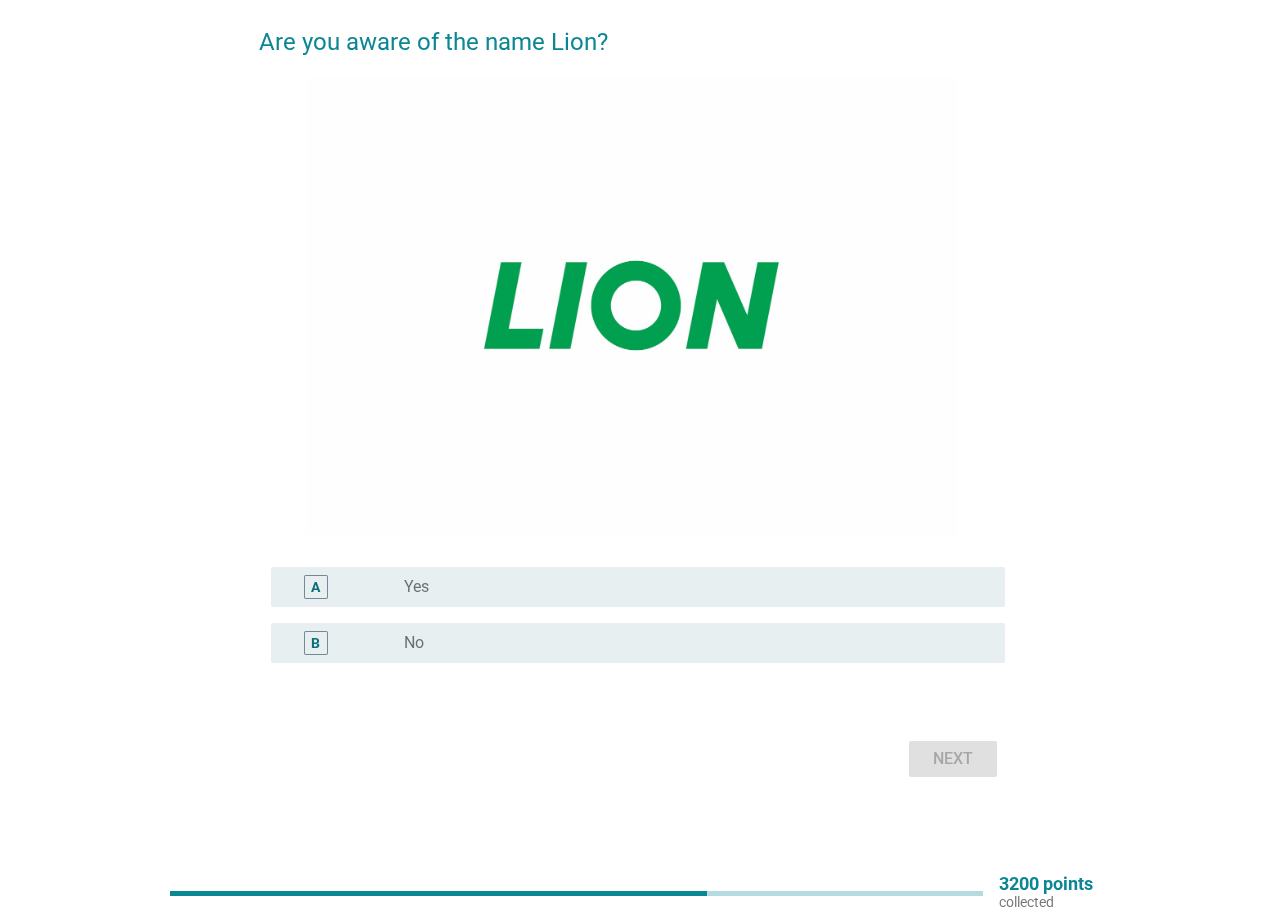 scroll, scrollTop: 160, scrollLeft: 0, axis: vertical 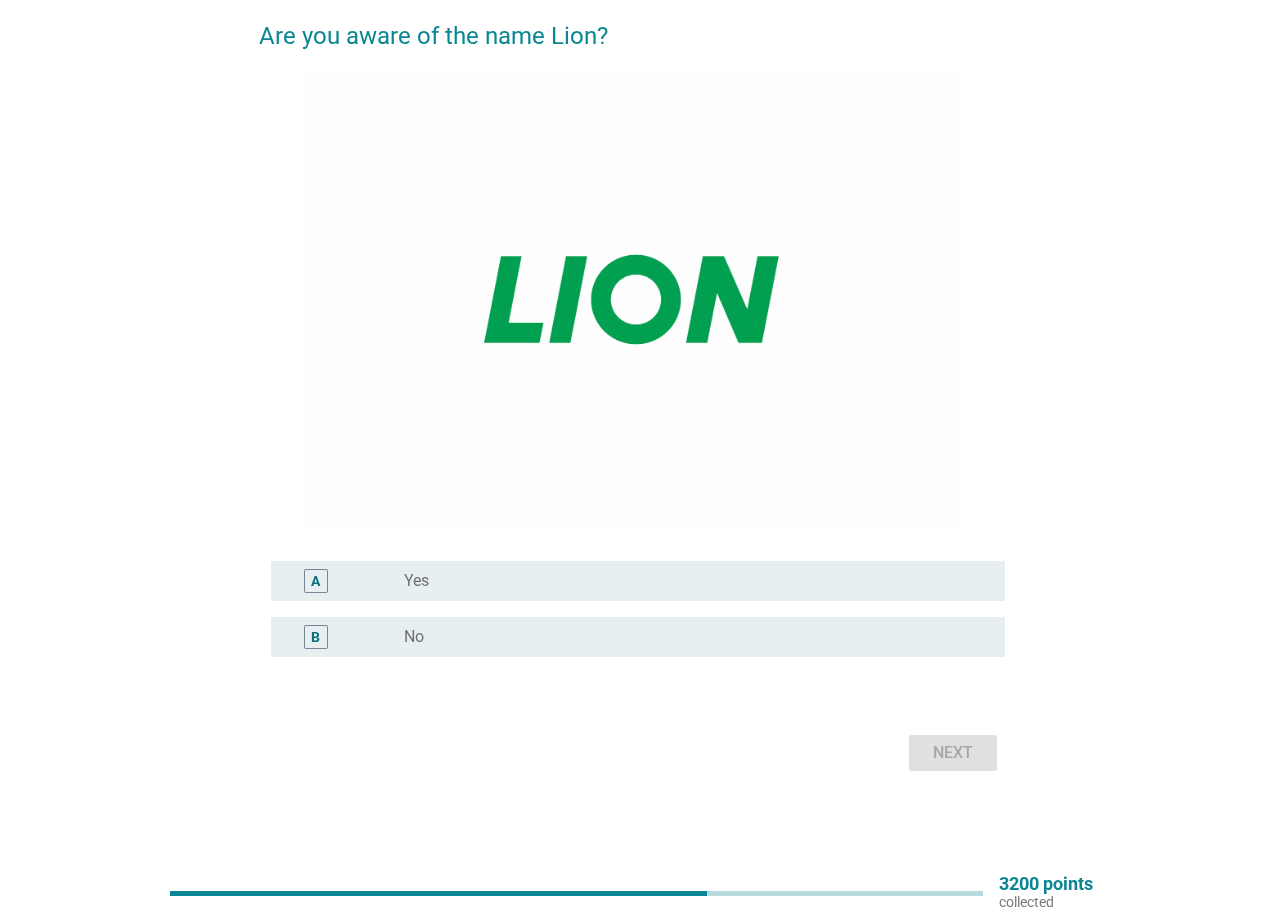 click on "radio_button_unchecked Yes" at bounding box center [688, 581] 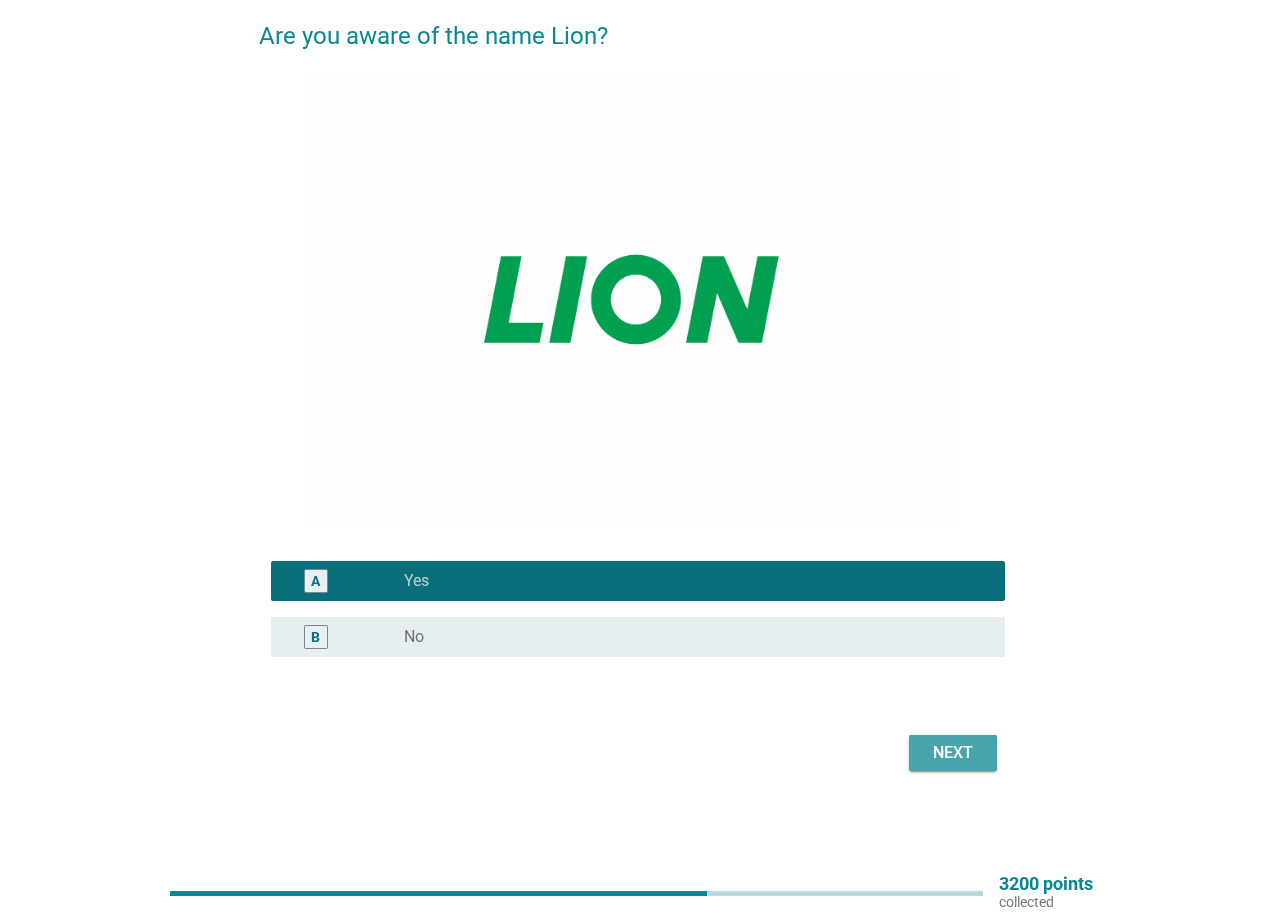 click on "Next" at bounding box center (953, 753) 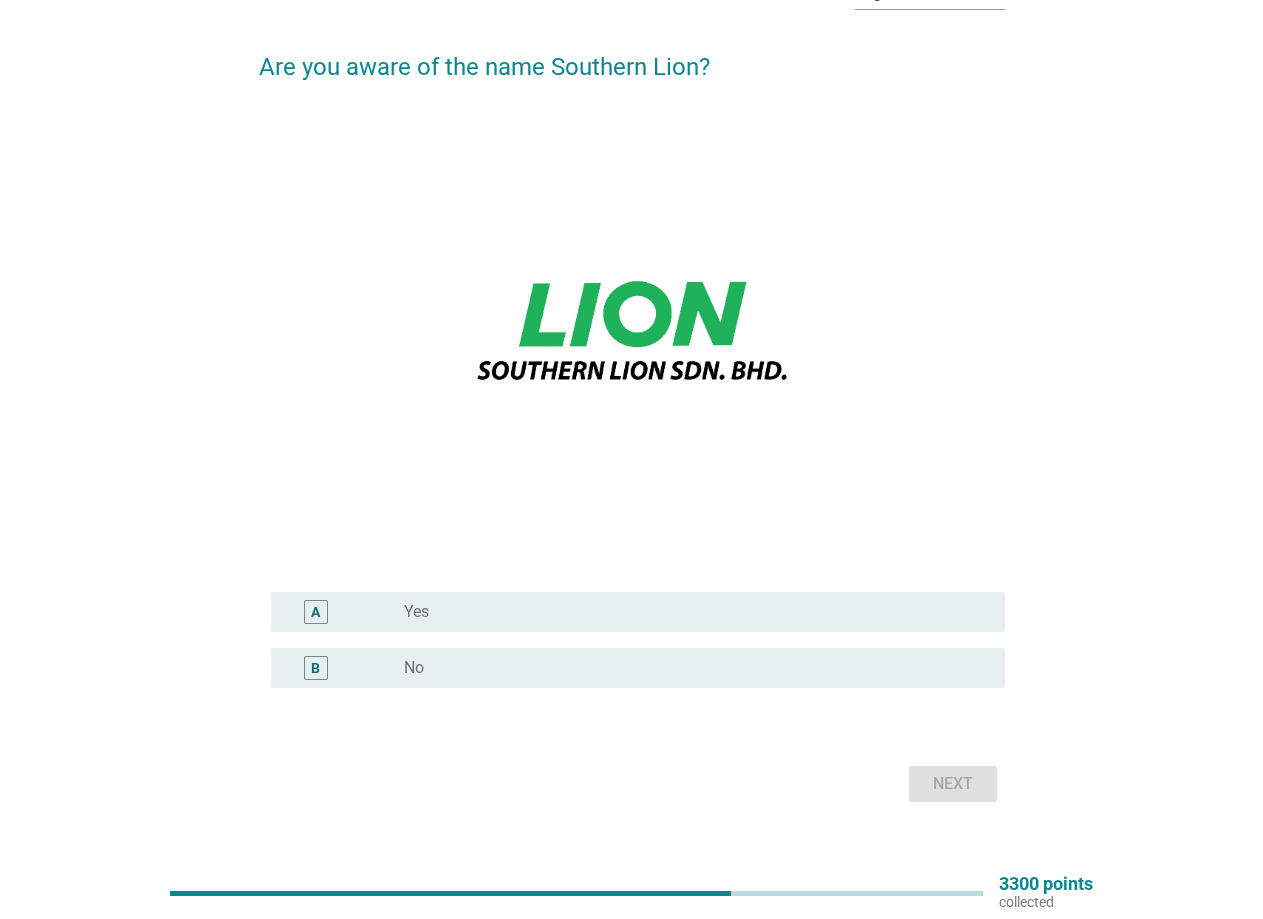 scroll, scrollTop: 160, scrollLeft: 0, axis: vertical 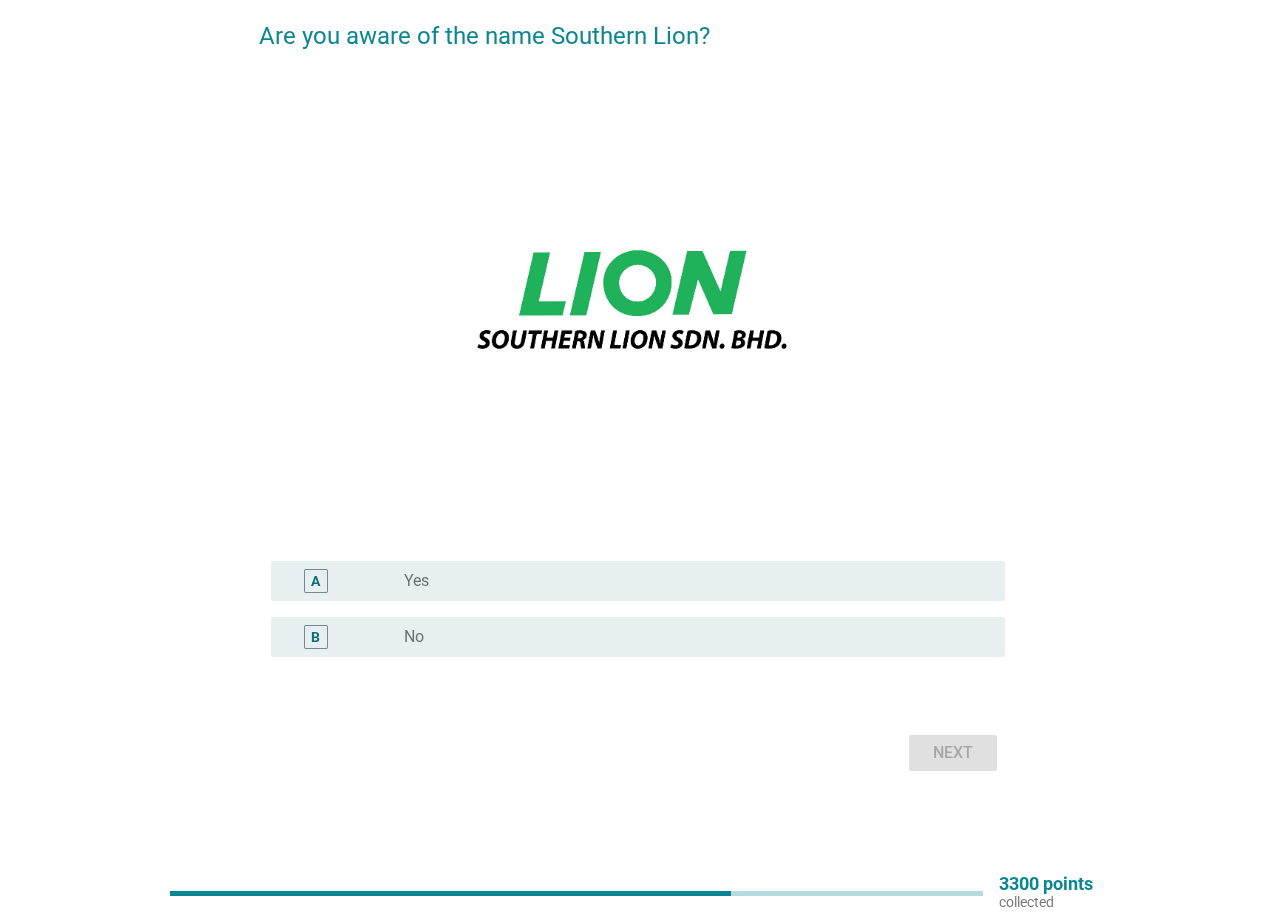 click on "radio_button_unchecked No" at bounding box center (688, 637) 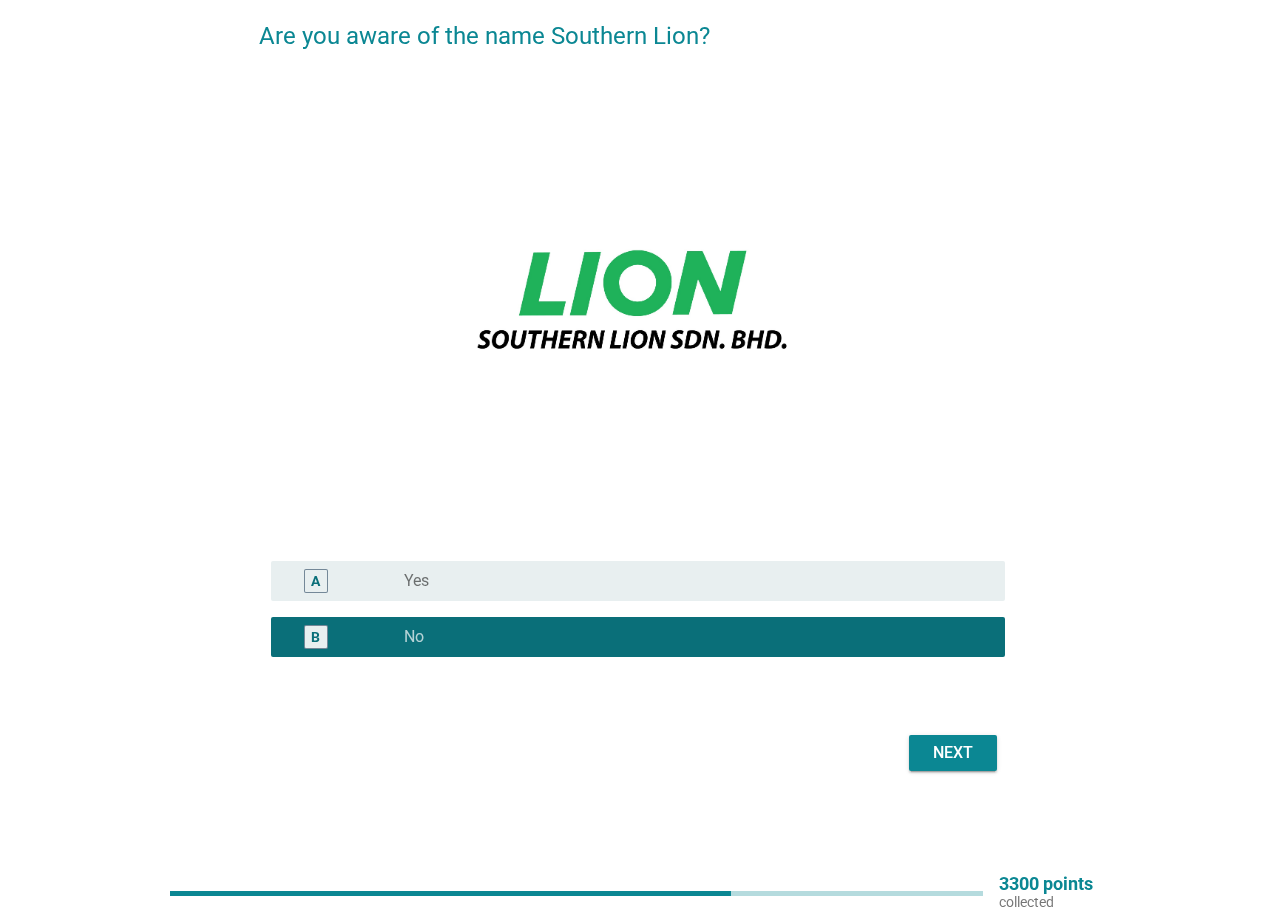 click on "Next" at bounding box center [953, 753] 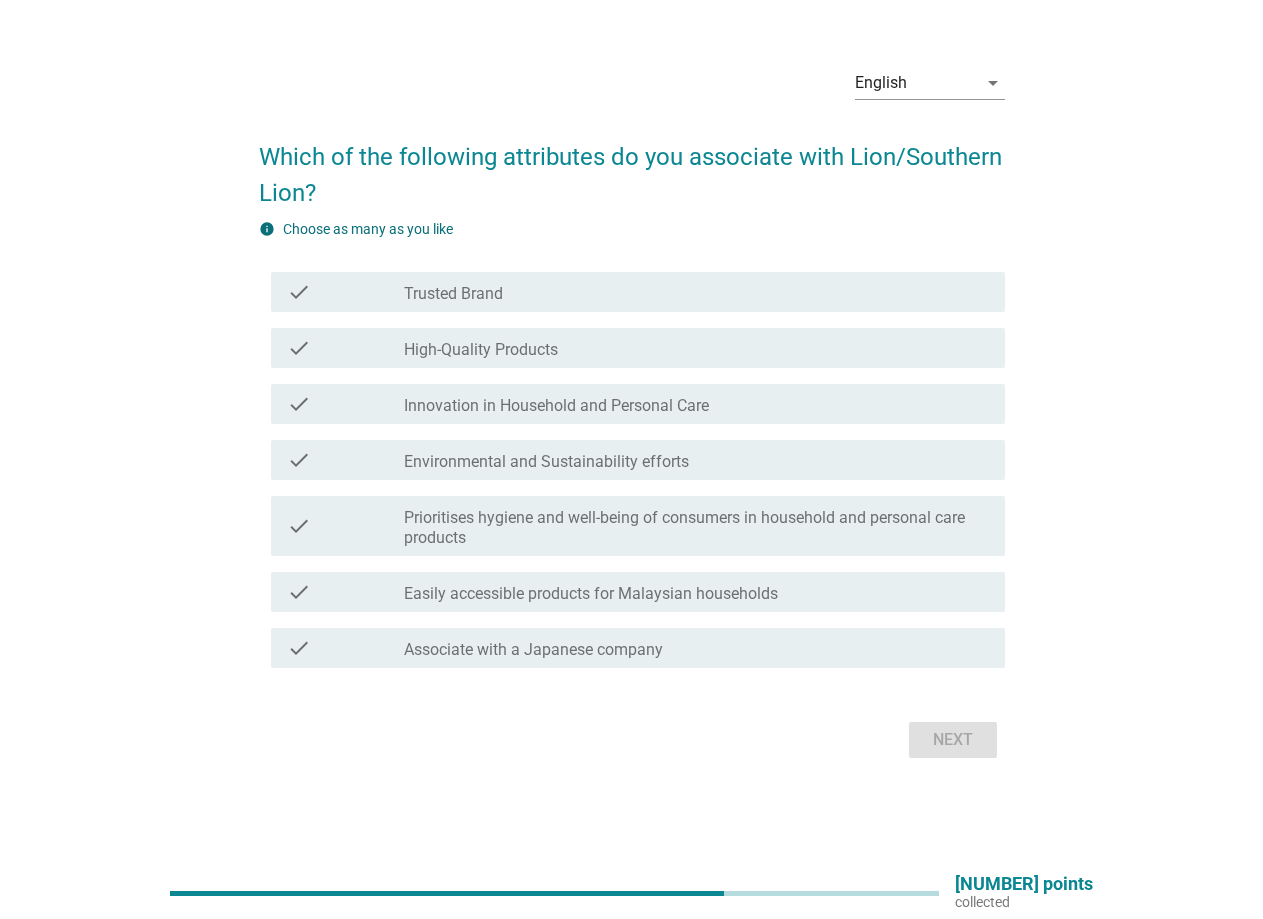 scroll, scrollTop: 0, scrollLeft: 0, axis: both 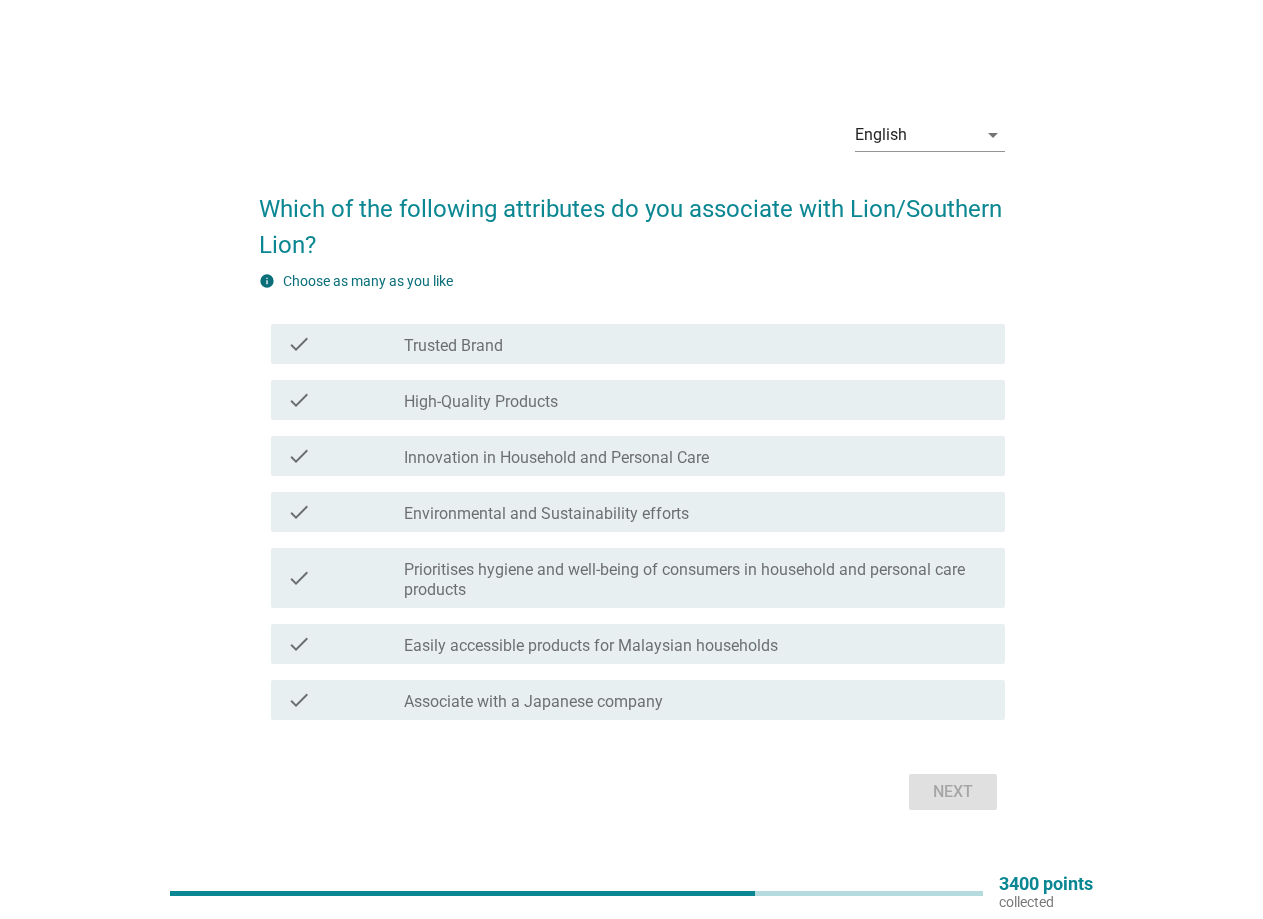click on "Environmental and Sustainability efforts" at bounding box center (546, 514) 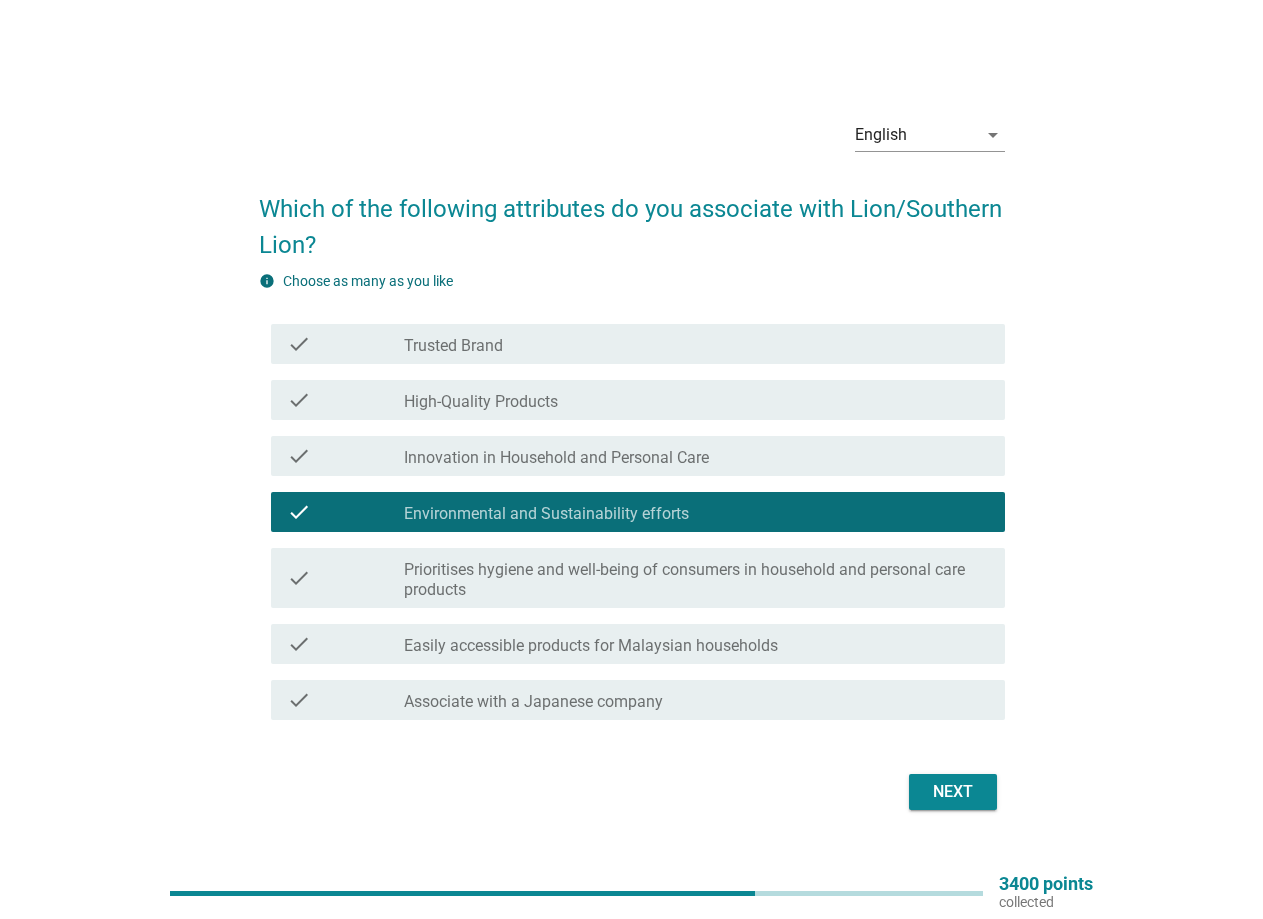 click on "Prioritises hygiene and well-being of consumers in household and personal care products" at bounding box center [696, 580] 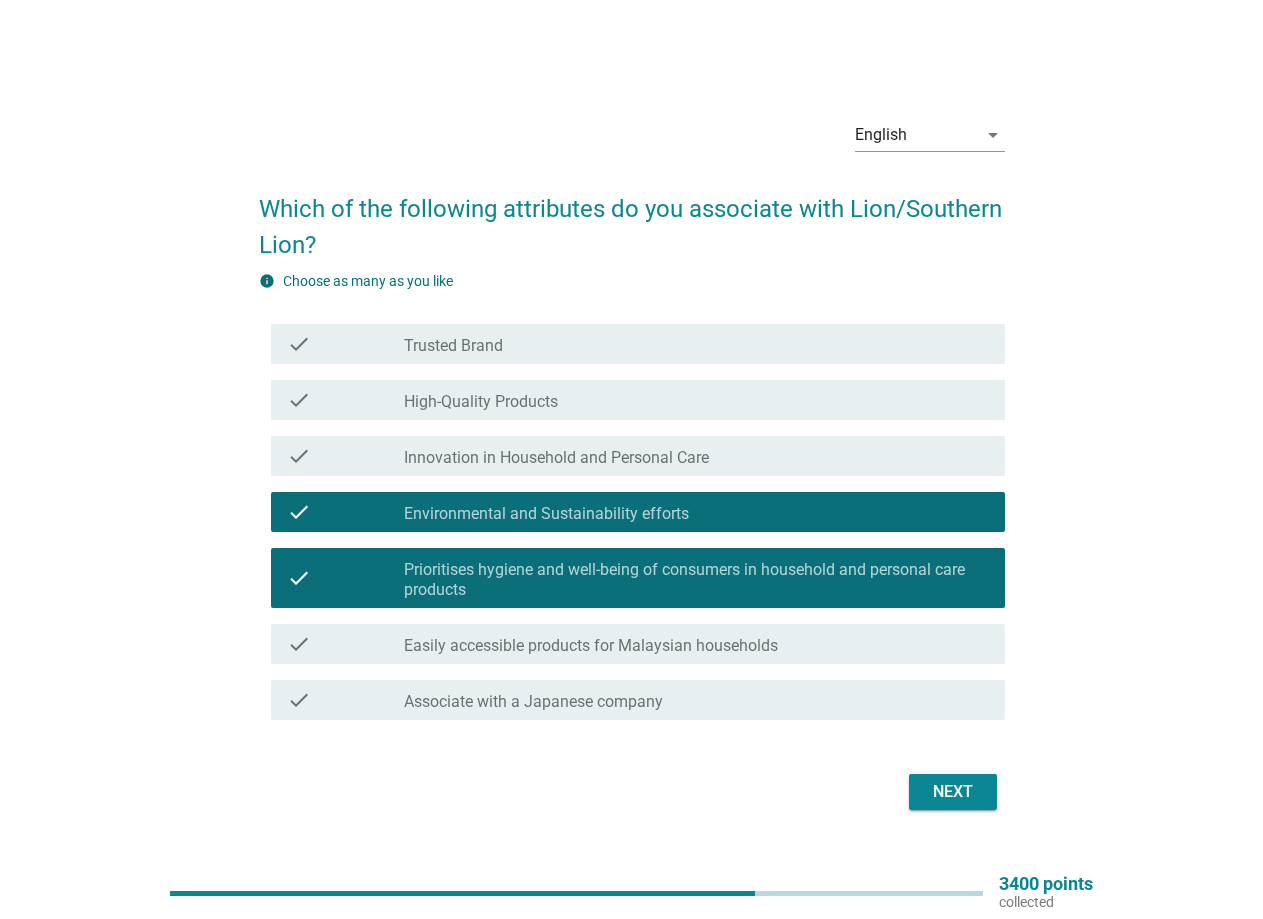 click on "Easily accessible products for Malaysian households" at bounding box center [591, 646] 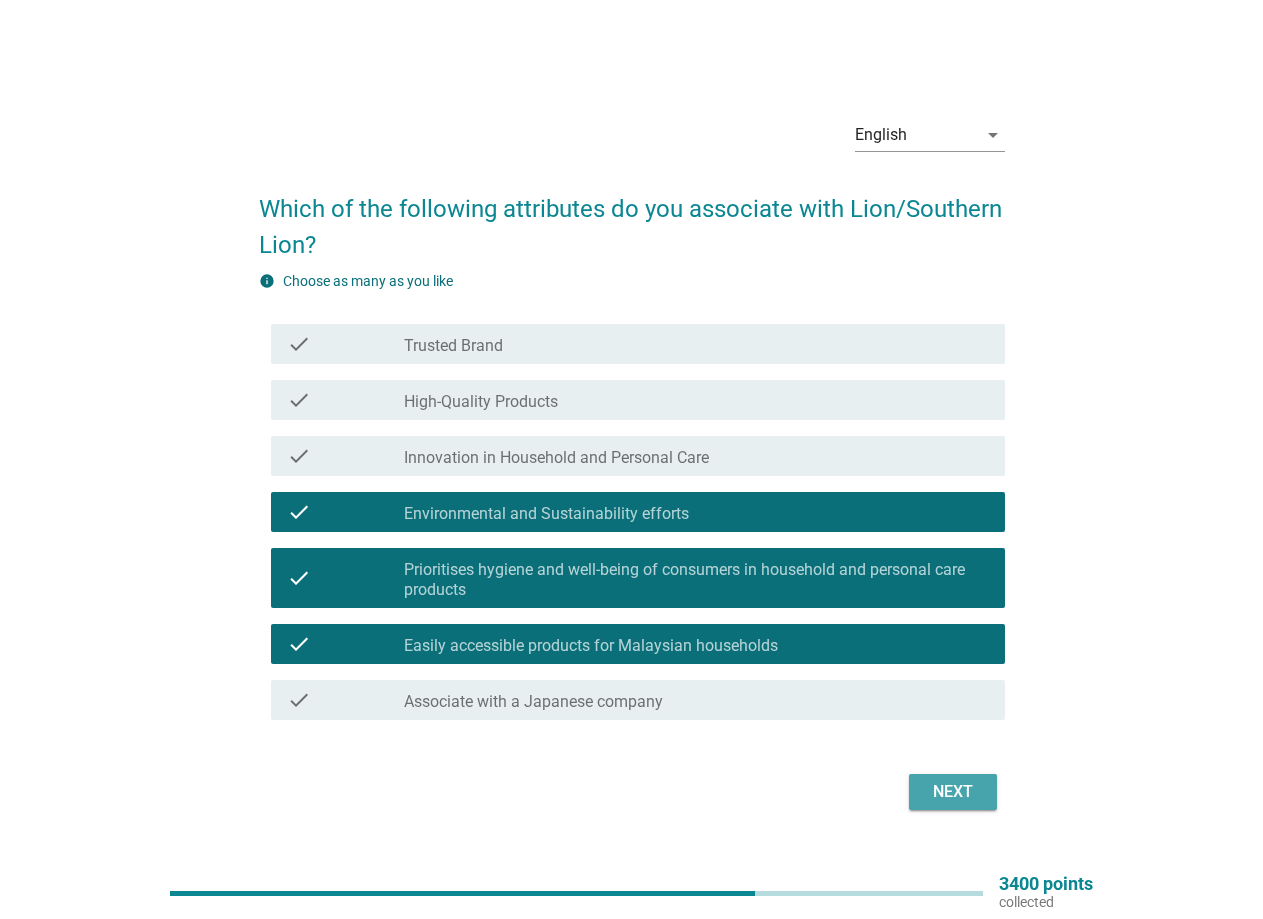 click on "Next" at bounding box center (953, 792) 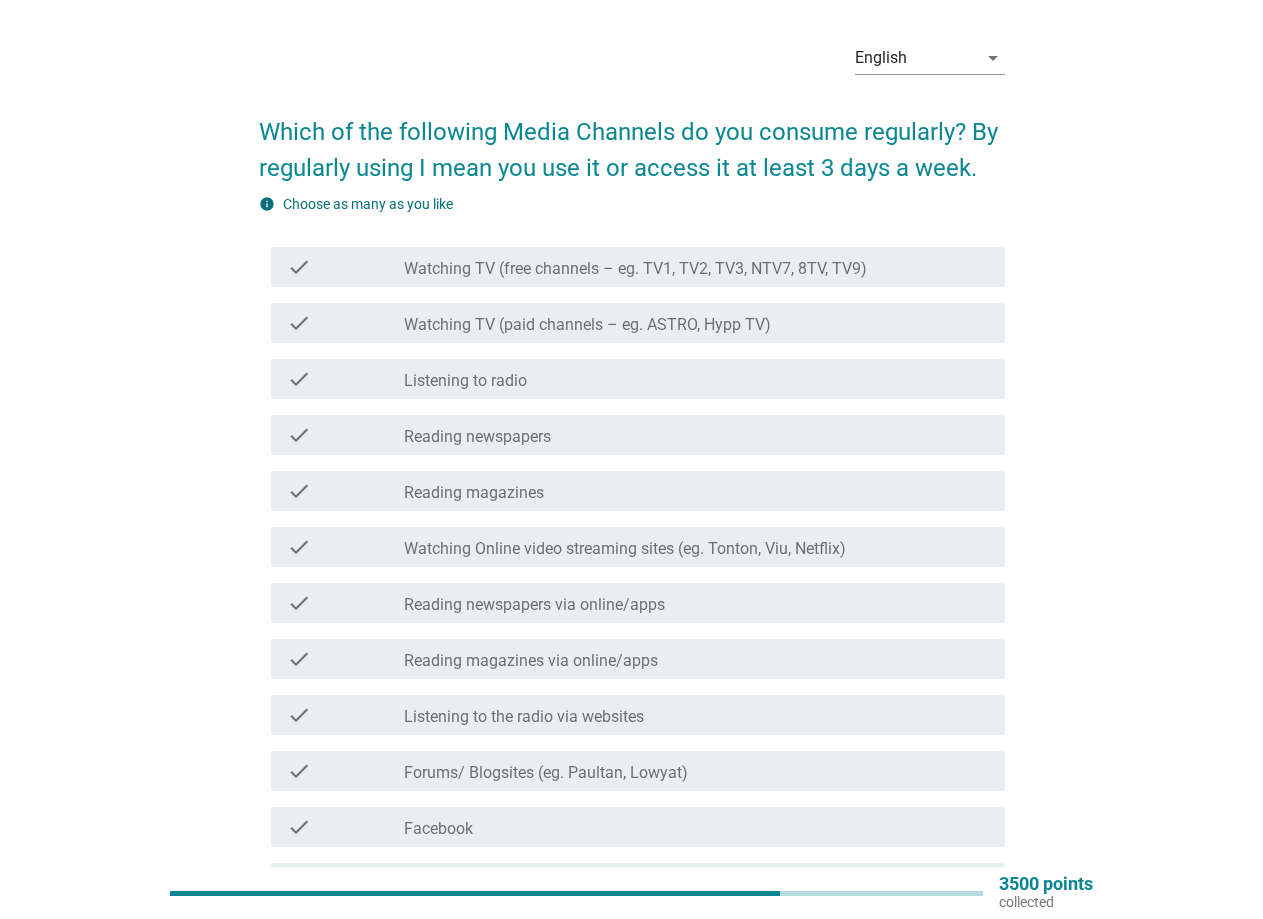scroll, scrollTop: 100, scrollLeft: 0, axis: vertical 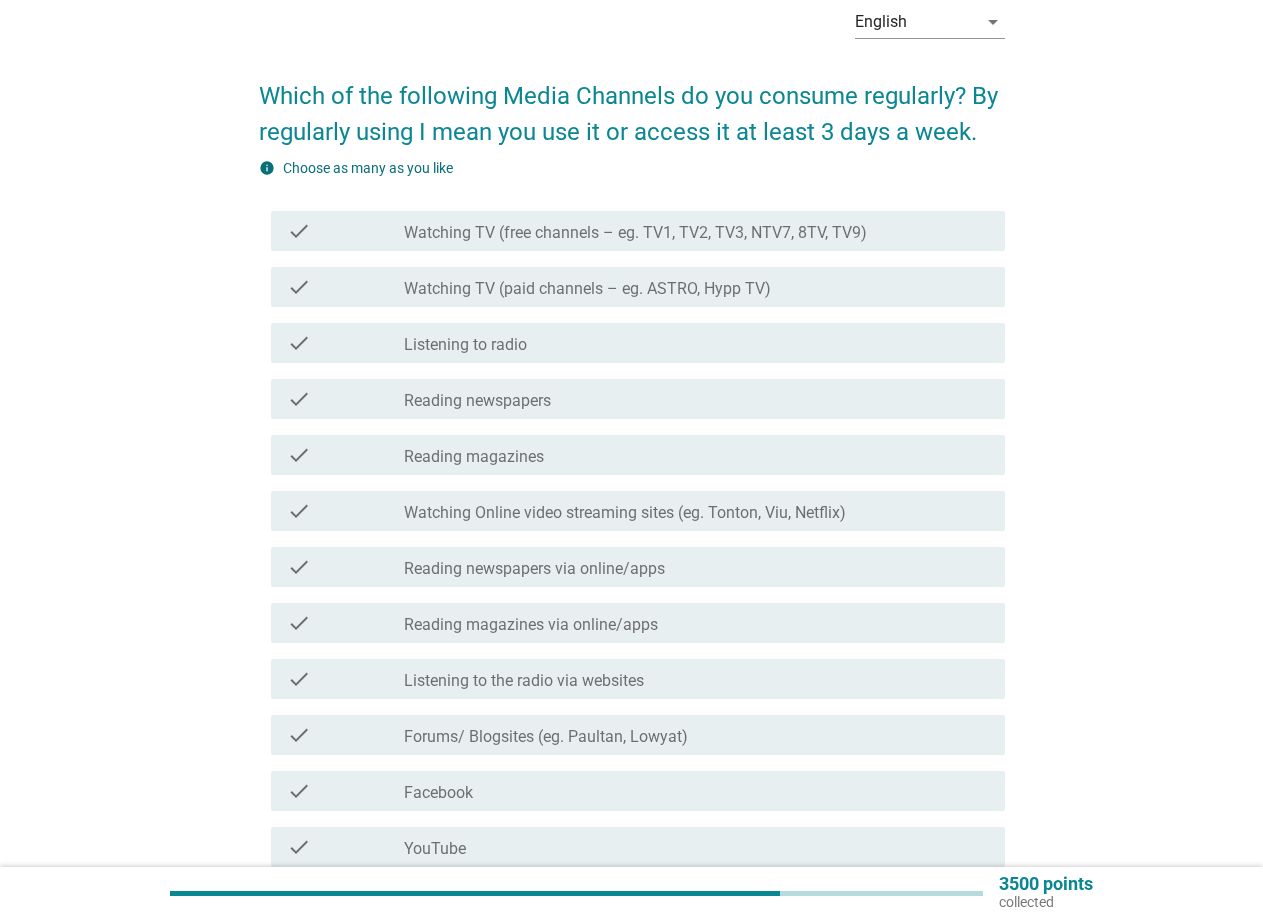 click on "Listening to radio" at bounding box center [465, 345] 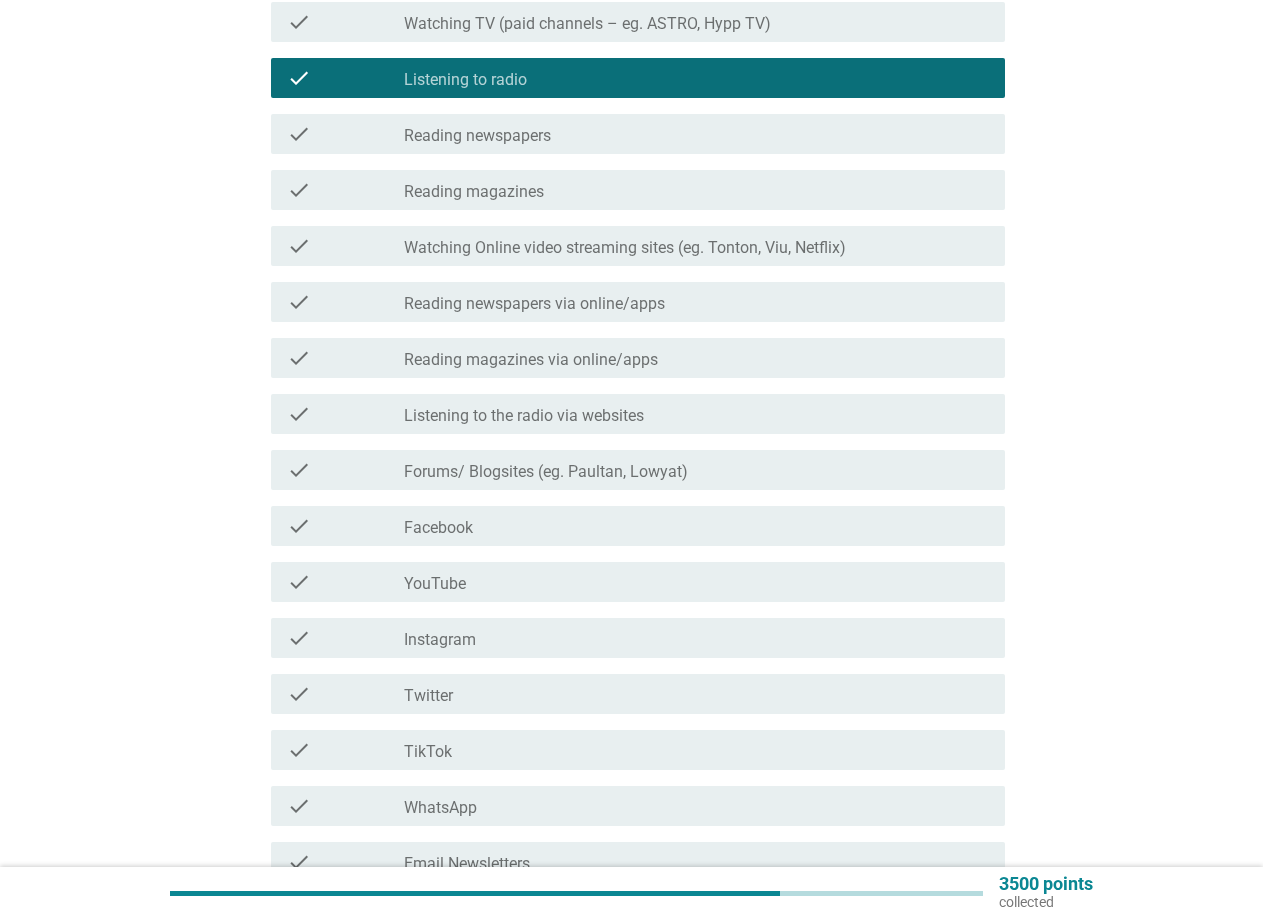 scroll, scrollTop: 400, scrollLeft: 0, axis: vertical 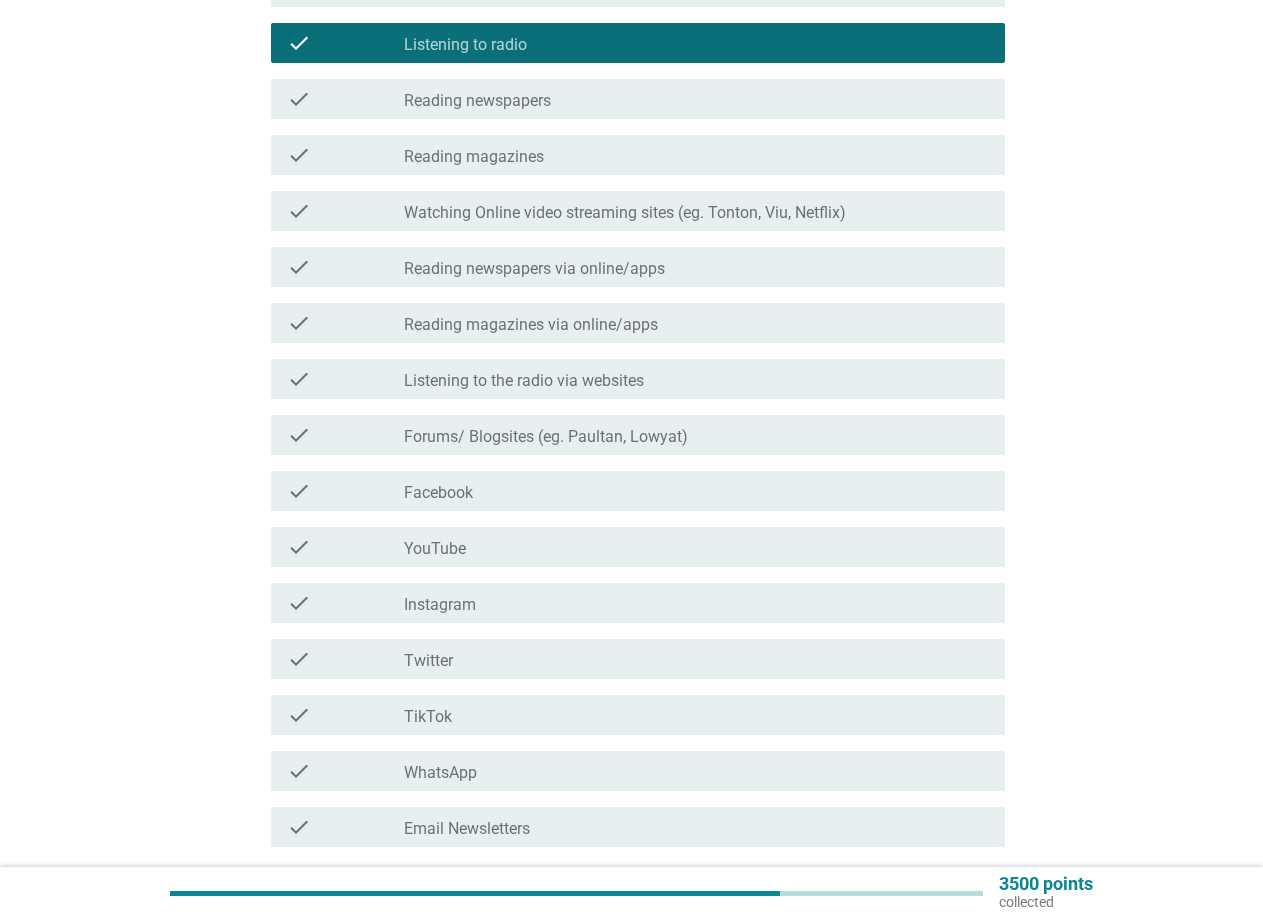click on "check_box_outline_blank Facebook" at bounding box center [696, 491] 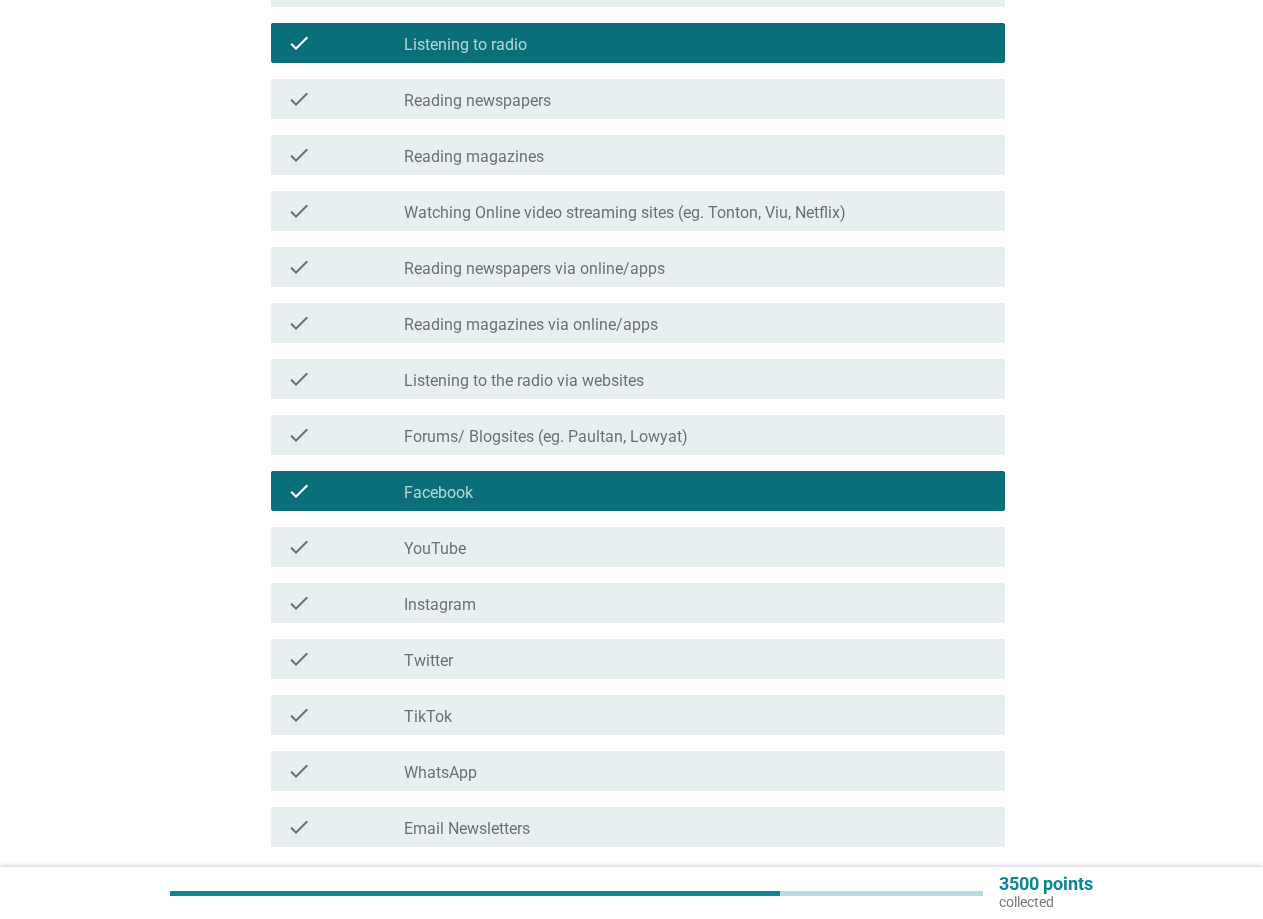 click on "check_box_outline_blank YouTube" at bounding box center (696, 547) 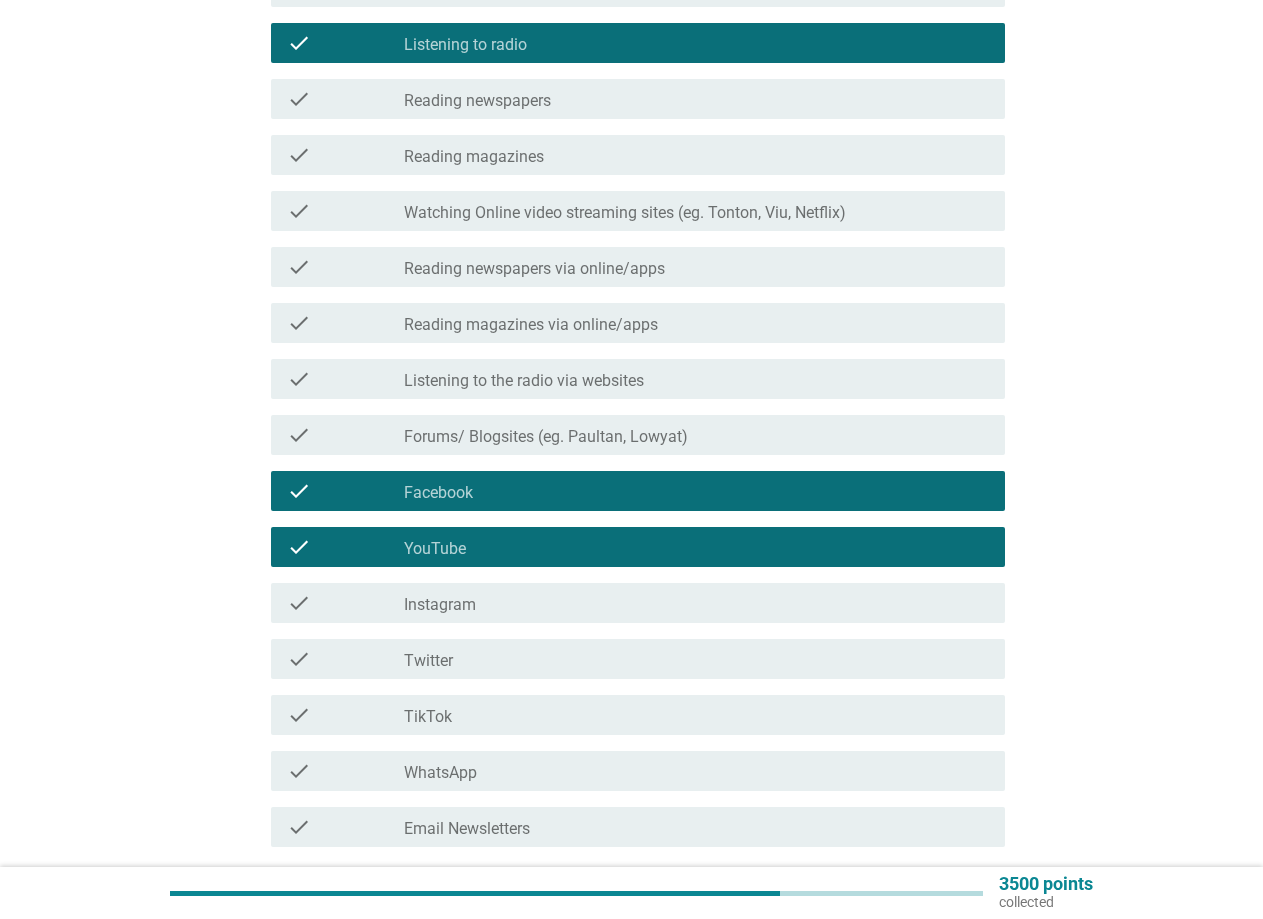 click on "check_box_outline_blank Instagram" at bounding box center (696, 603) 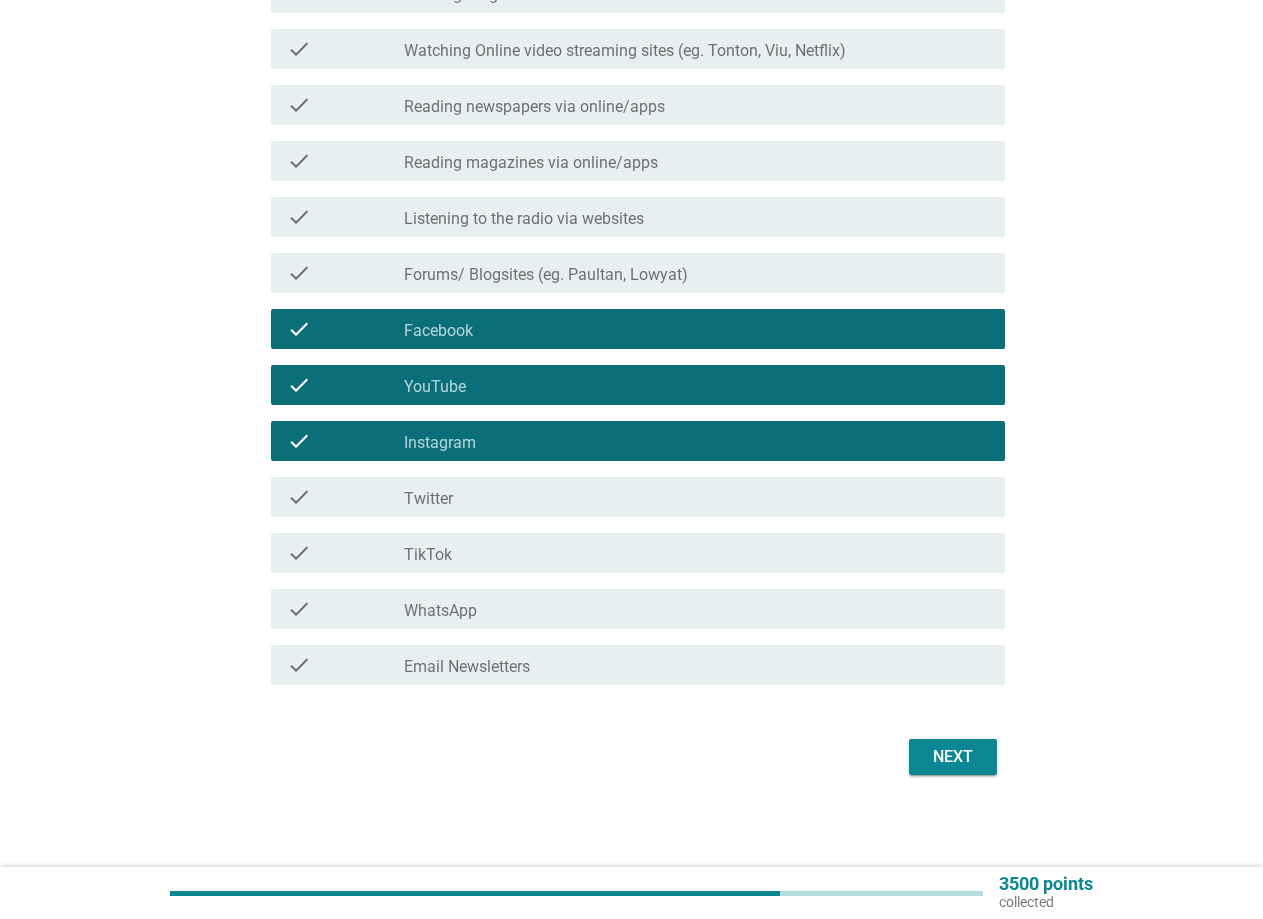 scroll, scrollTop: 566, scrollLeft: 0, axis: vertical 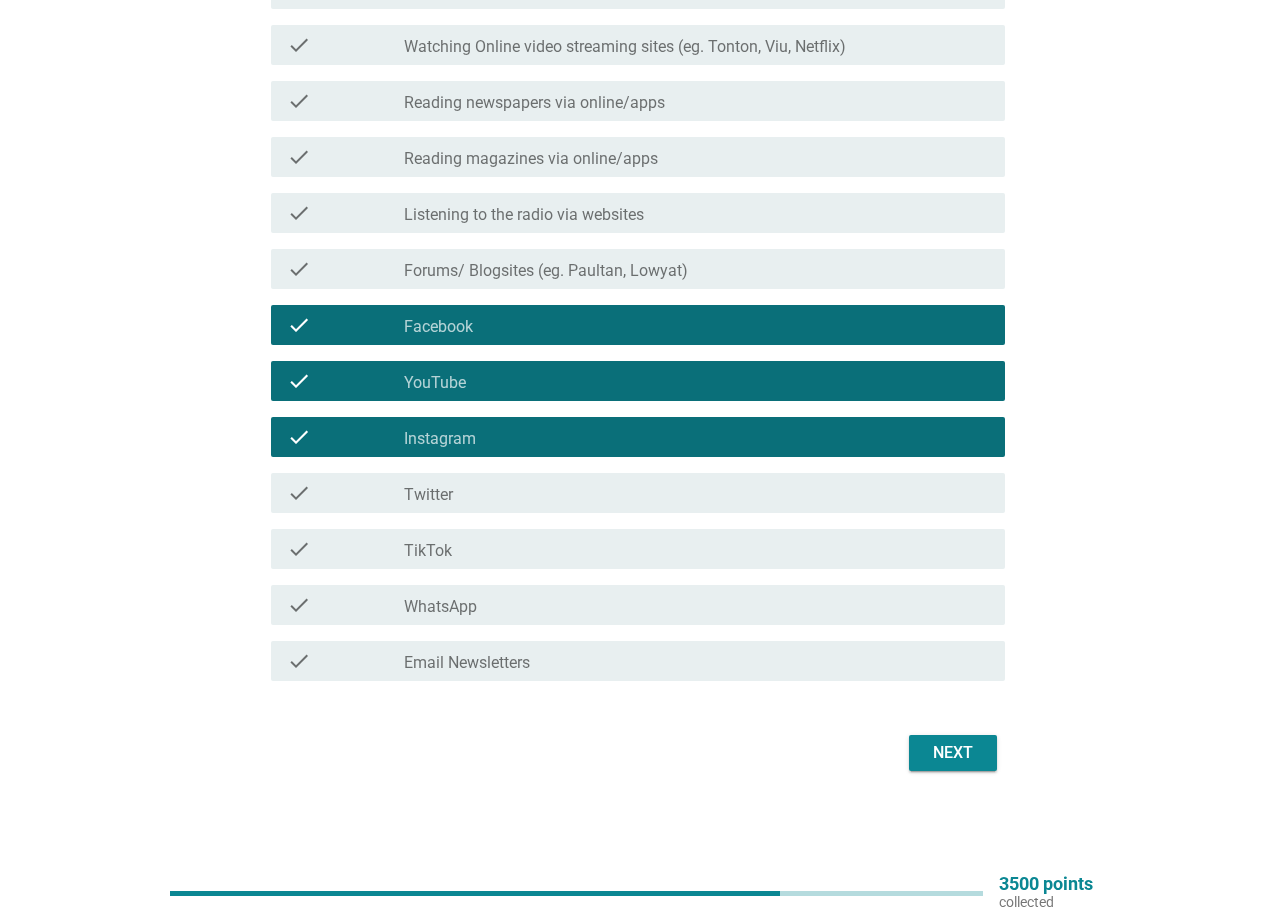 click on "check_box_outline_blank TikTok" at bounding box center (696, 549) 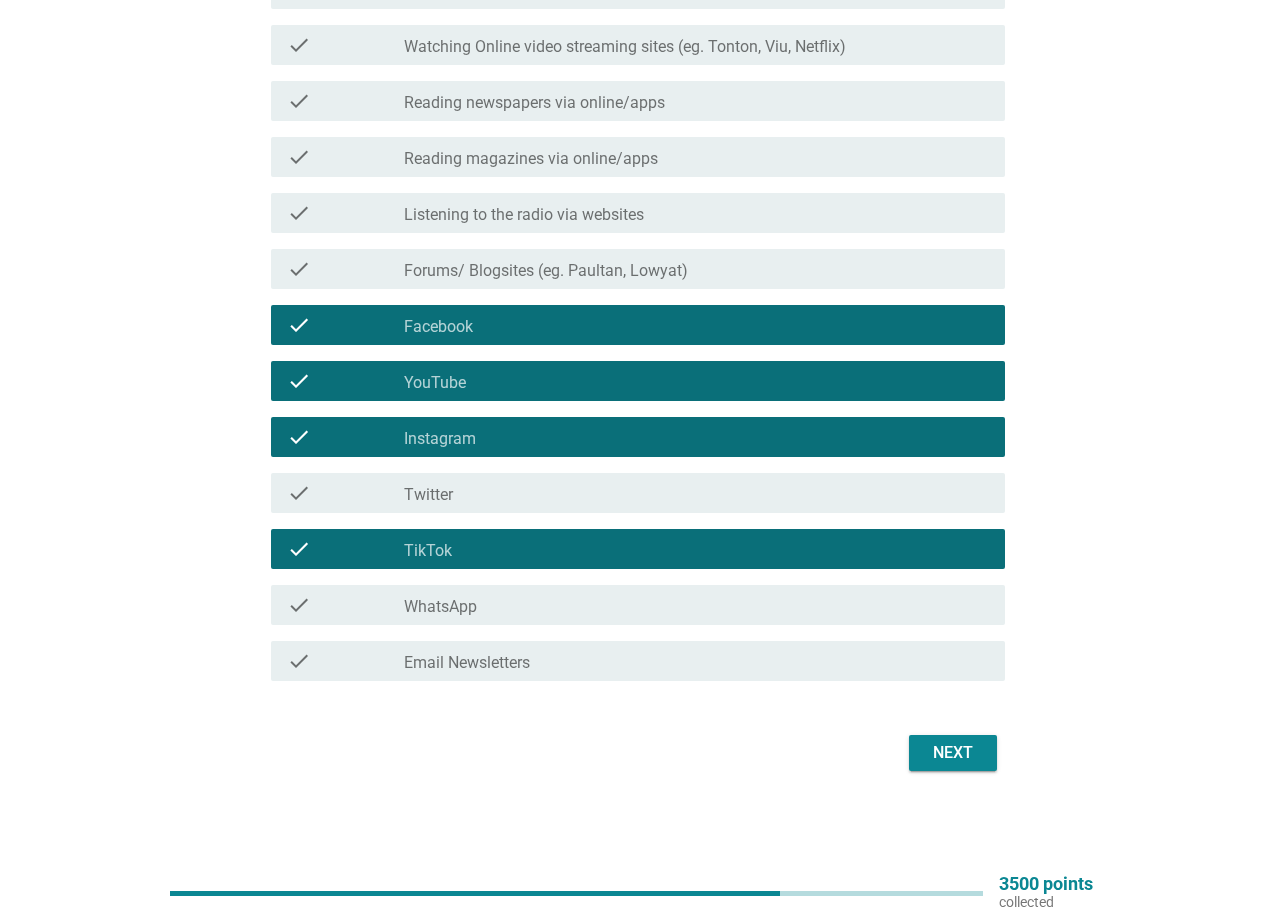 click on "WhatsApp" at bounding box center (440, 607) 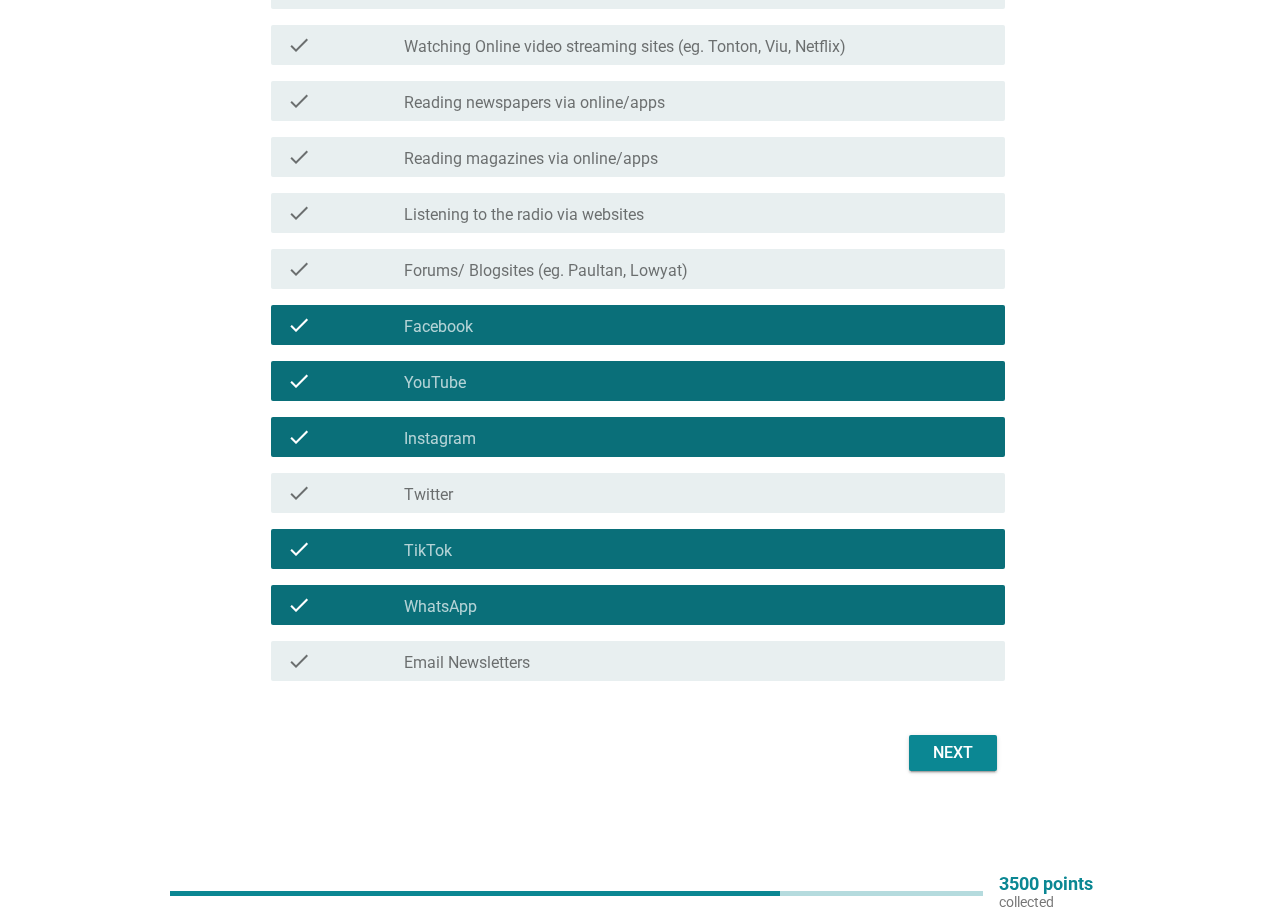click on "Next" at bounding box center (953, 753) 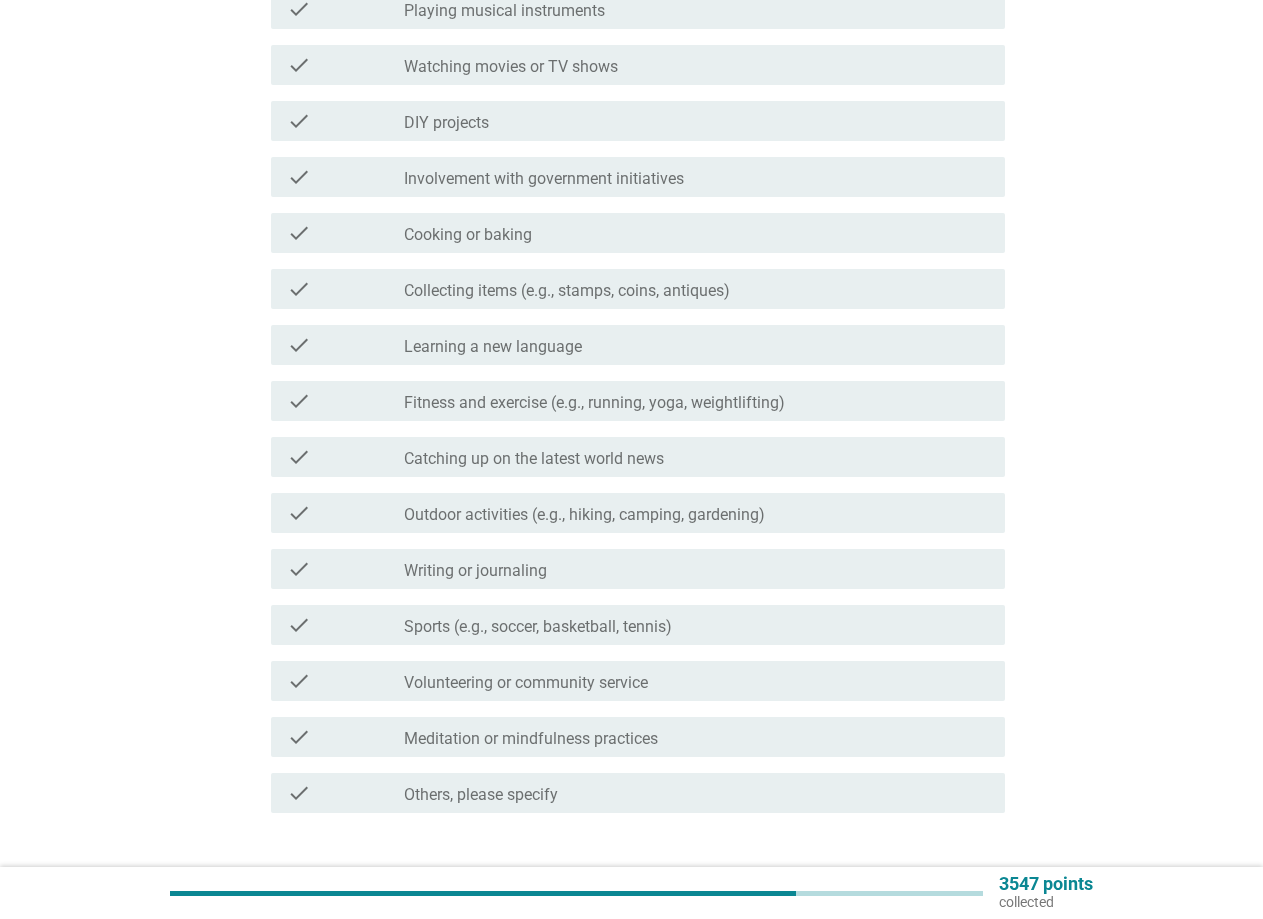scroll, scrollTop: 0, scrollLeft: 0, axis: both 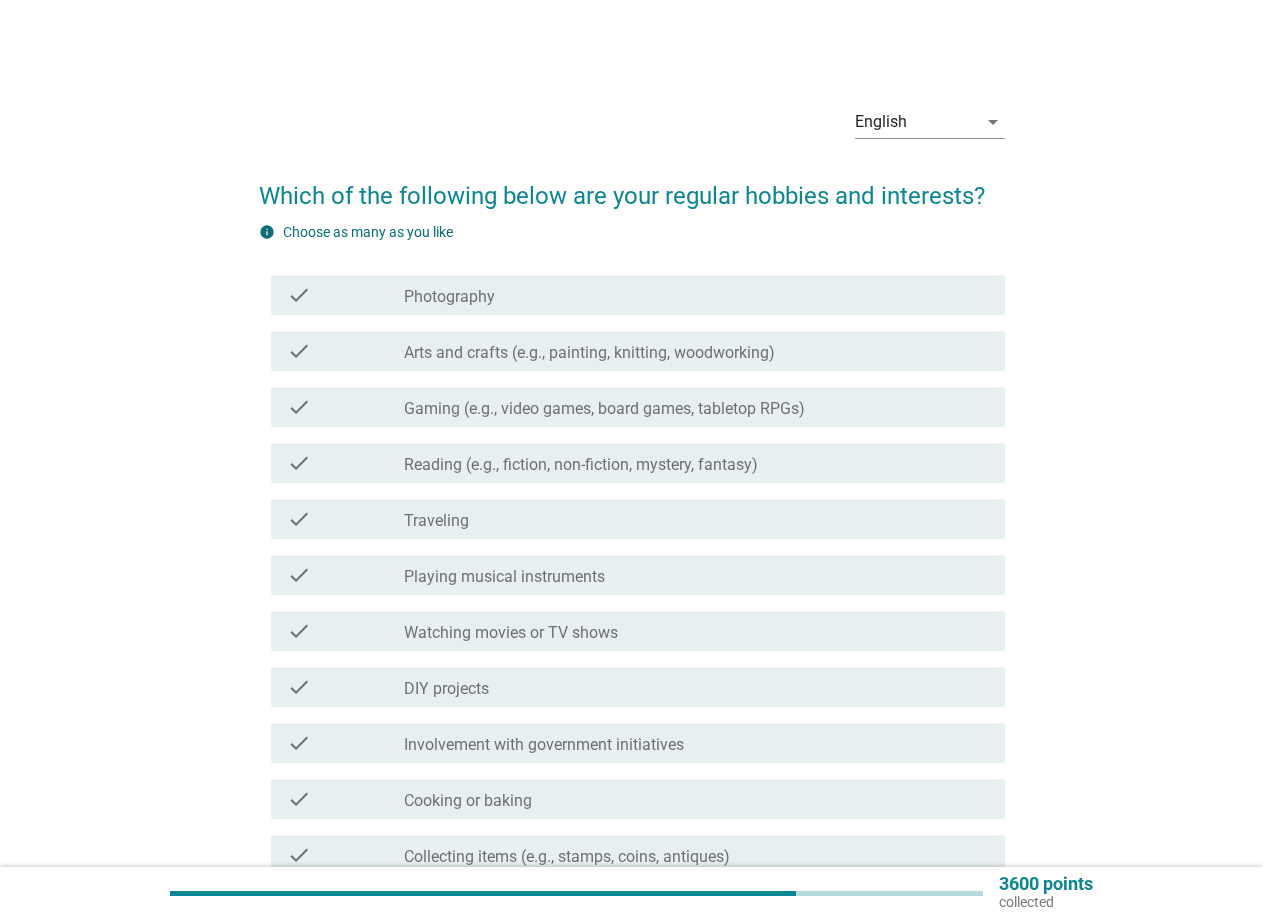 click on "Gaming (e.g., video games, board games, tabletop RPGs)" at bounding box center (604, 409) 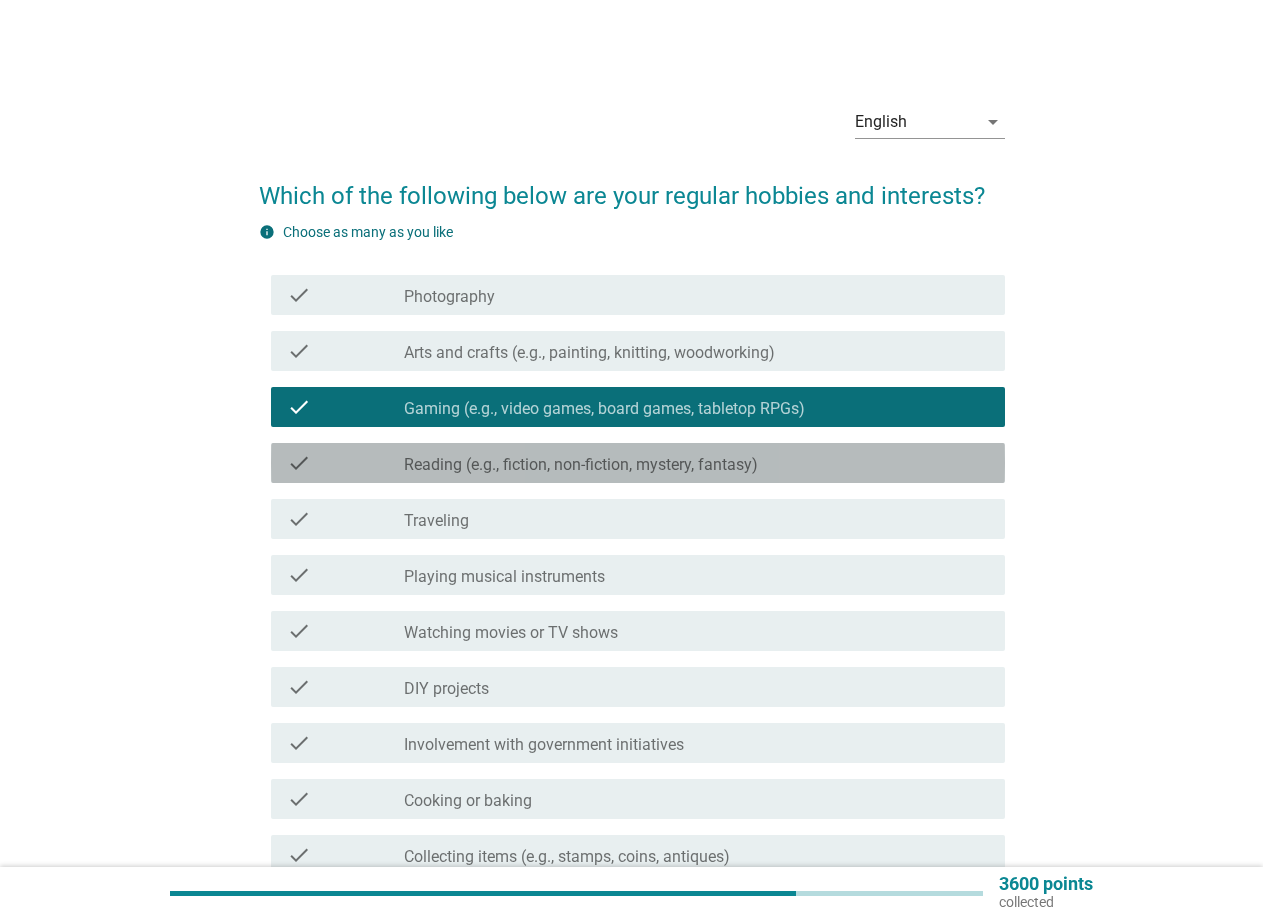 click on "Reading (e.g., fiction, non-fiction, mystery, fantasy)" at bounding box center [581, 465] 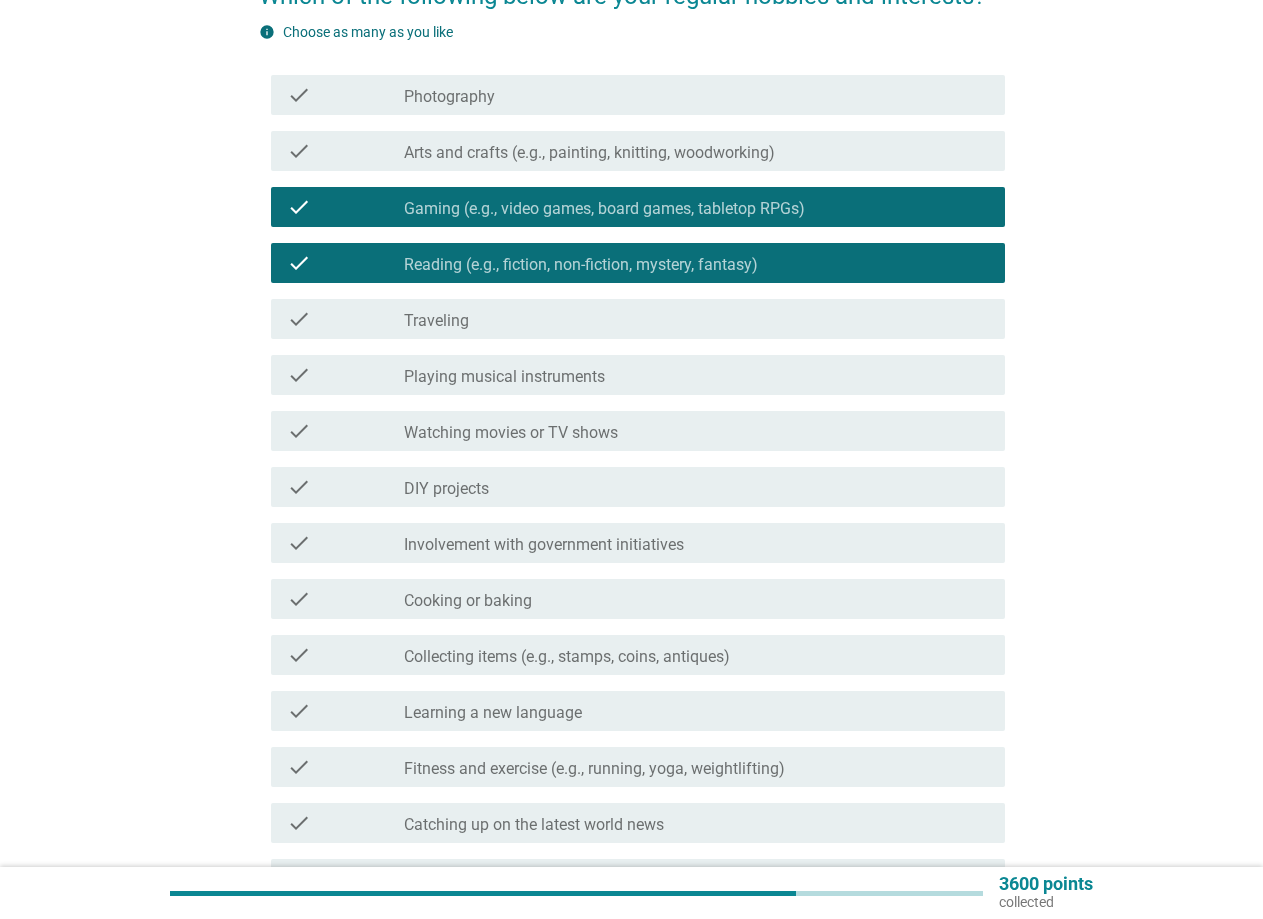 scroll, scrollTop: 300, scrollLeft: 0, axis: vertical 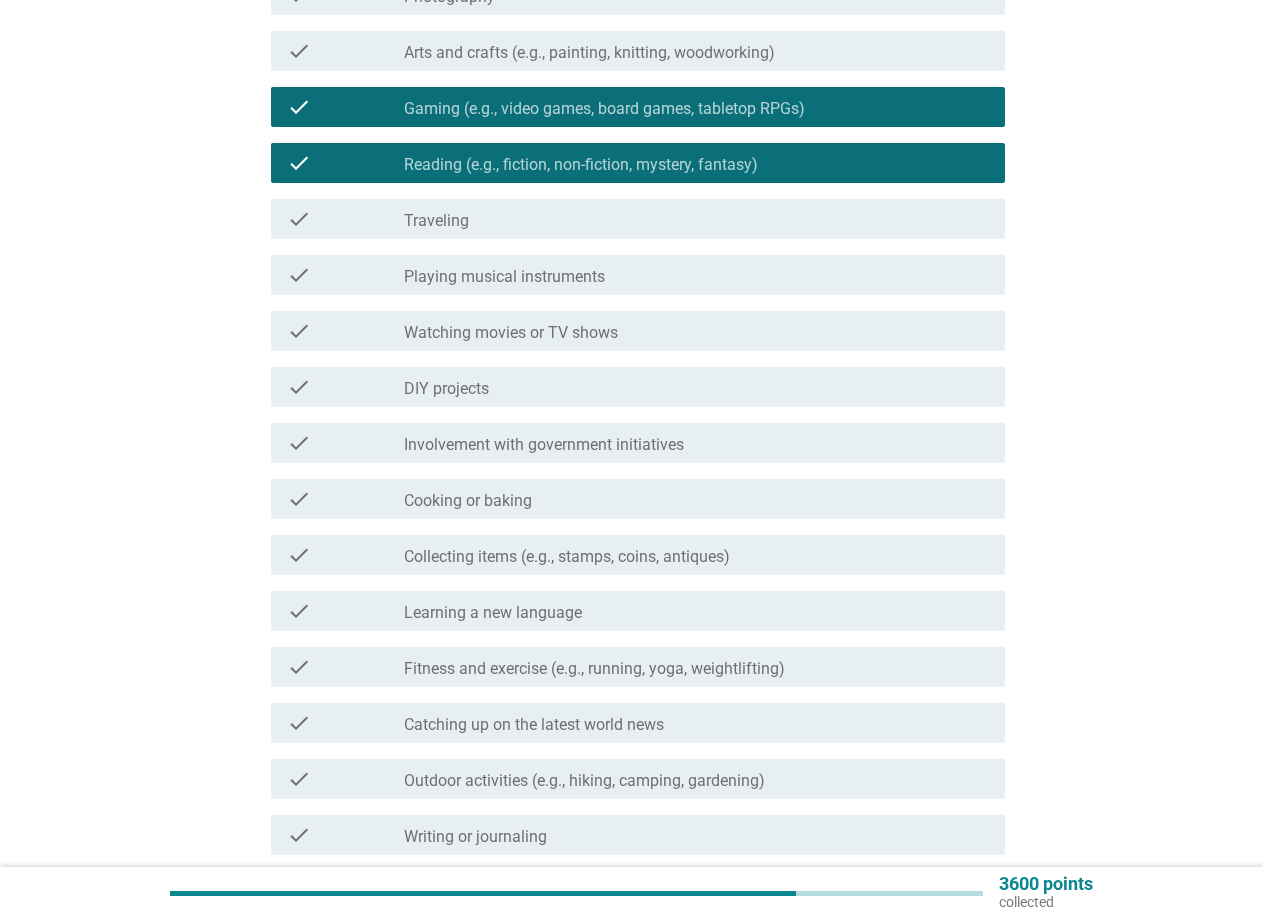 click on "Watching movies or TV shows" at bounding box center [511, 333] 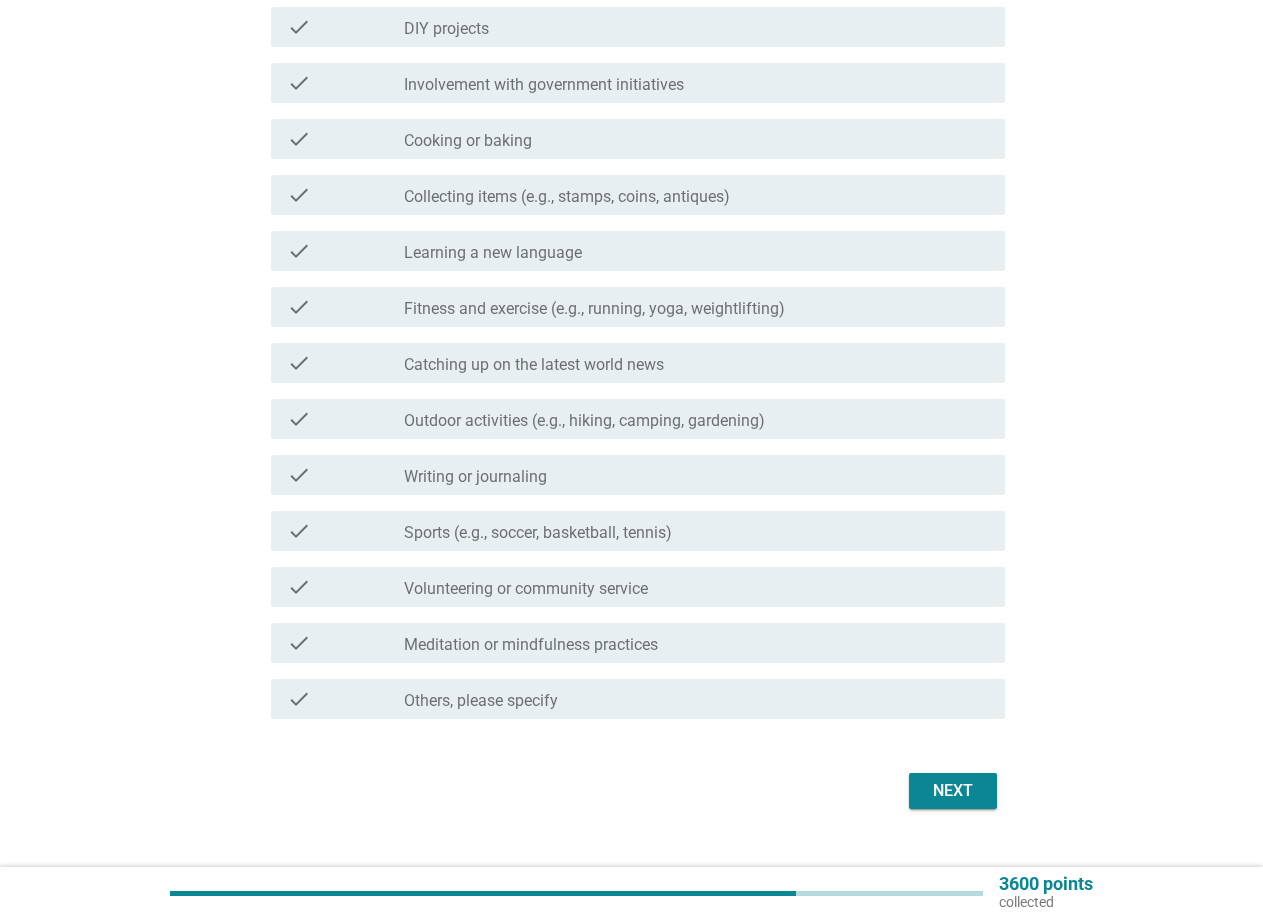 scroll, scrollTop: 698, scrollLeft: 0, axis: vertical 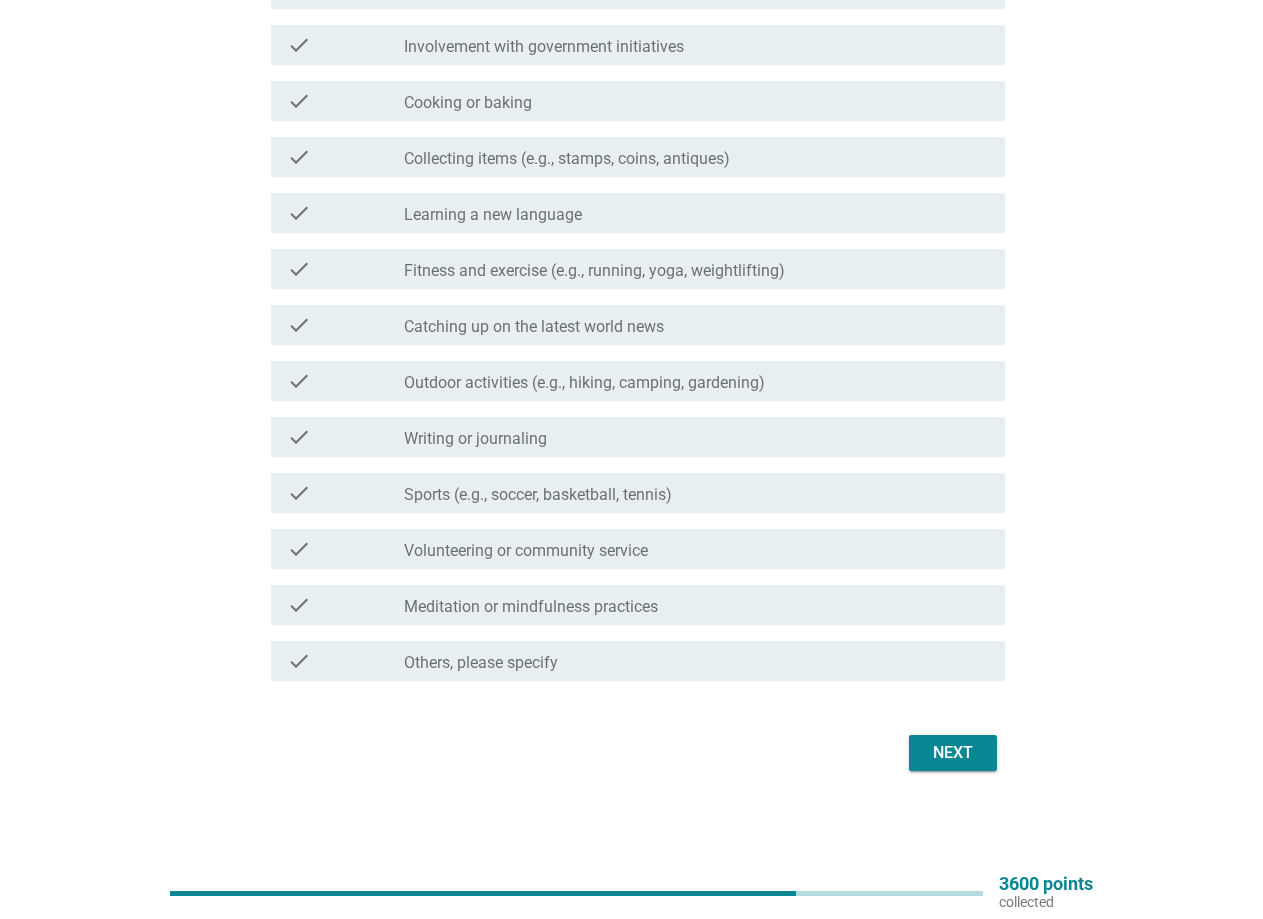 click on "Sports (e.g., soccer, basketball, tennis)" at bounding box center [538, 495] 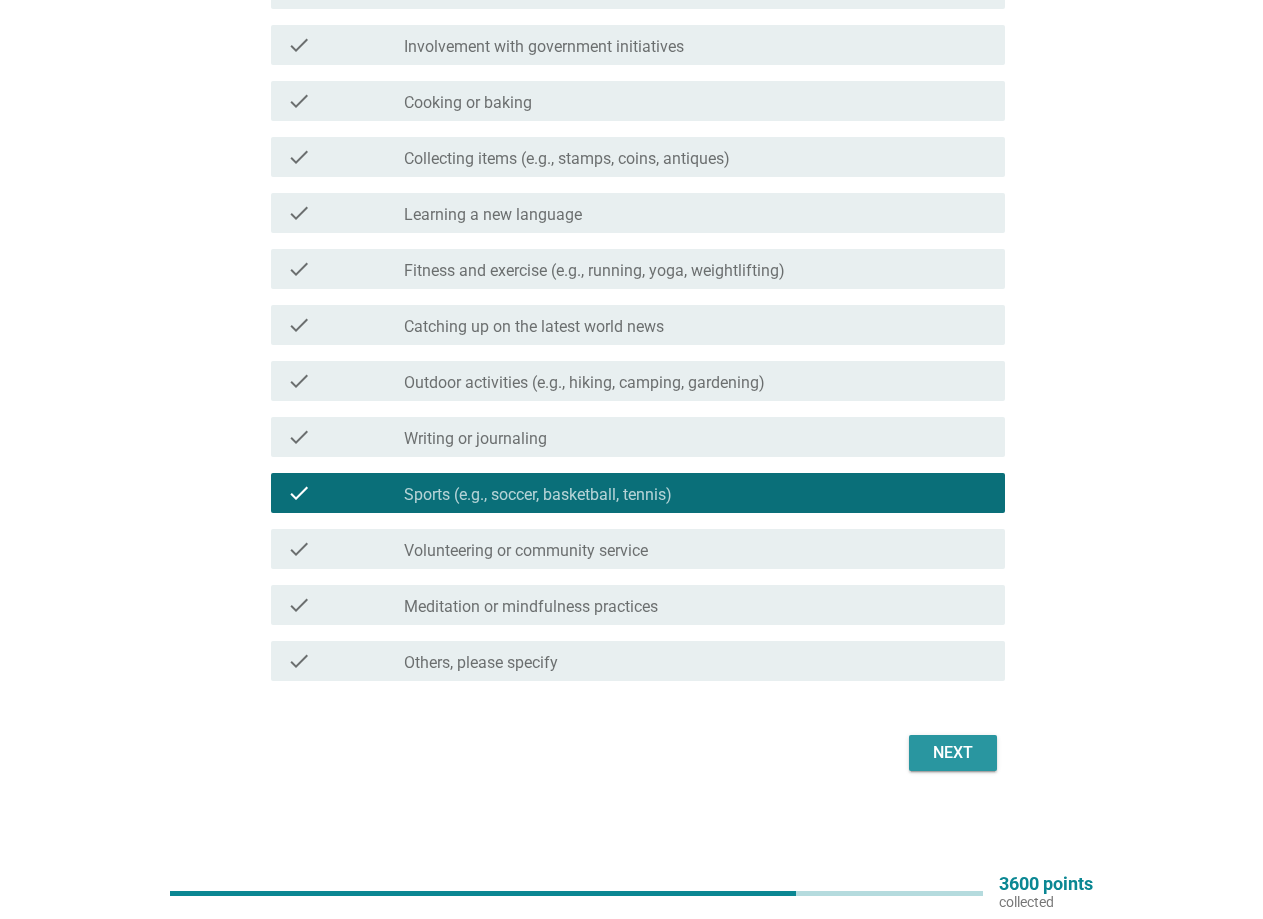 click on "Next" at bounding box center (953, 753) 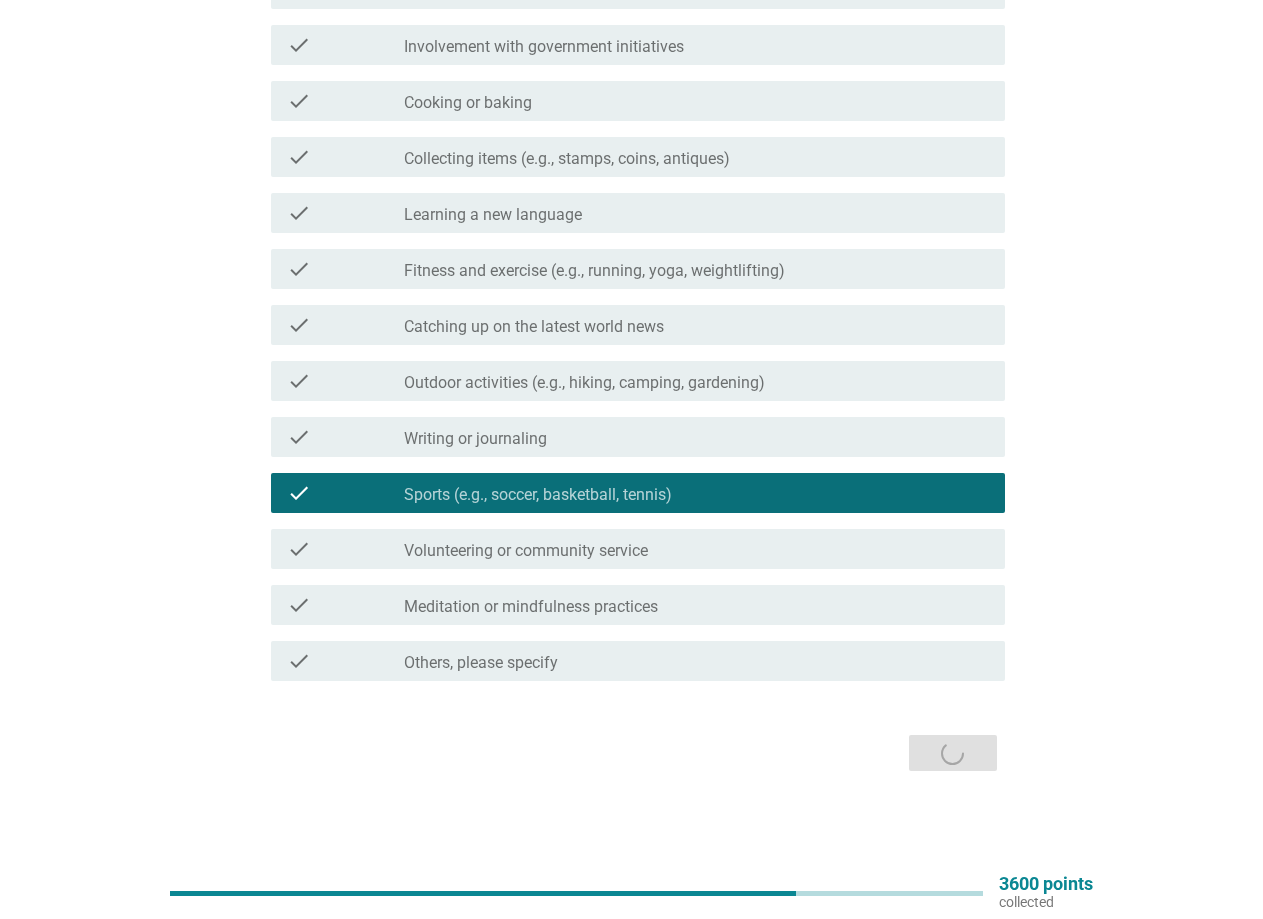 scroll, scrollTop: 0, scrollLeft: 0, axis: both 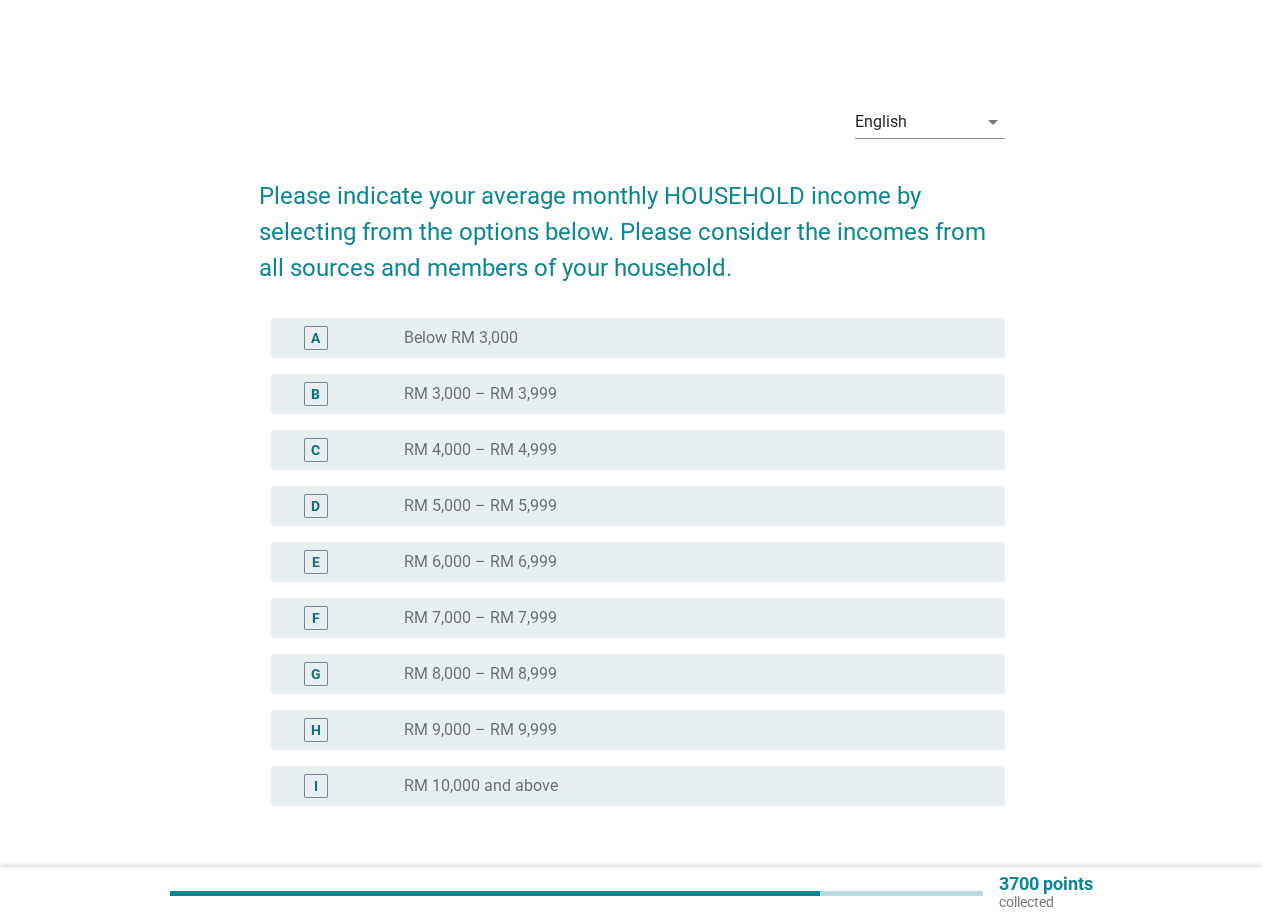 click on "Below RM 3,000" at bounding box center [461, 338] 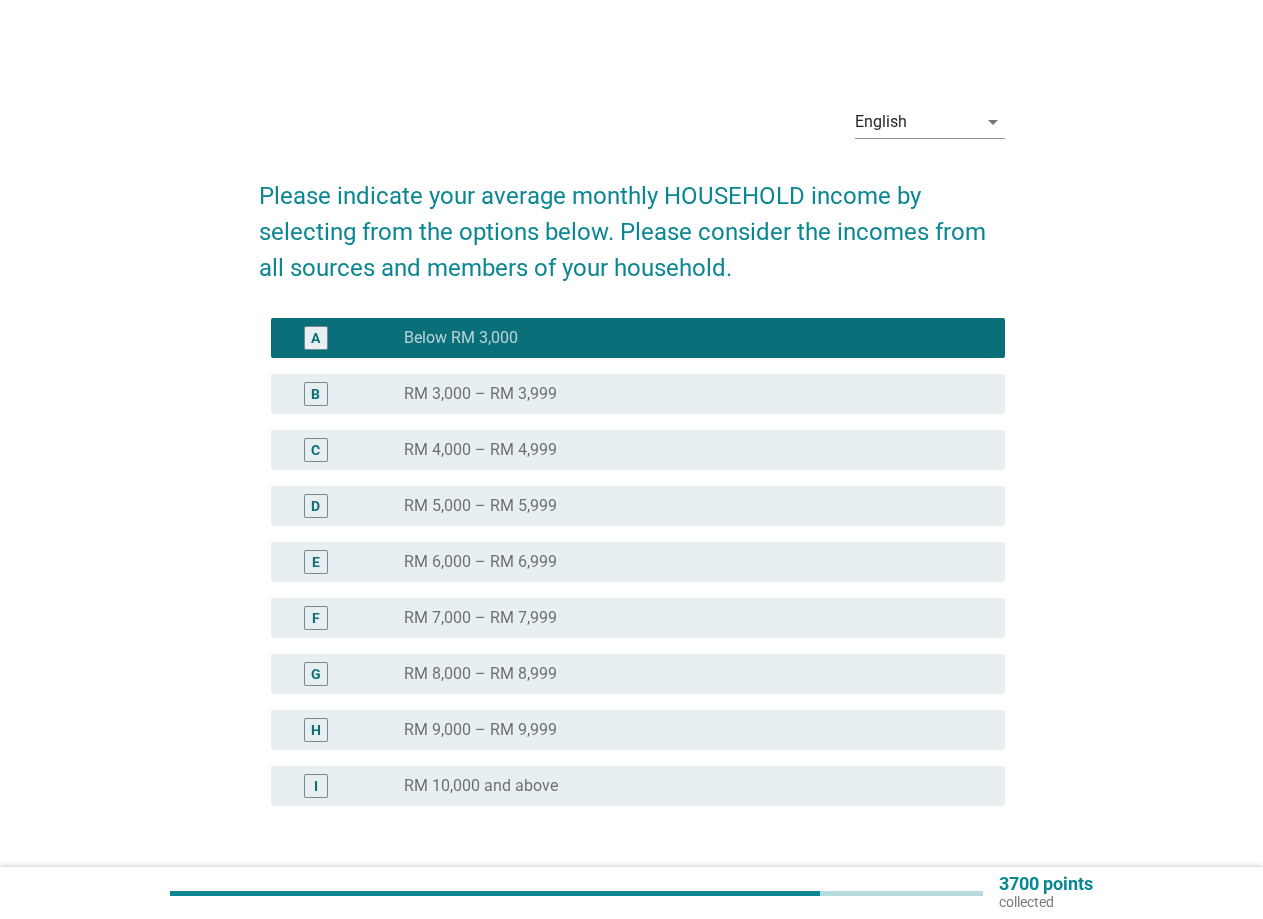 click on "RM 3,000 – RM 3,999" at bounding box center (480, 394) 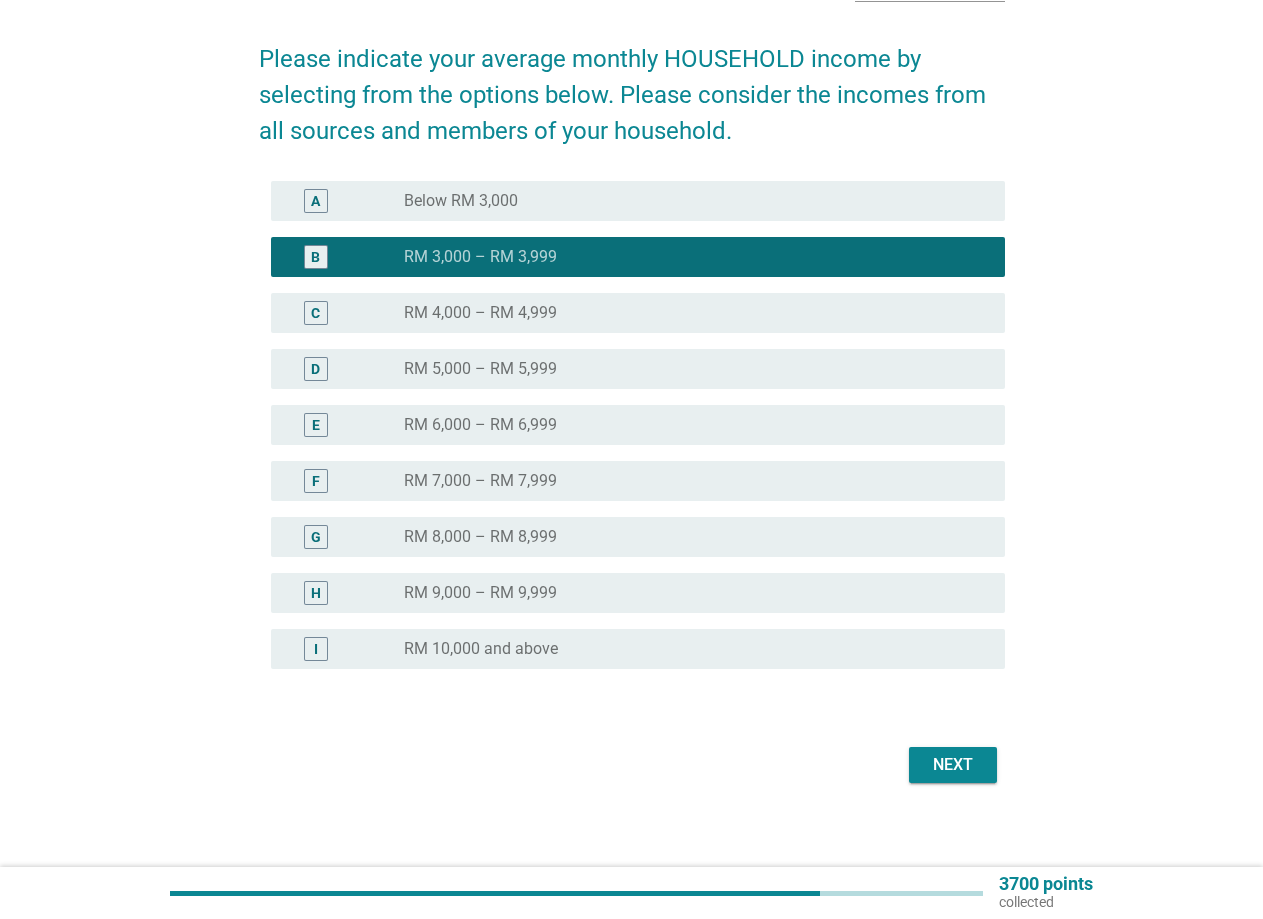 scroll, scrollTop: 149, scrollLeft: 0, axis: vertical 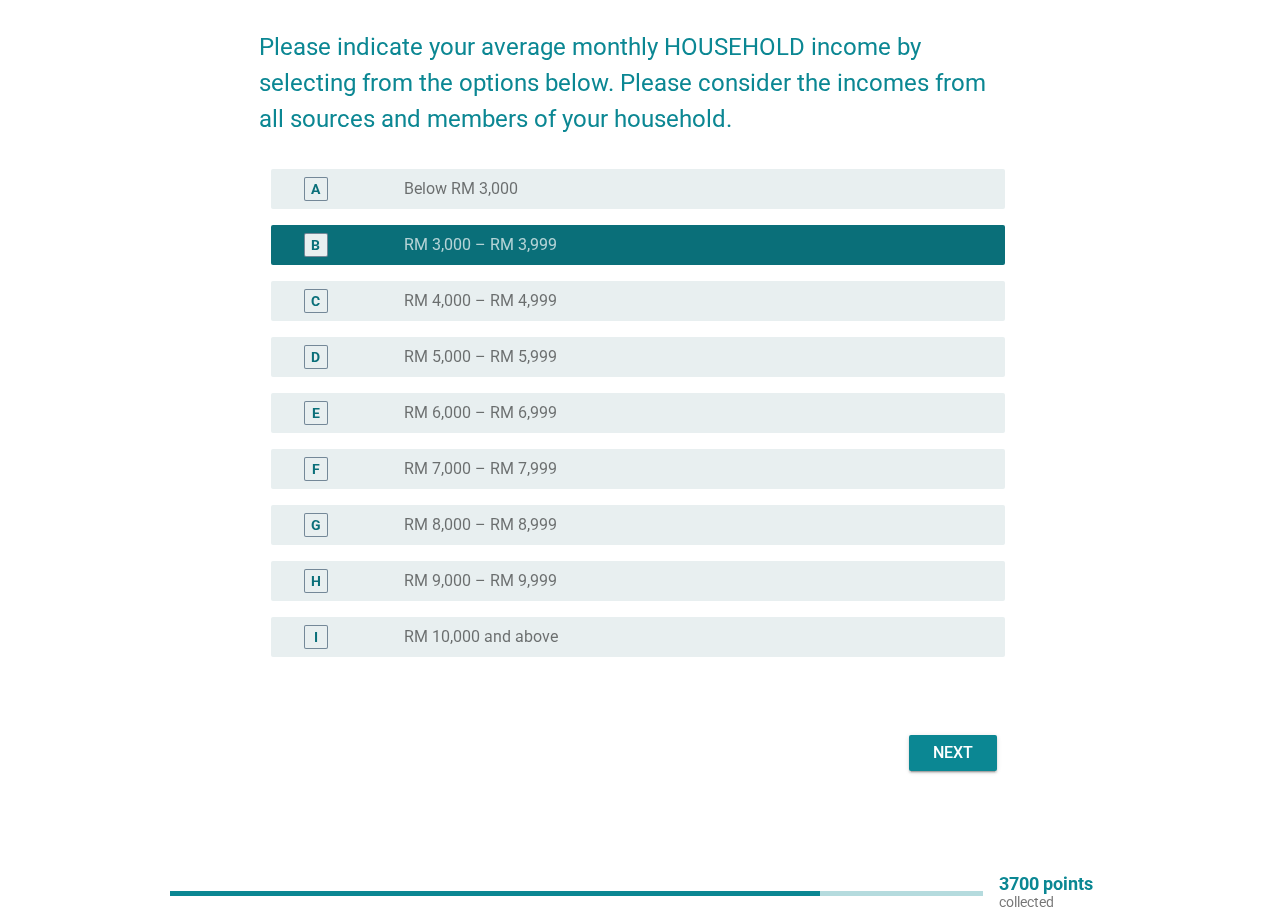 click on "Next" at bounding box center [953, 753] 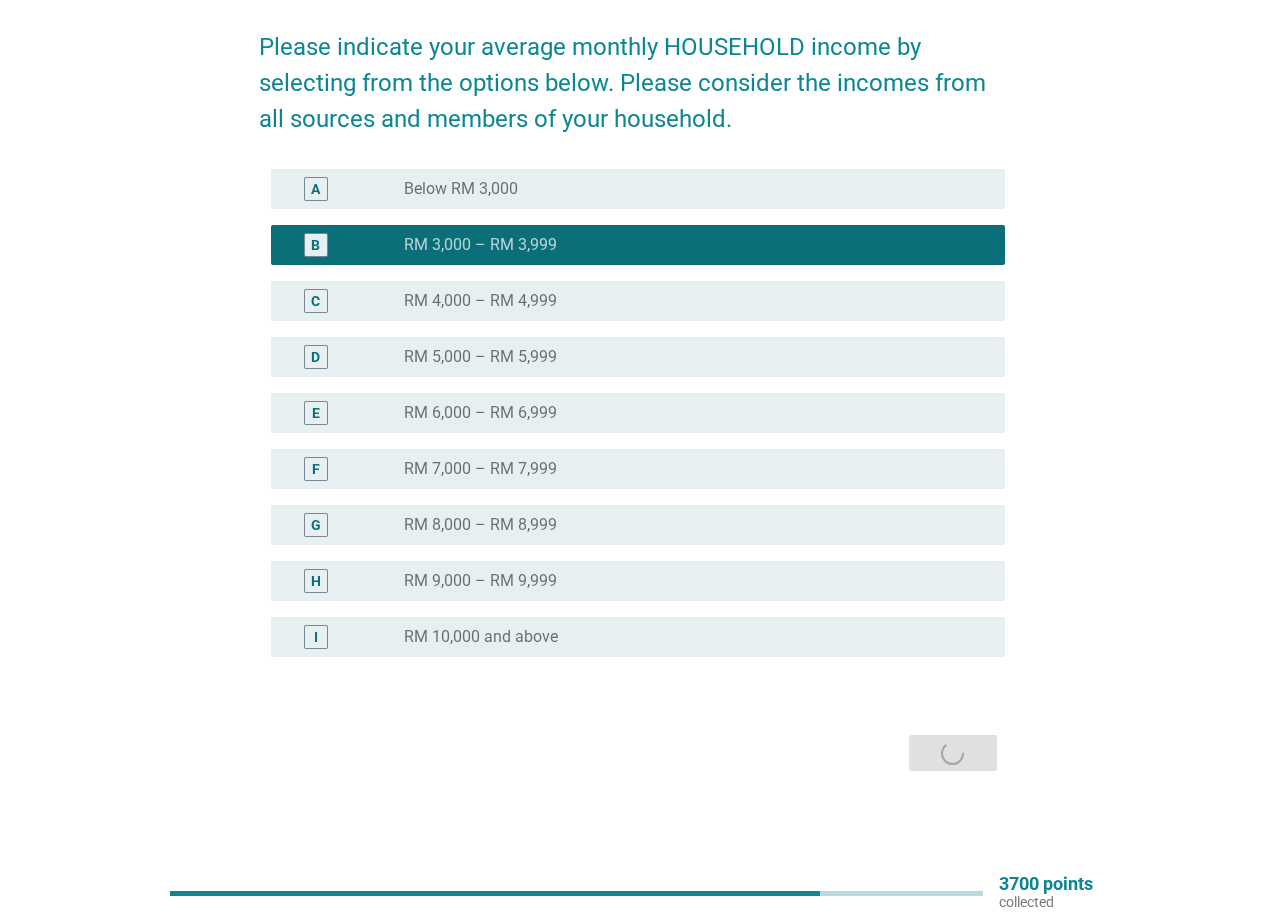 scroll, scrollTop: 0, scrollLeft: 0, axis: both 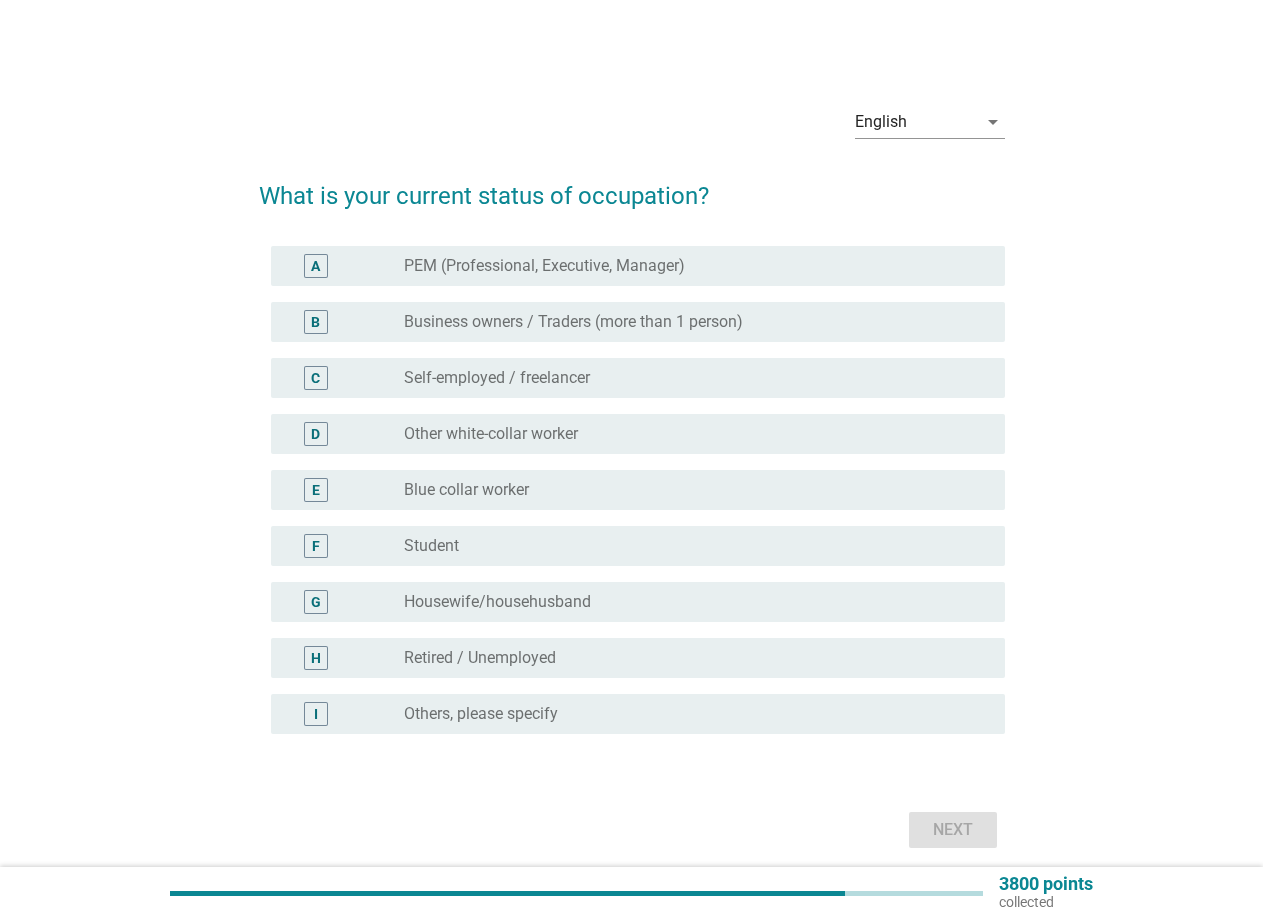 click on "Other white-collar worker" at bounding box center [491, 434] 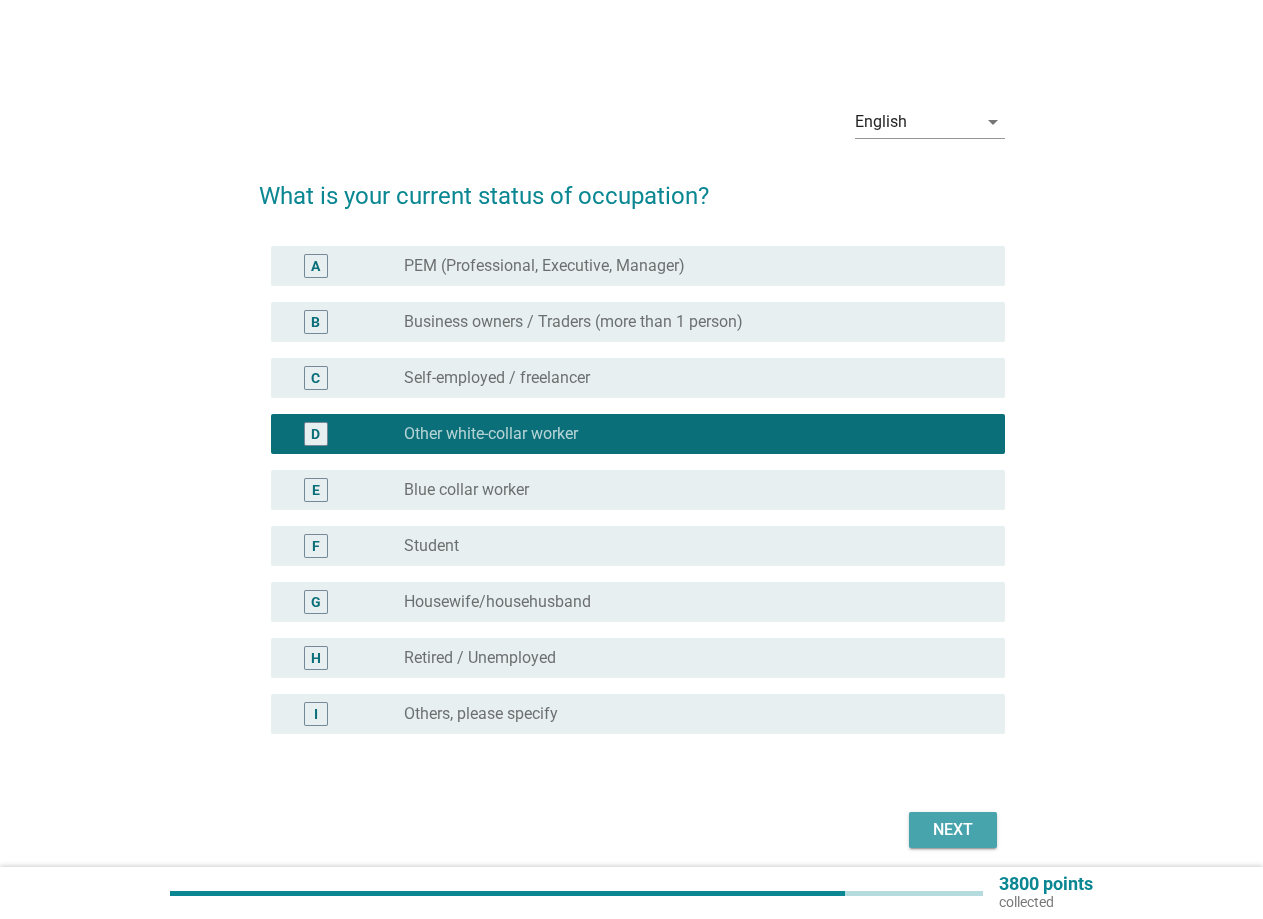 click on "Next" at bounding box center (953, 830) 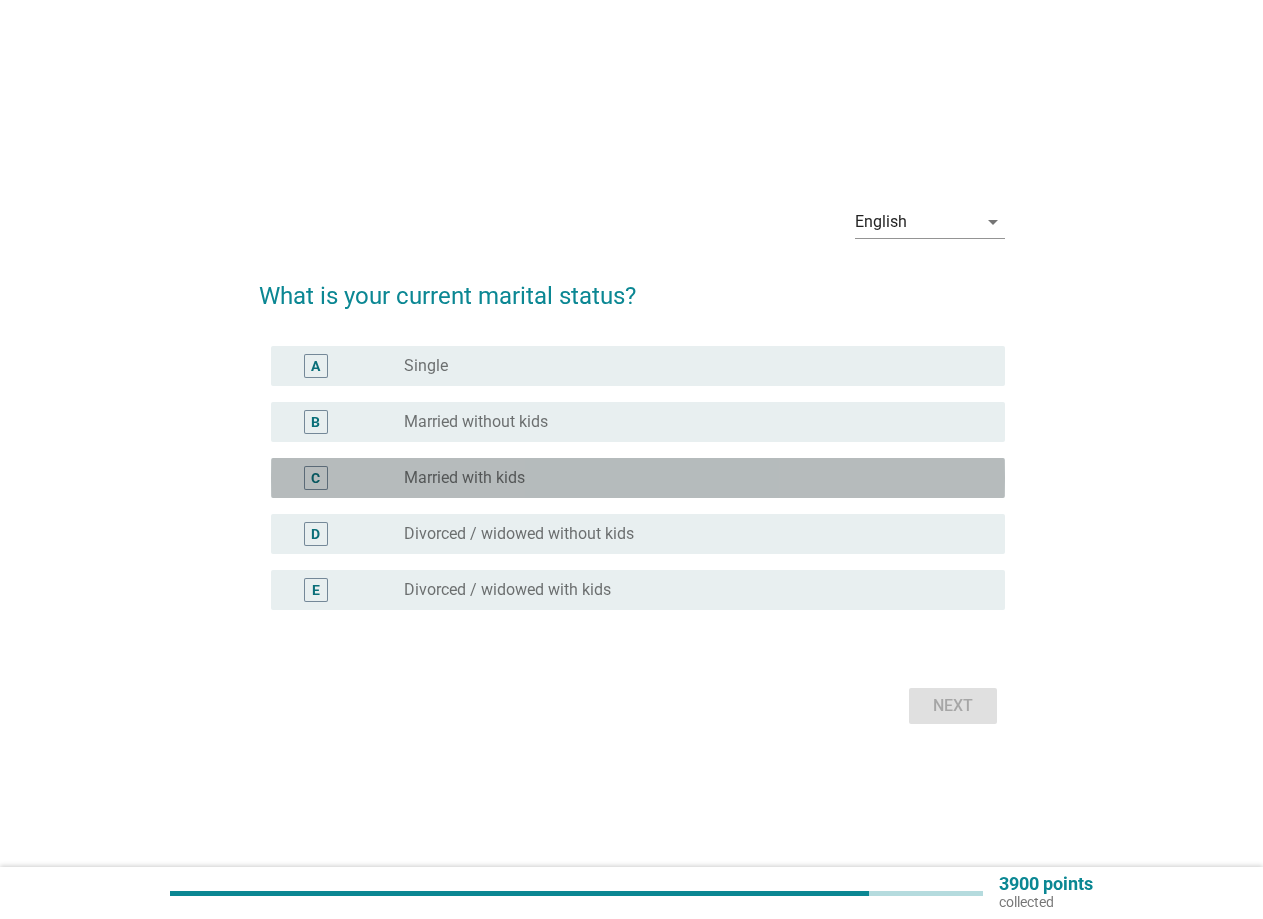 click on "Married with kids" at bounding box center [464, 478] 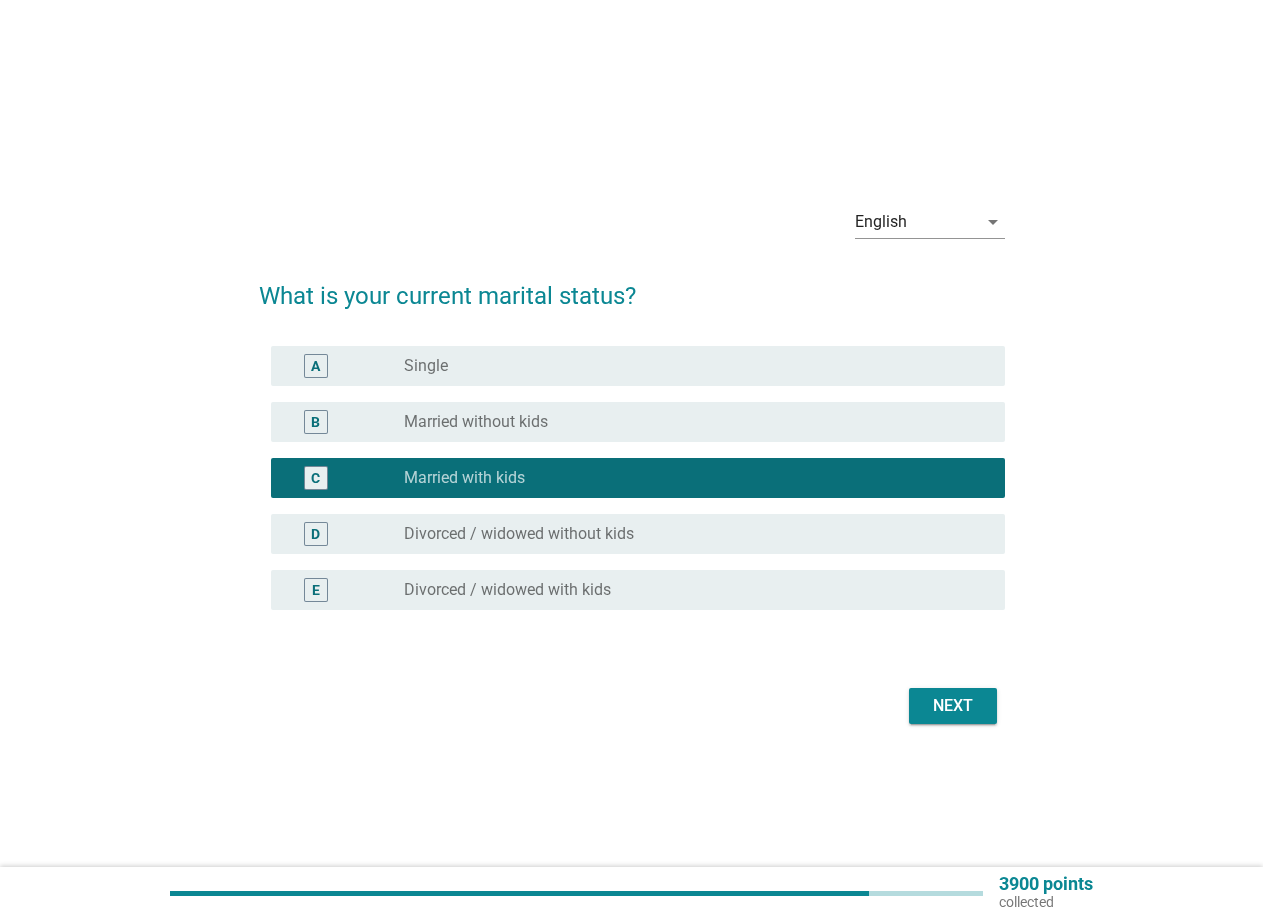 click on "Next" at bounding box center (953, 706) 